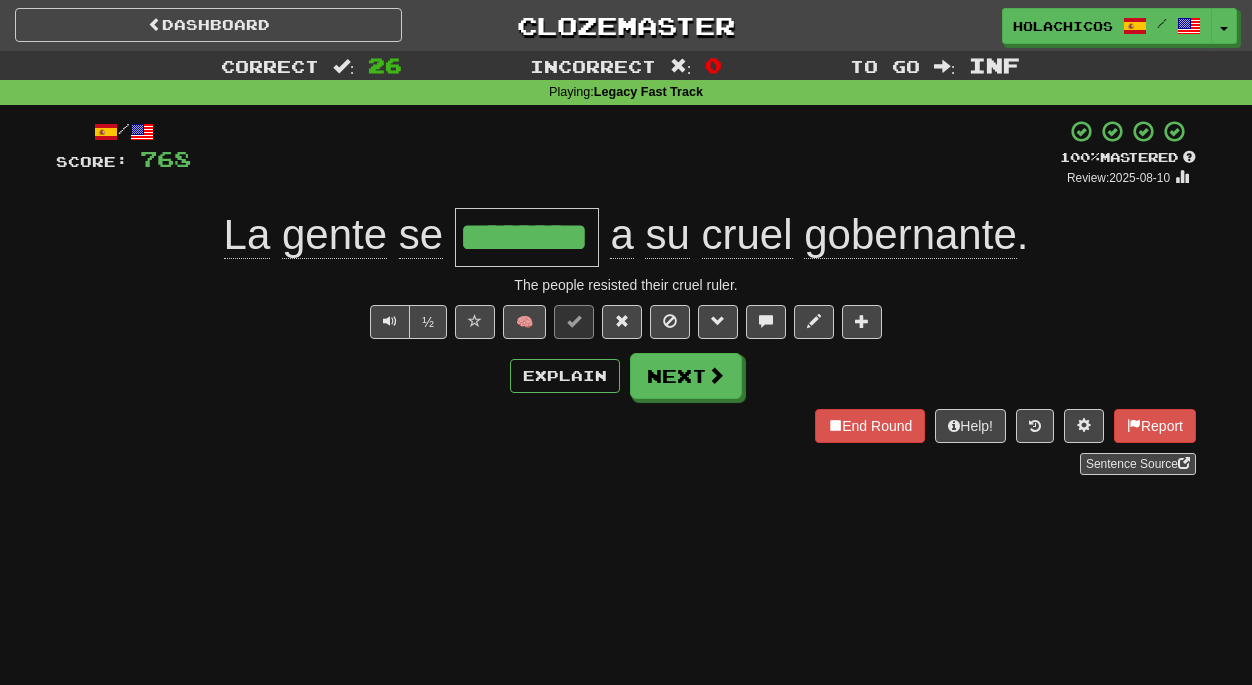 scroll, scrollTop: 0, scrollLeft: 0, axis: both 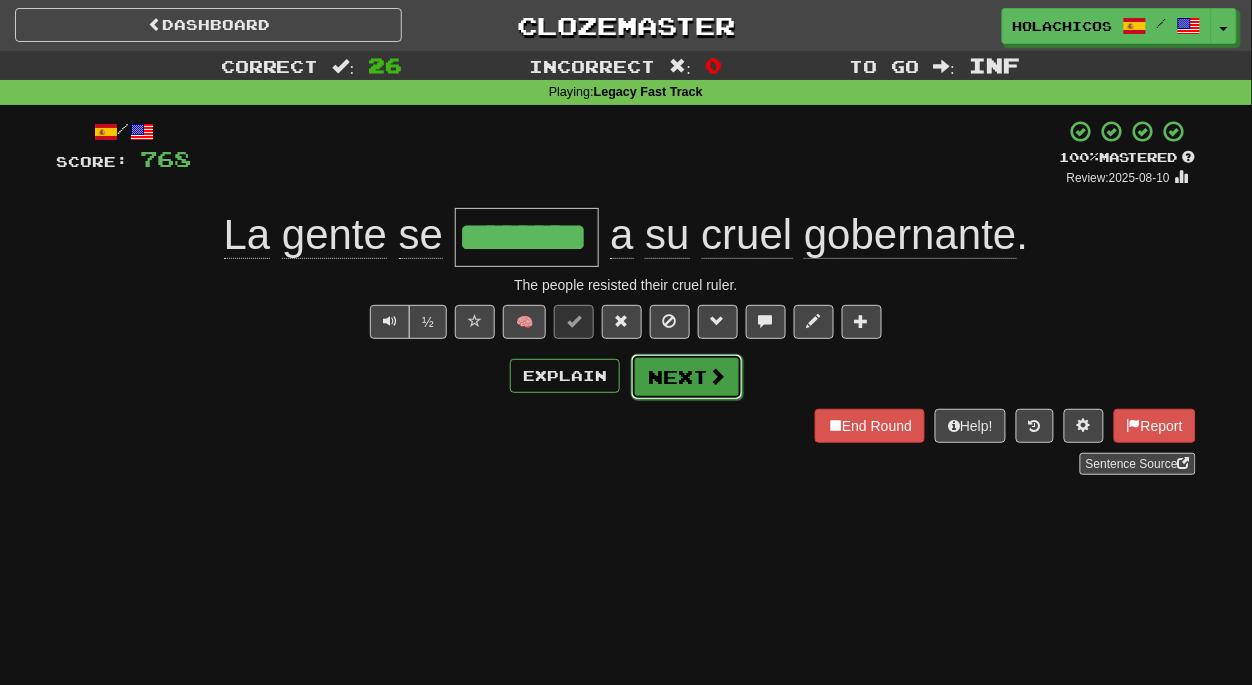 click on "Next" at bounding box center [687, 377] 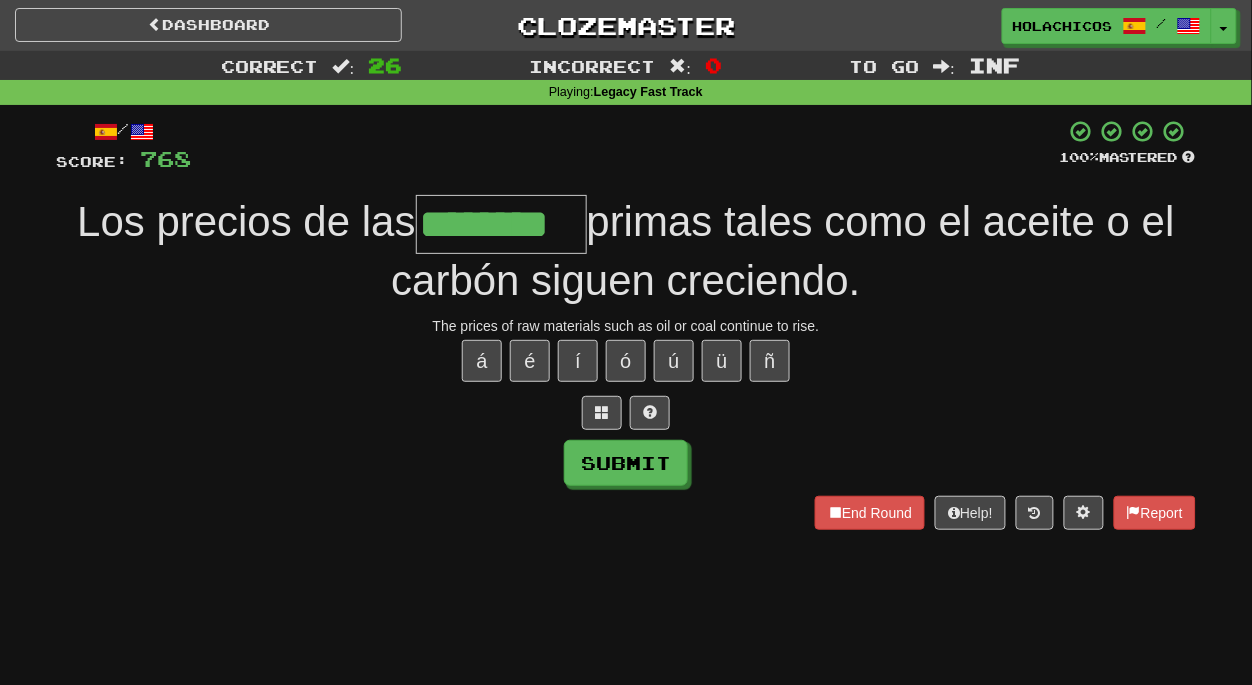 type on "********" 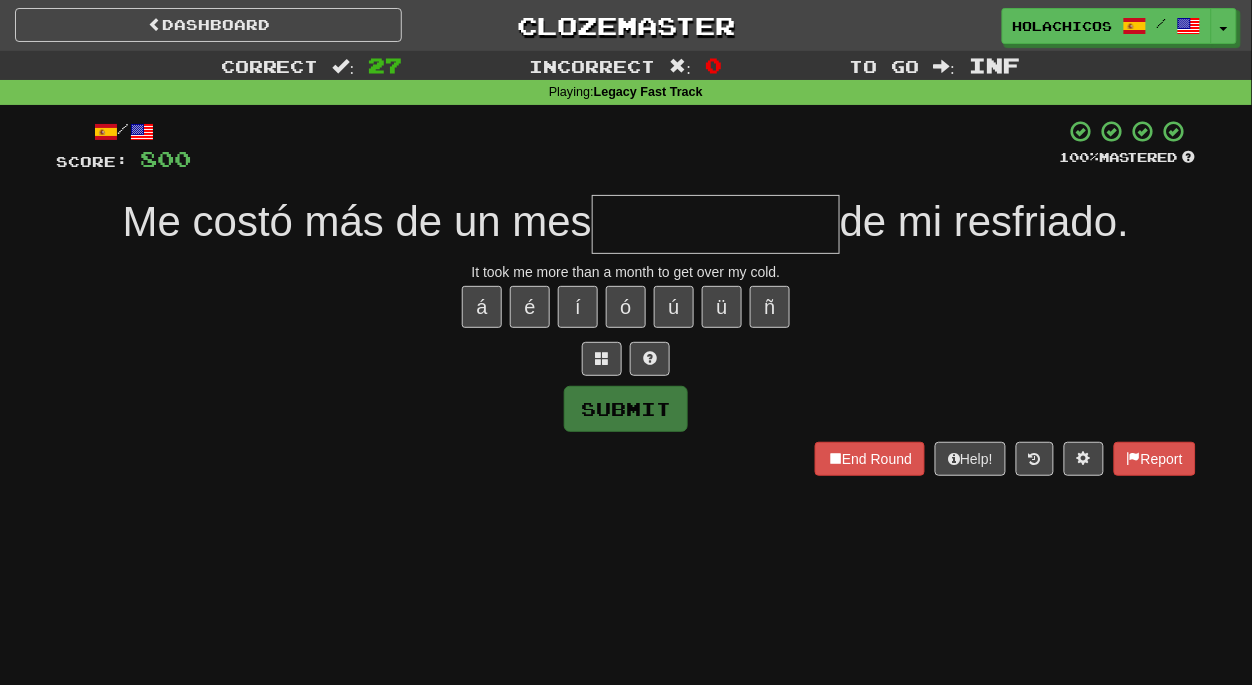 type on "*" 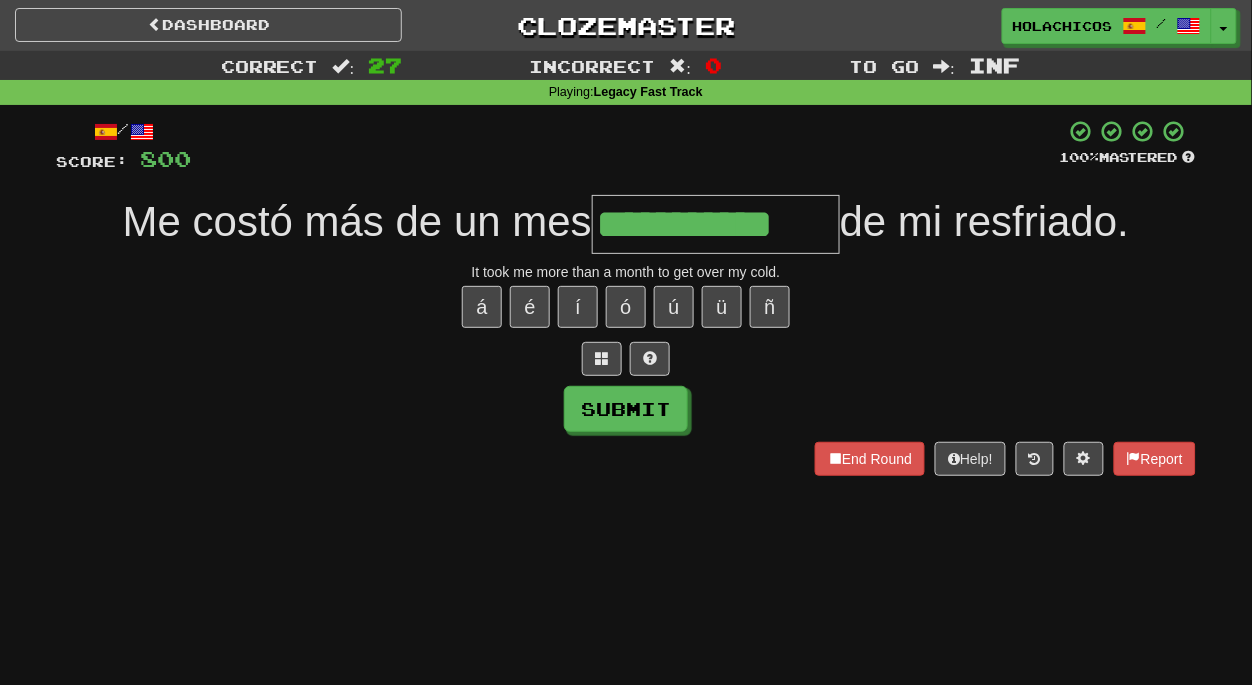 type on "**********" 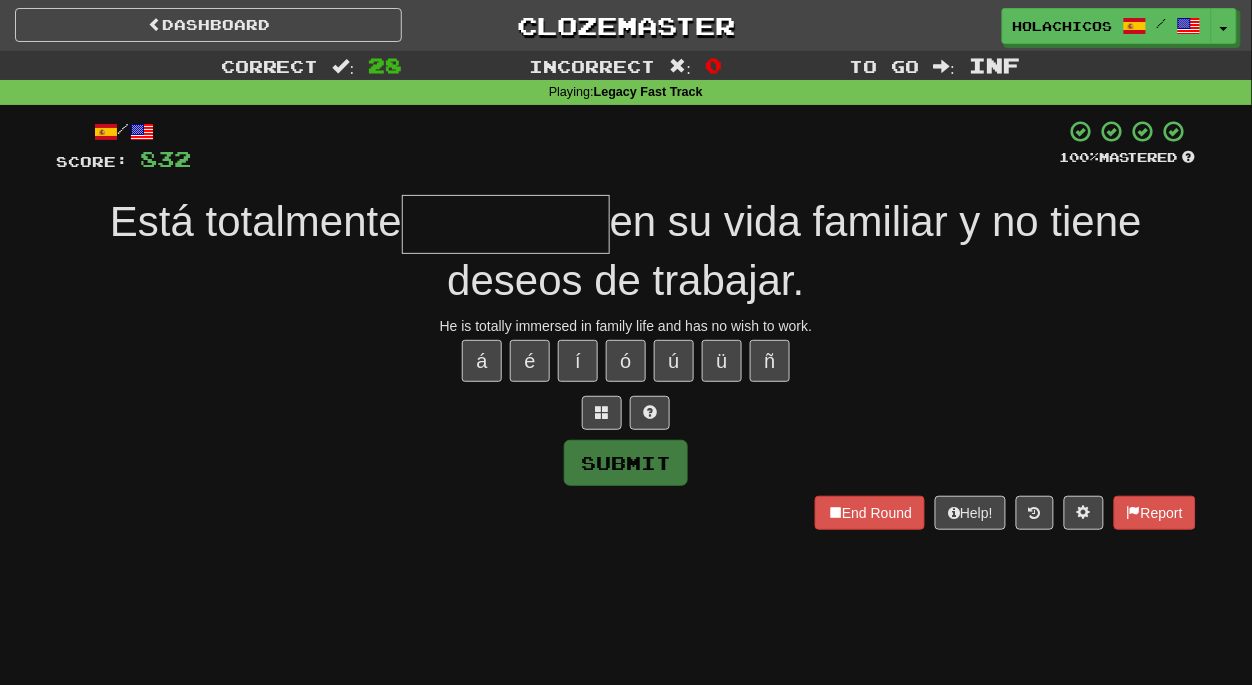 type on "*" 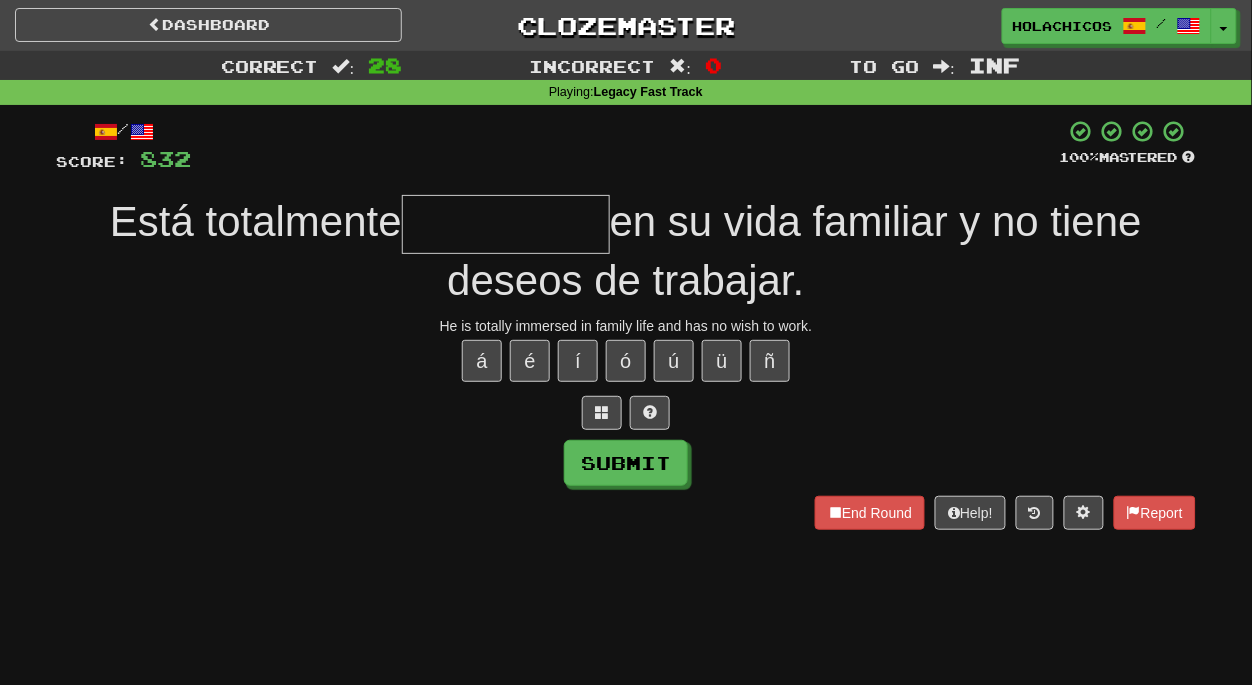type on "*" 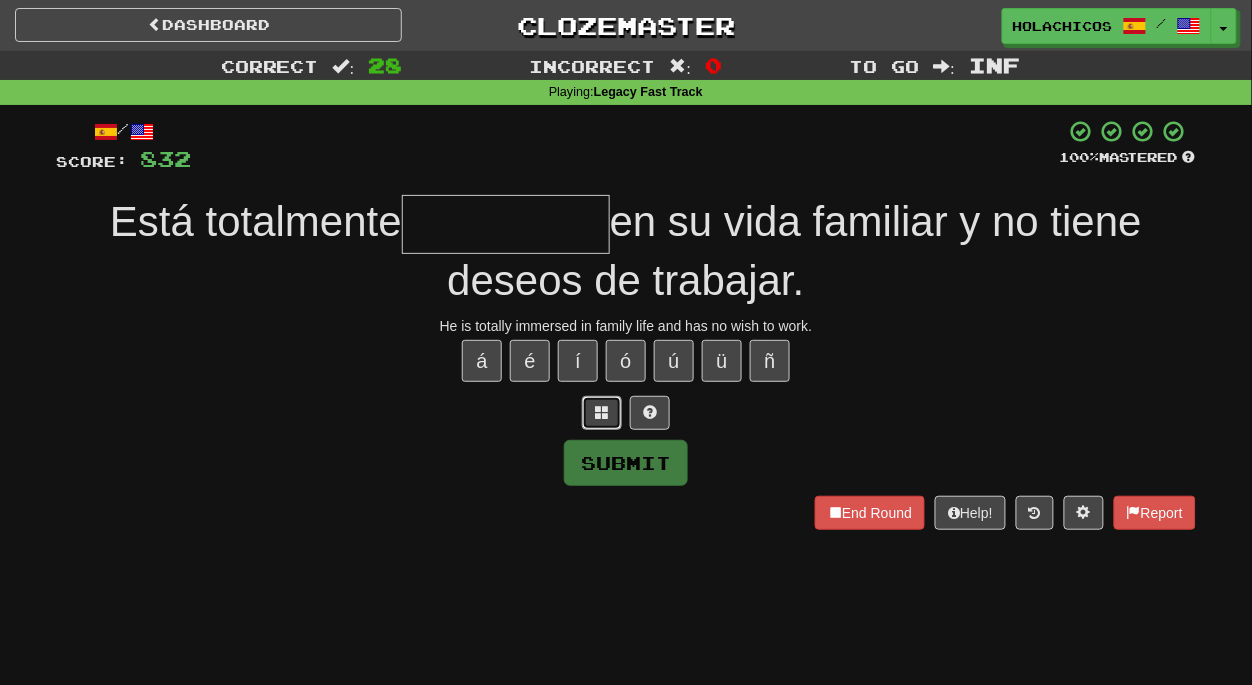 click at bounding box center (602, 412) 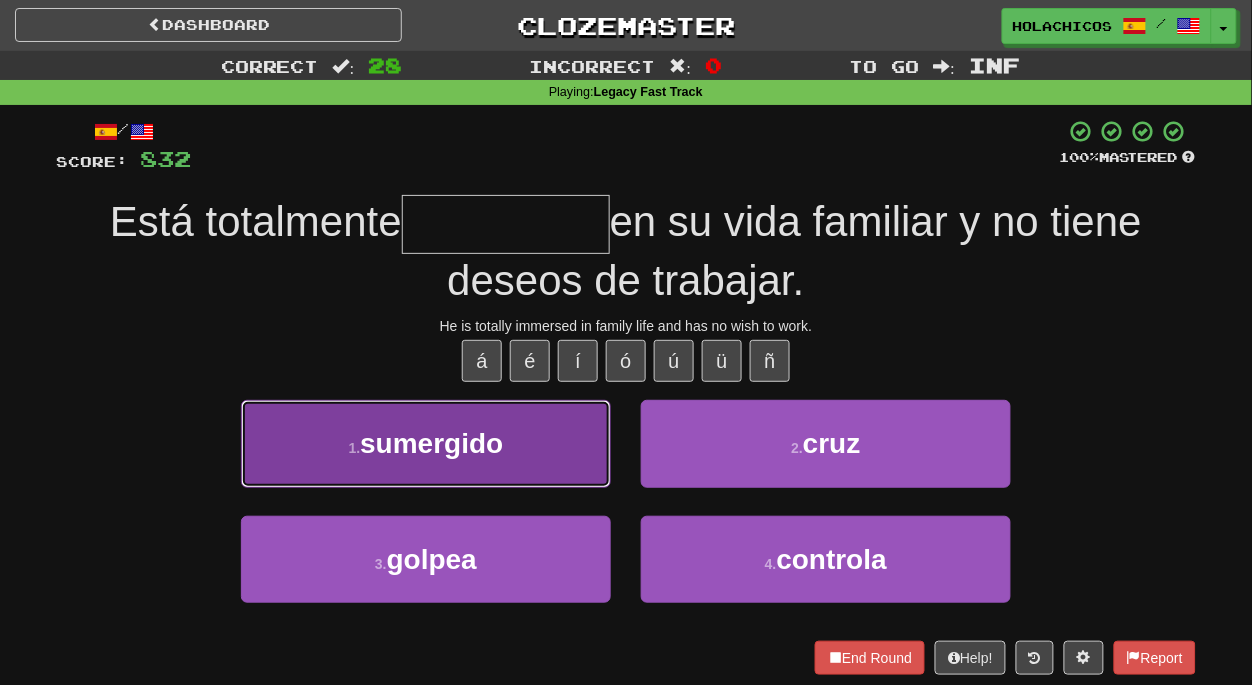 click on "1 .  sumergido" at bounding box center (426, 443) 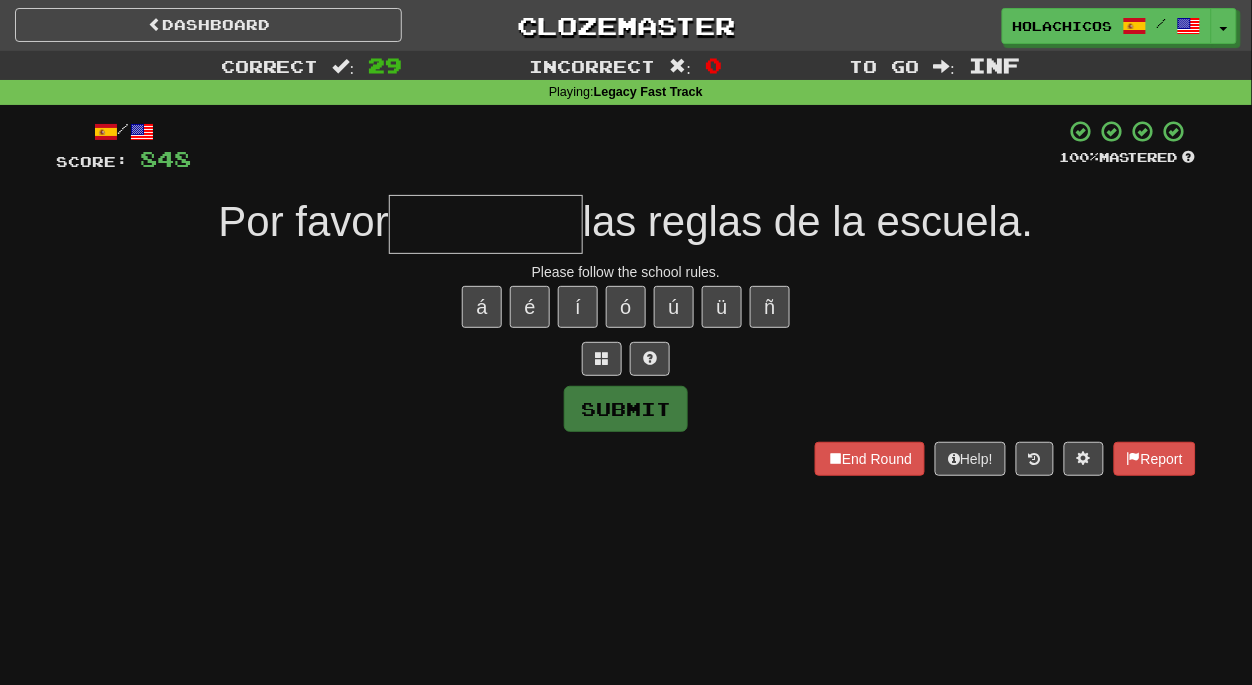 type on "*" 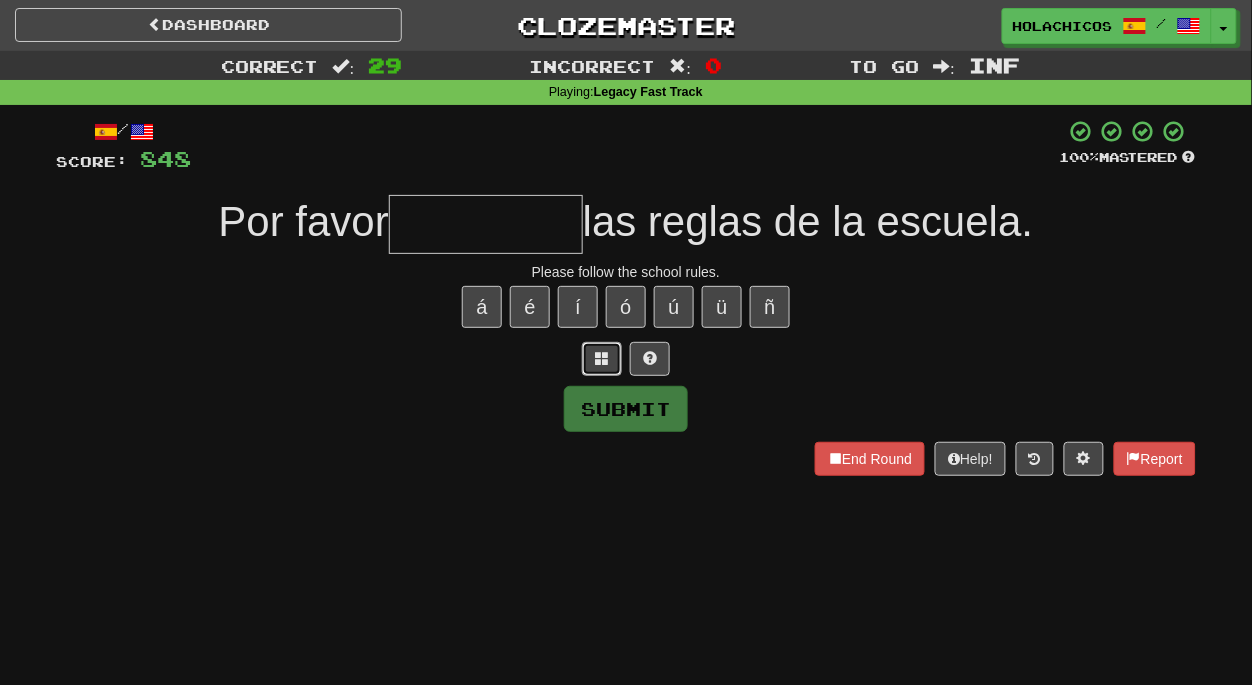 click at bounding box center (602, 358) 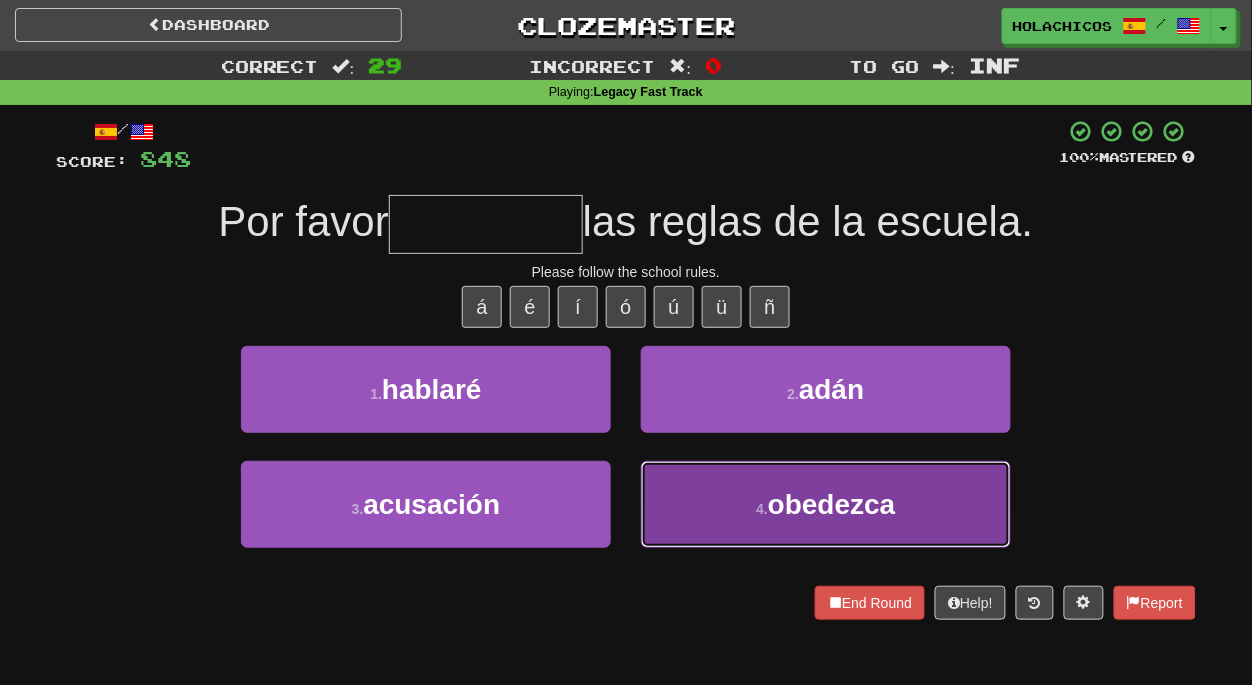 click on "4 .  obedezca" at bounding box center [826, 504] 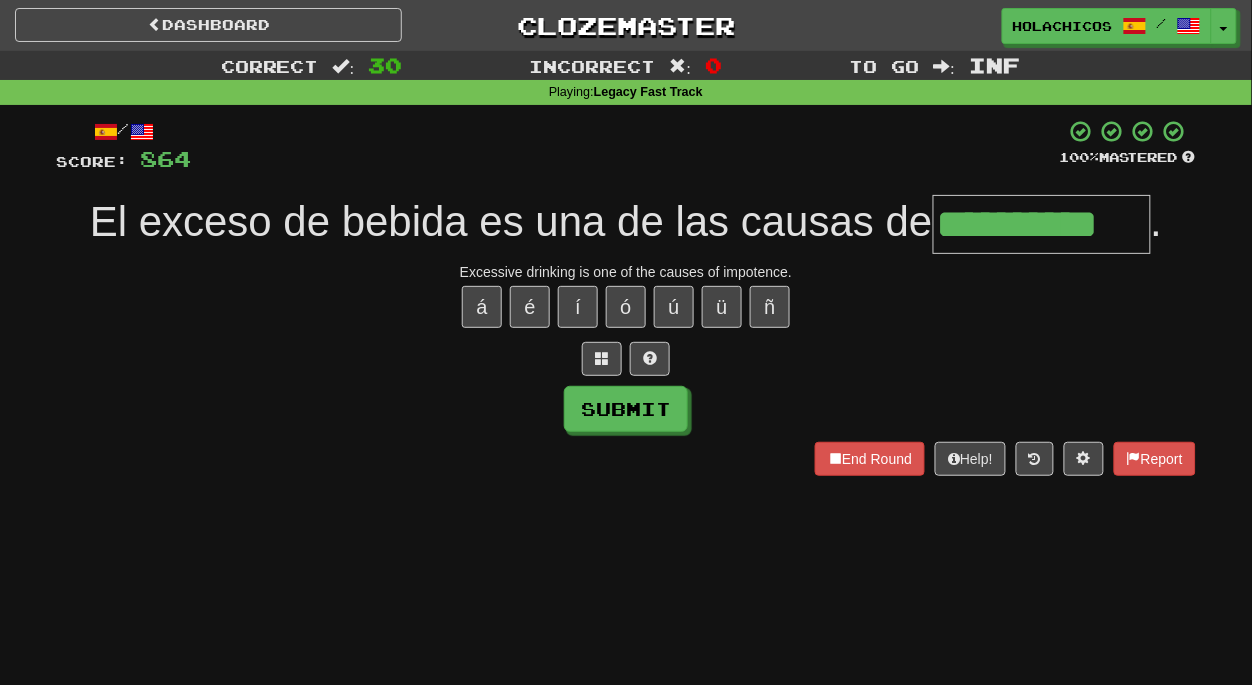 type on "**********" 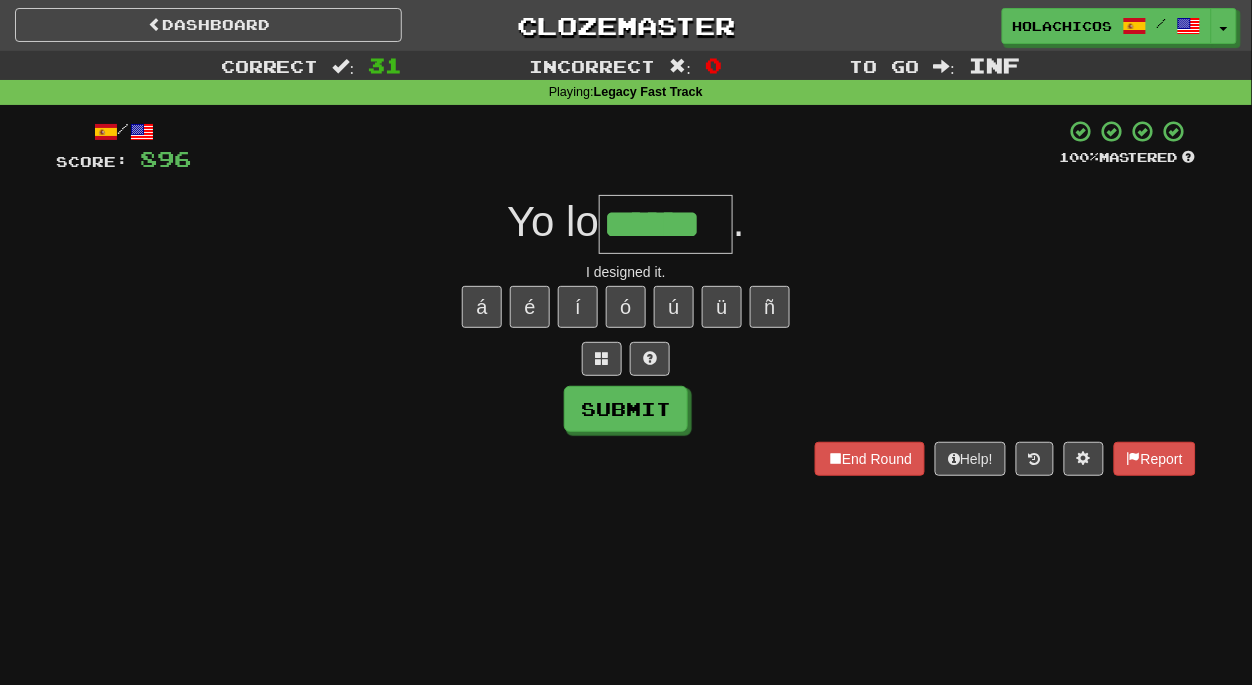 type on "******" 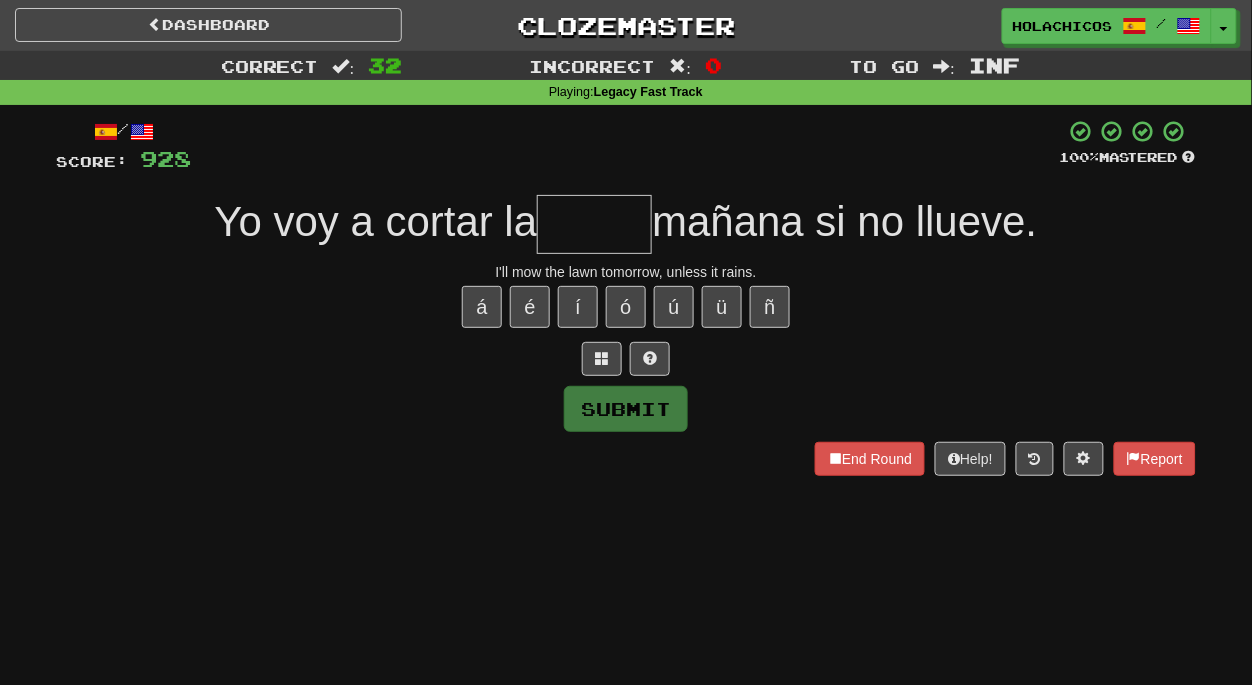 type on "*" 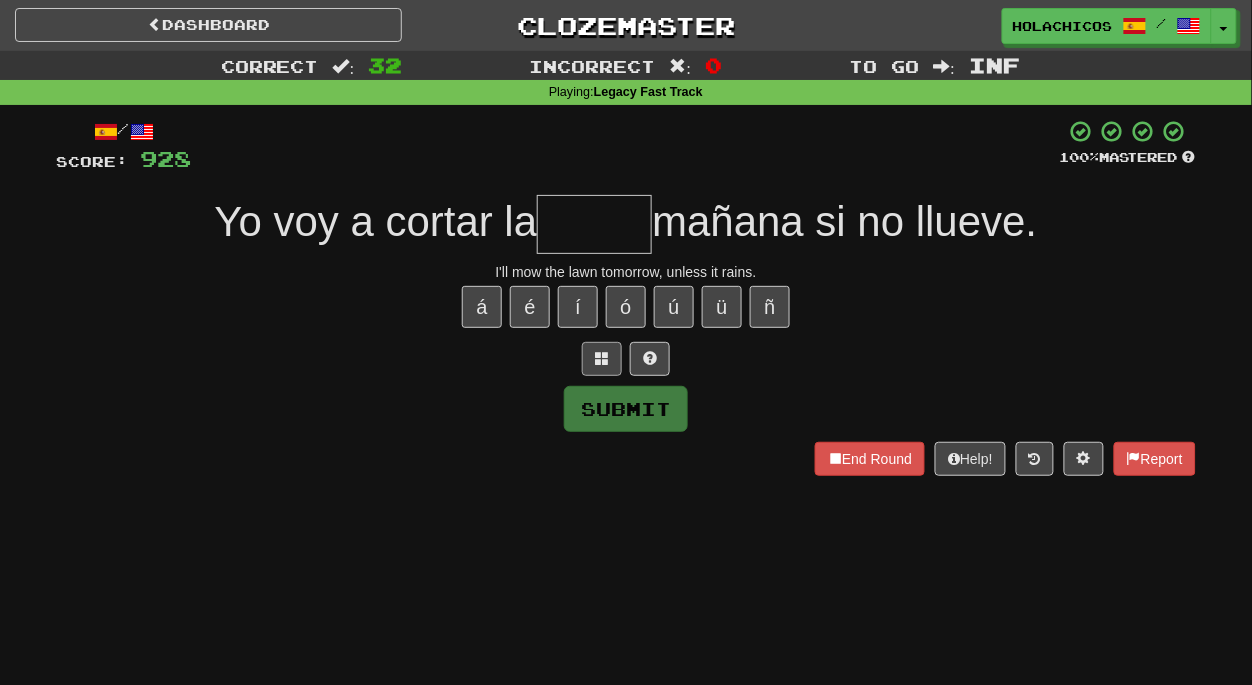 type on "*" 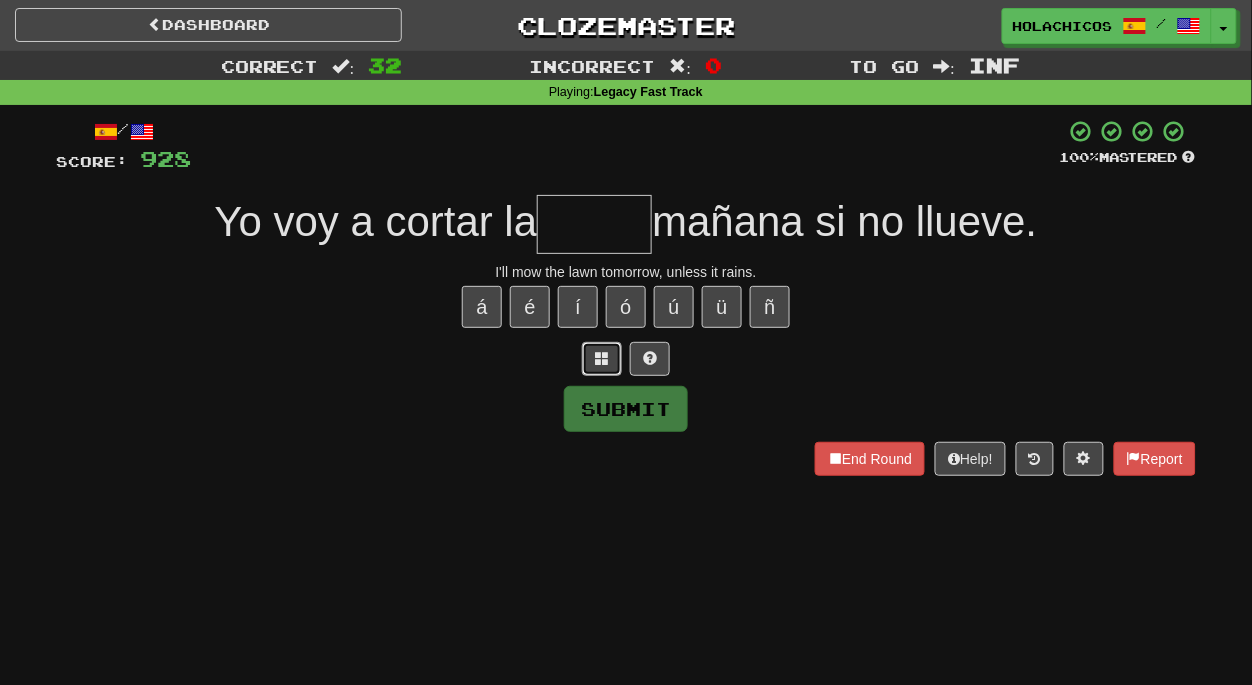 click at bounding box center [602, 358] 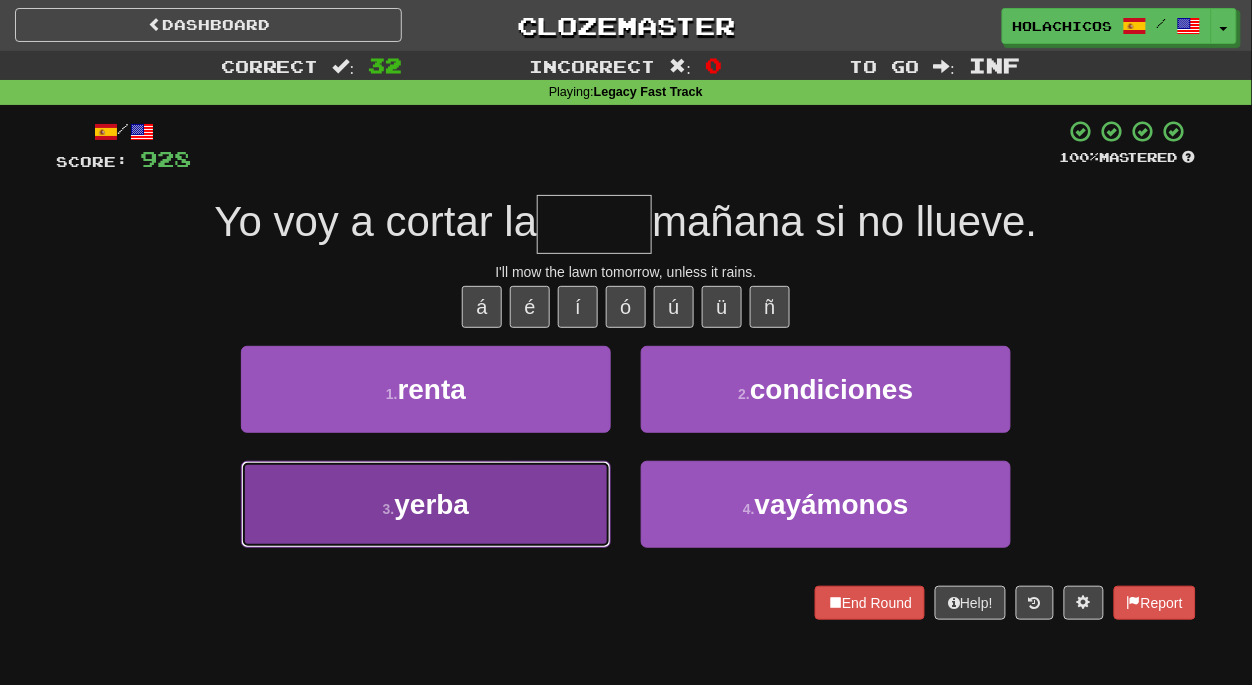 click on "3 .  yerba" at bounding box center [426, 504] 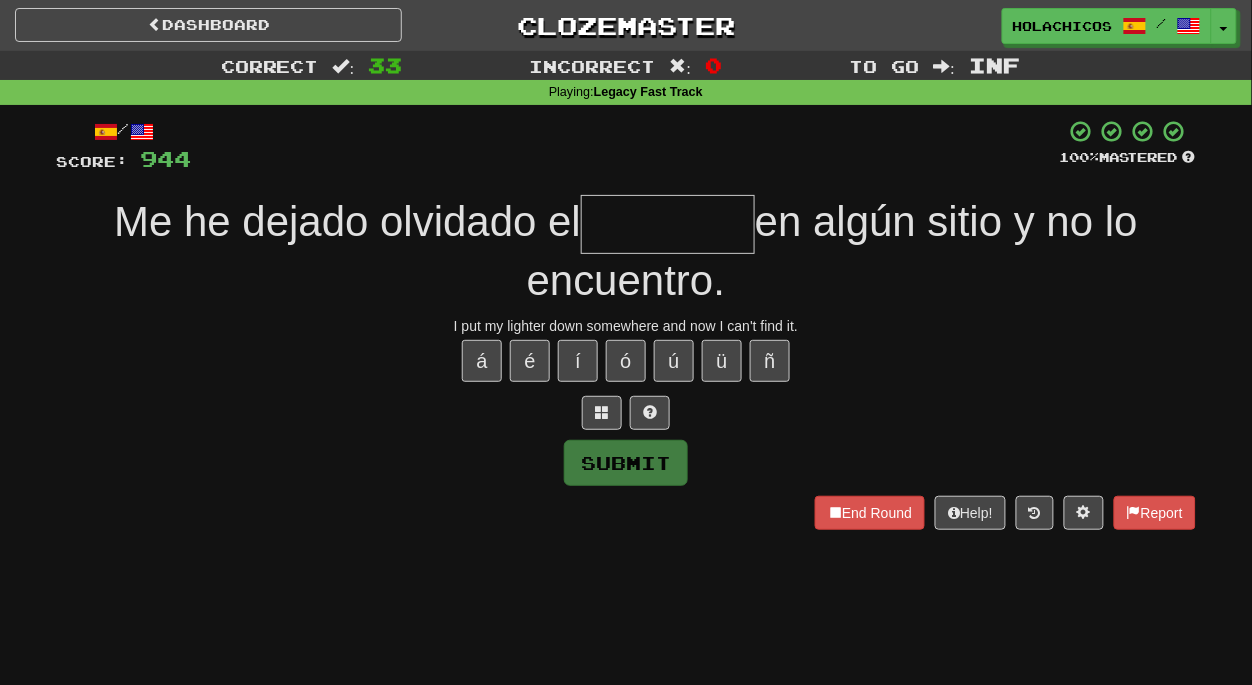 type on "*" 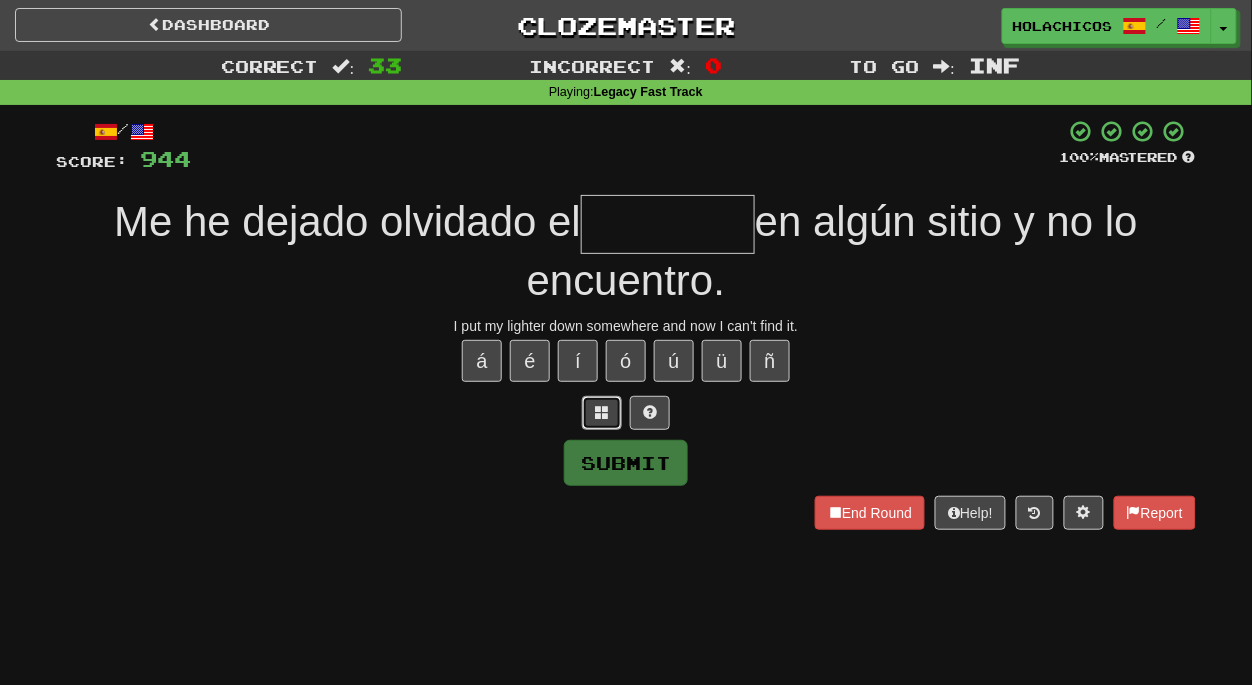 click at bounding box center (602, 412) 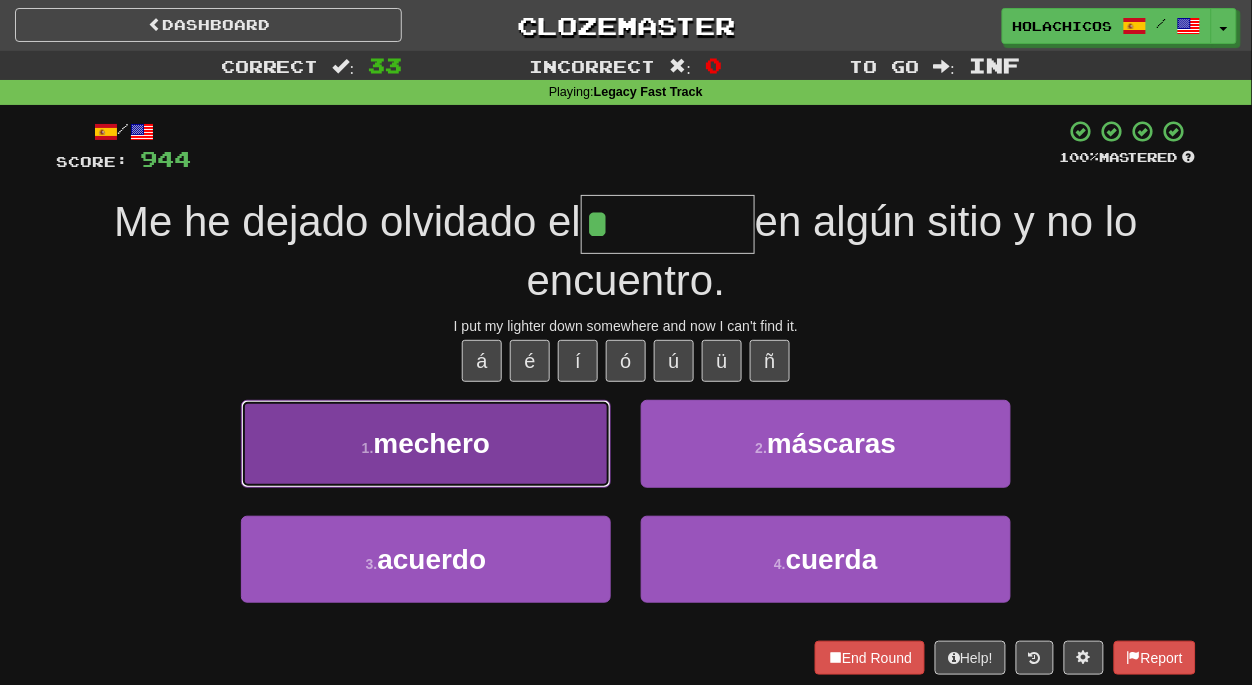 click on "1 .  mechero" at bounding box center [426, 443] 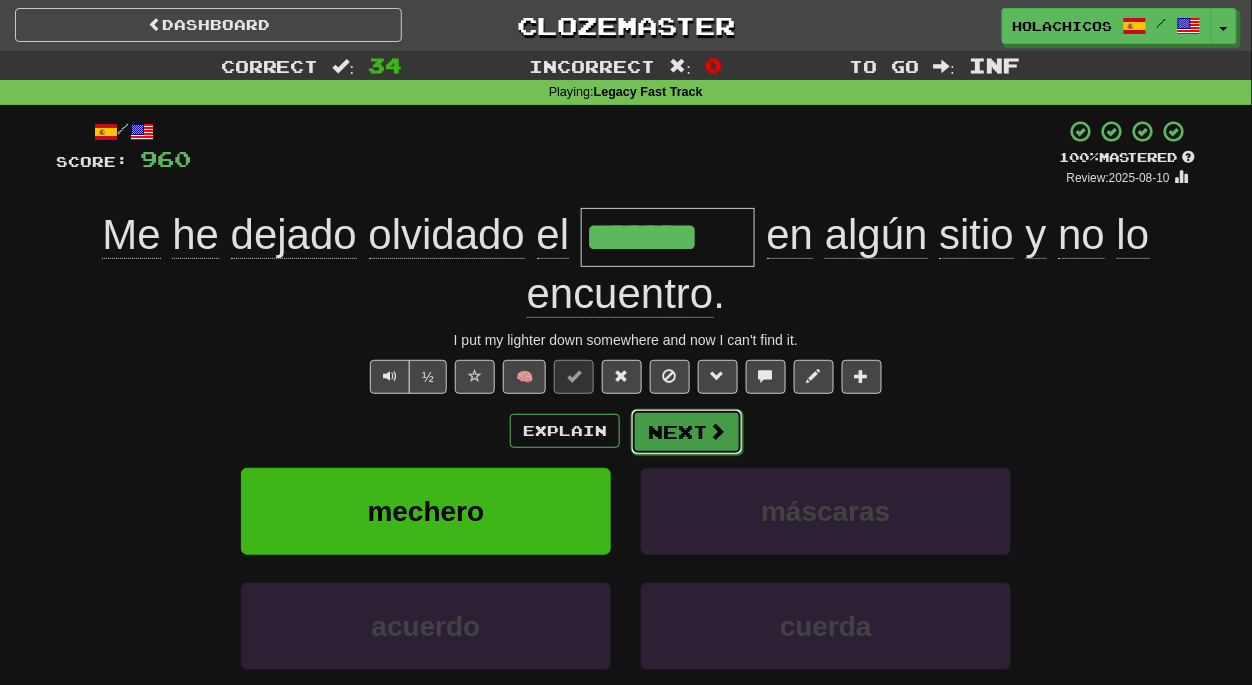 click on "Next" at bounding box center [687, 432] 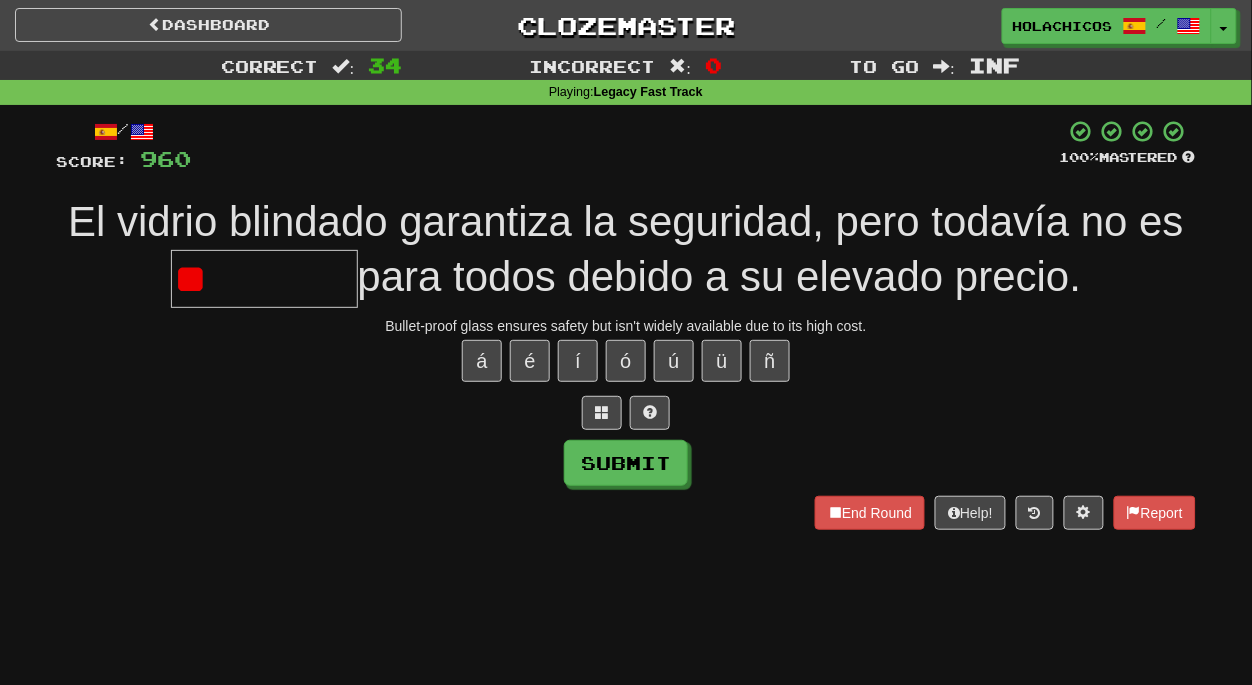 type on "*" 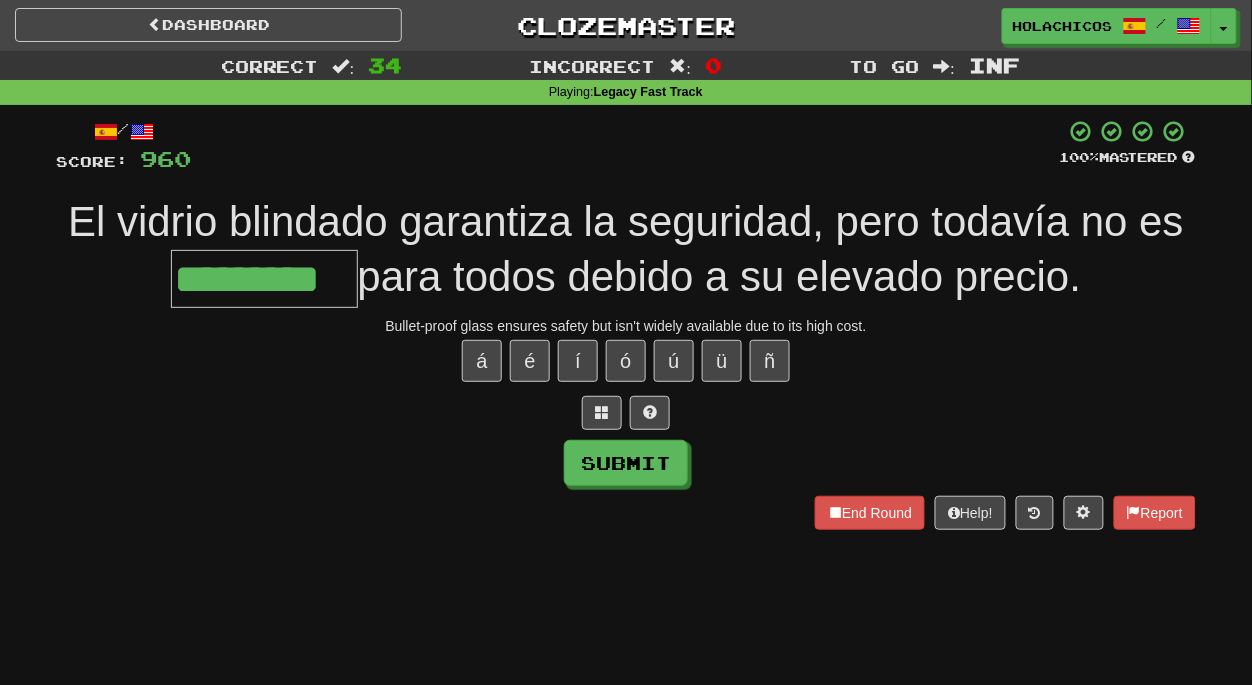 type on "*********" 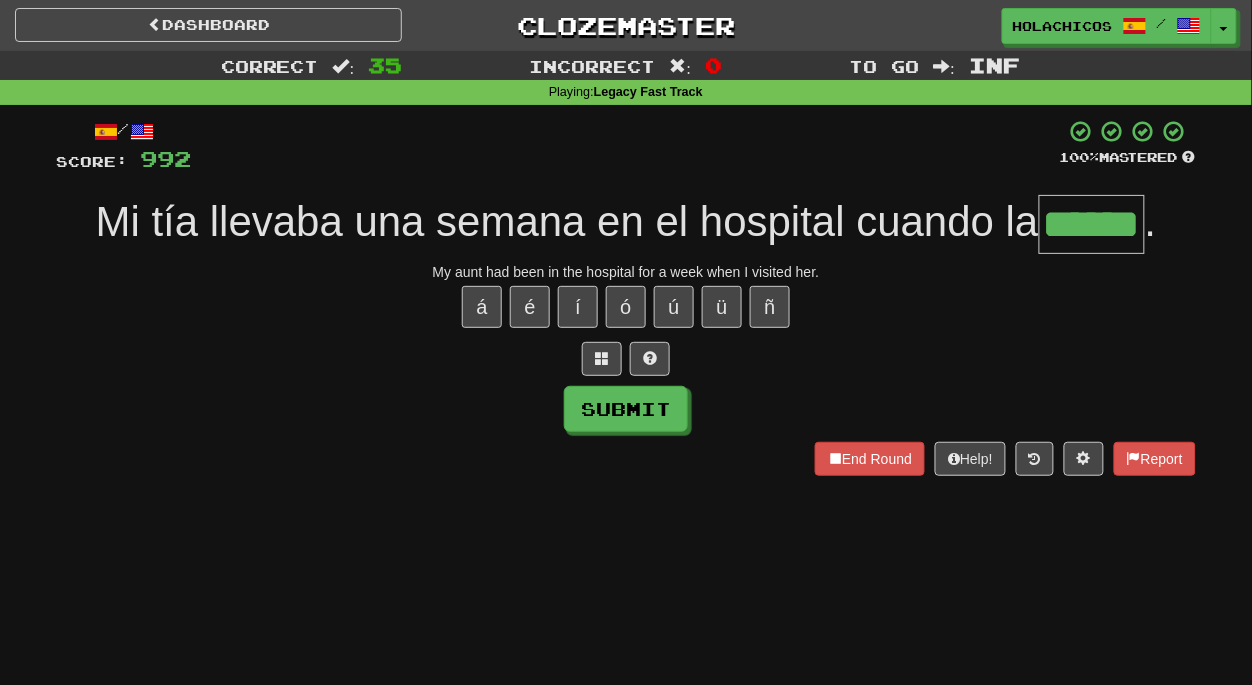 type on "******" 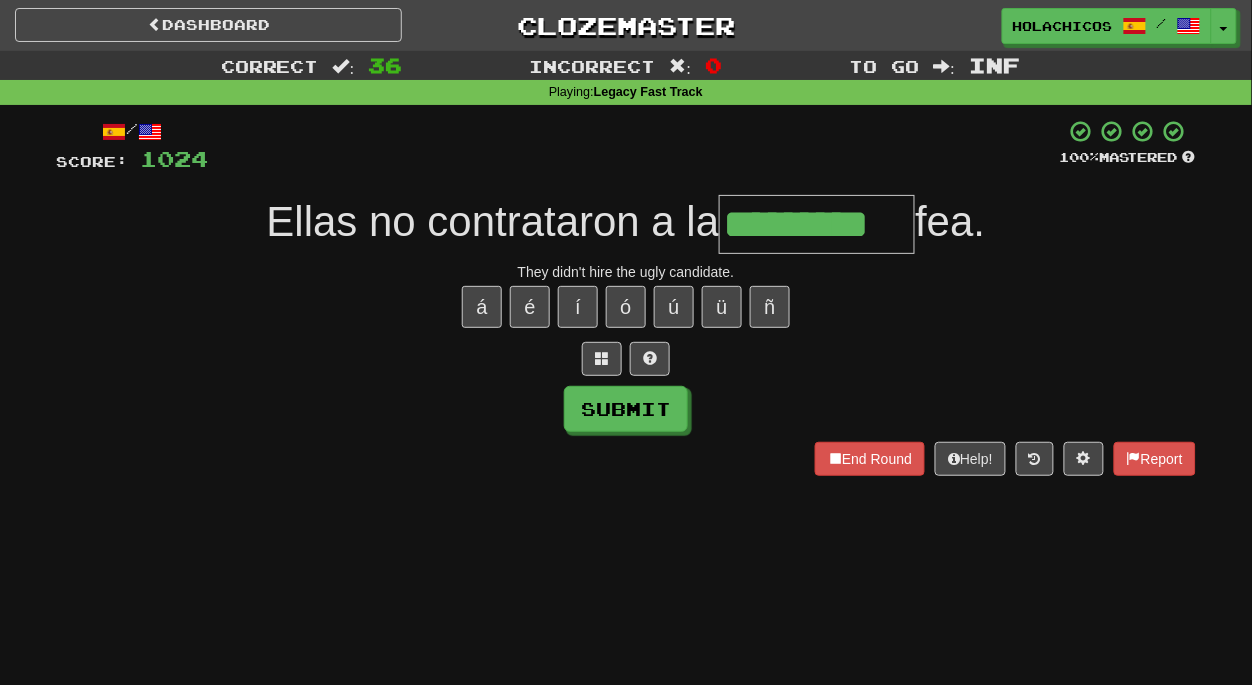 type on "*********" 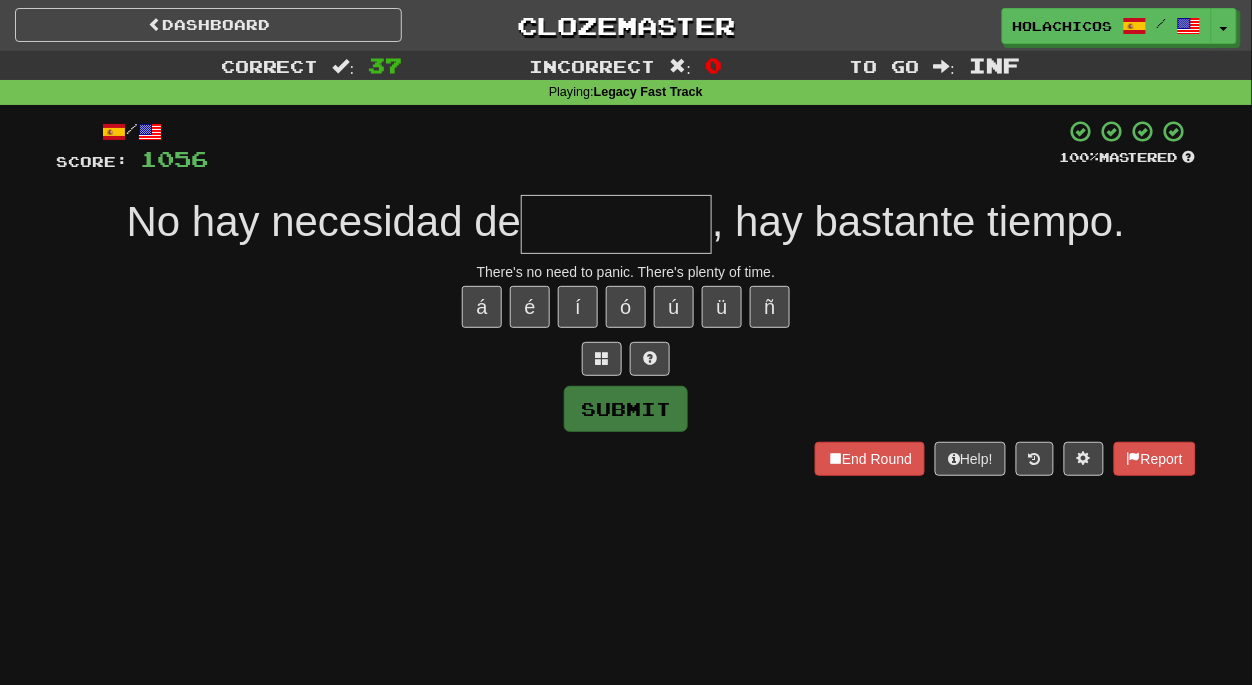type on "*" 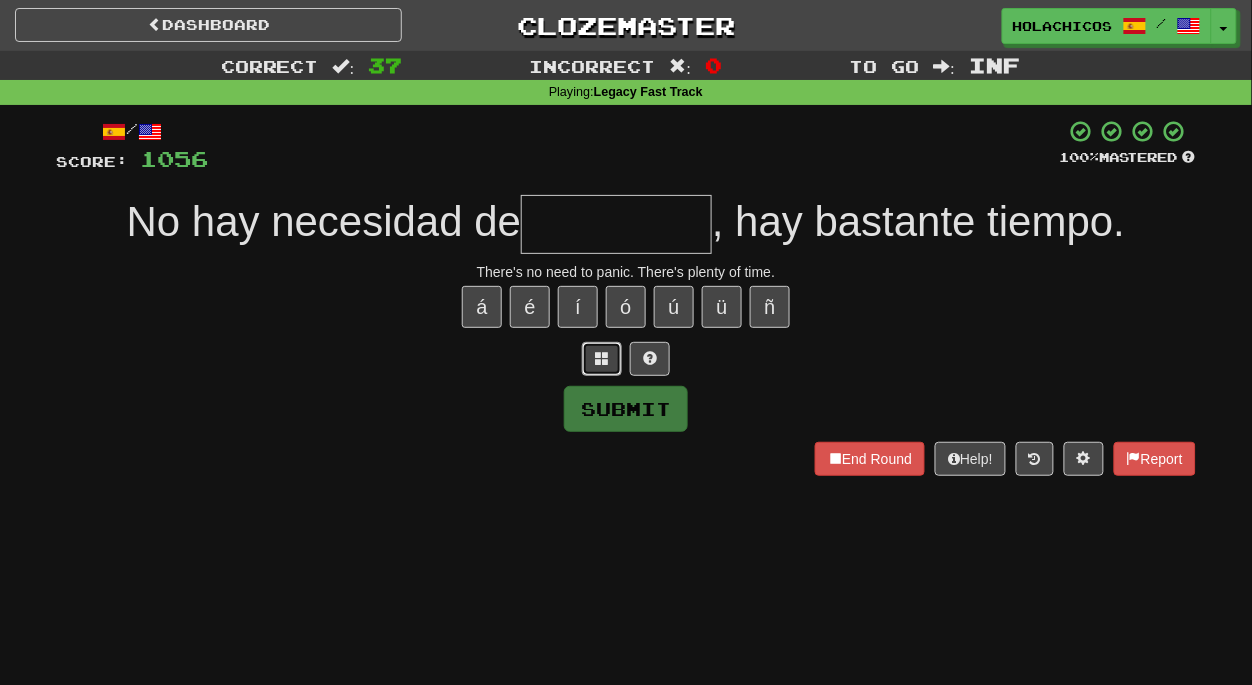 click at bounding box center (602, 358) 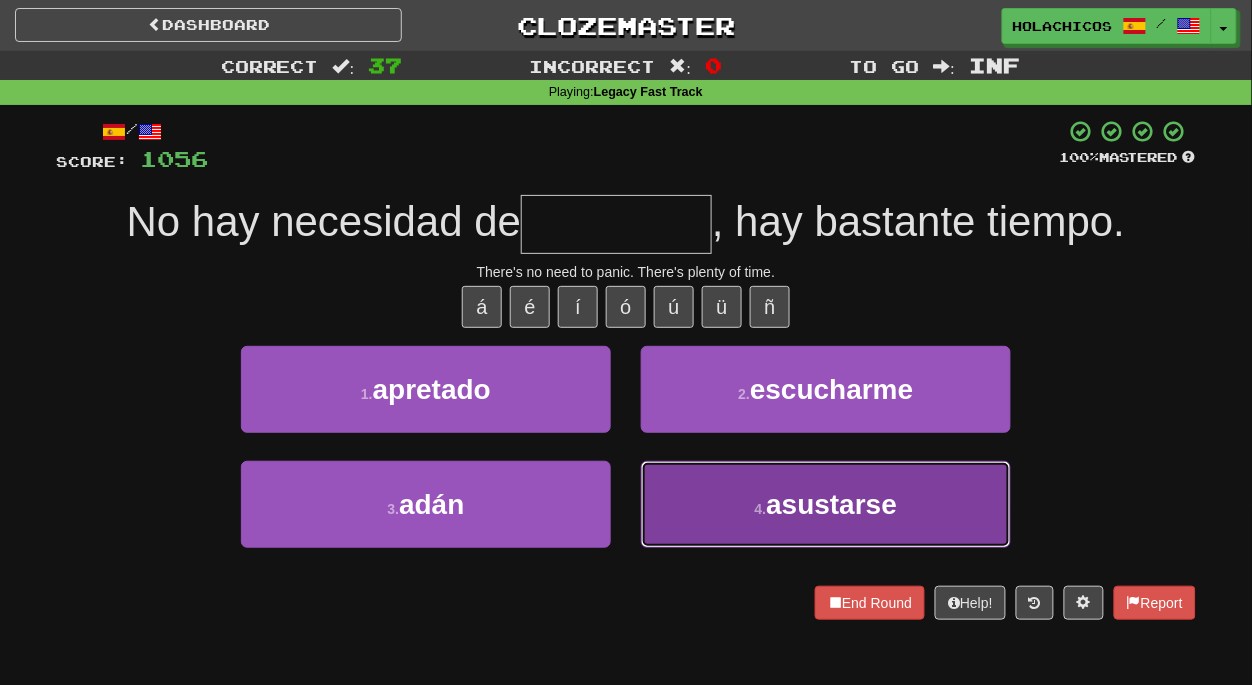 click on "4 .  asustarse" at bounding box center (826, 504) 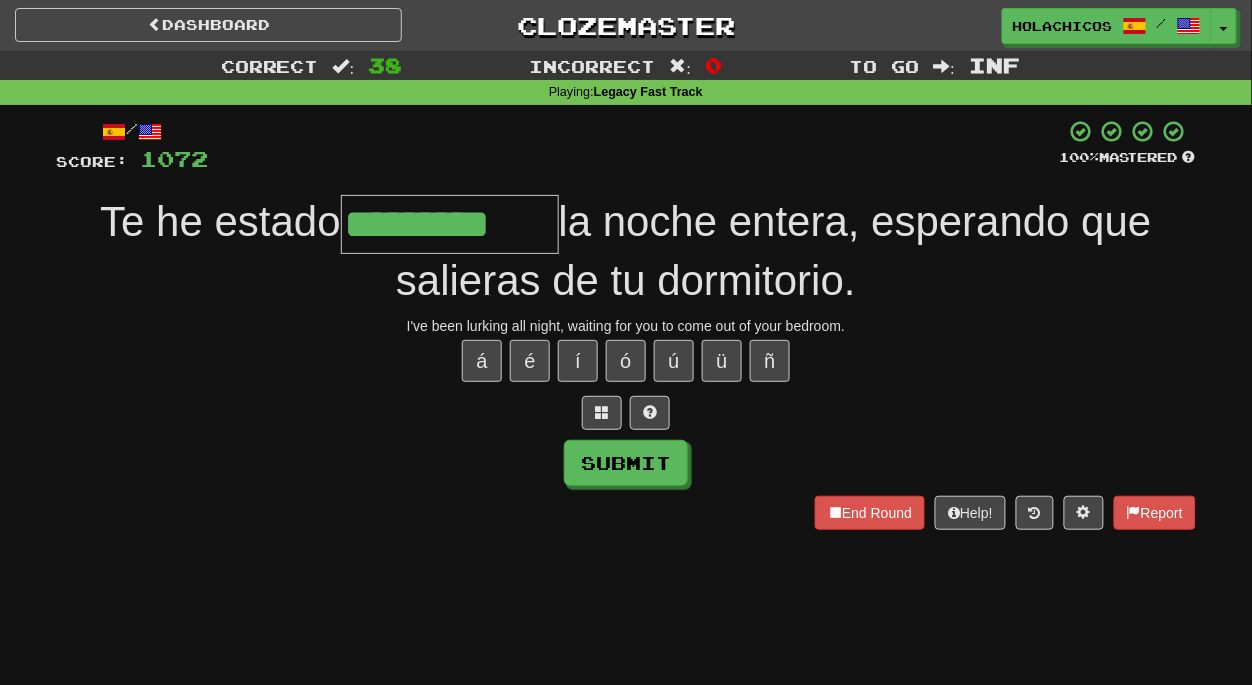 type on "*********" 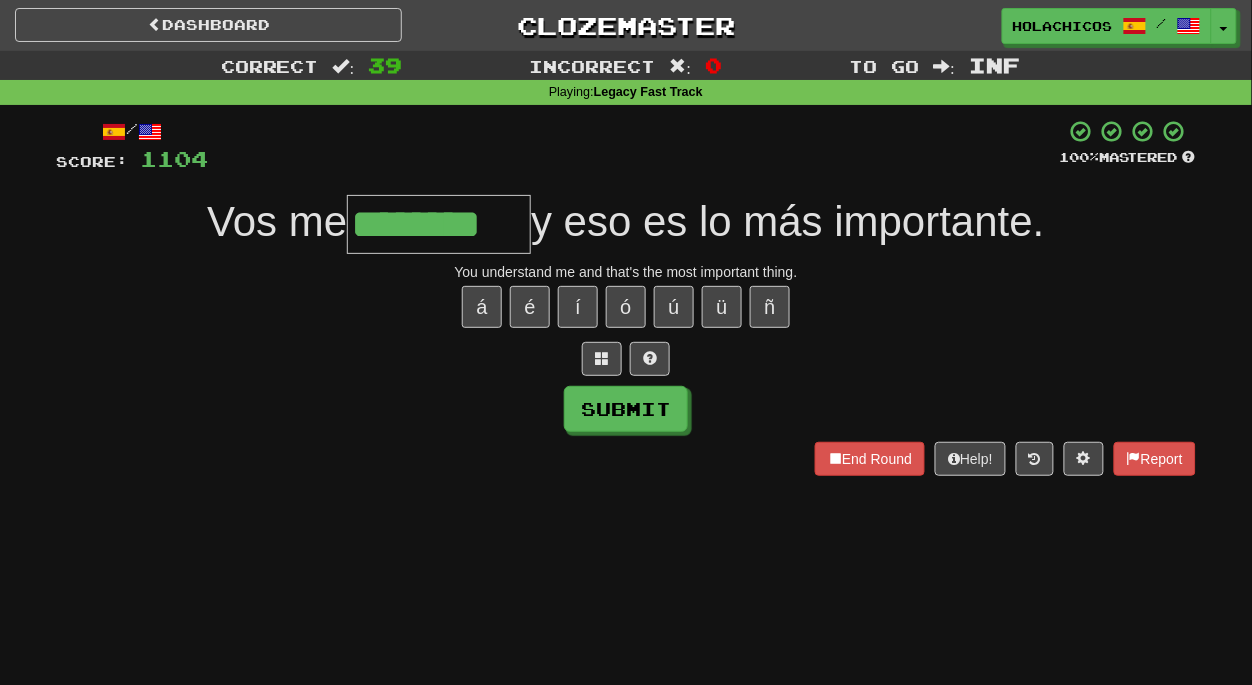 type on "********" 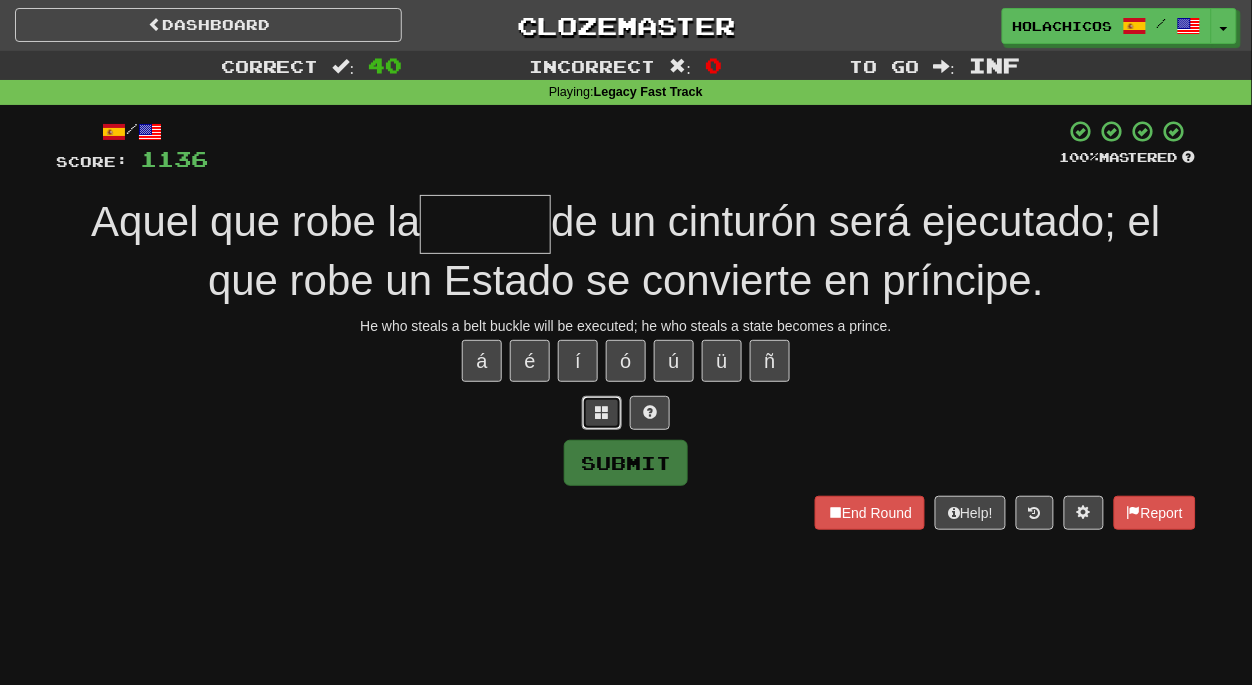 click at bounding box center (602, 413) 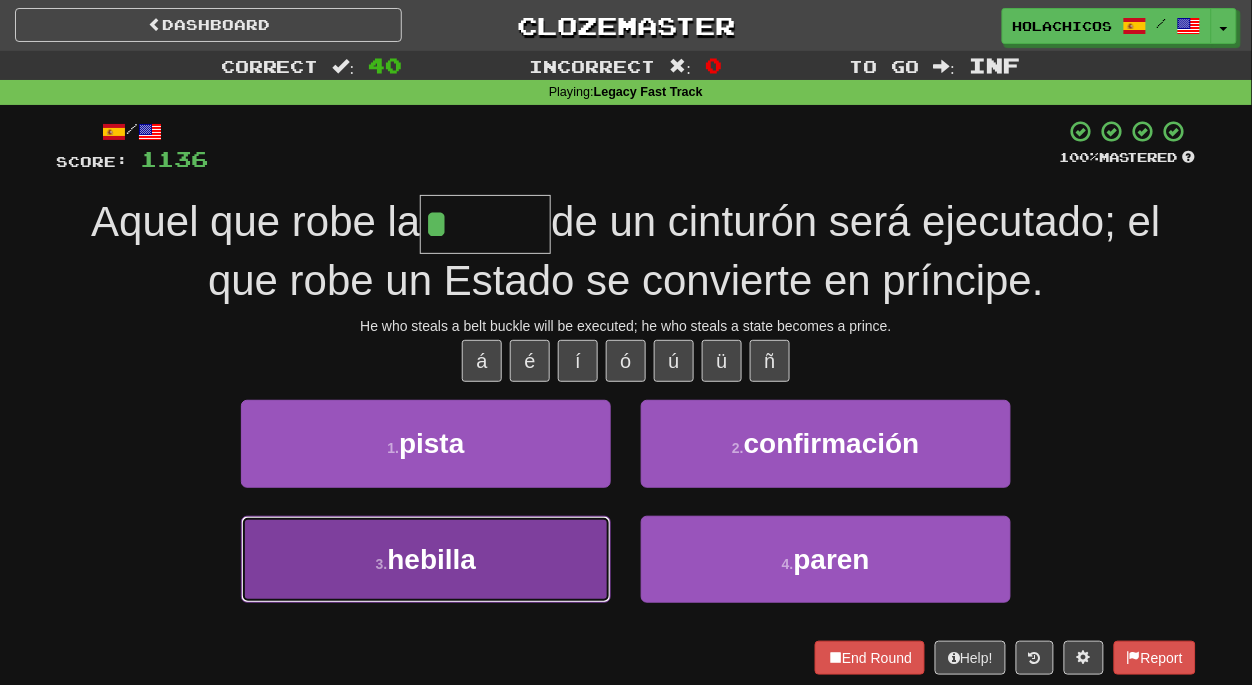 click on "3 .  hebilla" at bounding box center (426, 559) 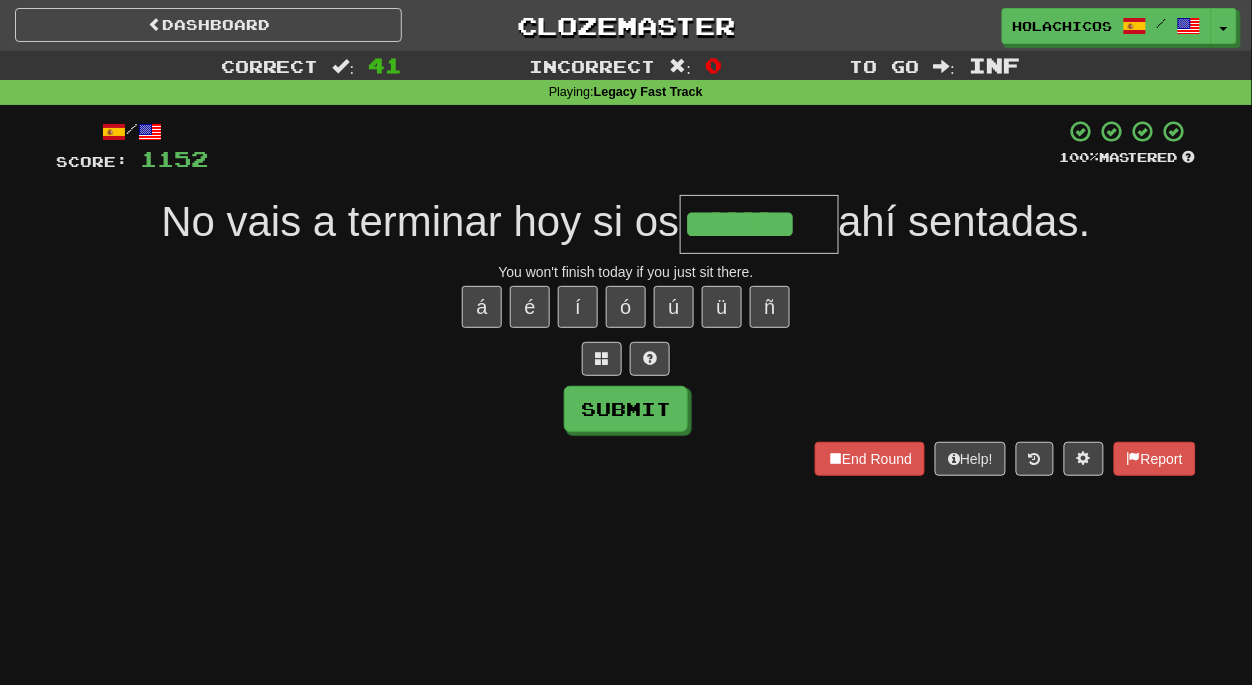 type on "*******" 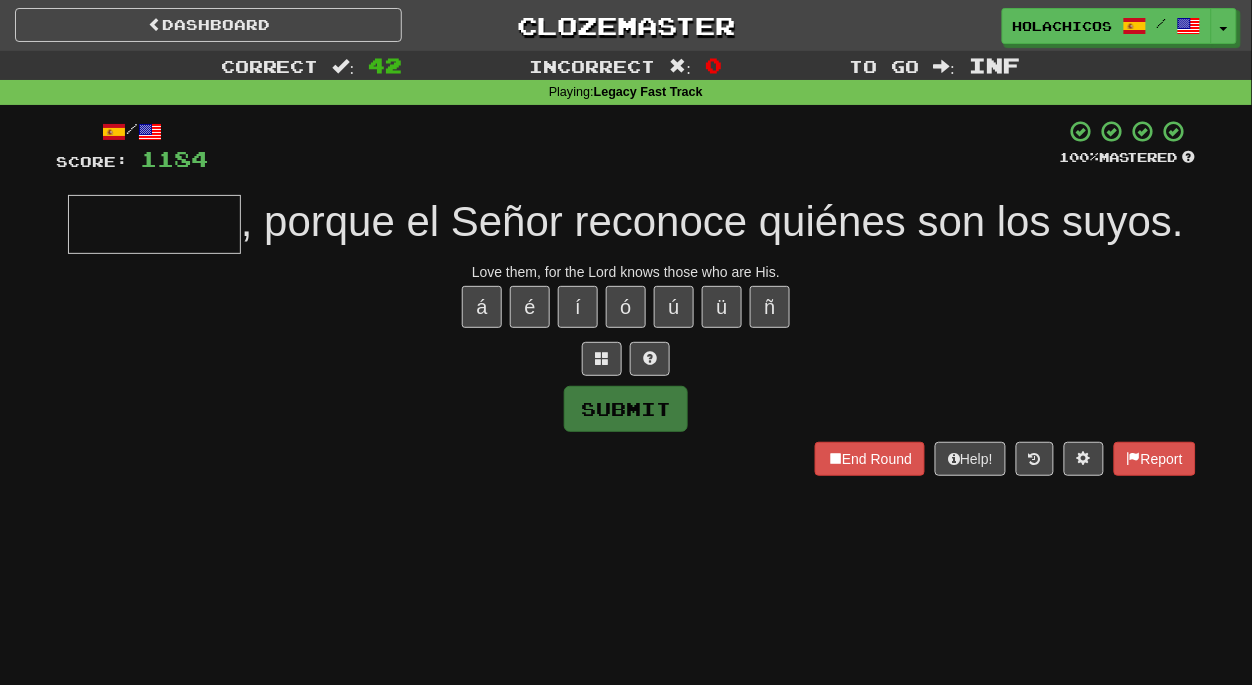 type on "*" 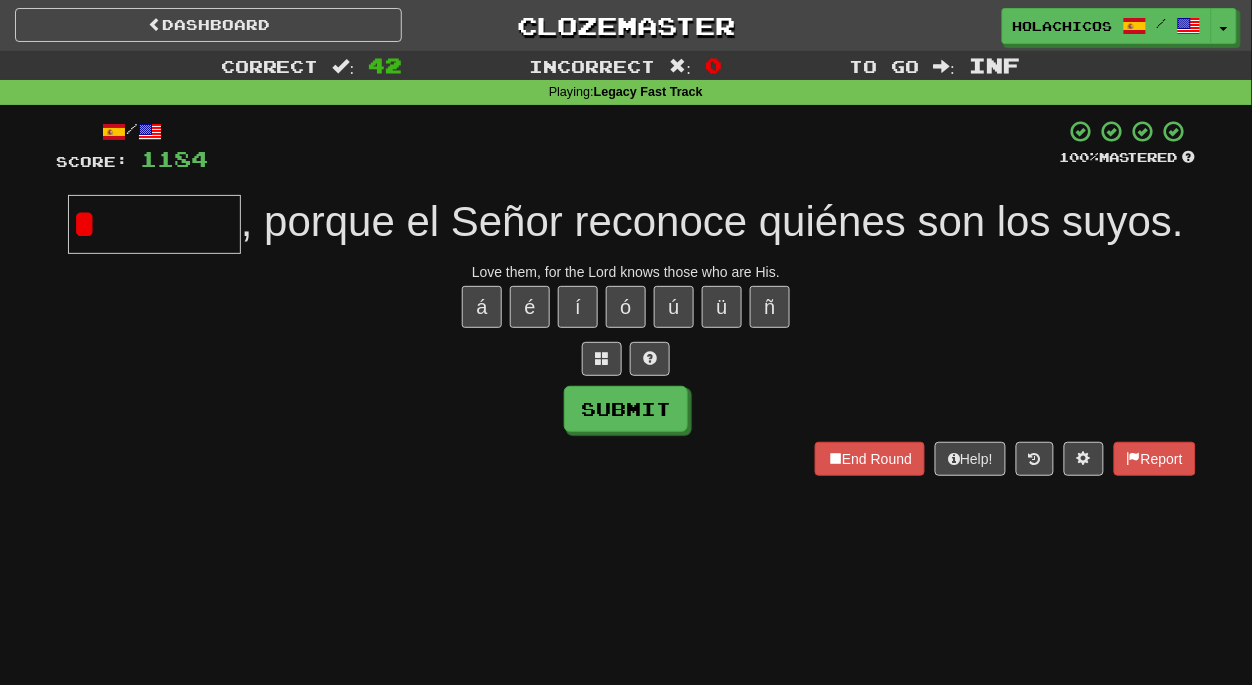 type on "*" 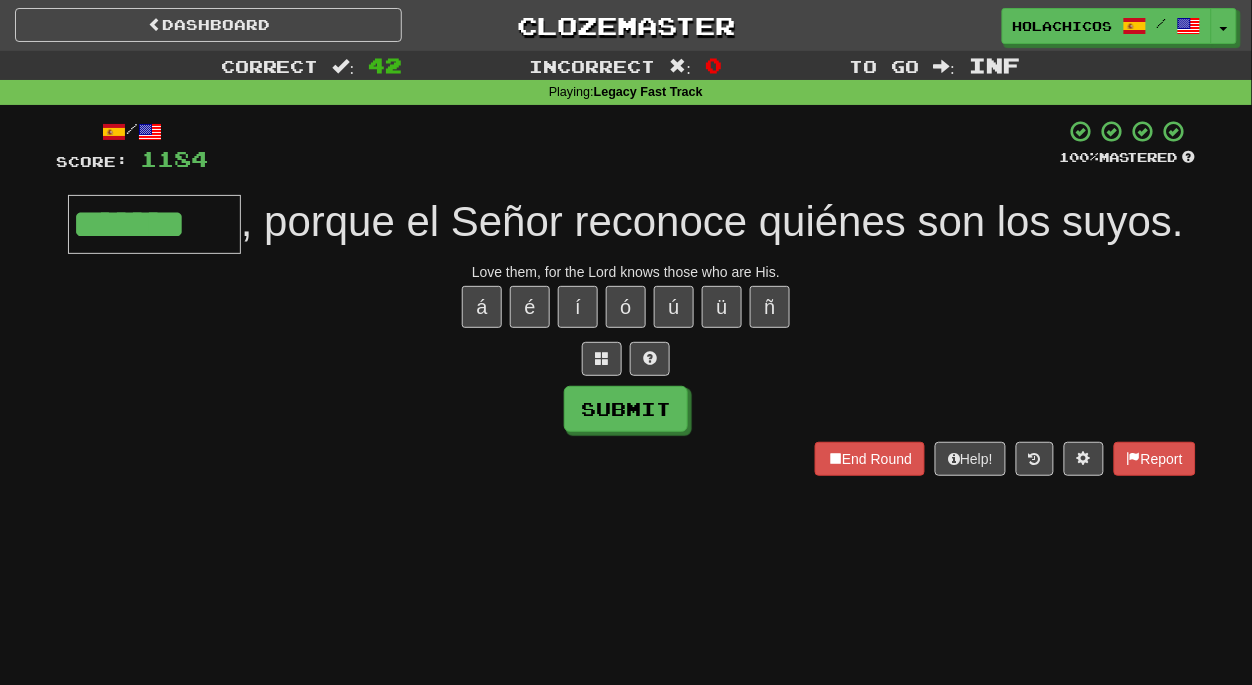 type on "*******" 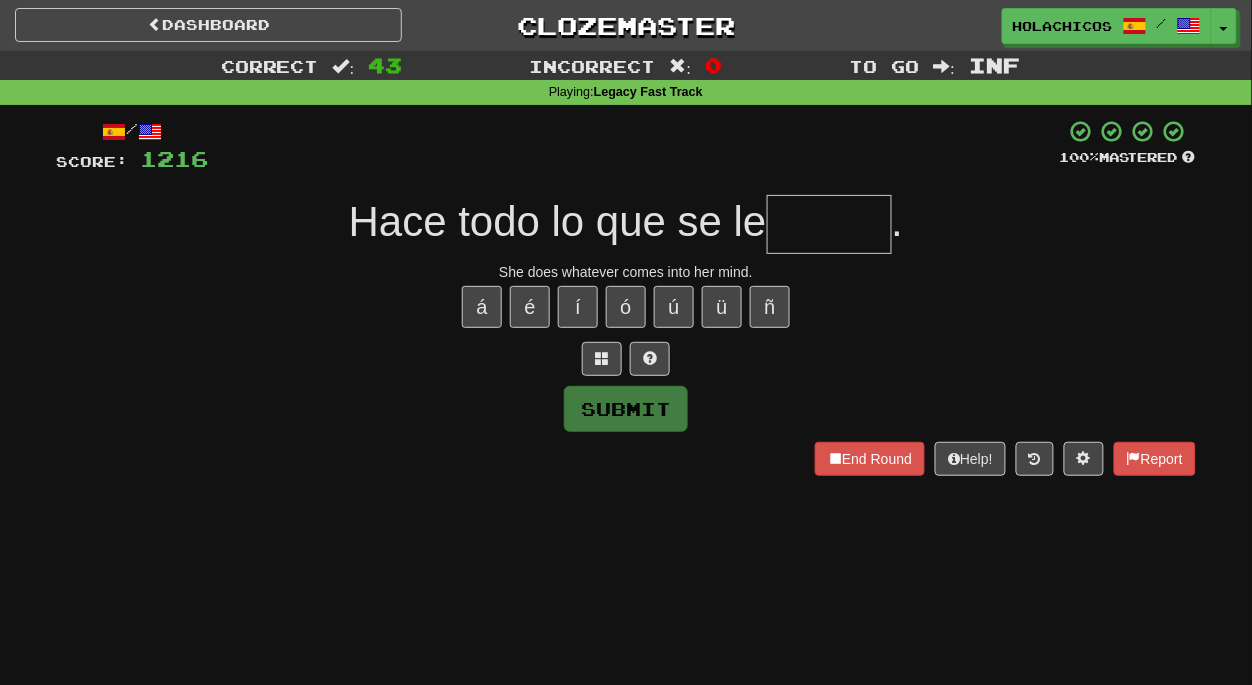 type on "*" 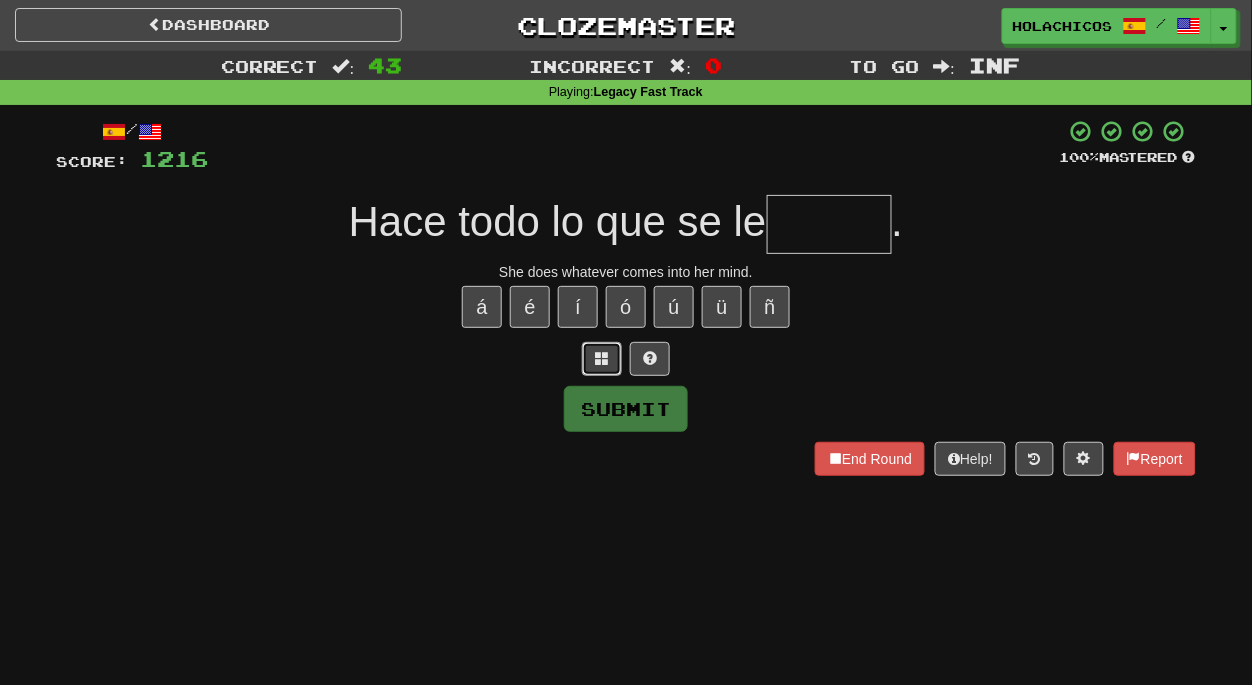 click at bounding box center (602, 358) 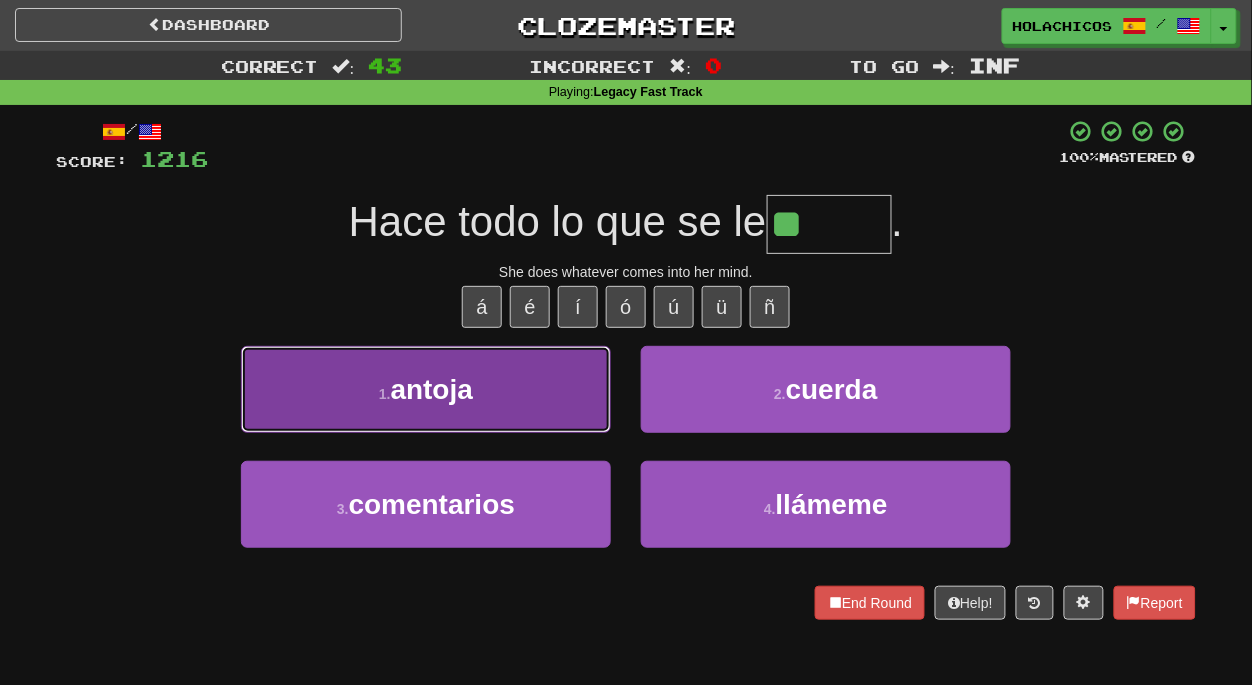 click on "1 .  antoja" at bounding box center [426, 389] 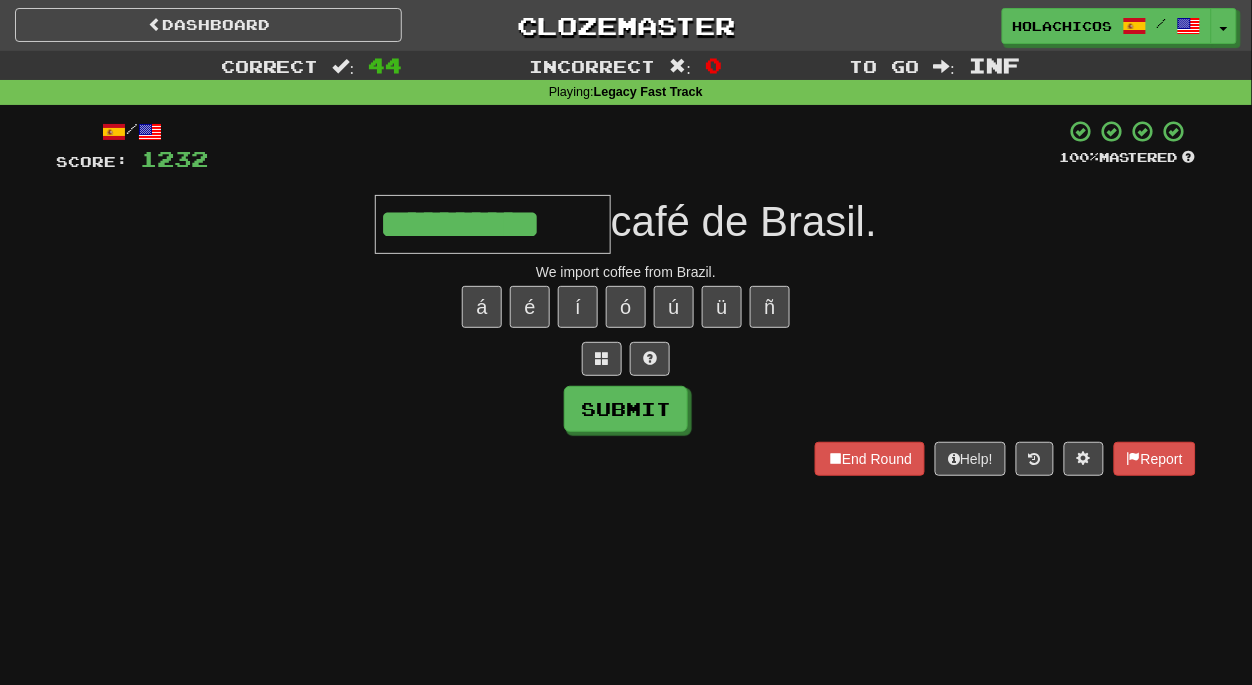 type on "**********" 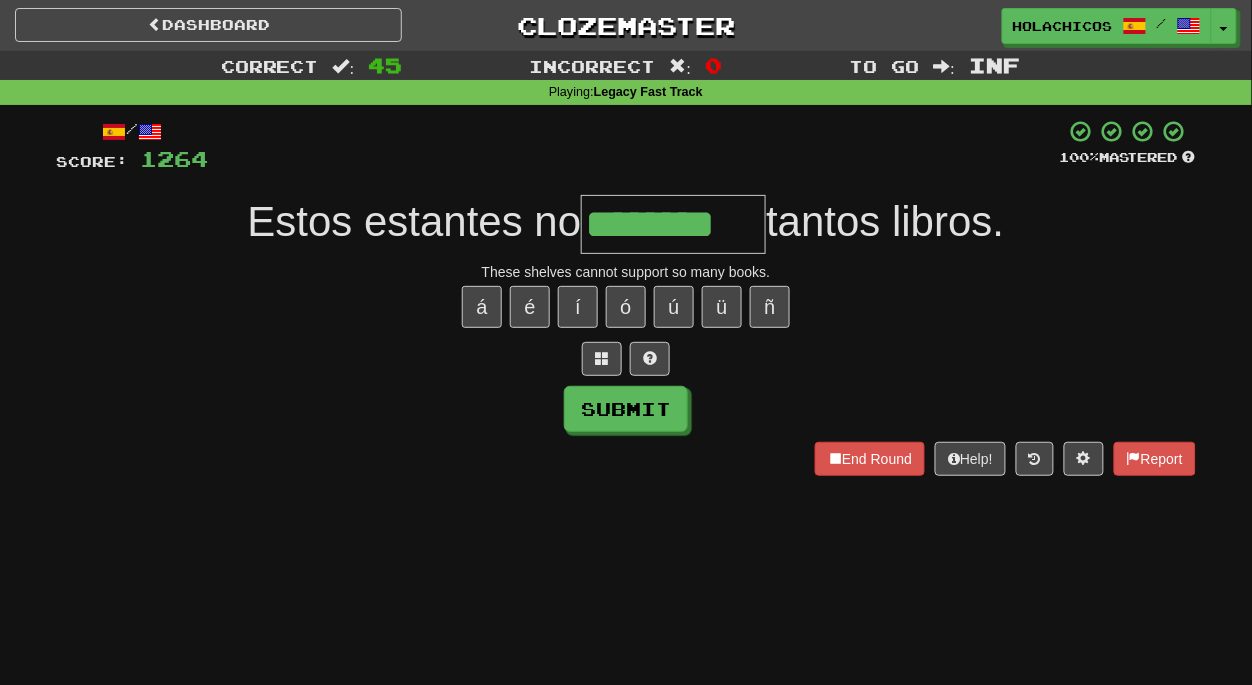 type on "********" 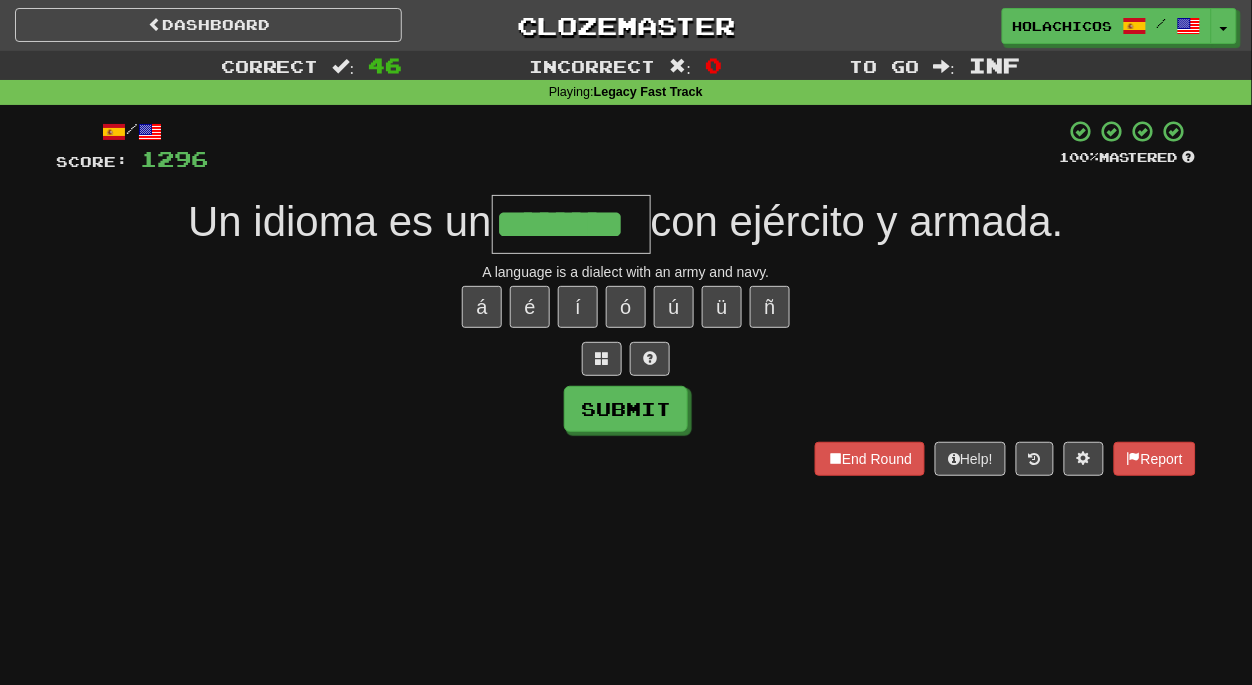 type on "********" 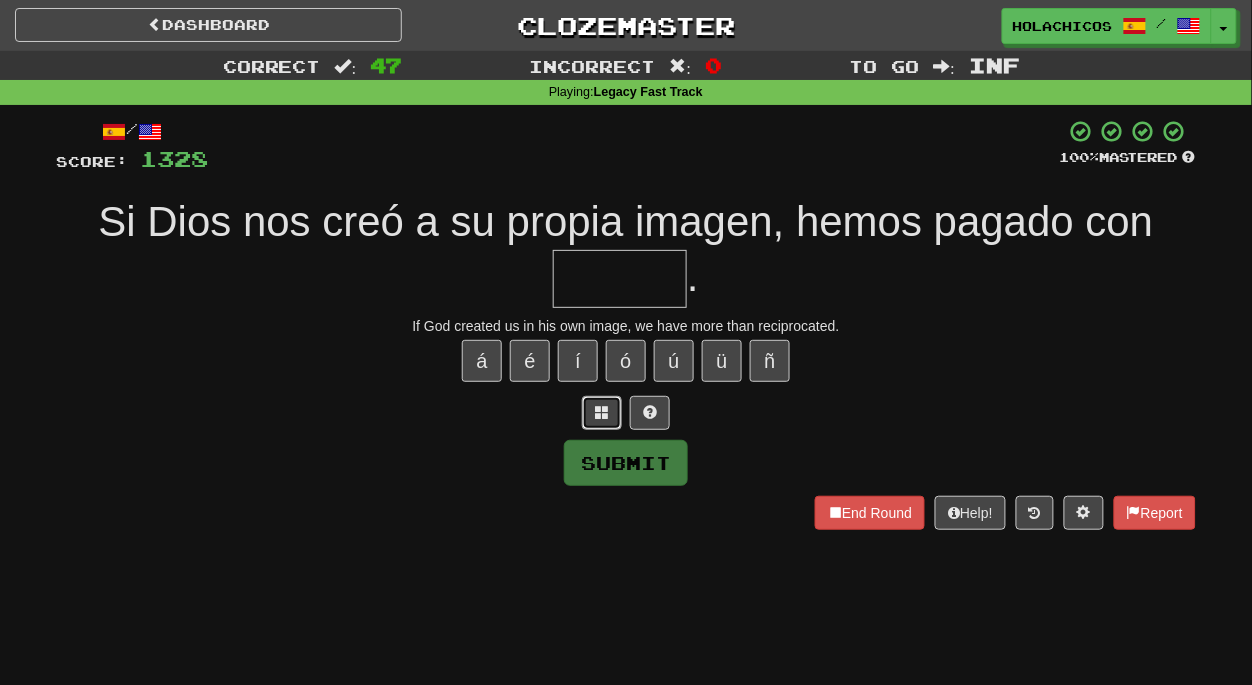 click at bounding box center [602, 413] 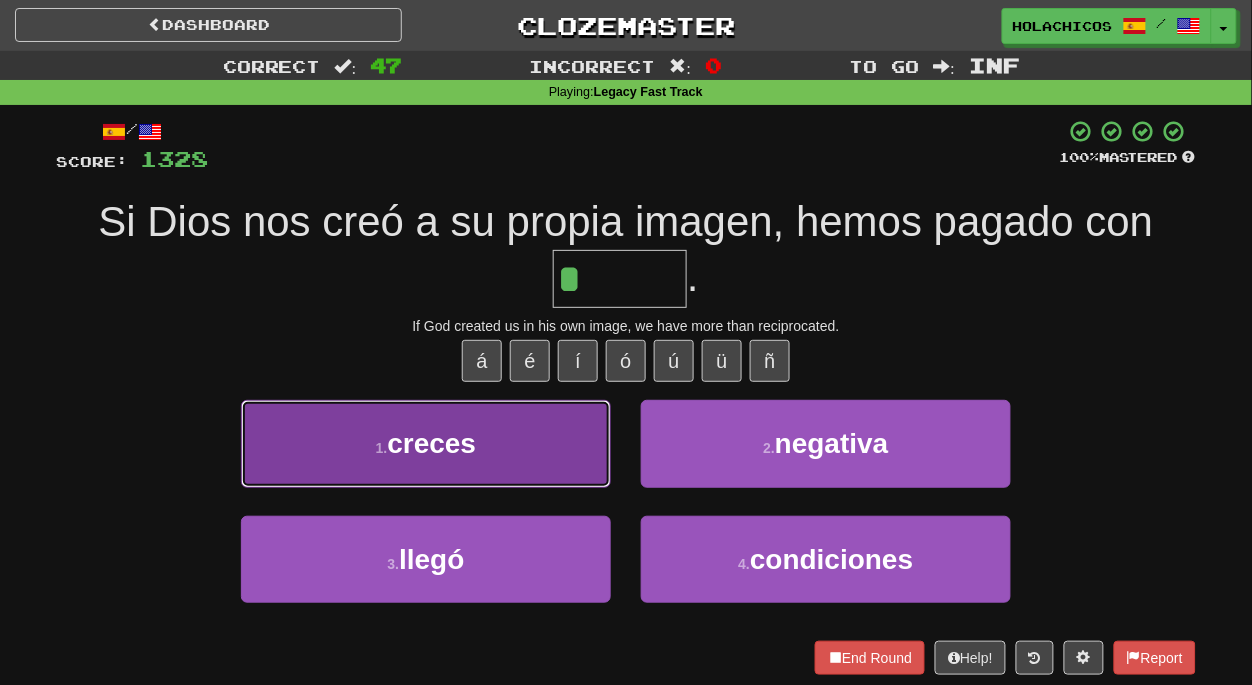click on "1 .  creces" at bounding box center (426, 443) 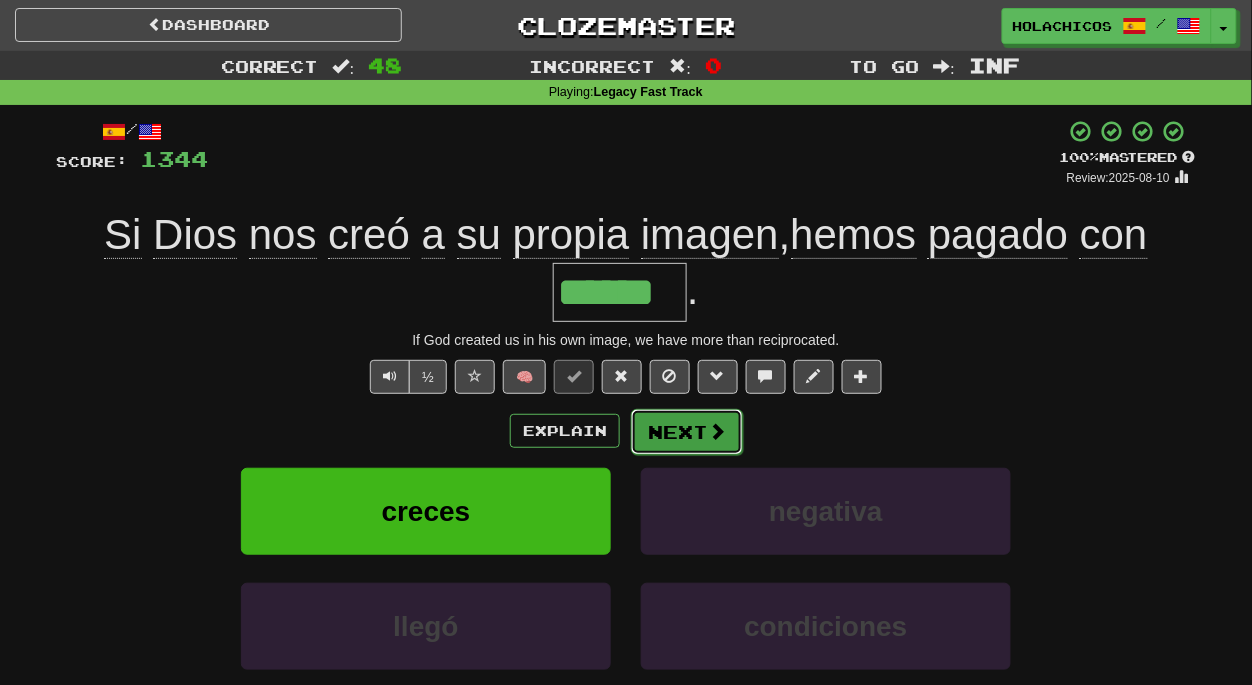 click on "Next" at bounding box center (687, 432) 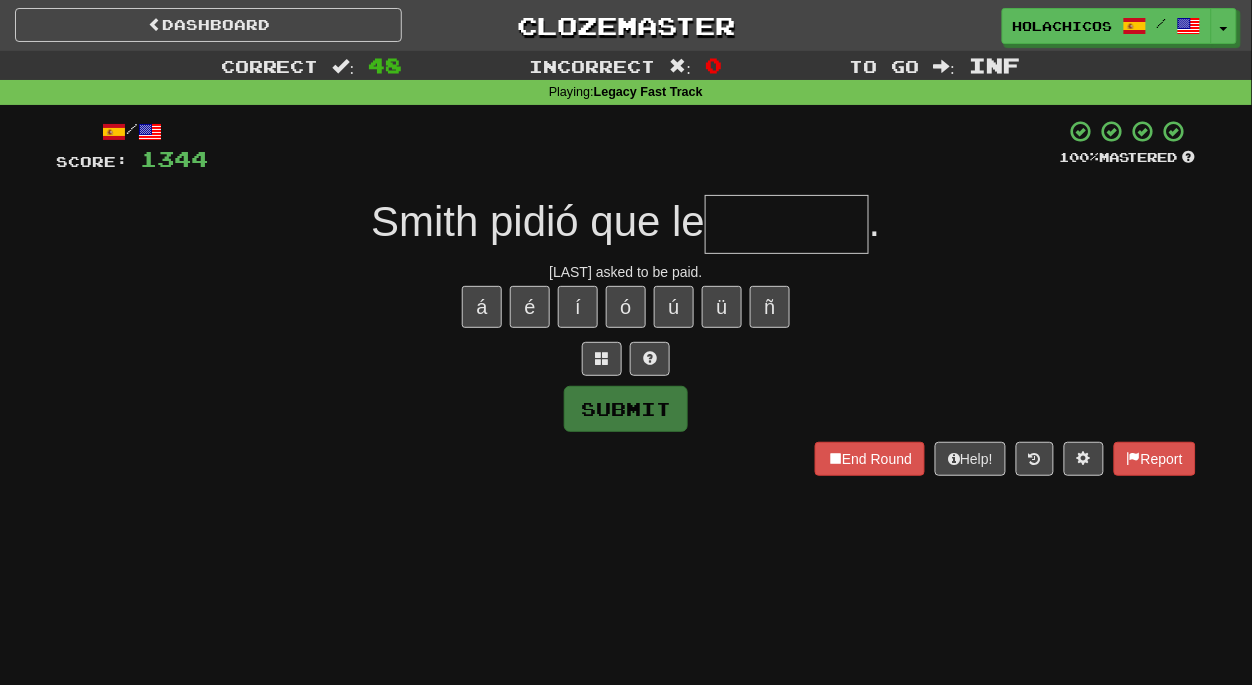 type on "*" 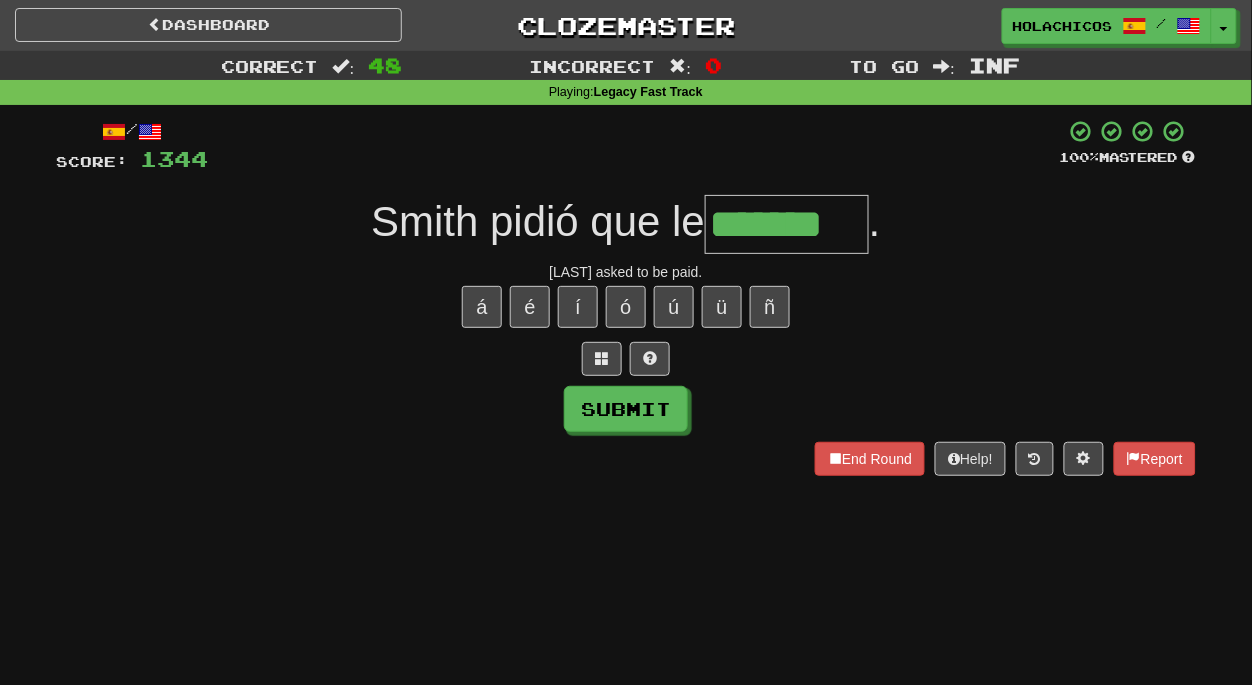 type on "*******" 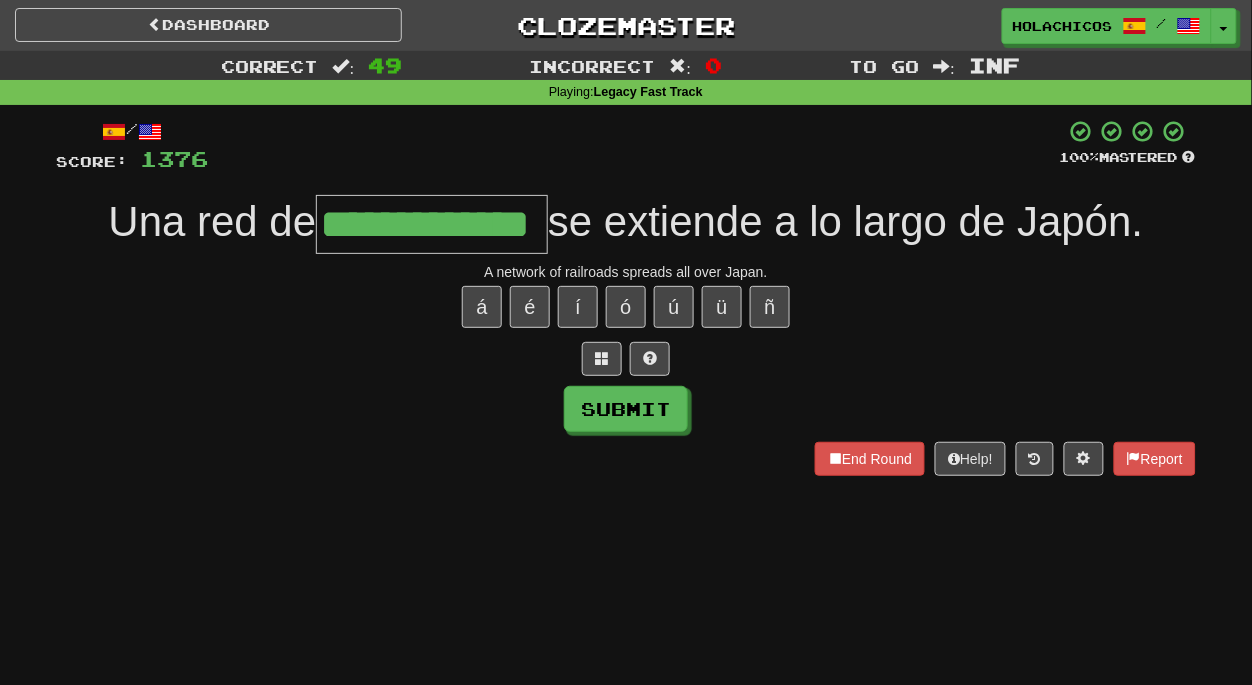type on "**********" 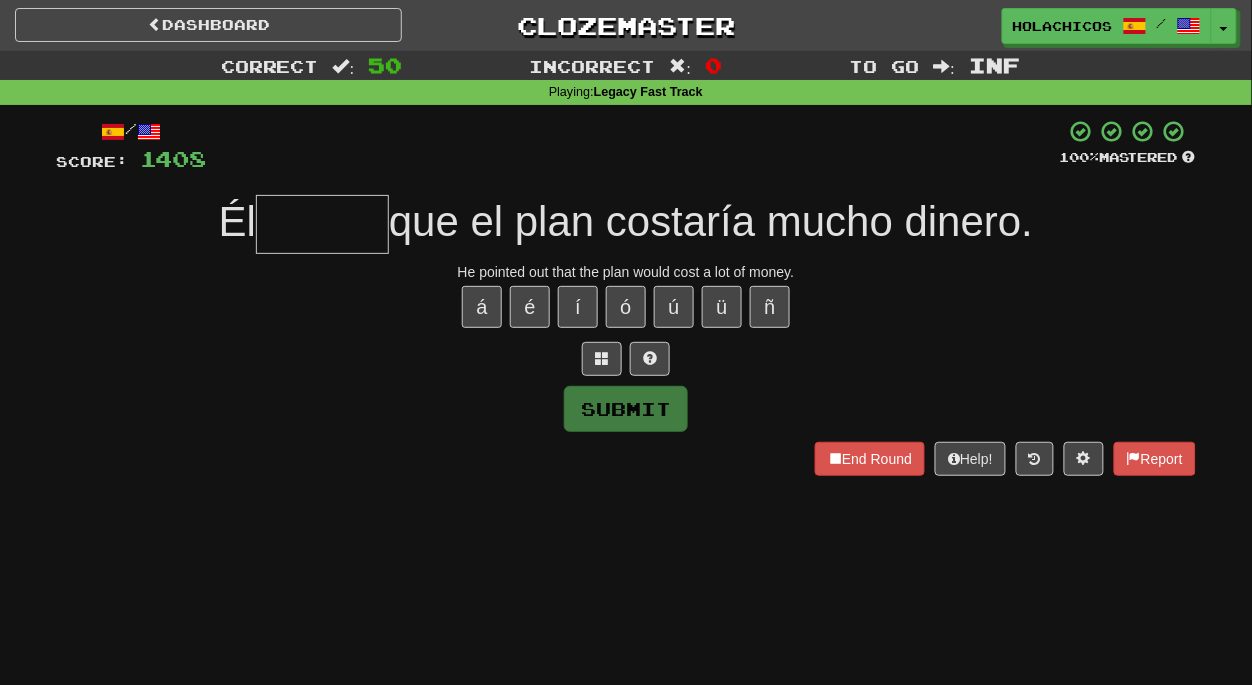 type on "*" 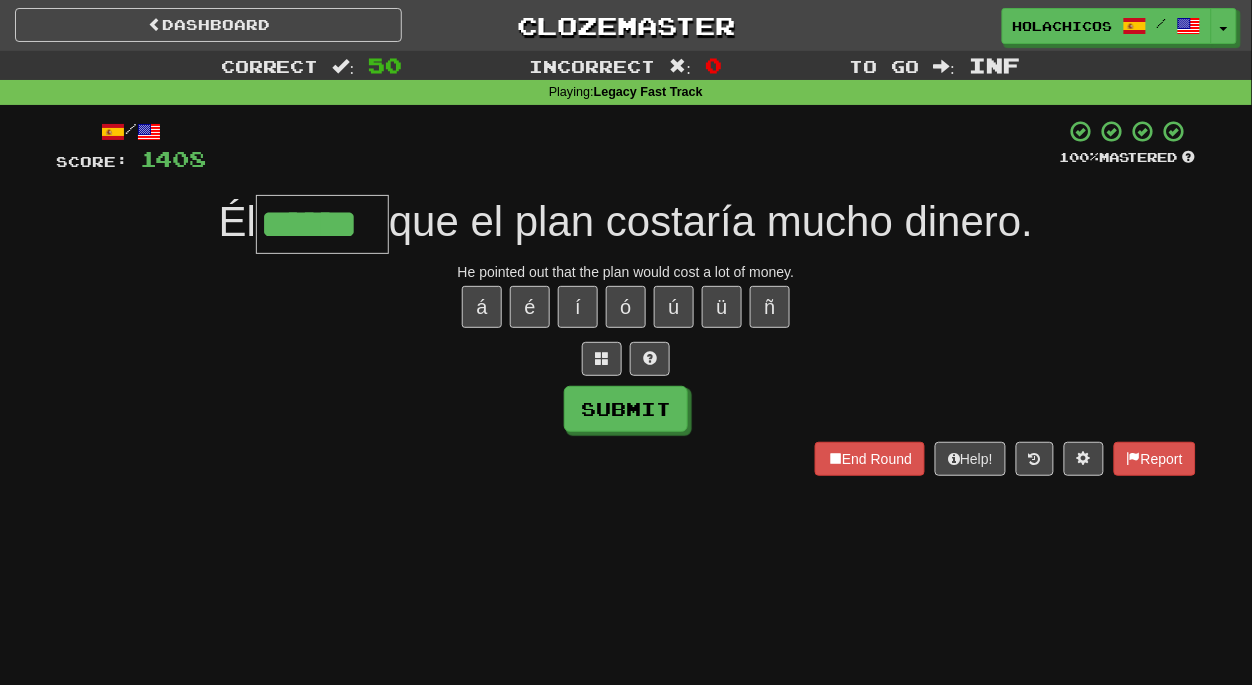 type on "******" 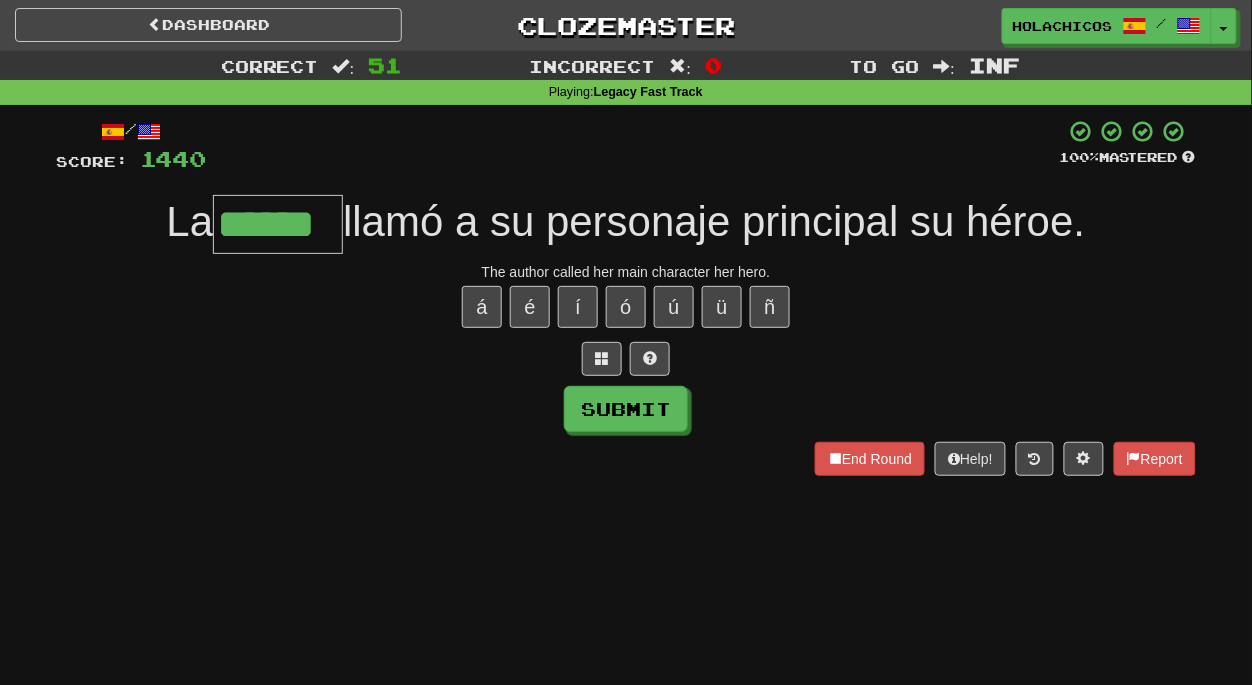 type on "******" 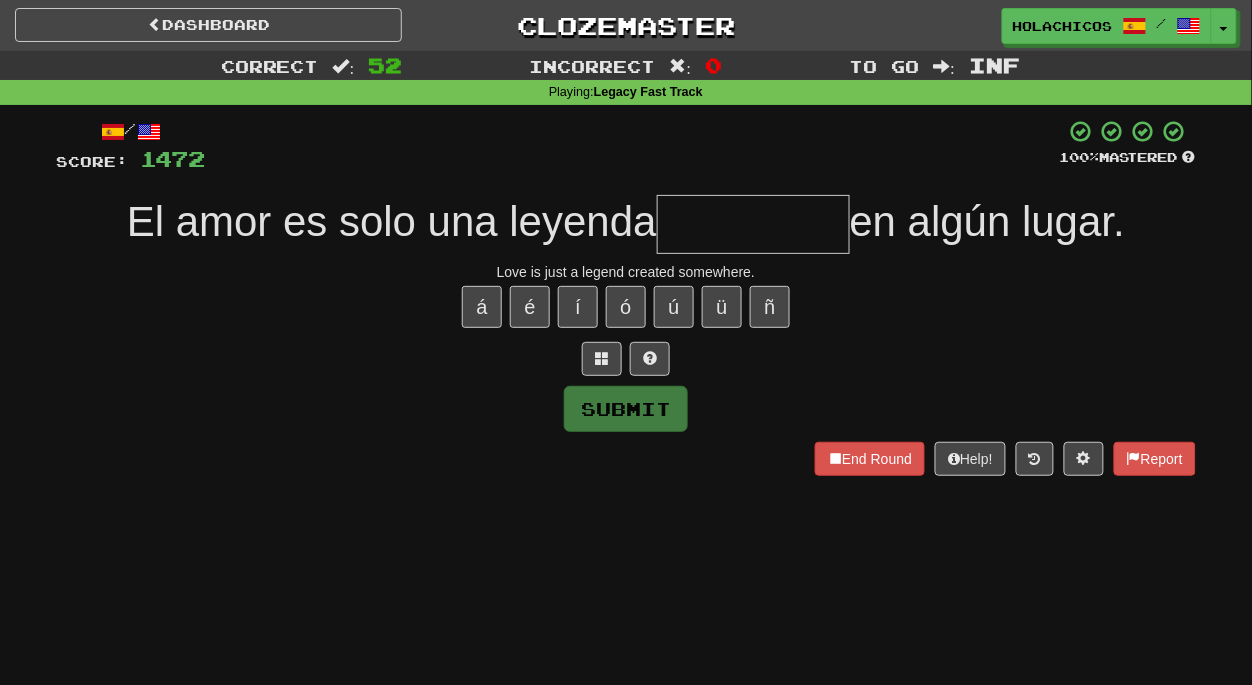 type on "*" 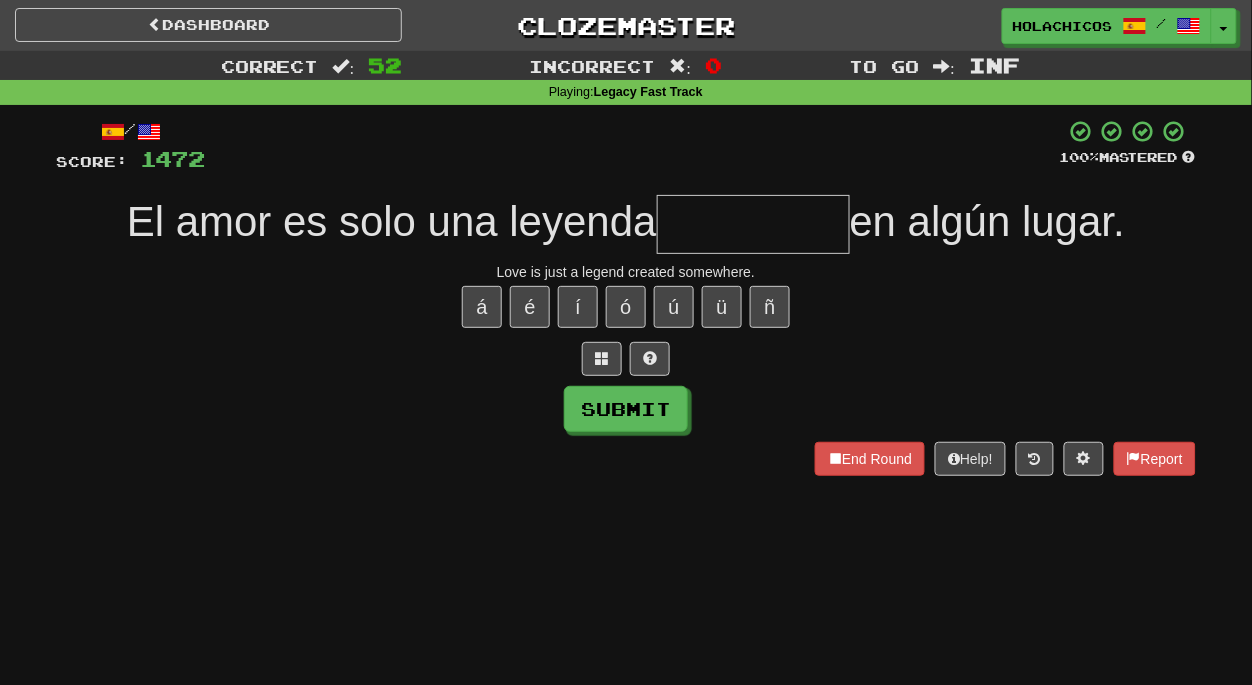 type on "*" 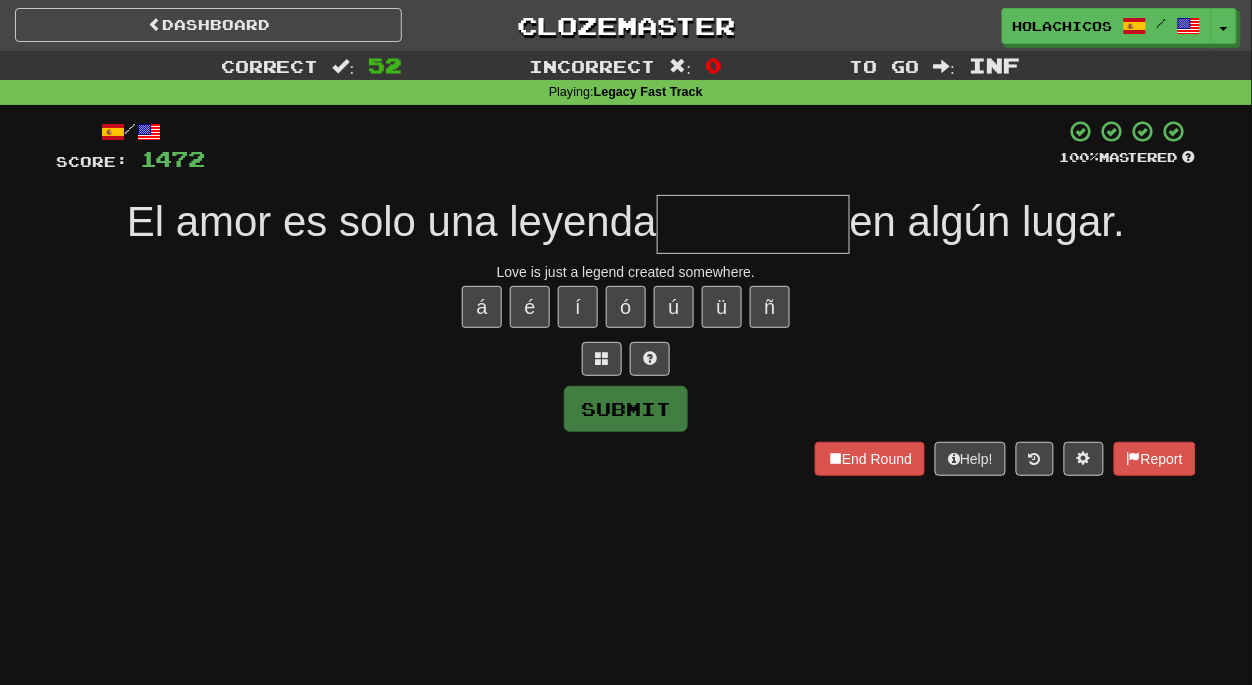 type on "*" 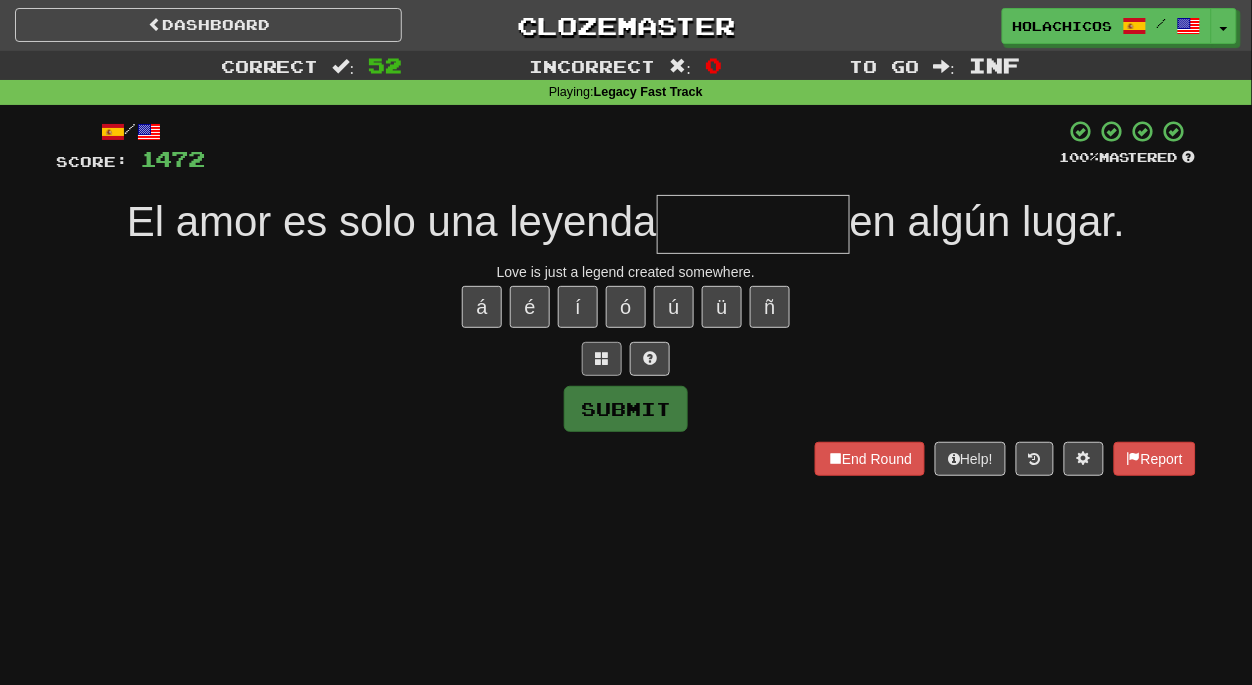 type on "*" 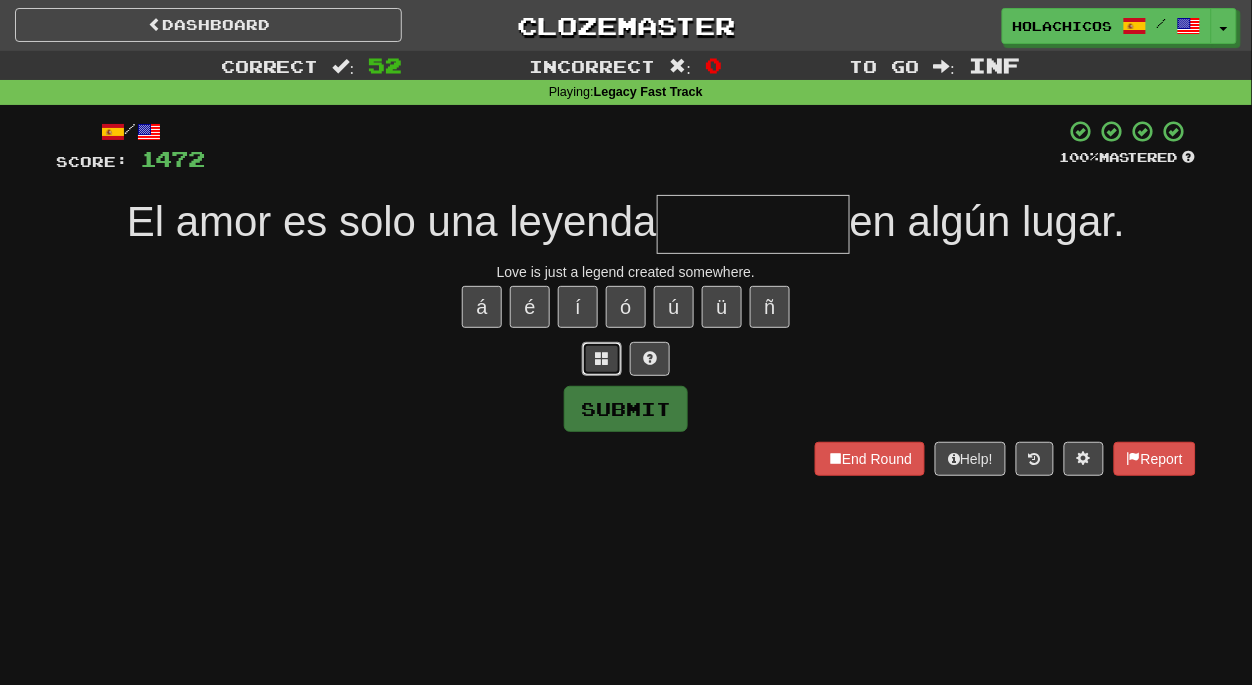 click at bounding box center [602, 358] 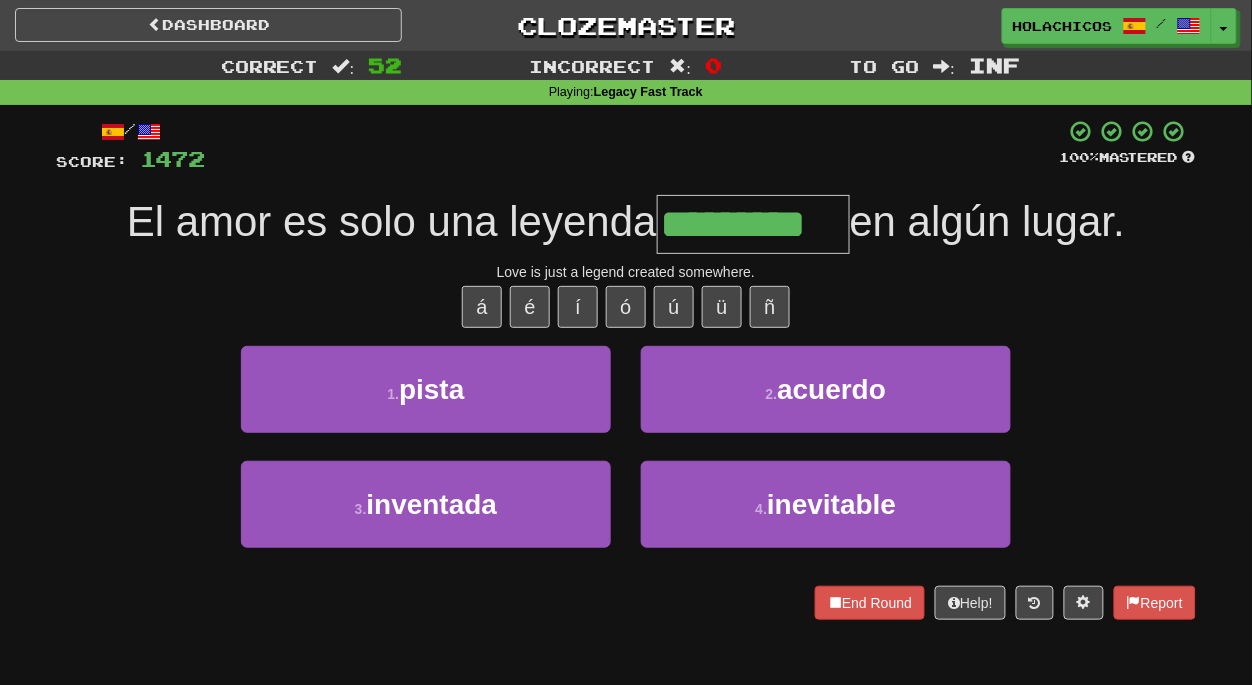 type on "*********" 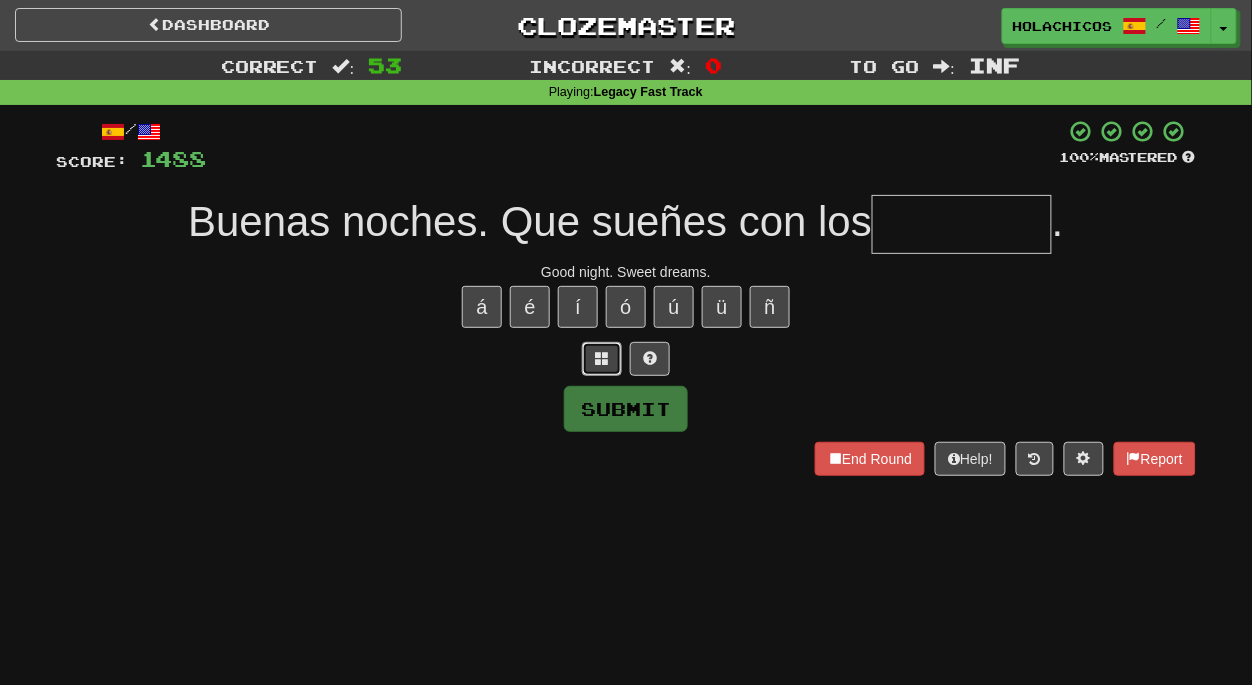 click at bounding box center [602, 358] 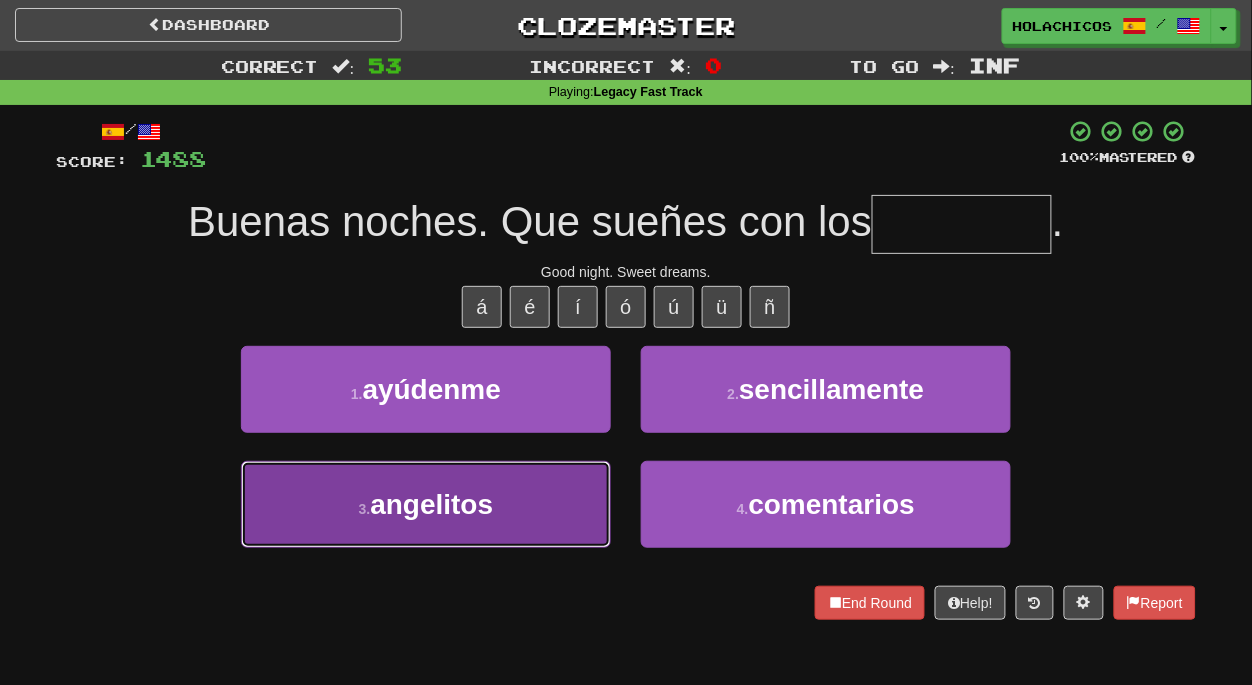 click on "3 .  angelitos" at bounding box center [426, 504] 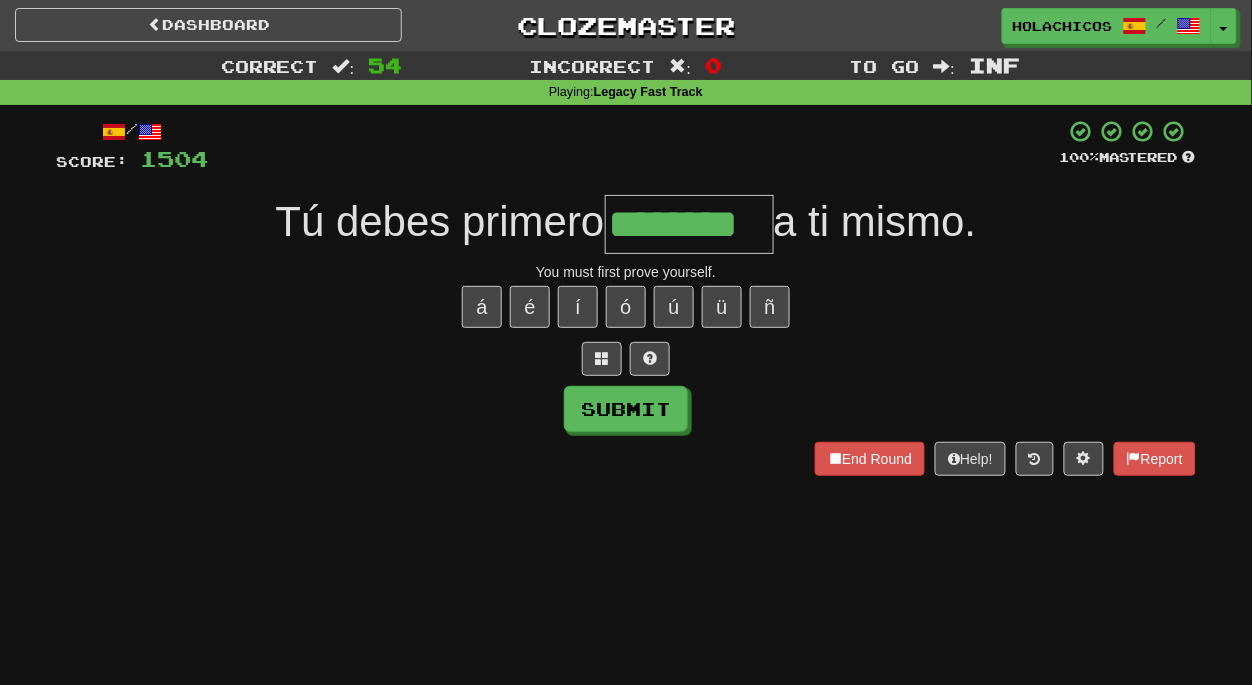 type on "********" 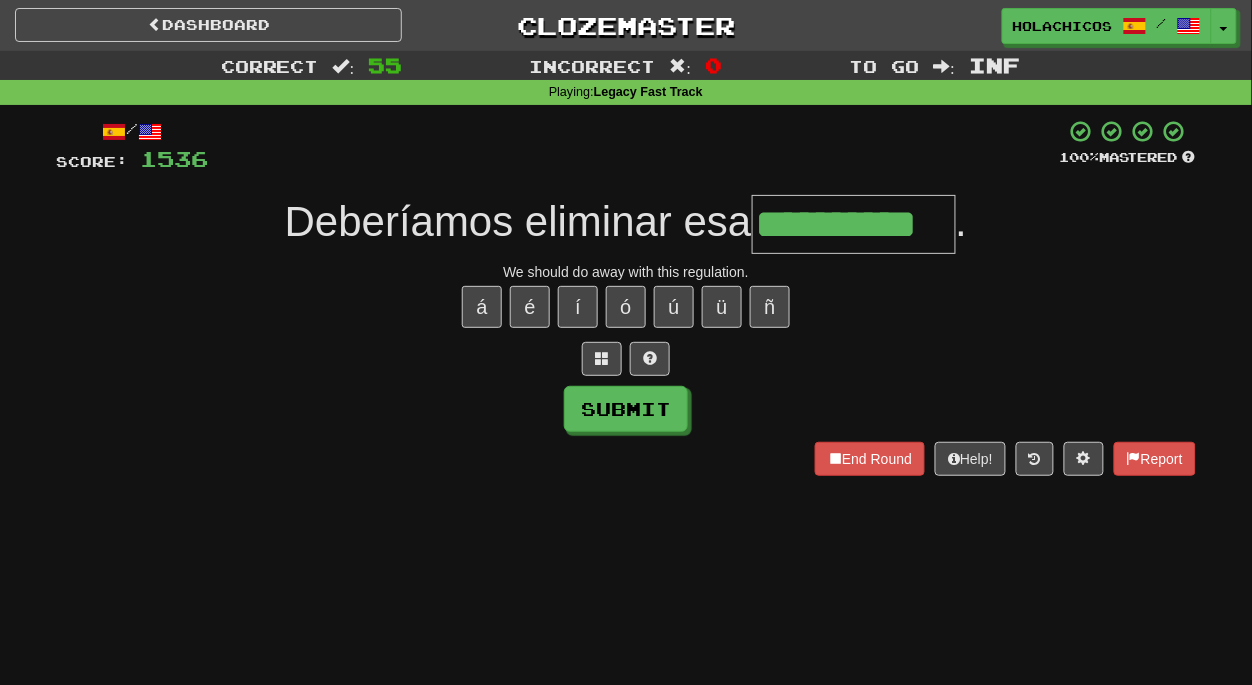 type on "**********" 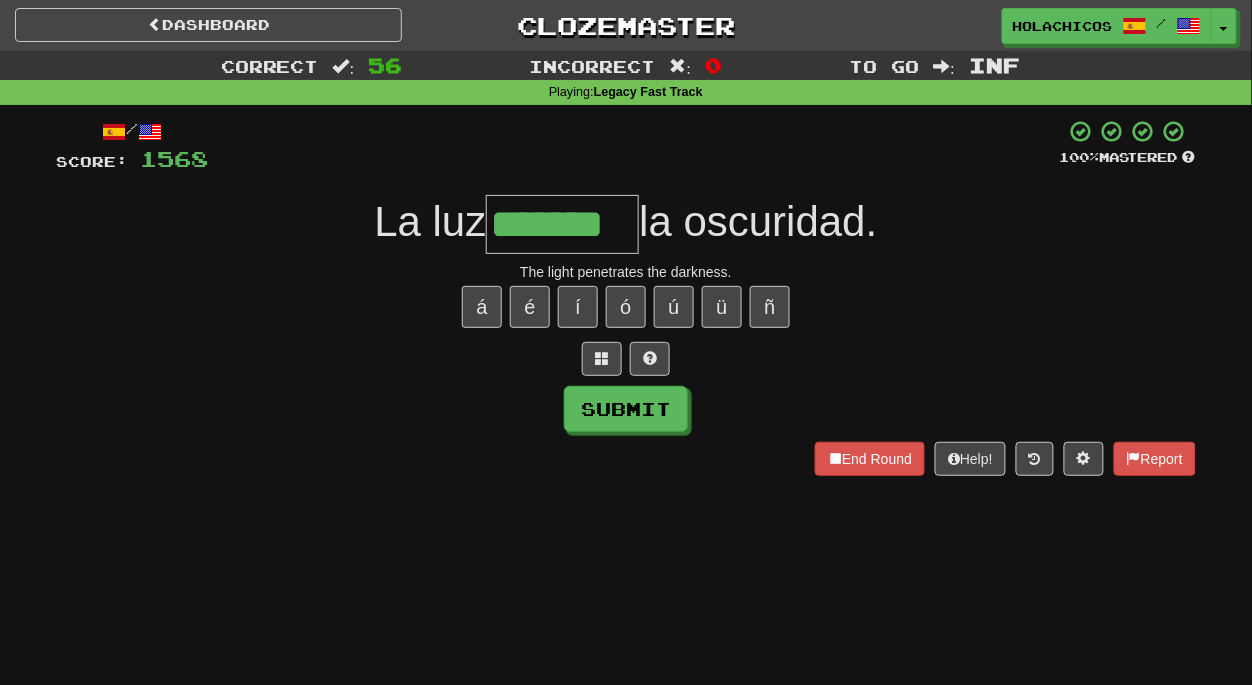 type on "*******" 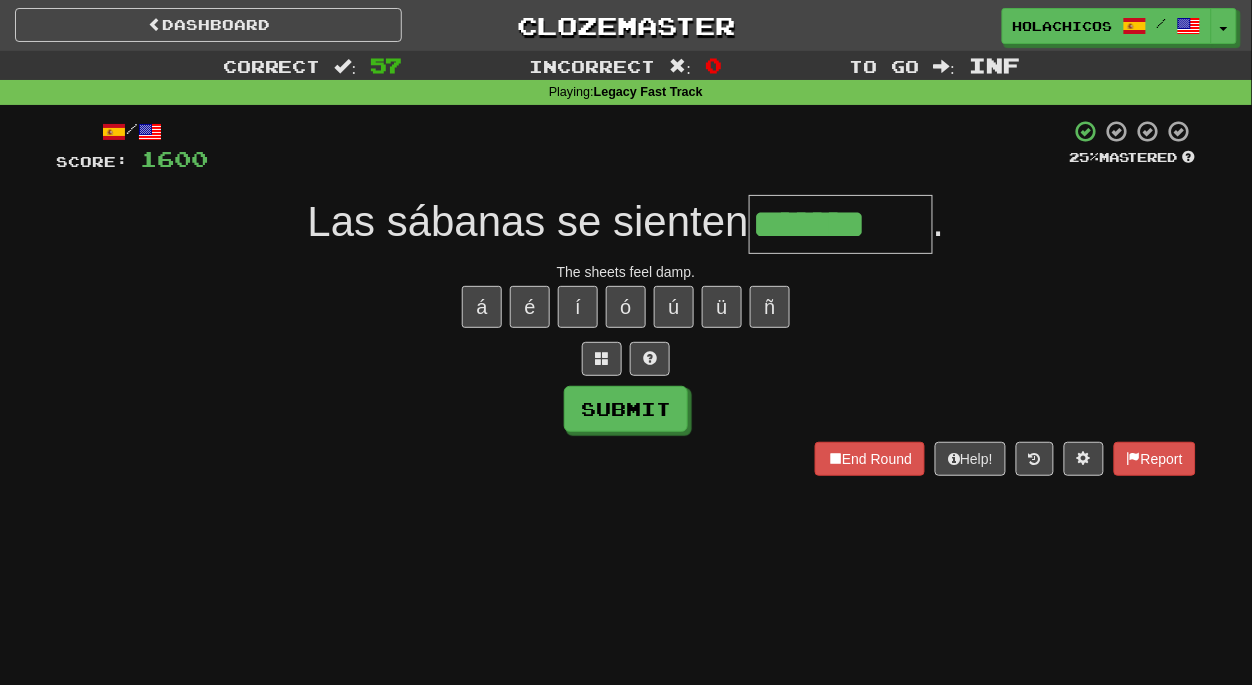type on "*******" 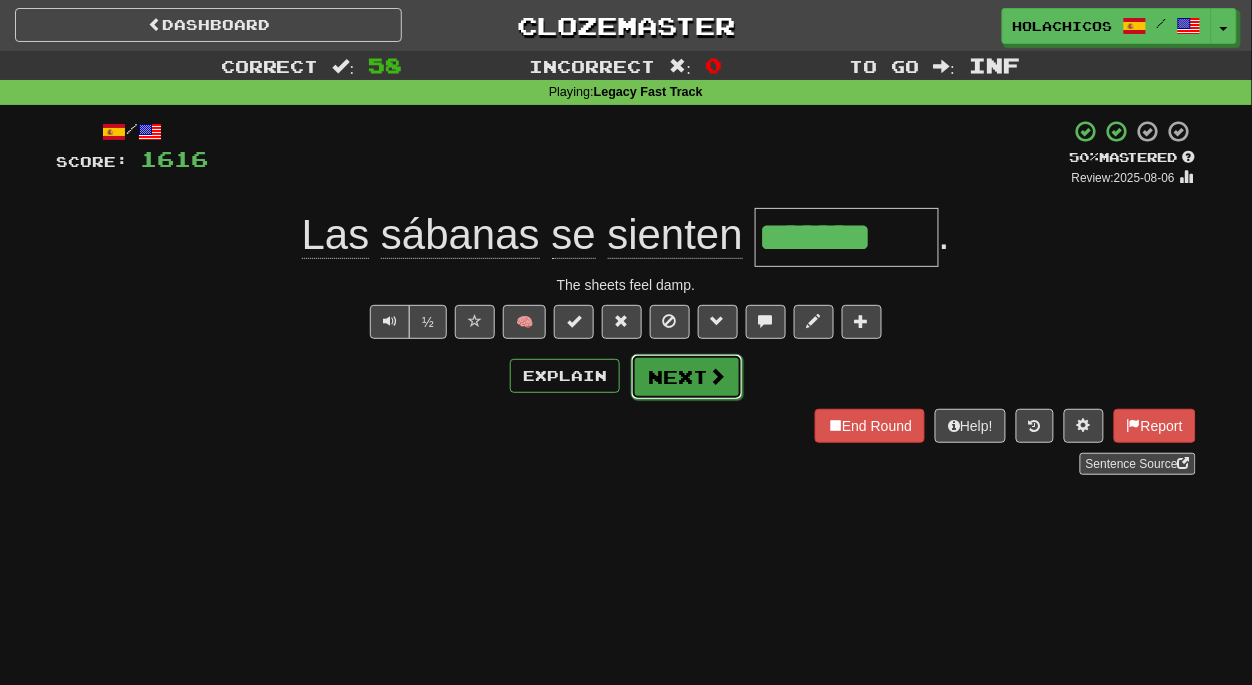 click on "Next" at bounding box center (687, 377) 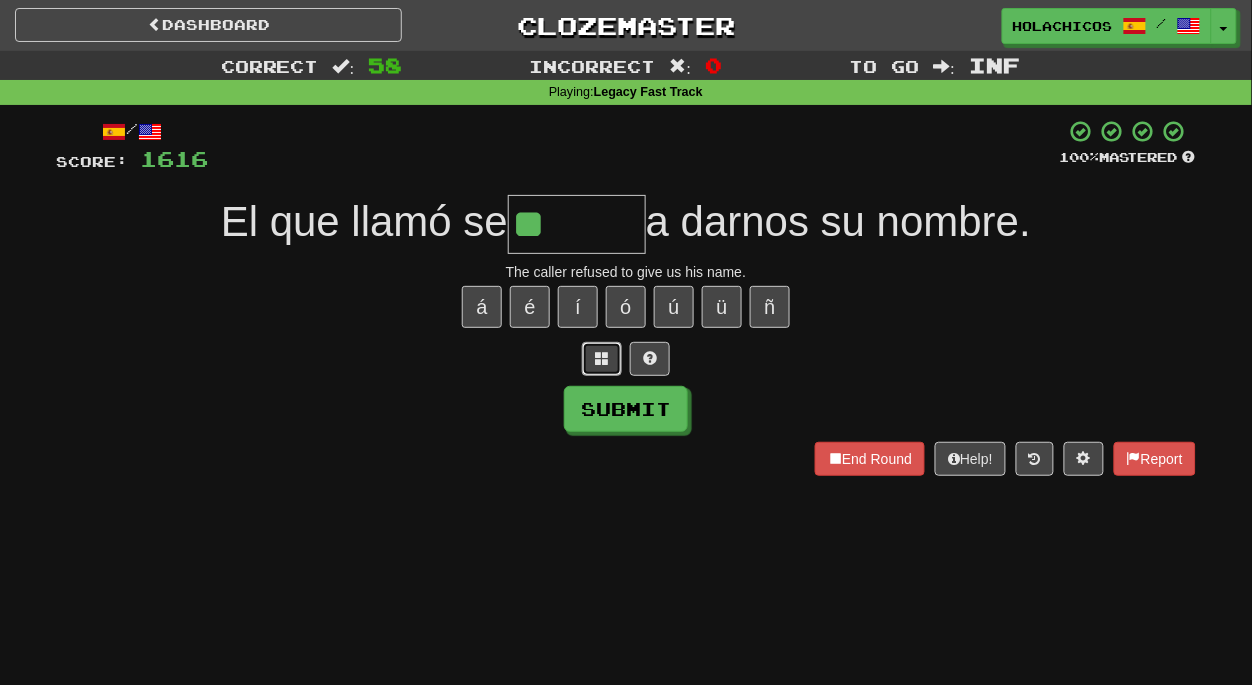 click at bounding box center (602, 358) 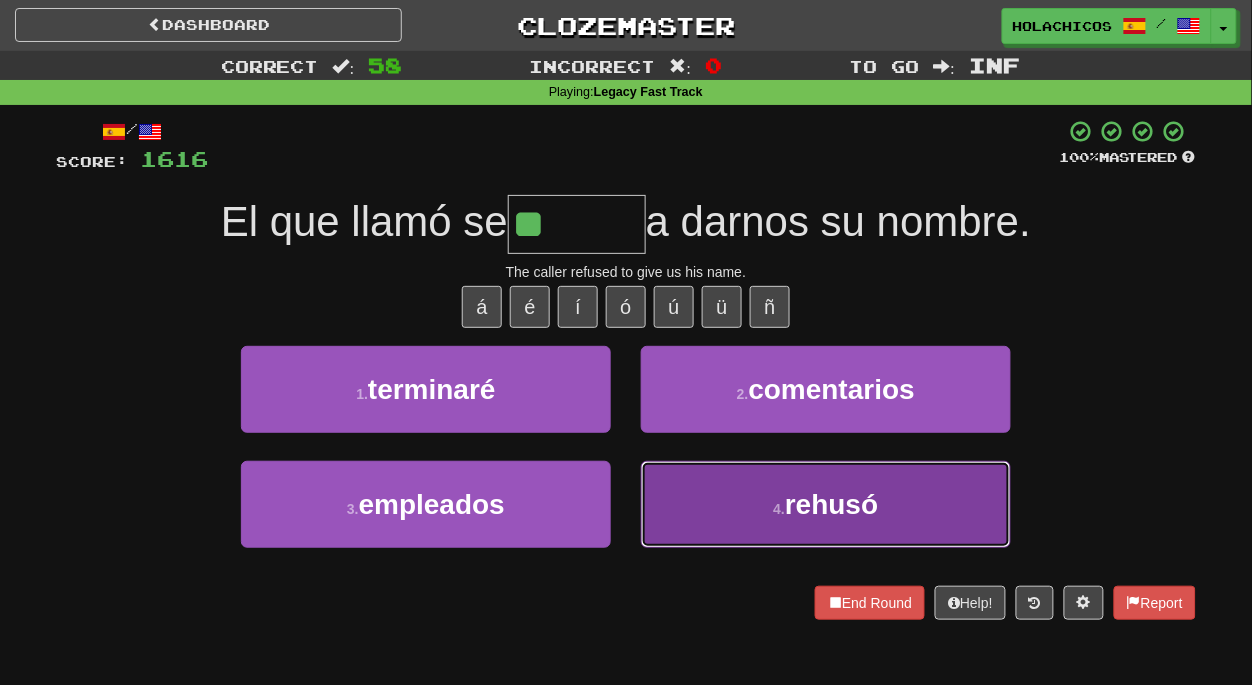 click on "4 .  rehusó" at bounding box center (826, 504) 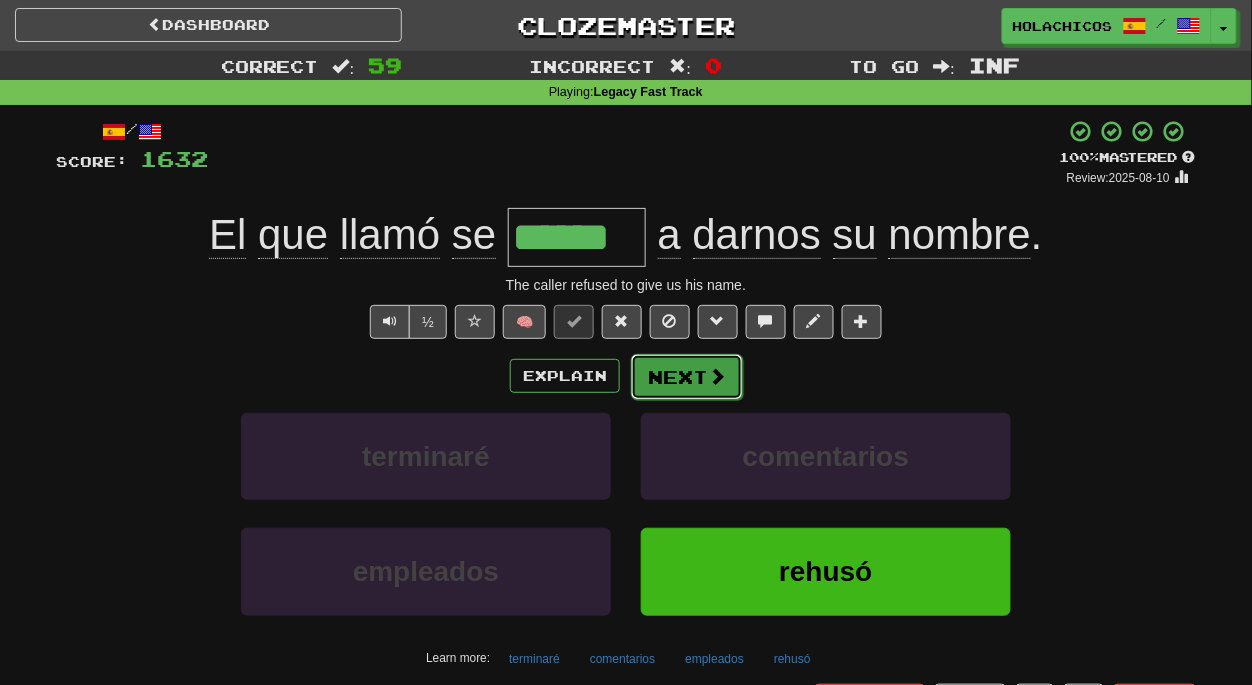 click on "Next" at bounding box center [687, 377] 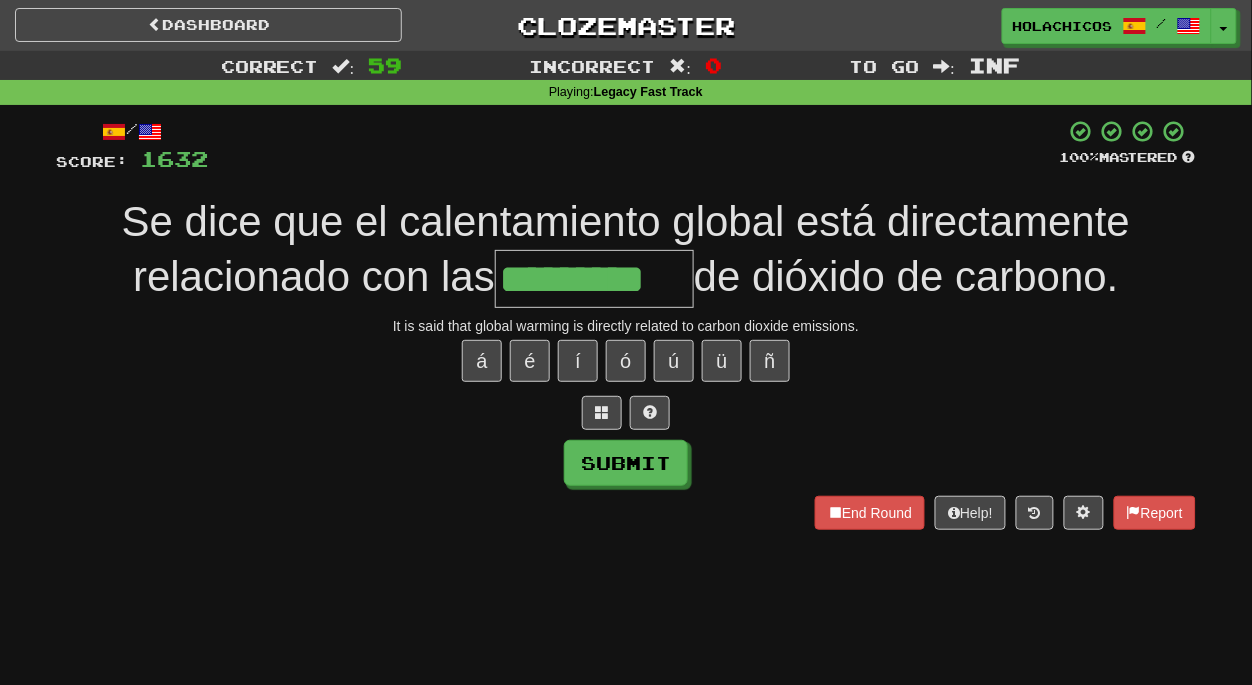 type on "*********" 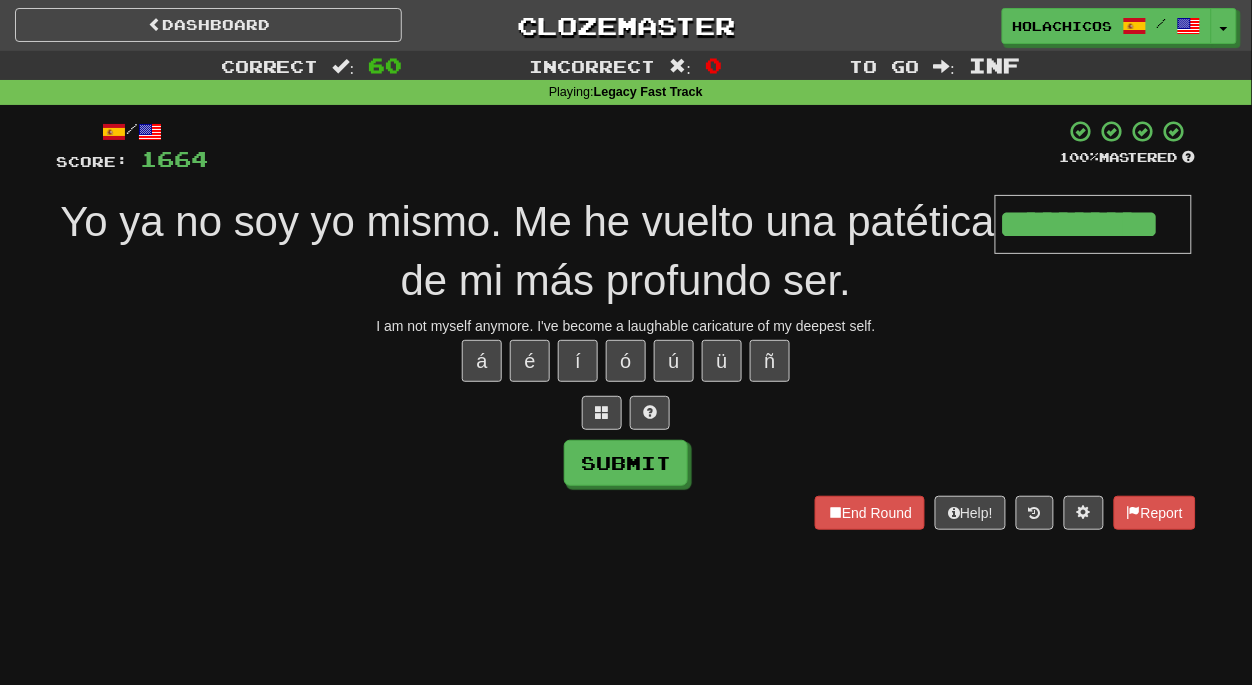 type on "**********" 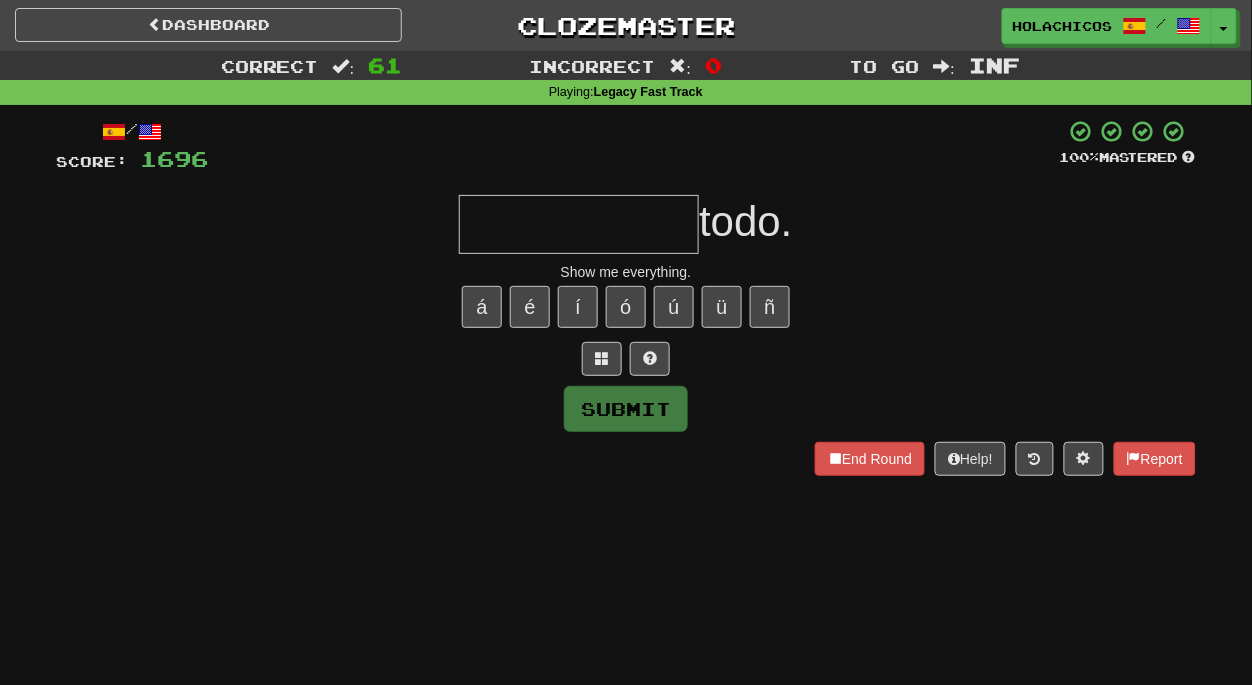 type on "*" 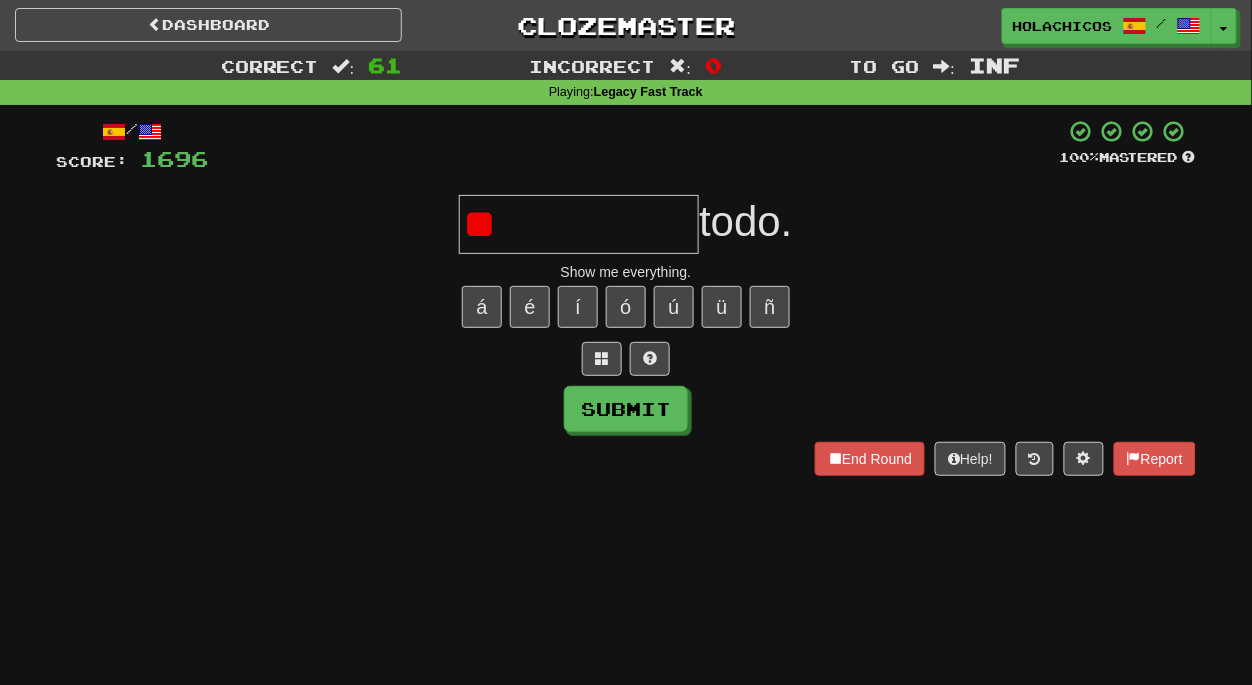type on "*" 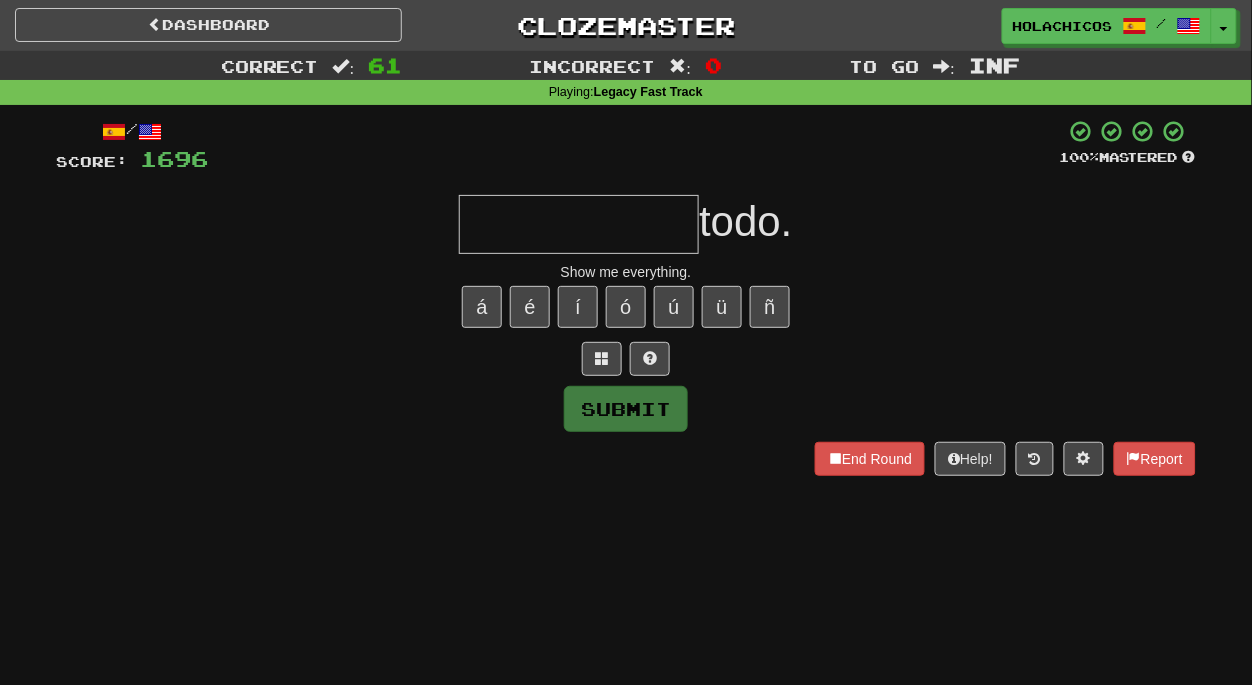 type on "*" 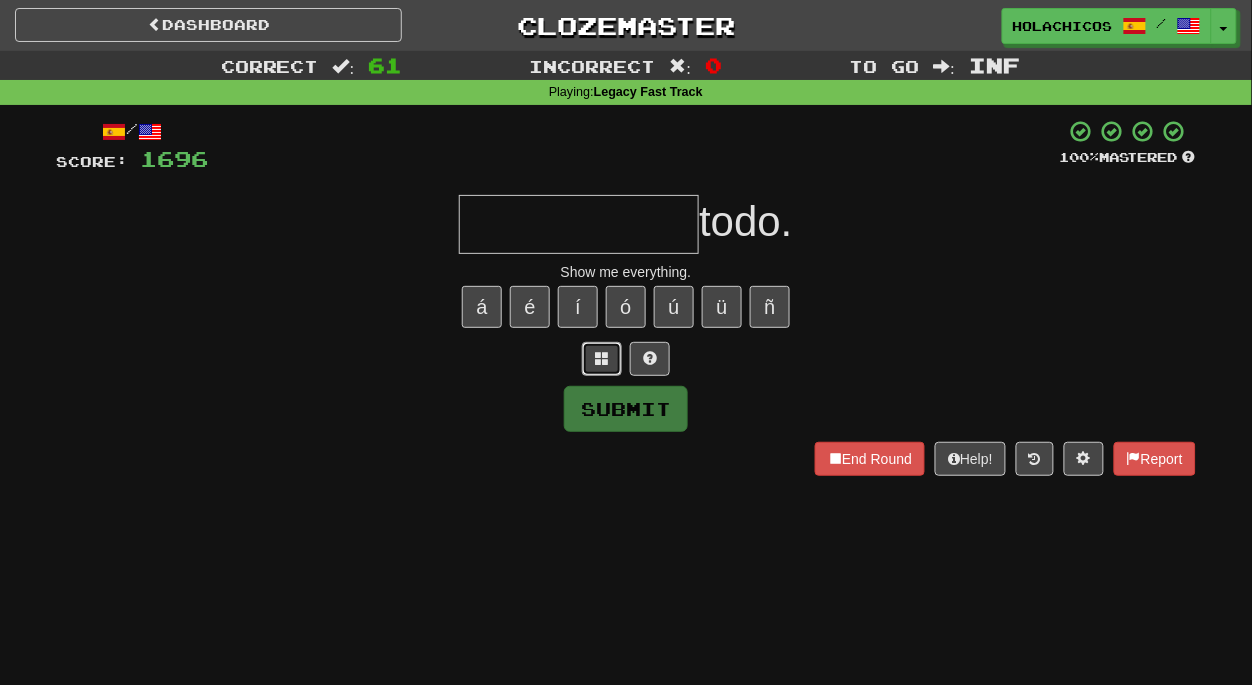 click at bounding box center (602, 359) 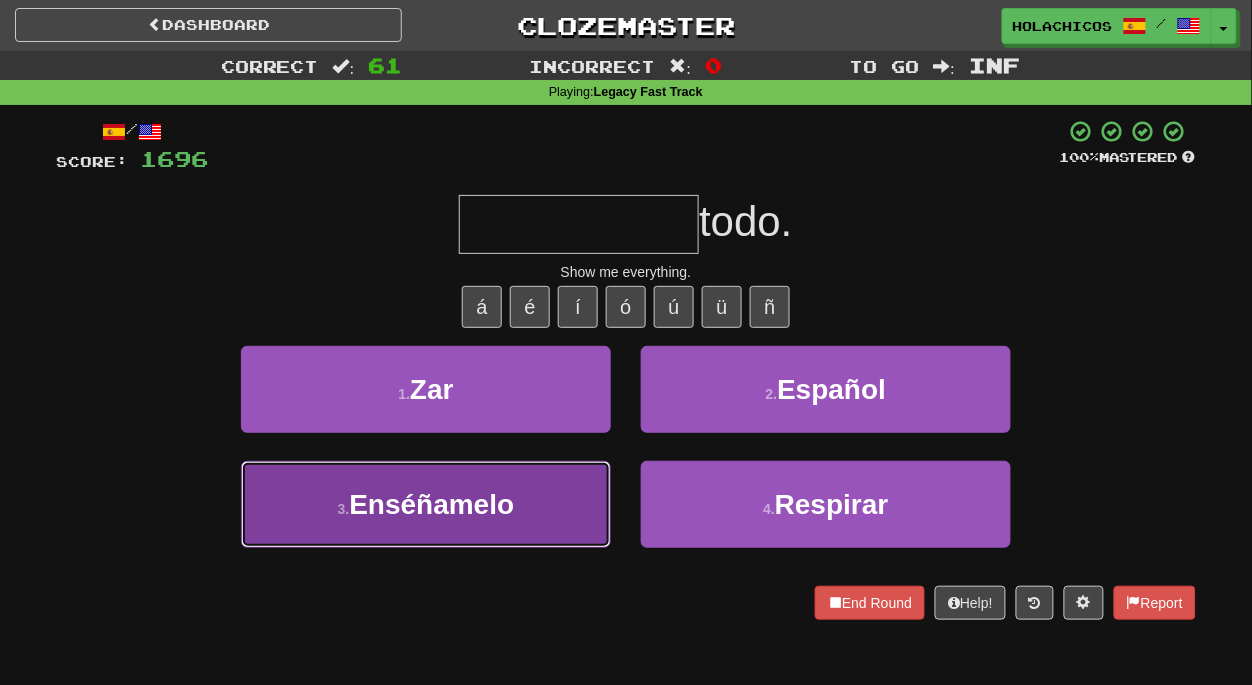 click on "3 .  Enséñamelo" at bounding box center (426, 504) 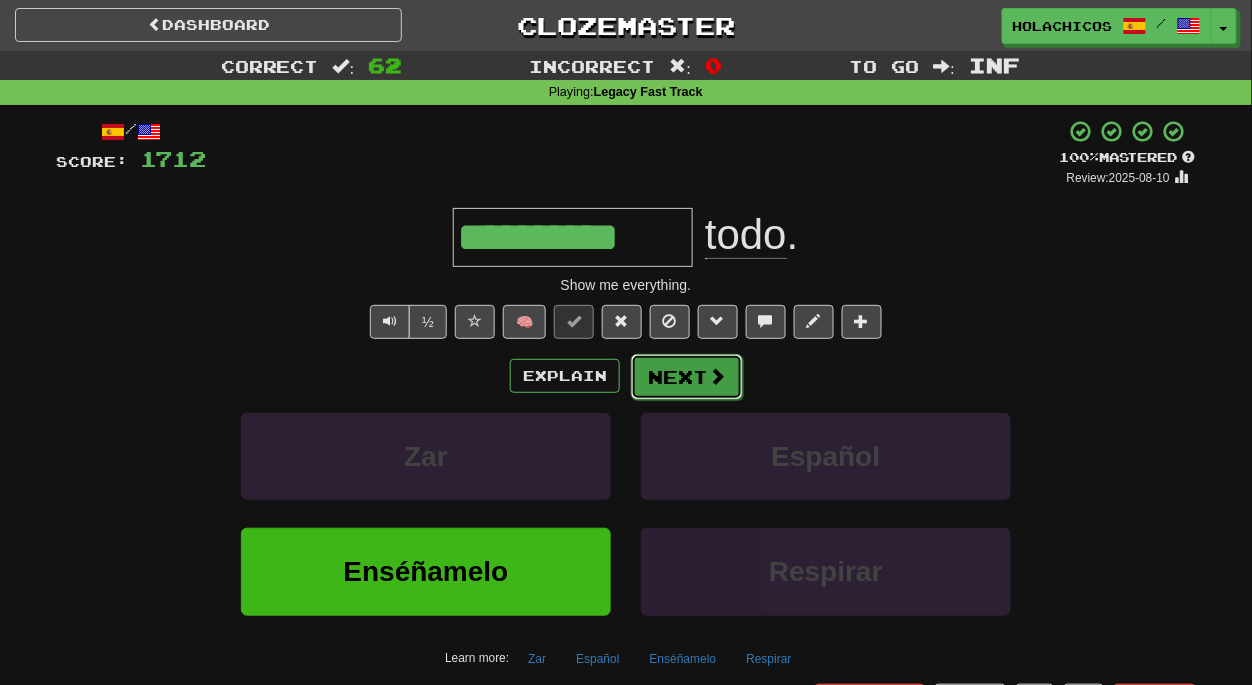 click on "Next" at bounding box center (687, 377) 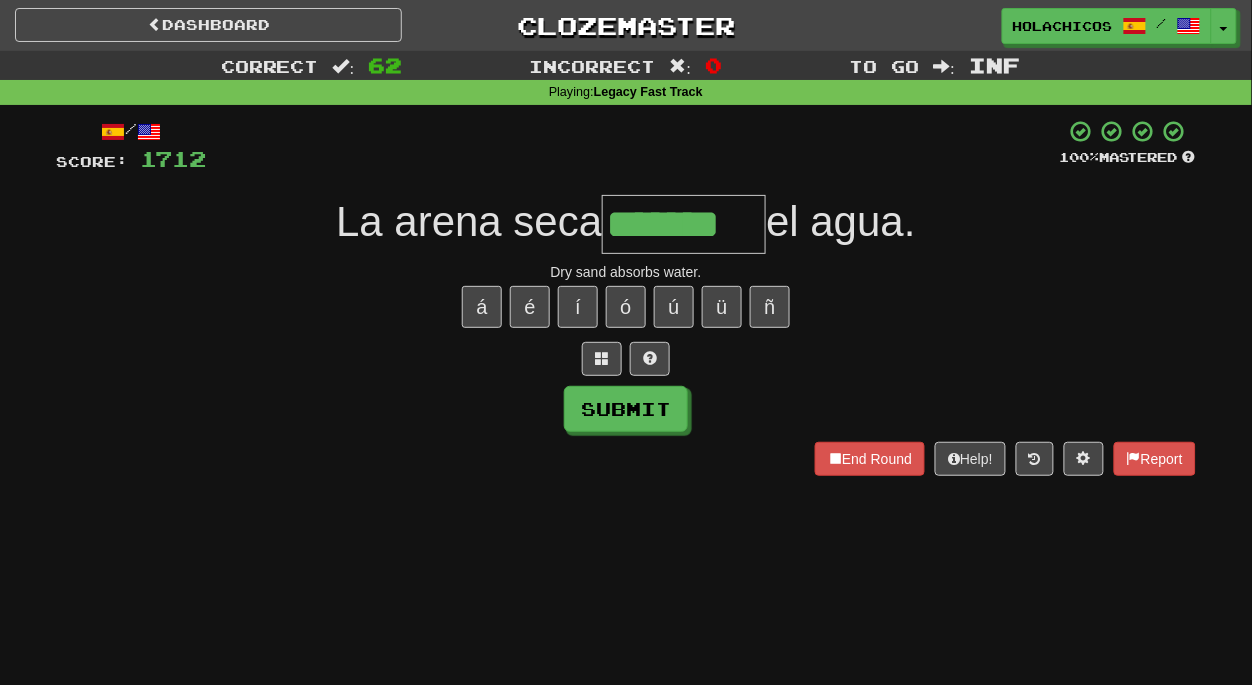 type on "*******" 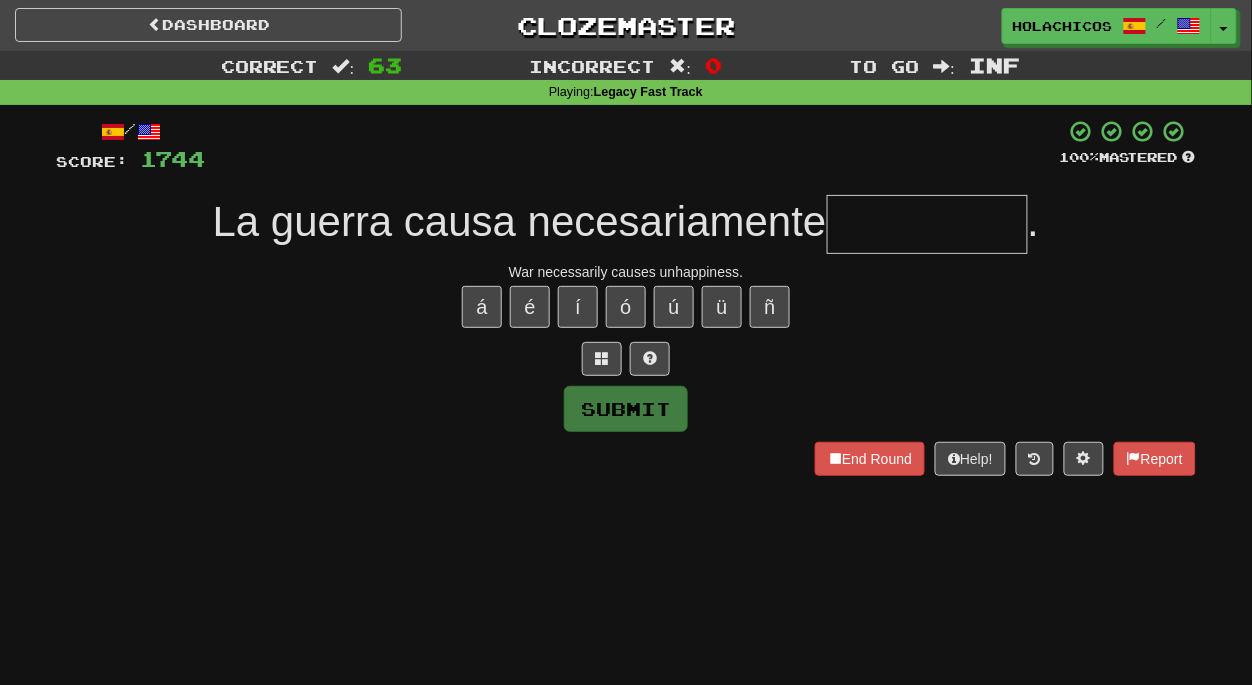 type on "*" 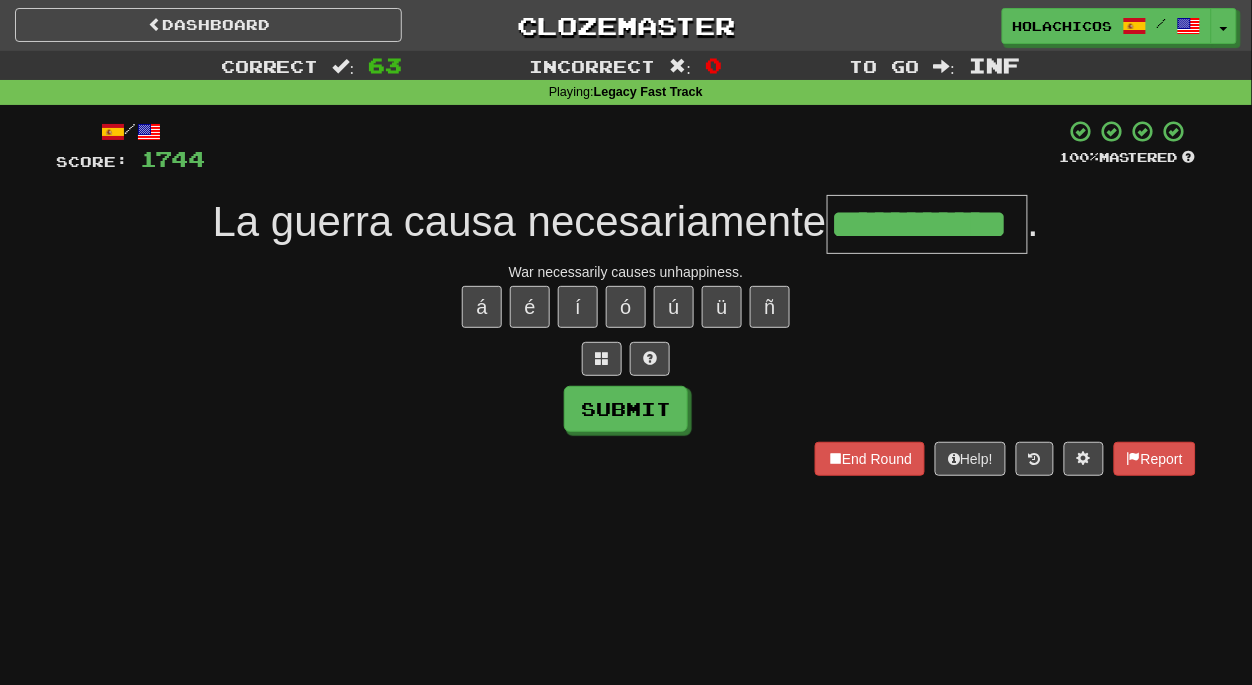 type on "**********" 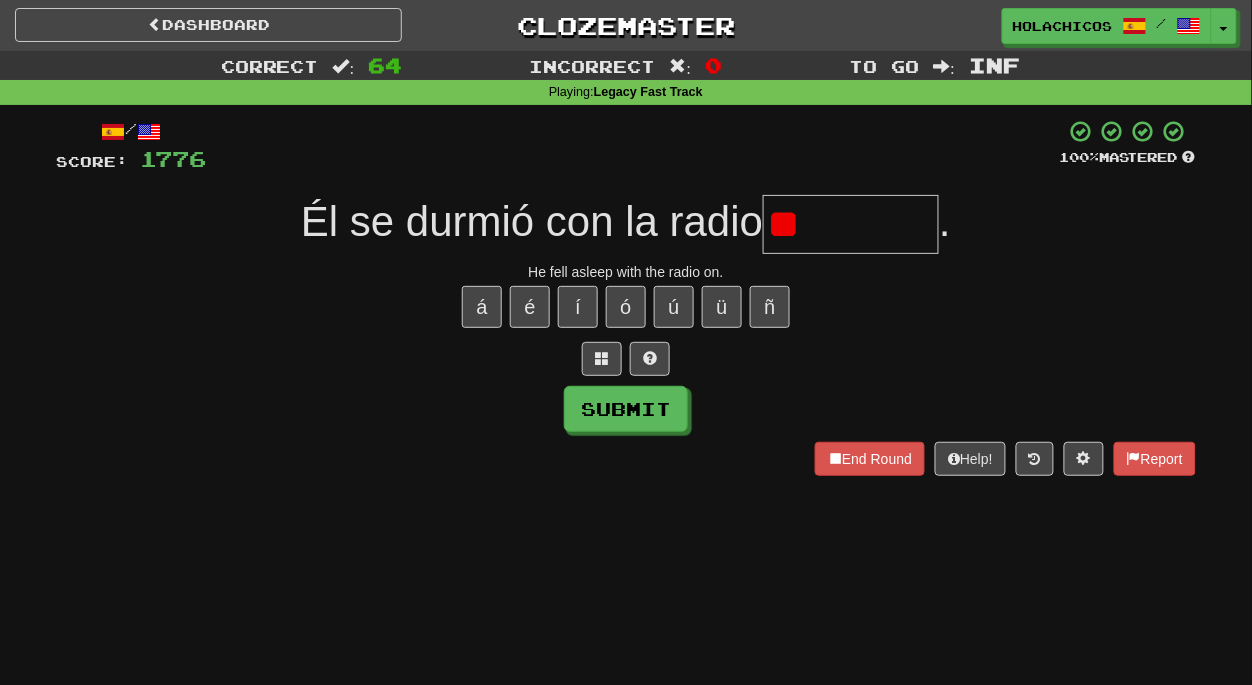 type on "*" 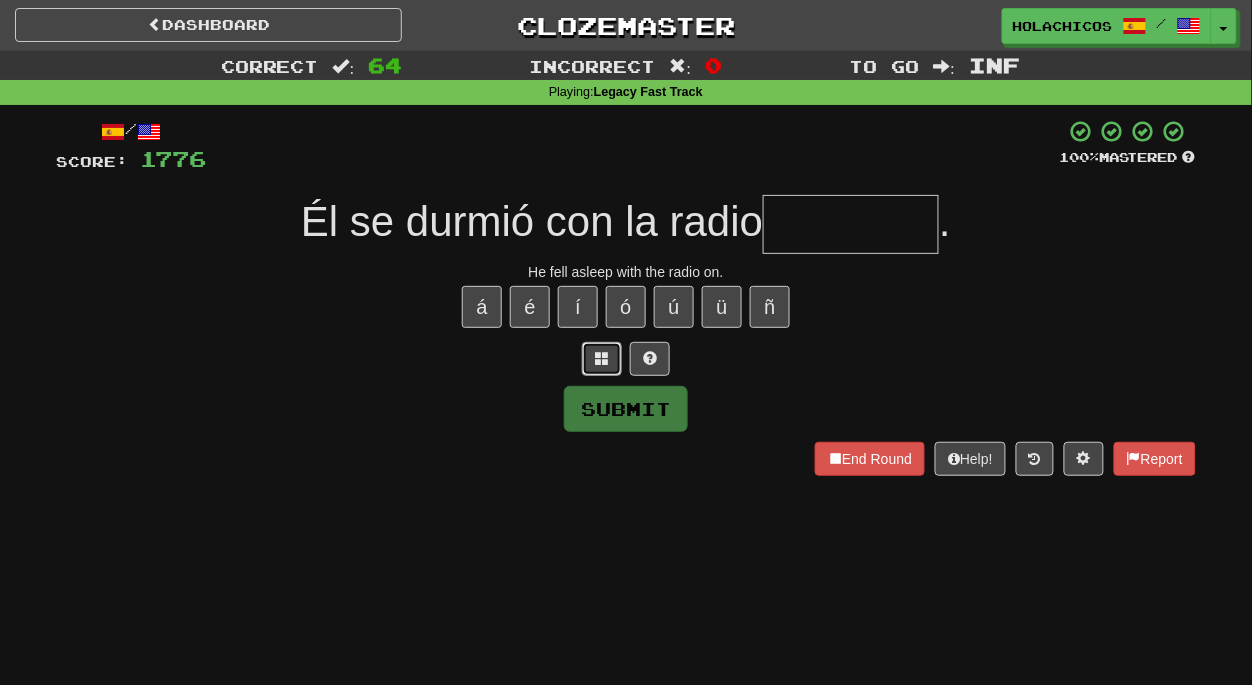 click at bounding box center (602, 359) 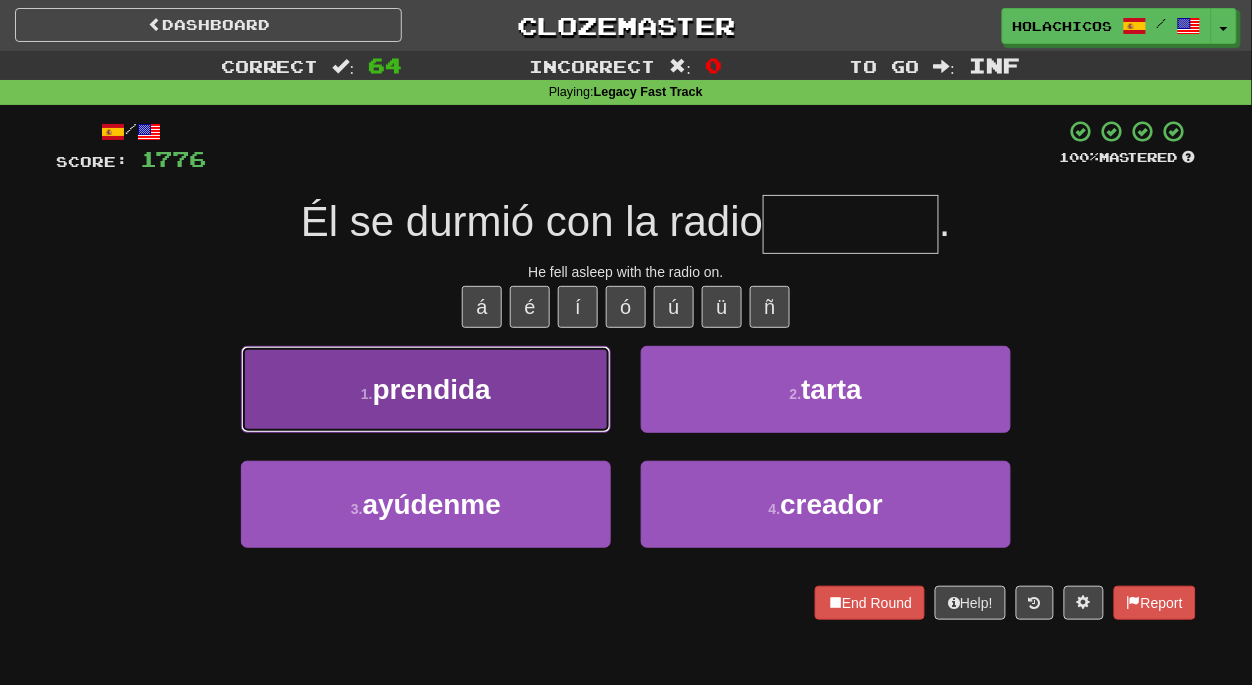 click on "1 .  prendida" at bounding box center (426, 389) 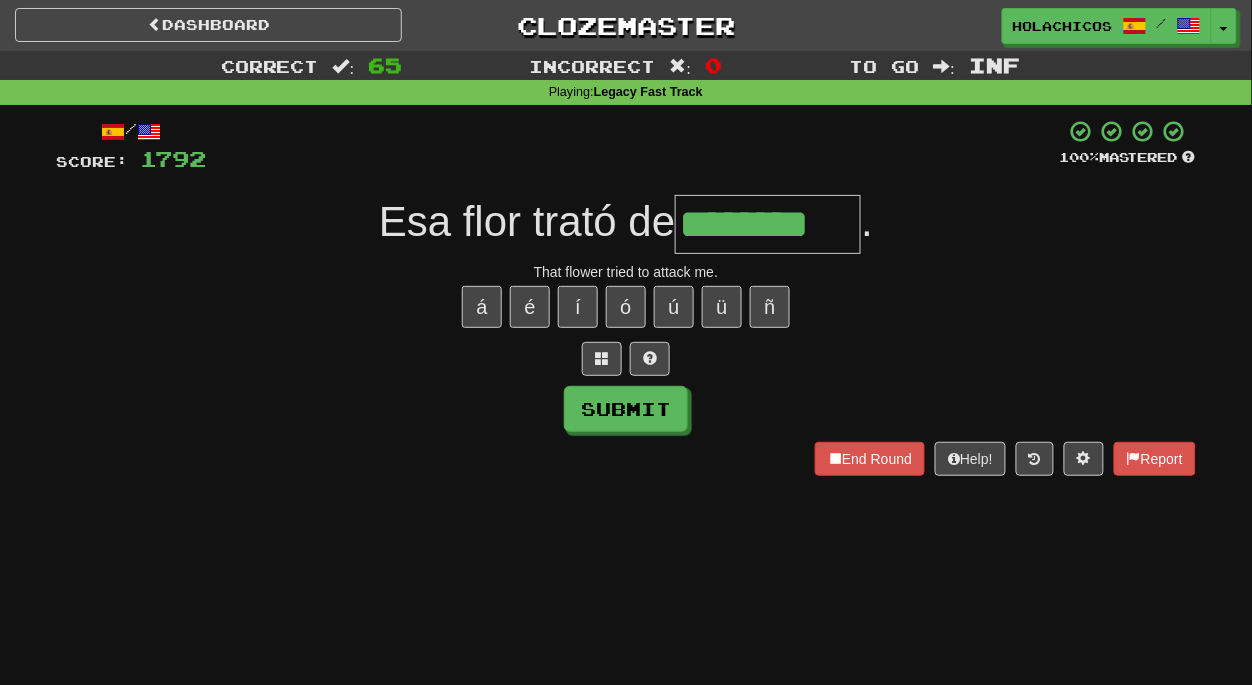type on "********" 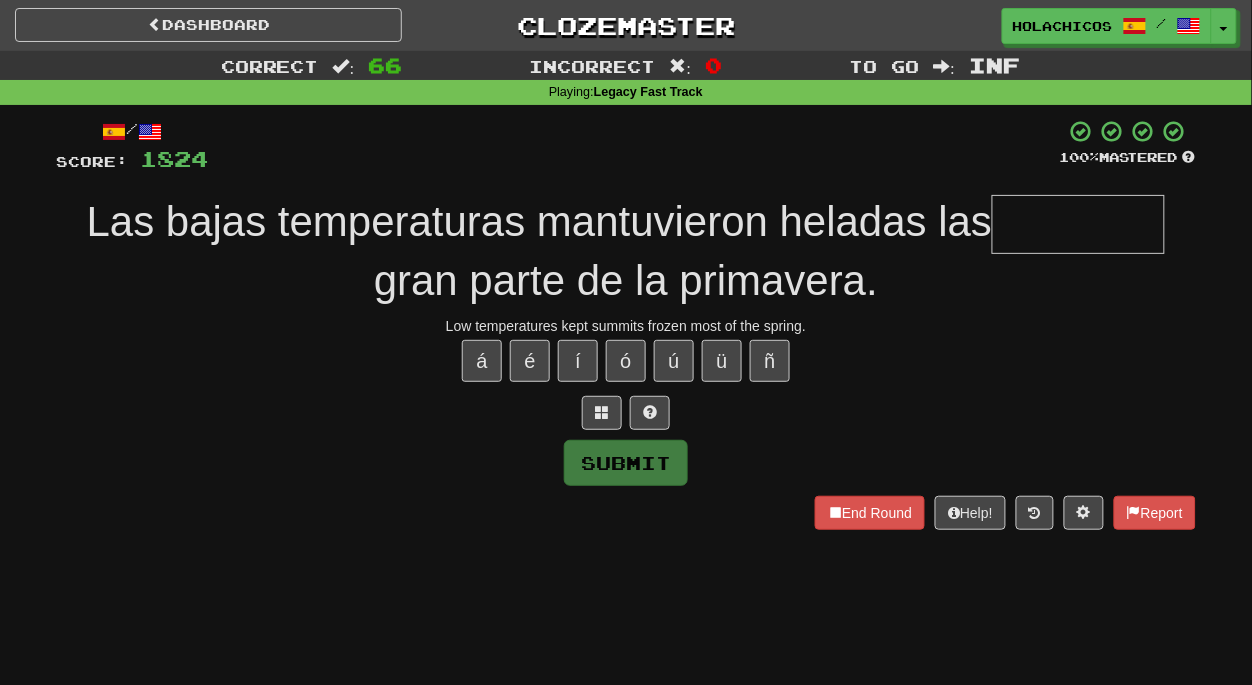 type on "*" 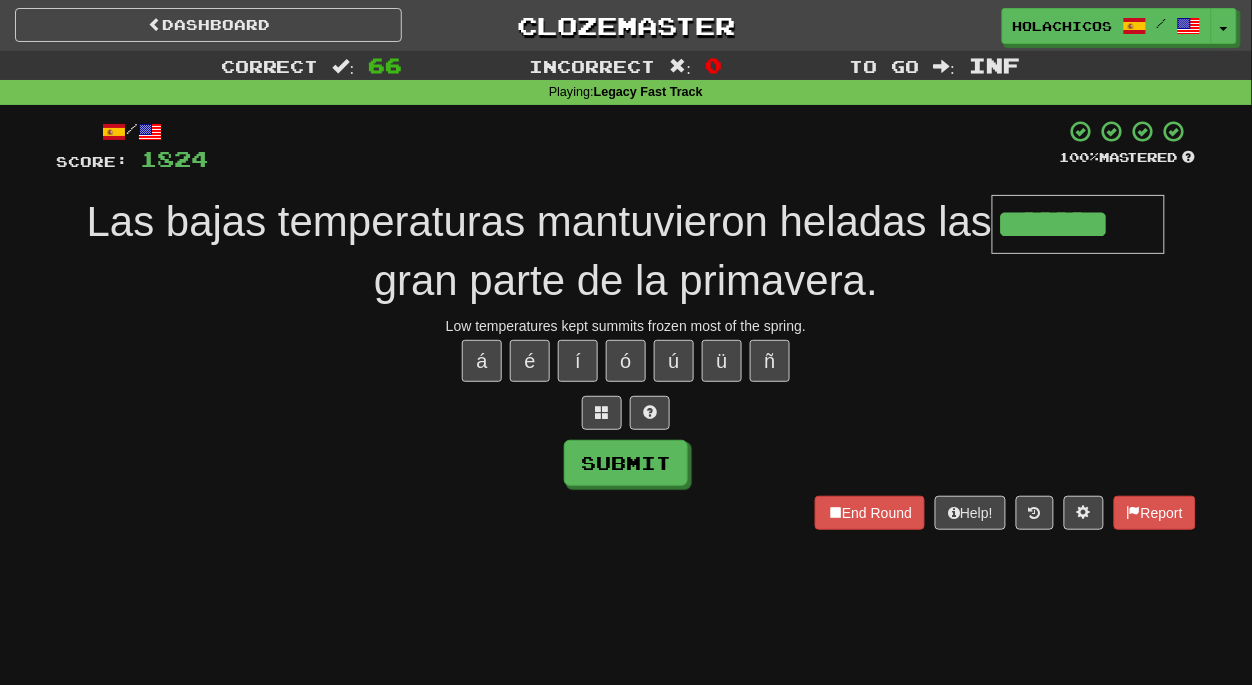 type on "*******" 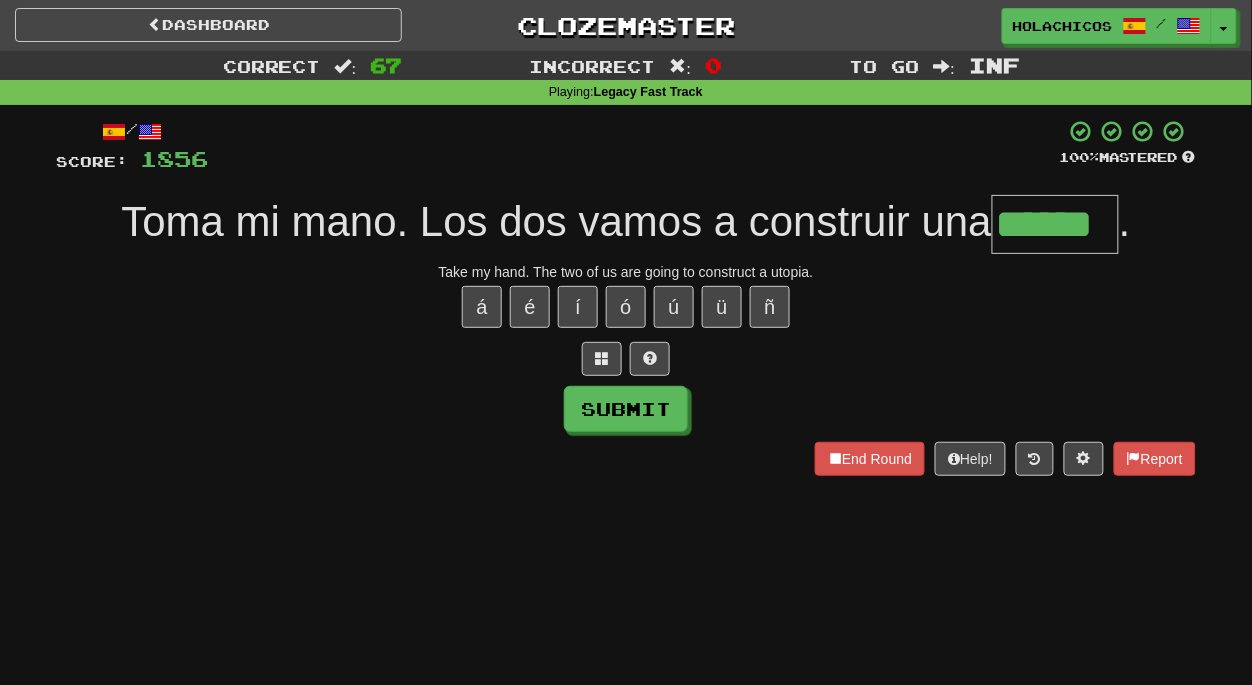 type on "******" 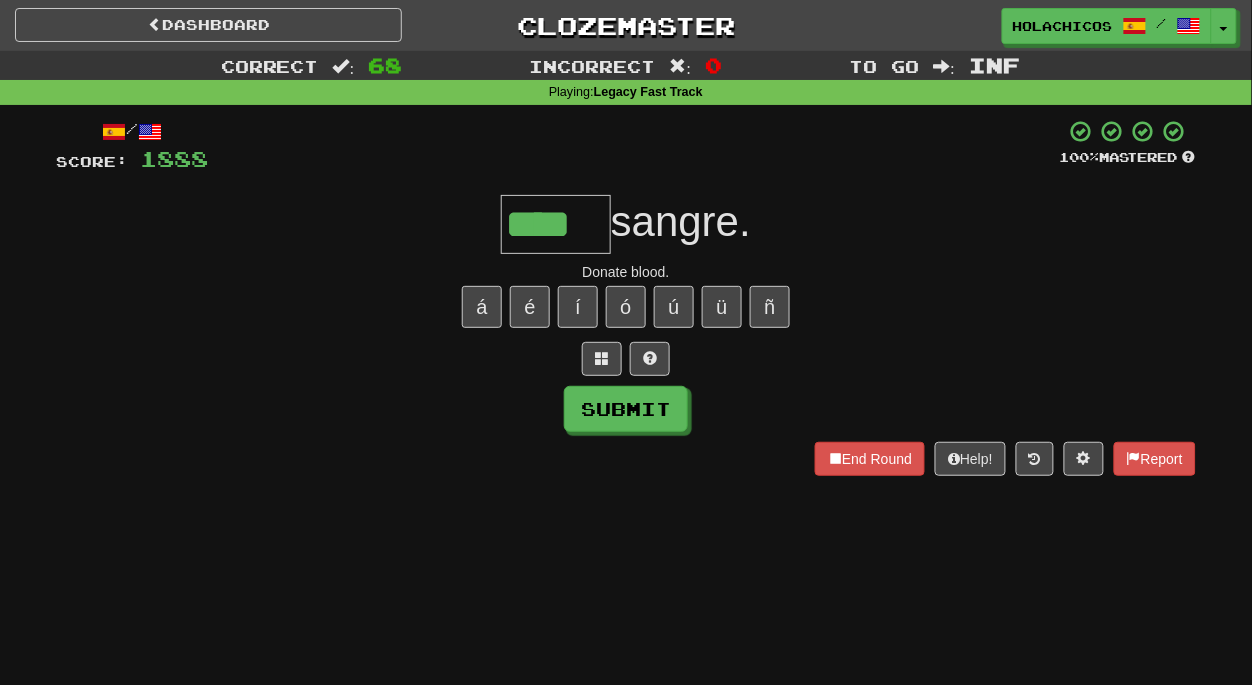 type on "****" 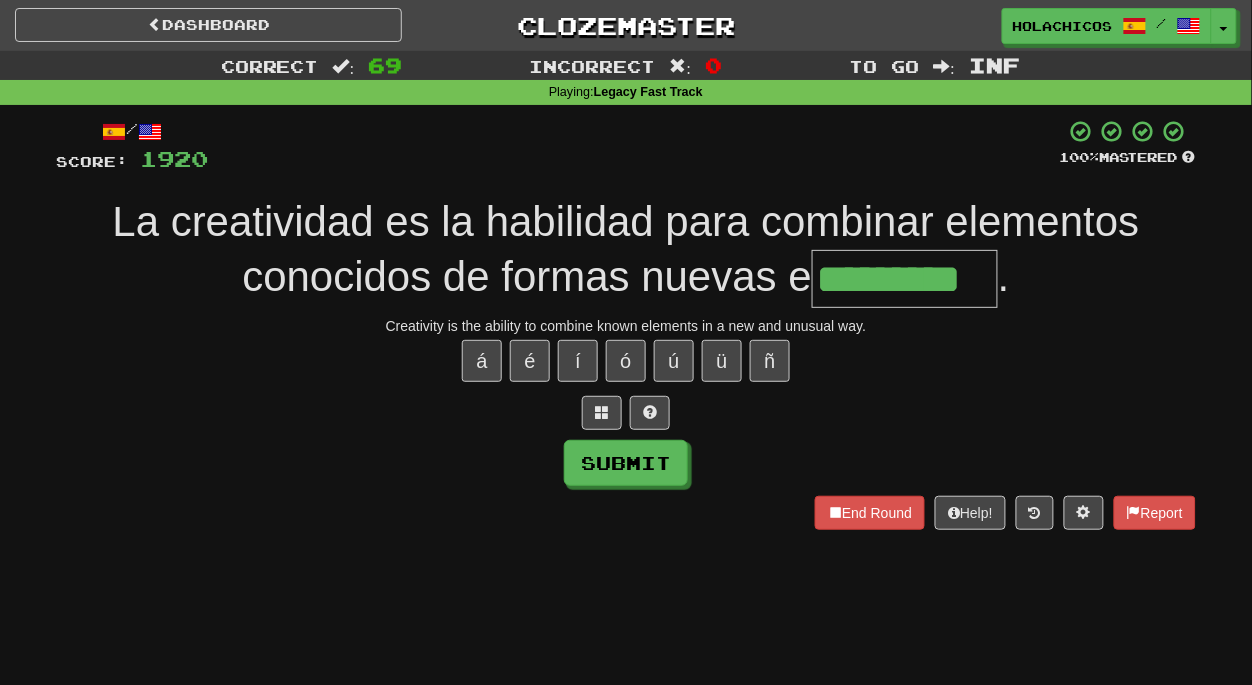 type on "*********" 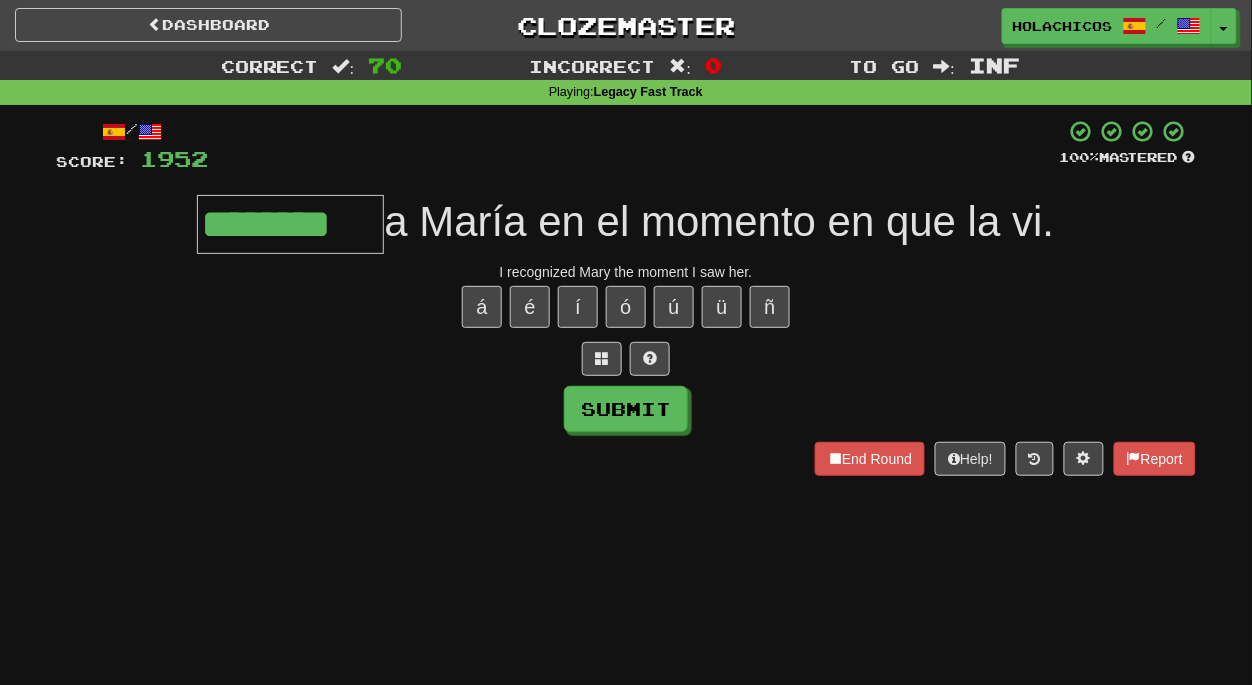 type on "********" 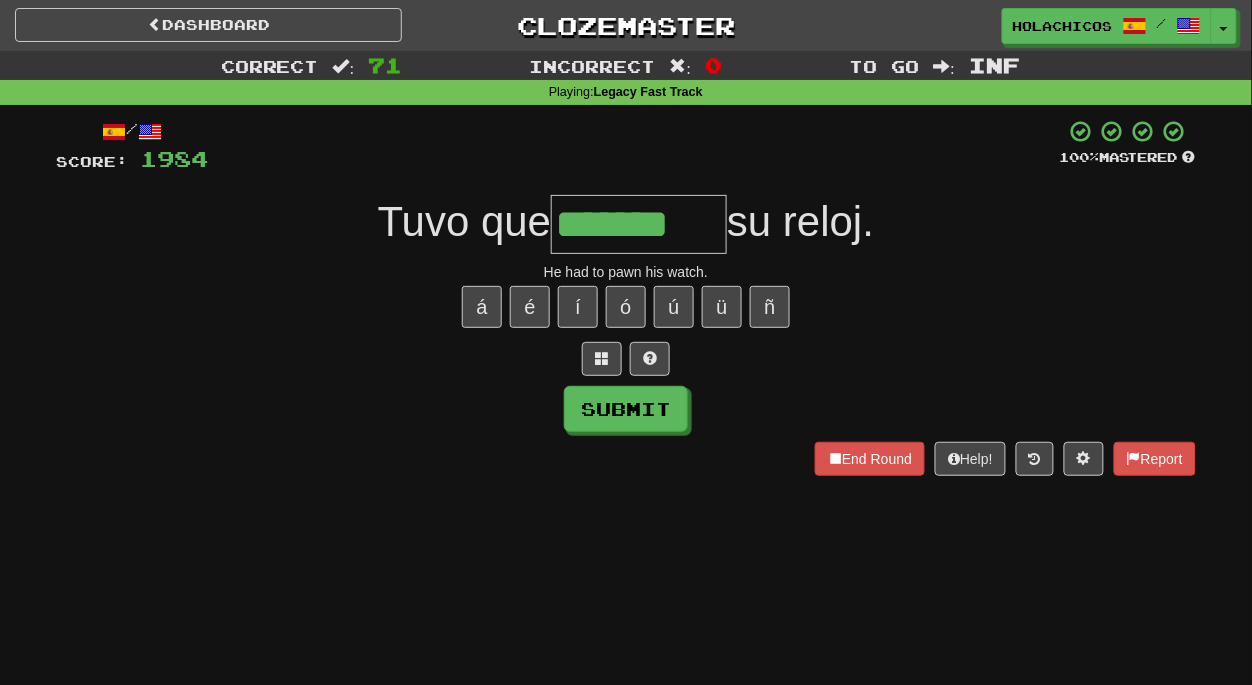type on "*******" 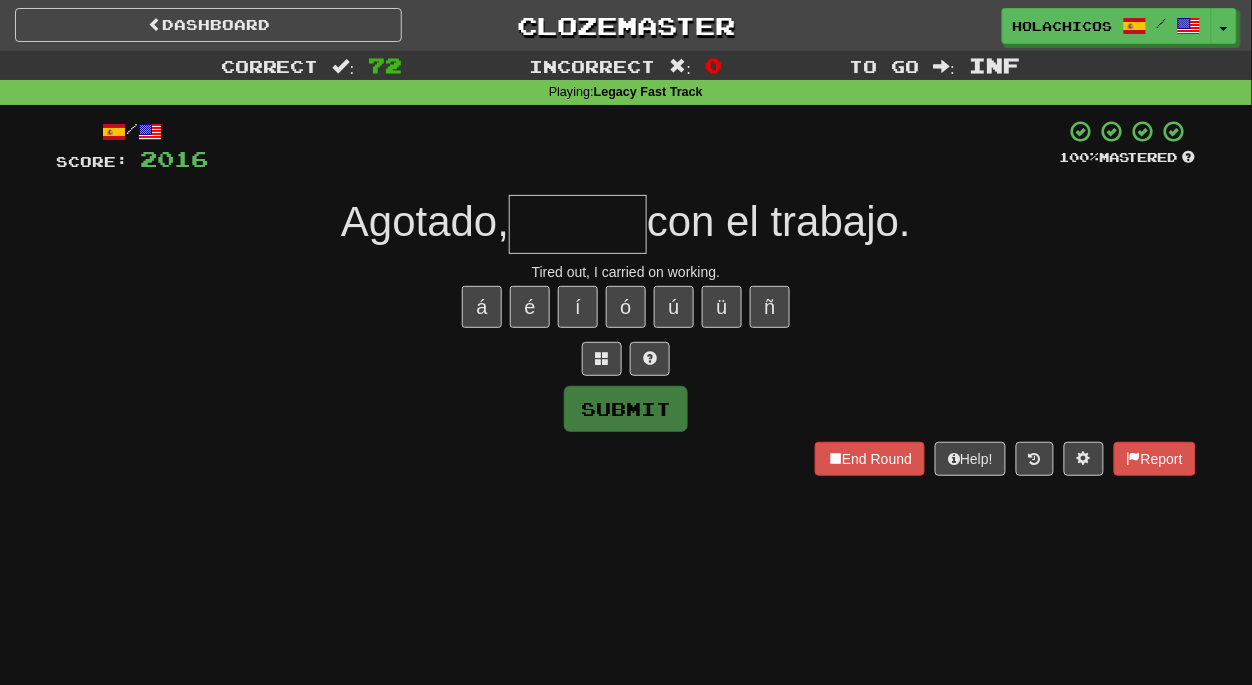 type on "*" 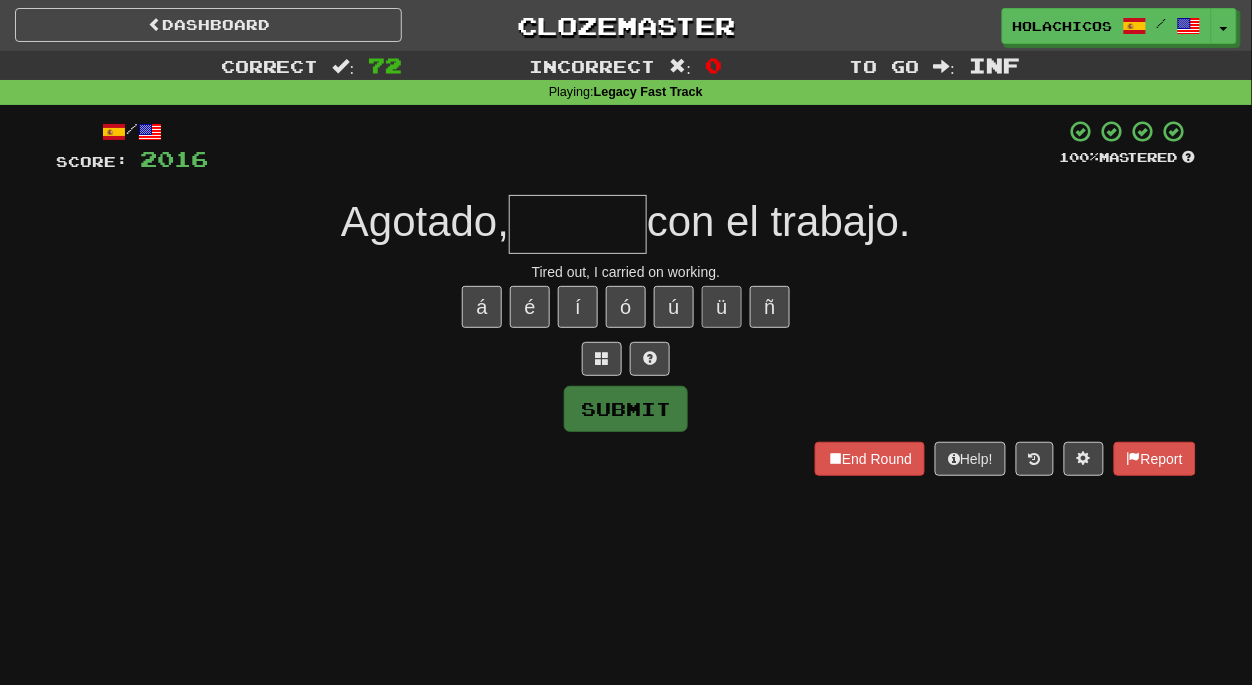 type on "*" 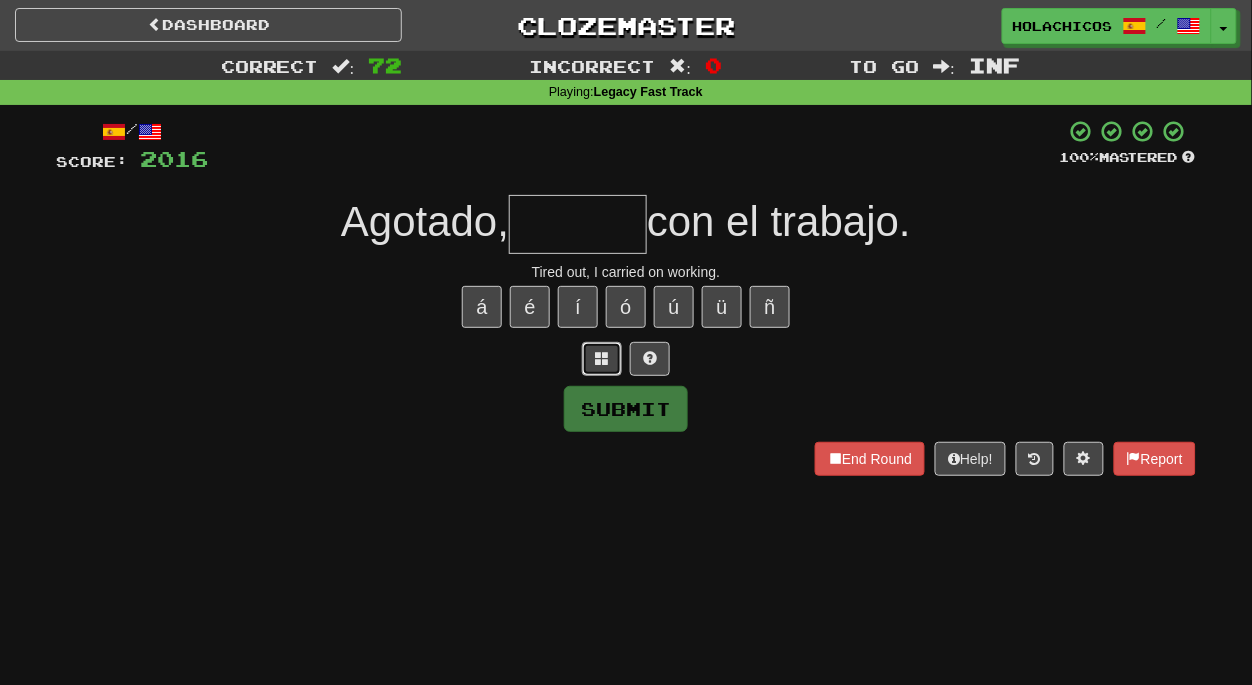 click at bounding box center [602, 358] 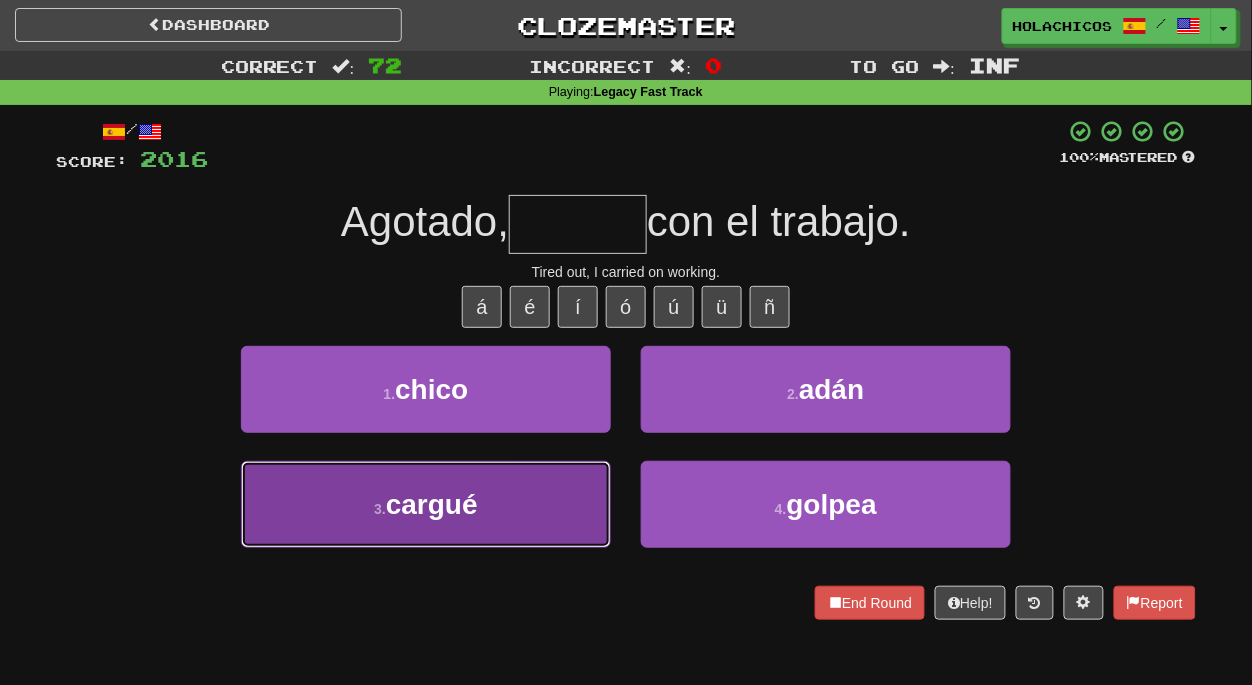 click on "3 .  cargué" at bounding box center (426, 504) 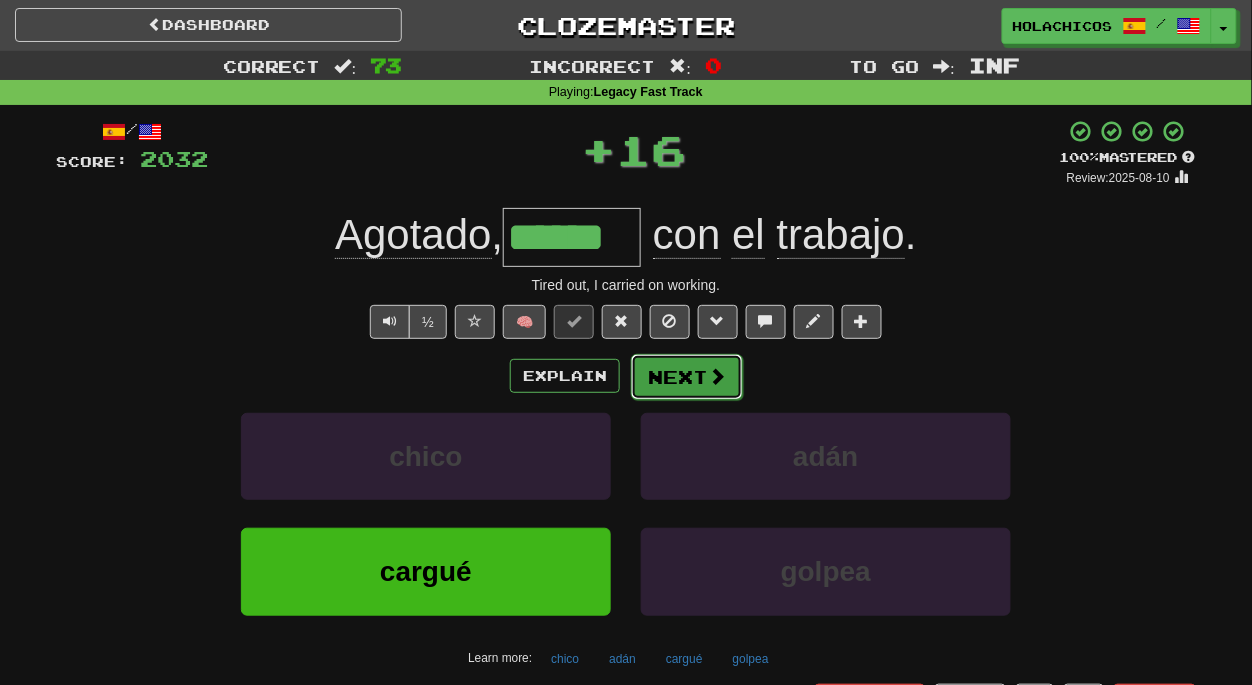 click on "Next" at bounding box center (687, 377) 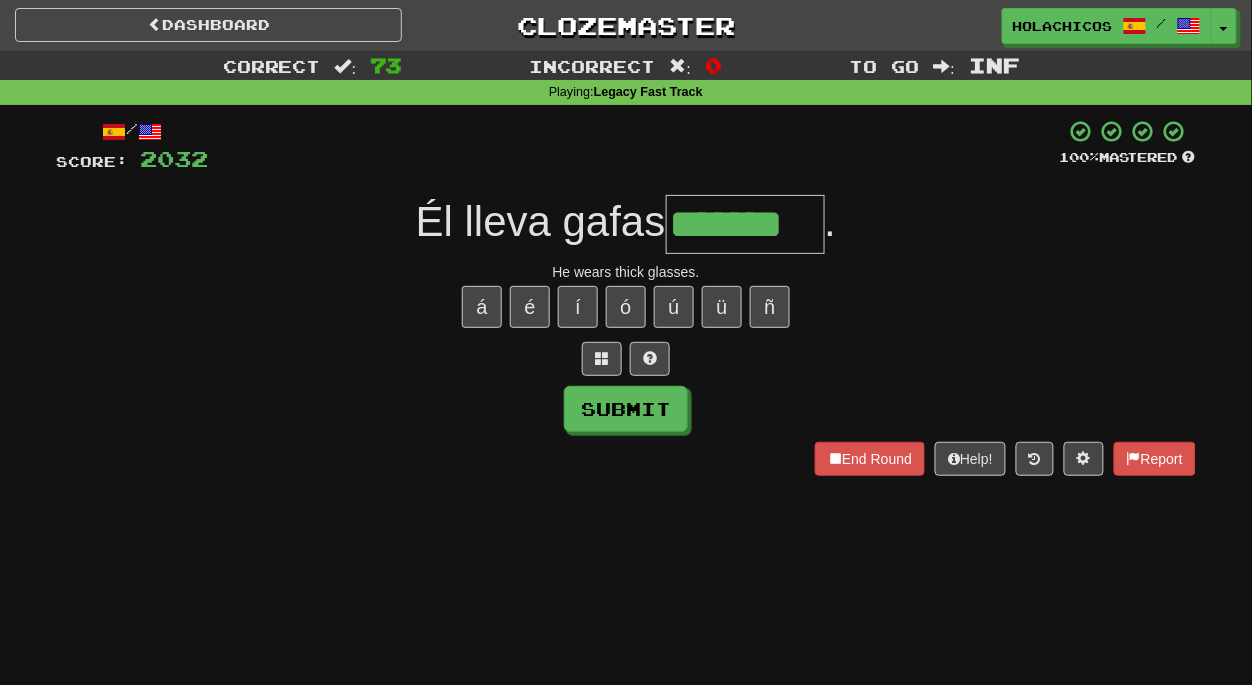 type on "*******" 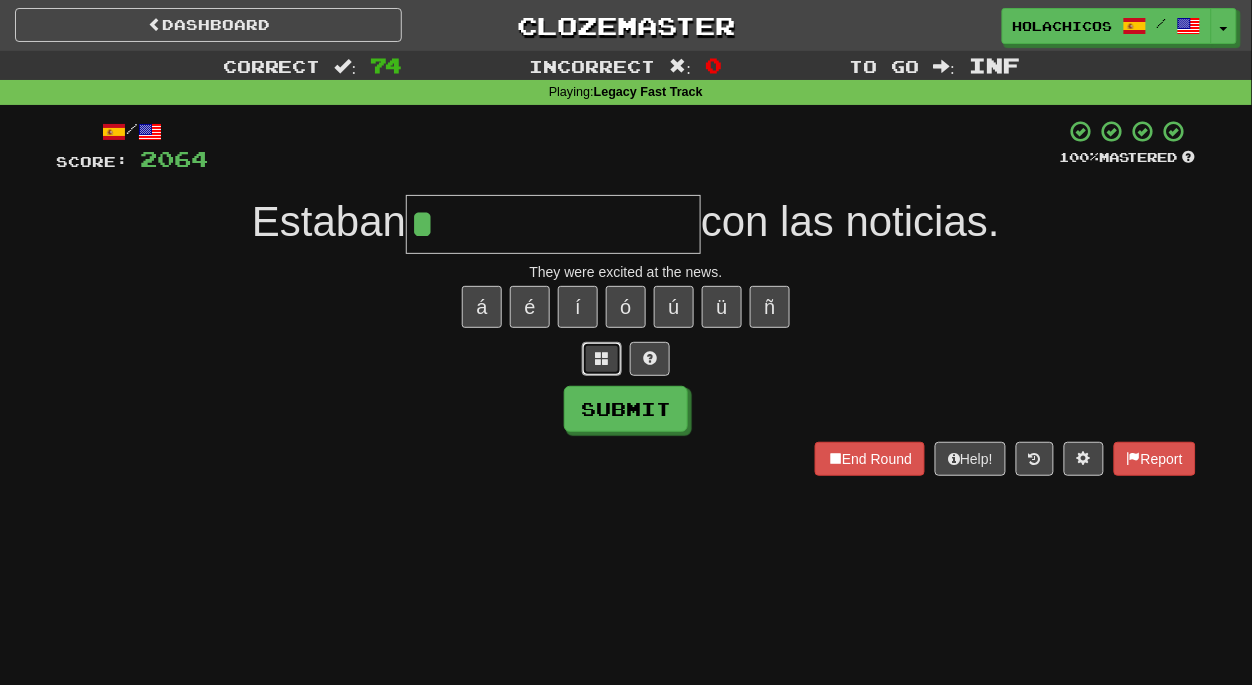 click at bounding box center [602, 358] 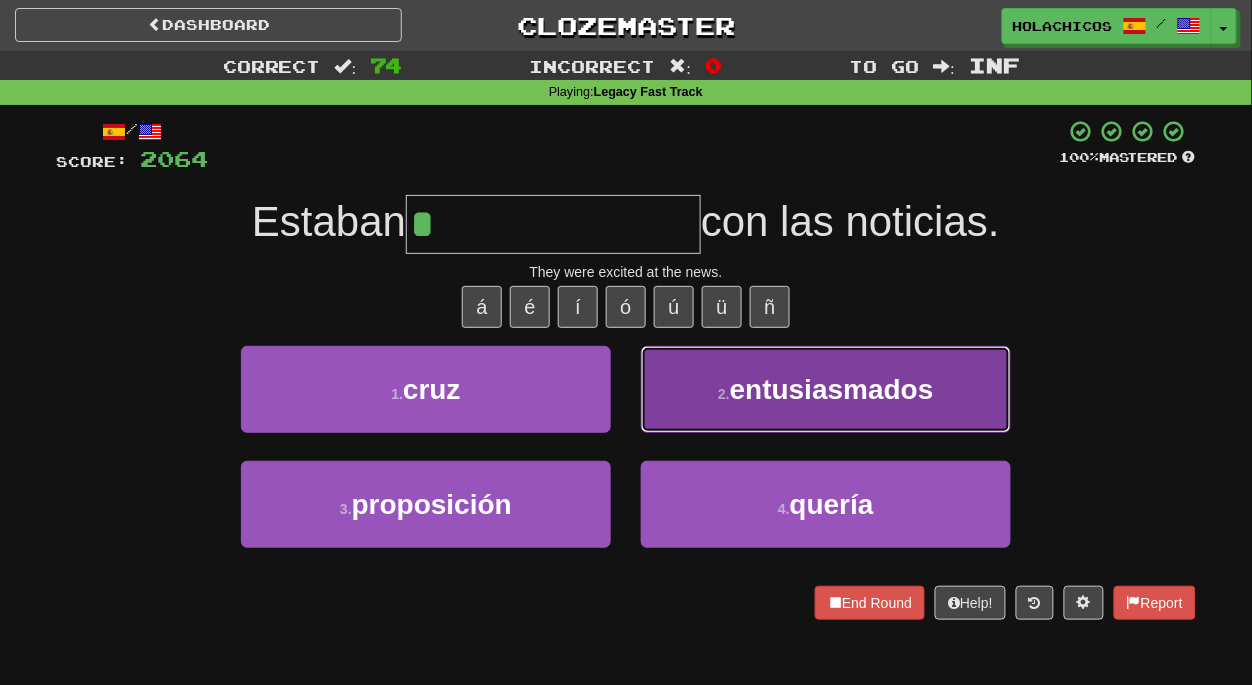 click on "entusiasmados" at bounding box center [832, 389] 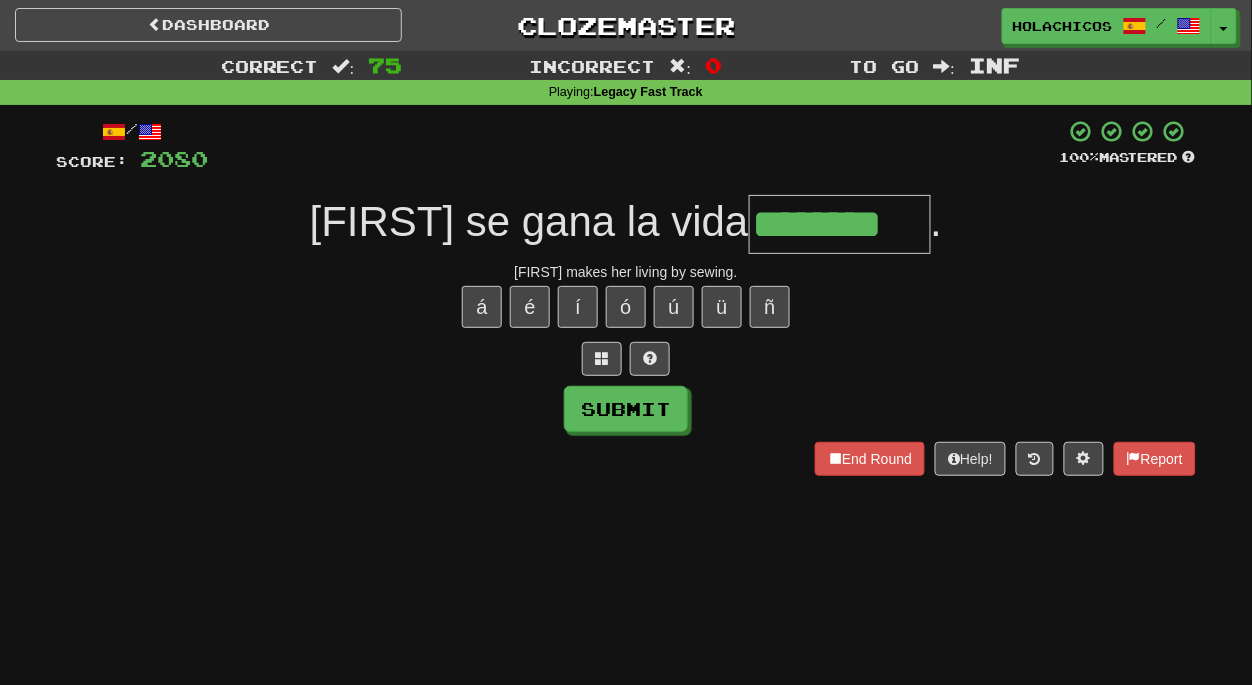 type on "********" 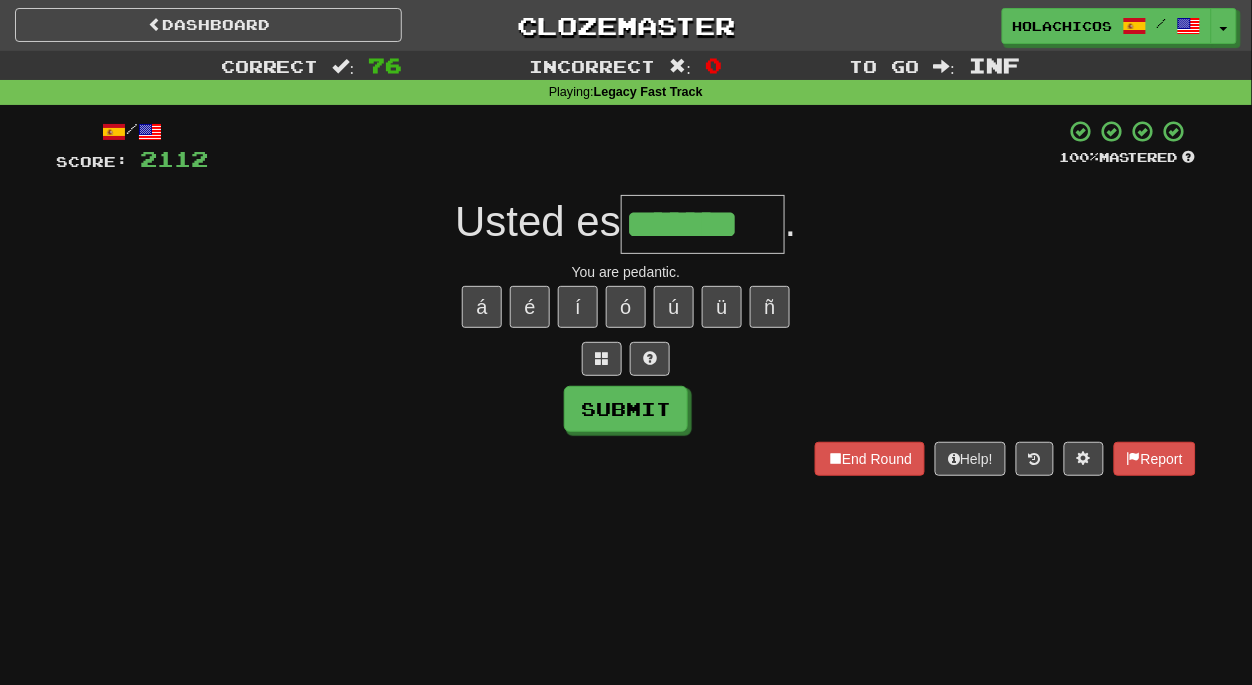 type on "*******" 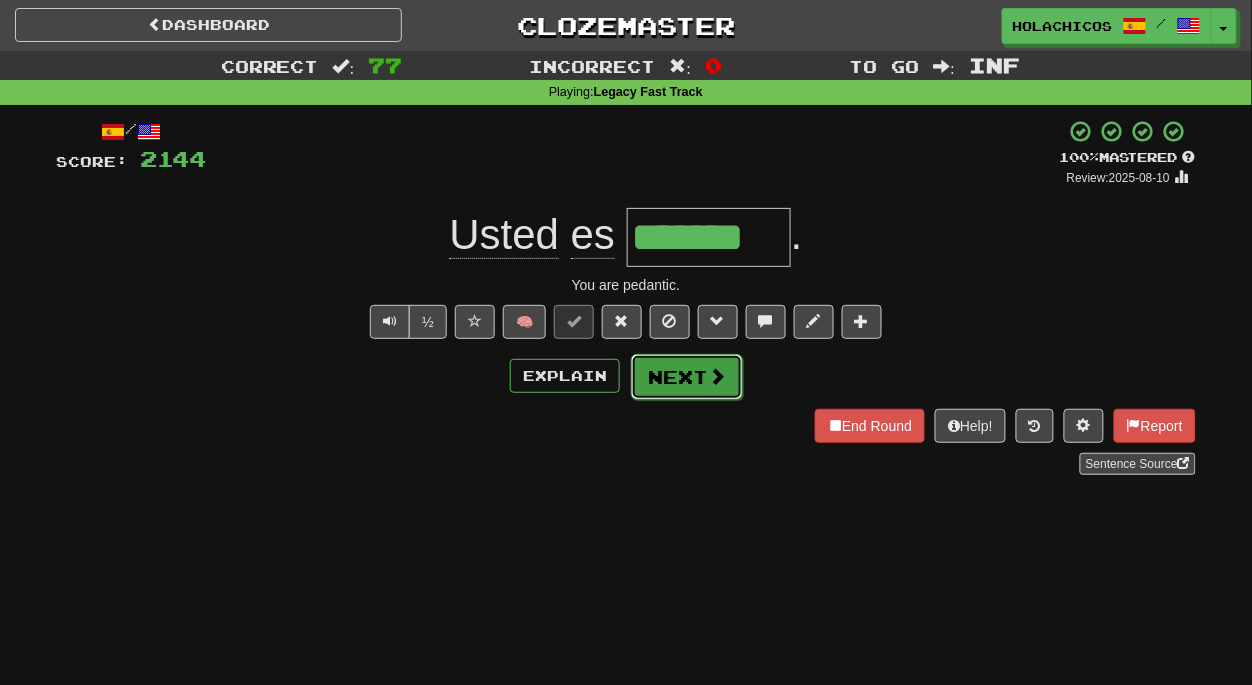 click on "Next" at bounding box center (687, 377) 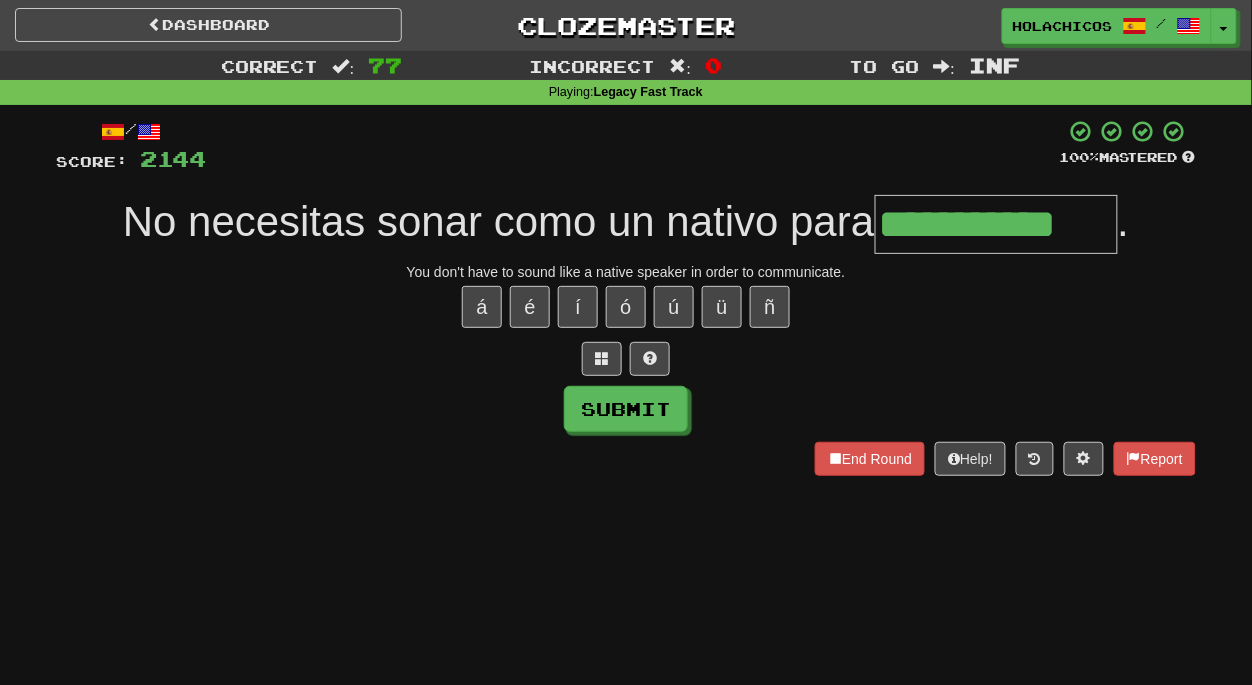 type on "**********" 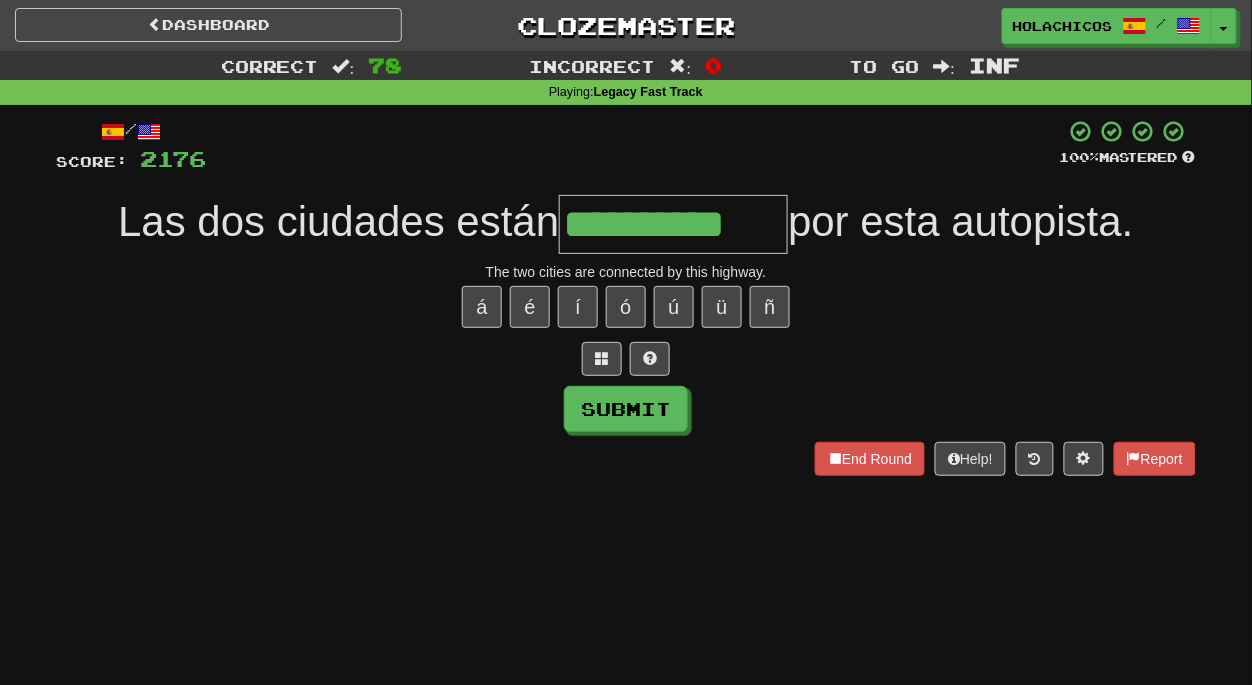 type on "**********" 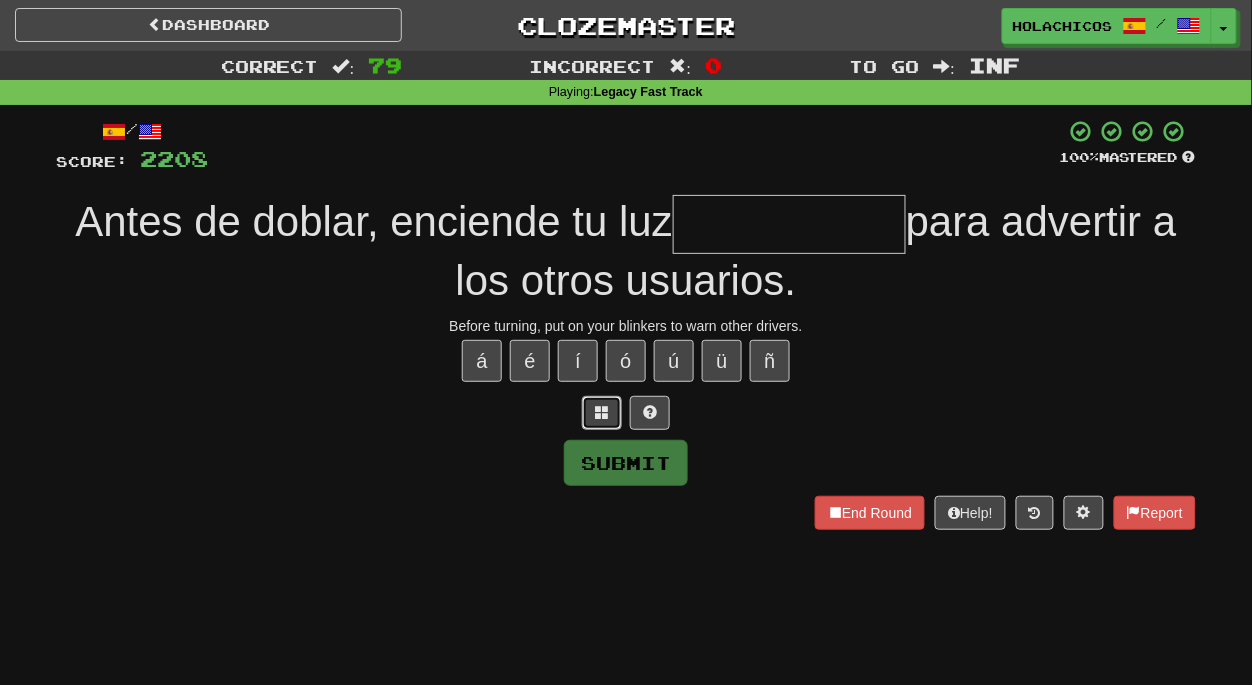 click at bounding box center [602, 412] 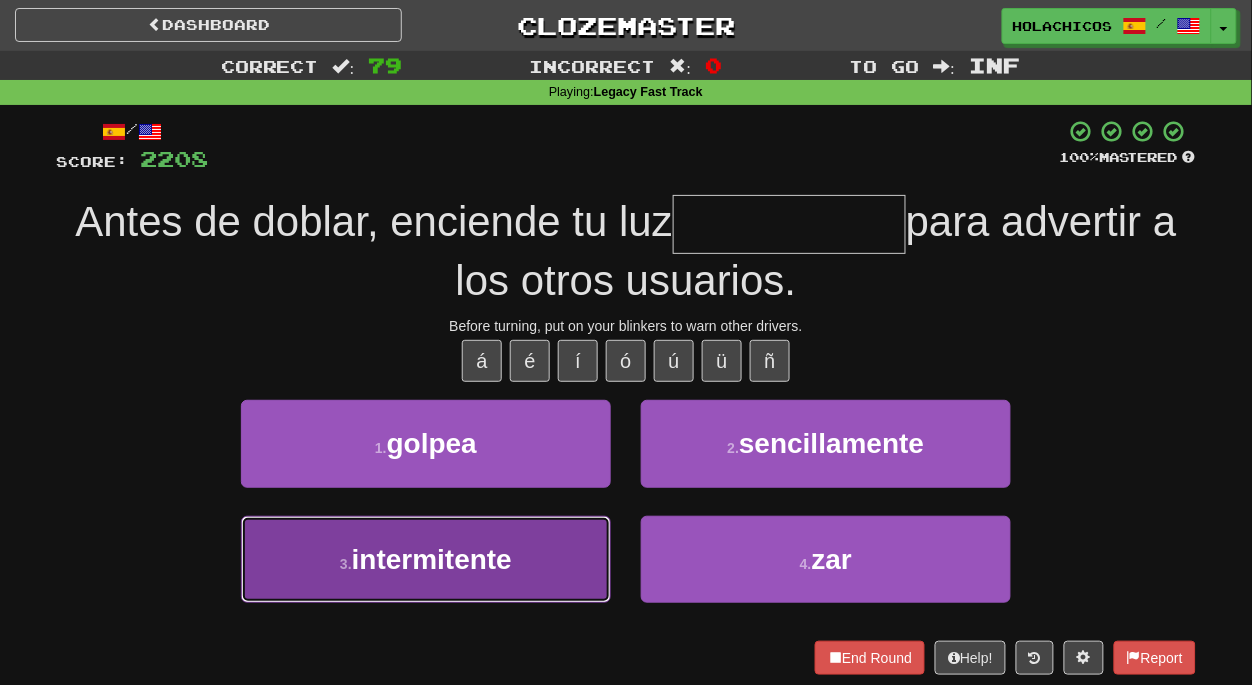 click on "3 .  intermitente" at bounding box center [426, 559] 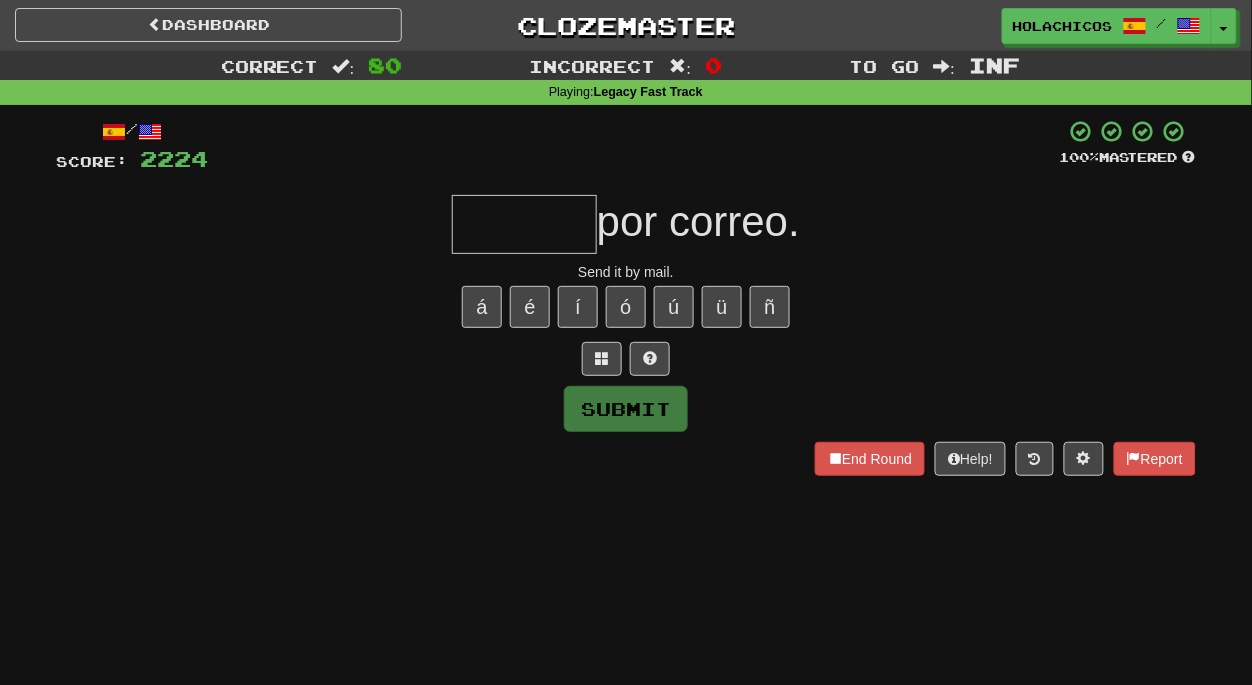 type on "*" 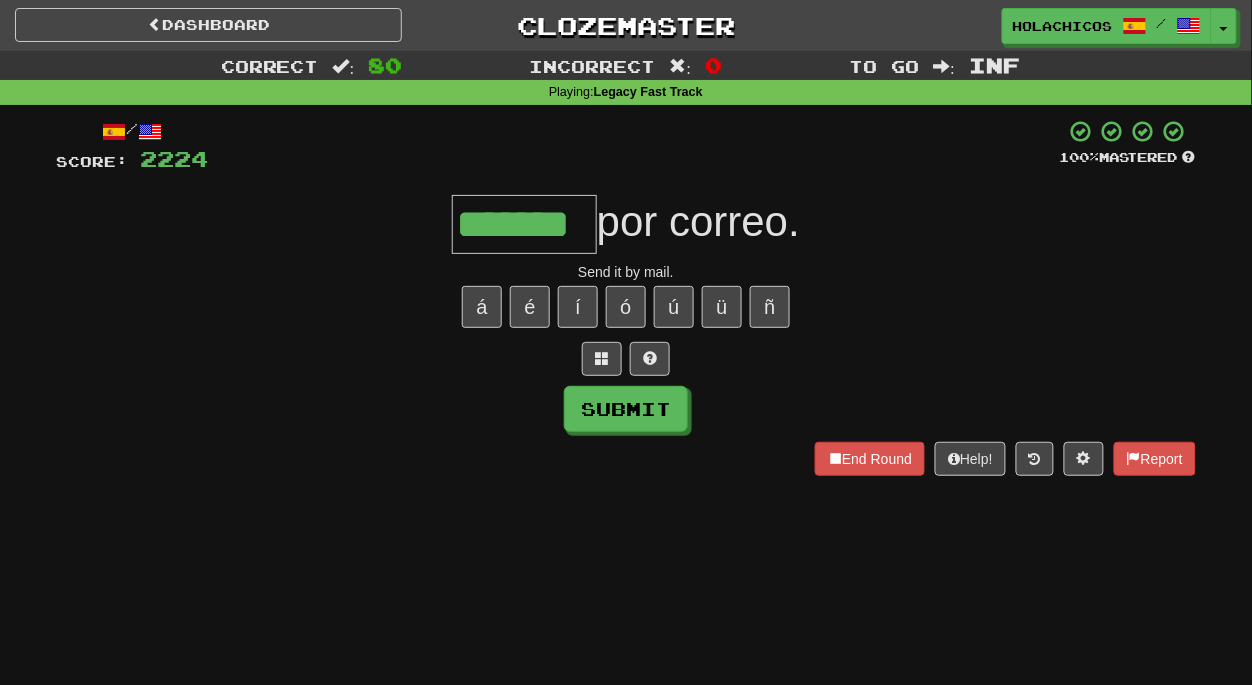 type on "*******" 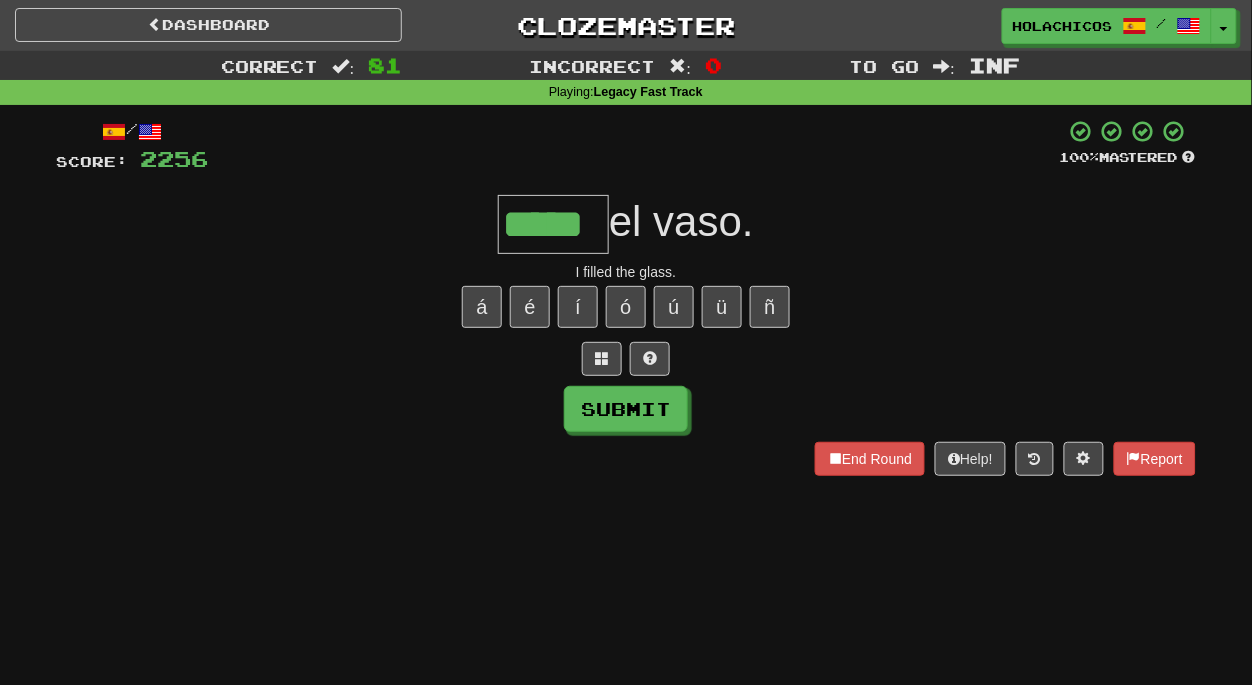 type on "*****" 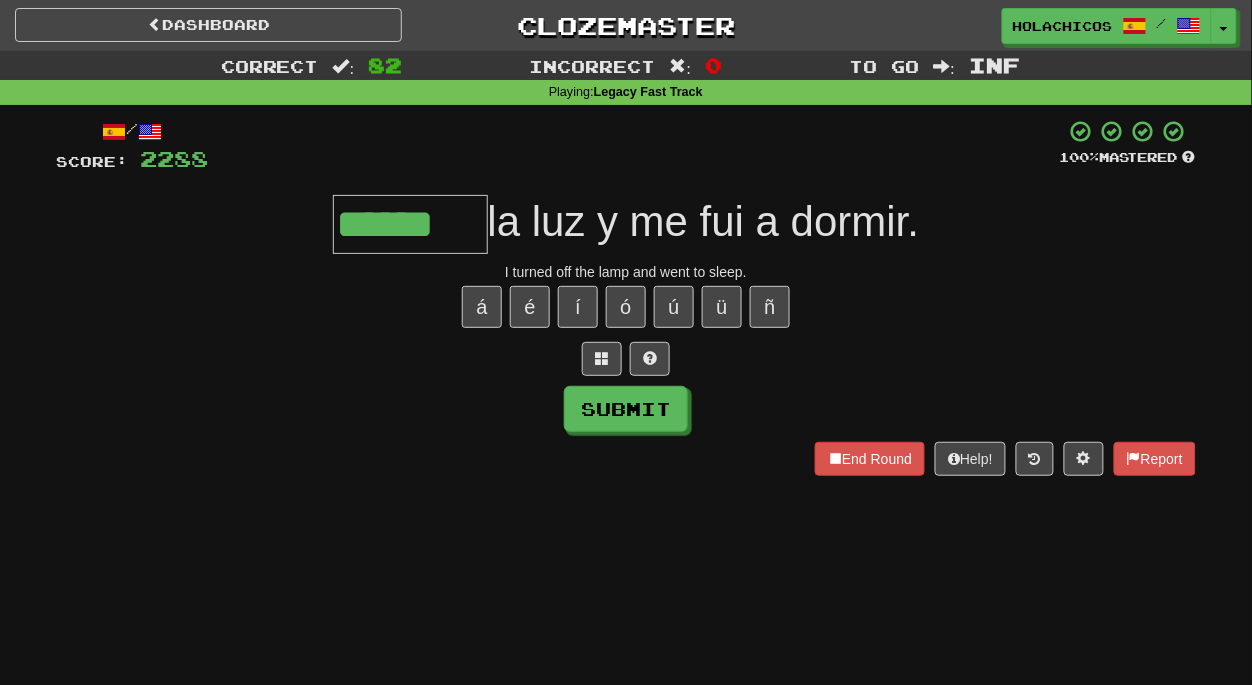 type on "******" 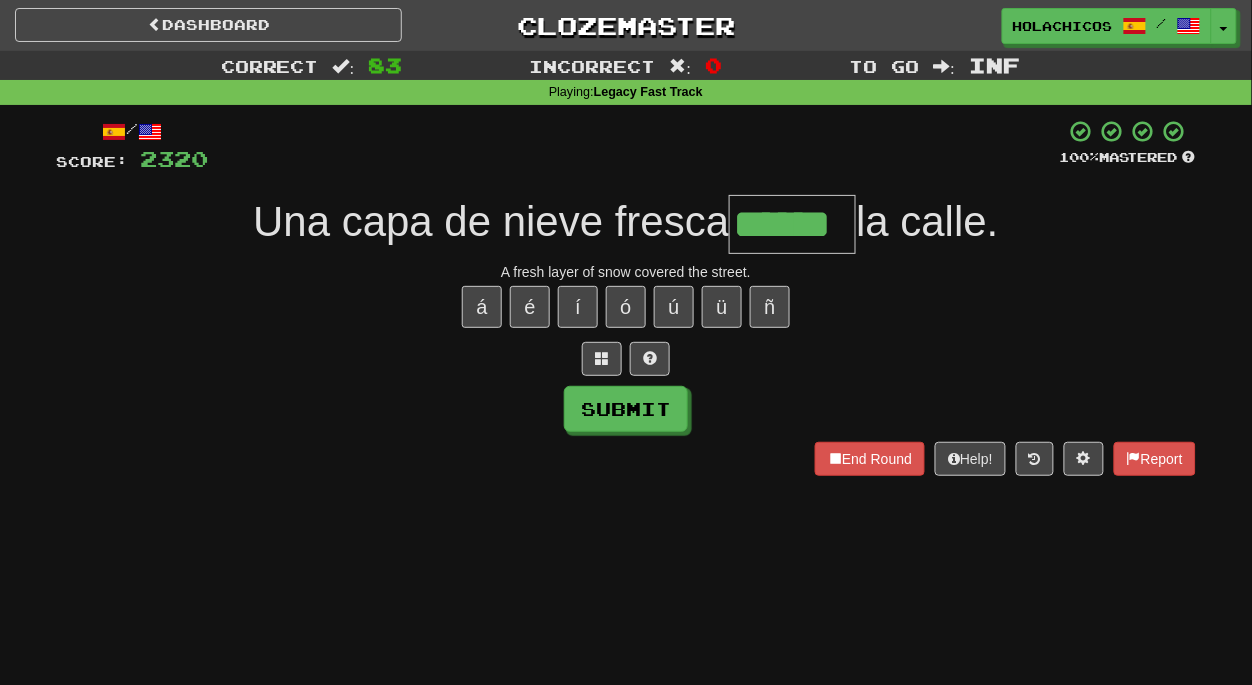 type on "******" 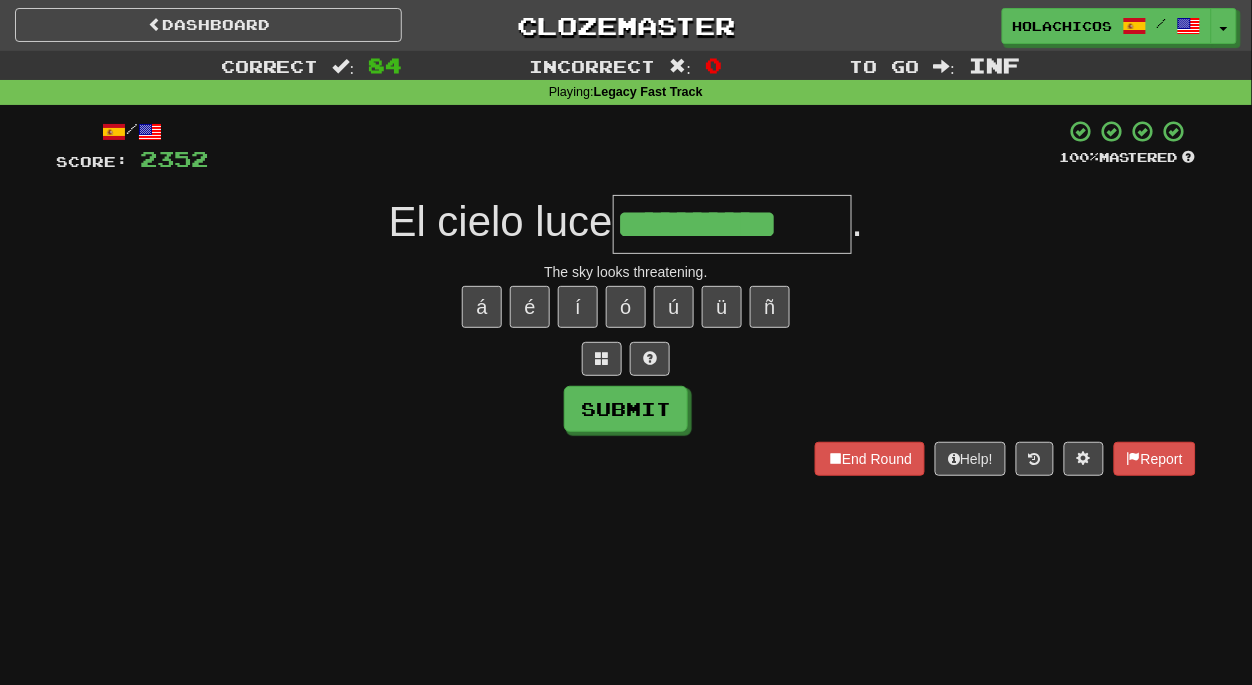type on "**********" 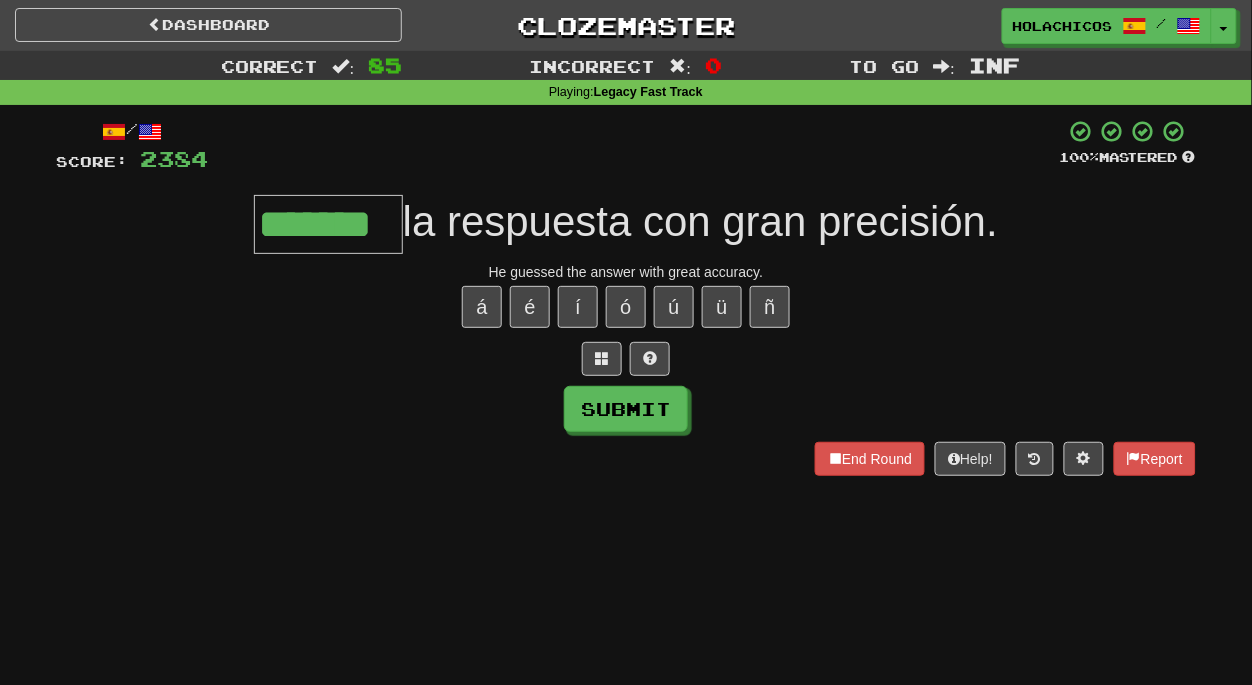 type on "*******" 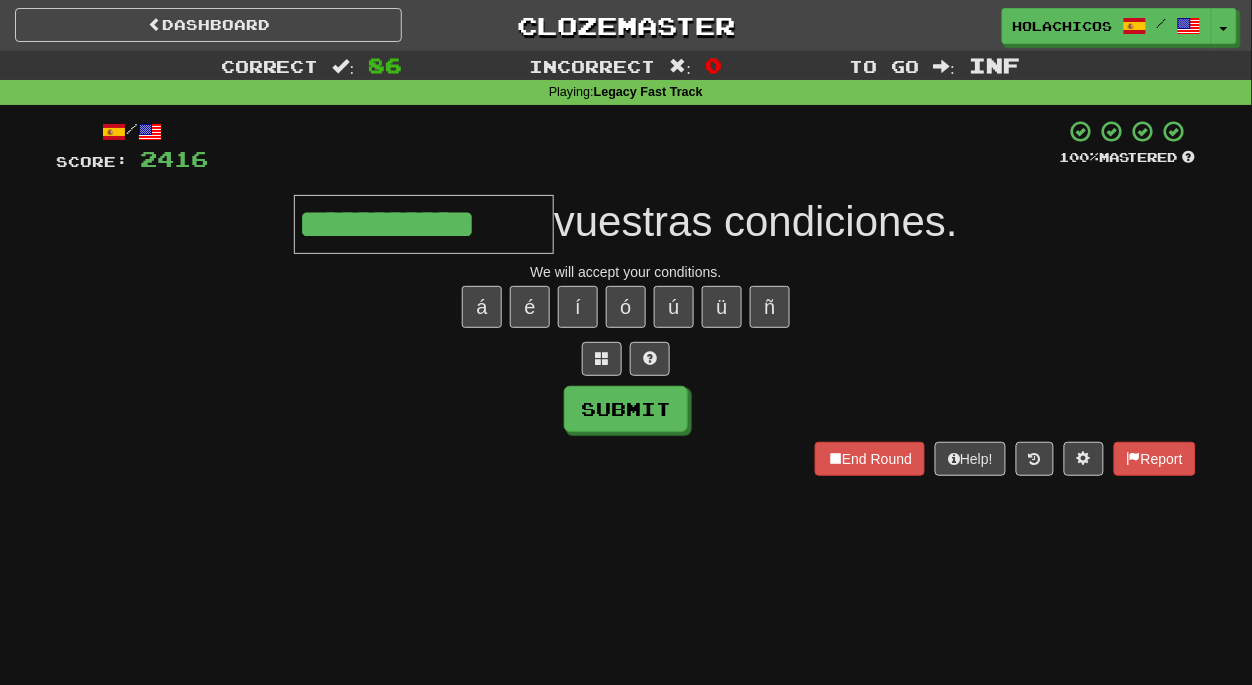 type on "**********" 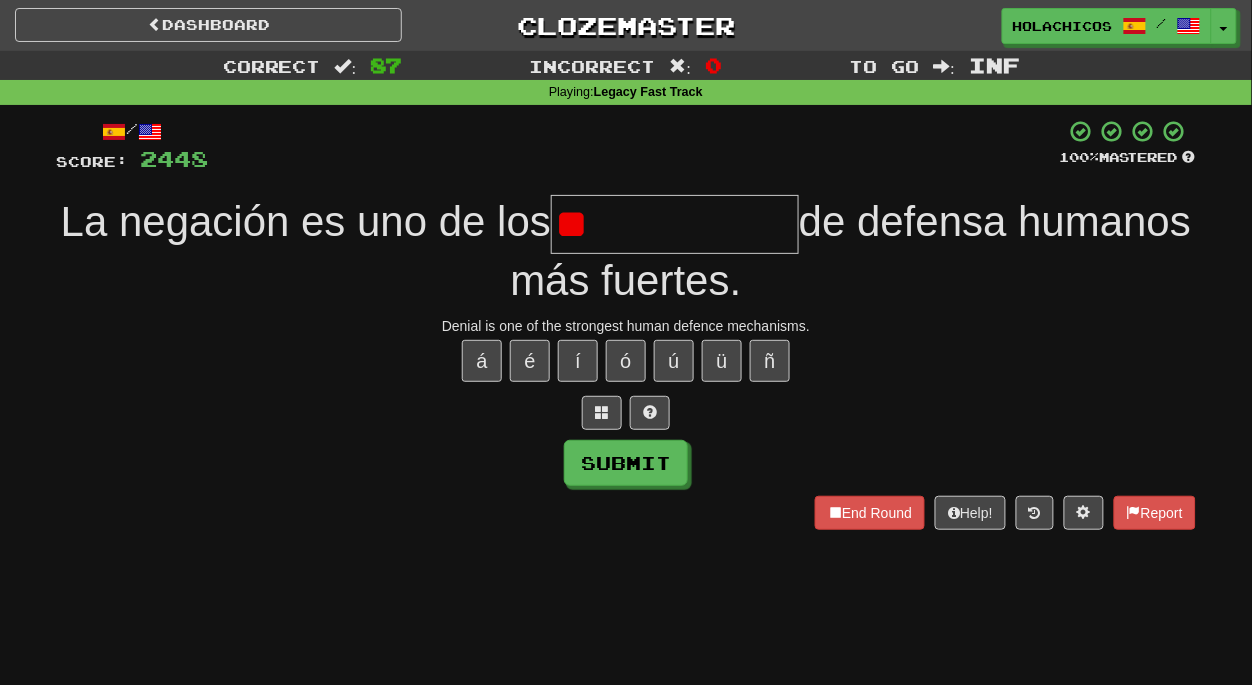 type on "*" 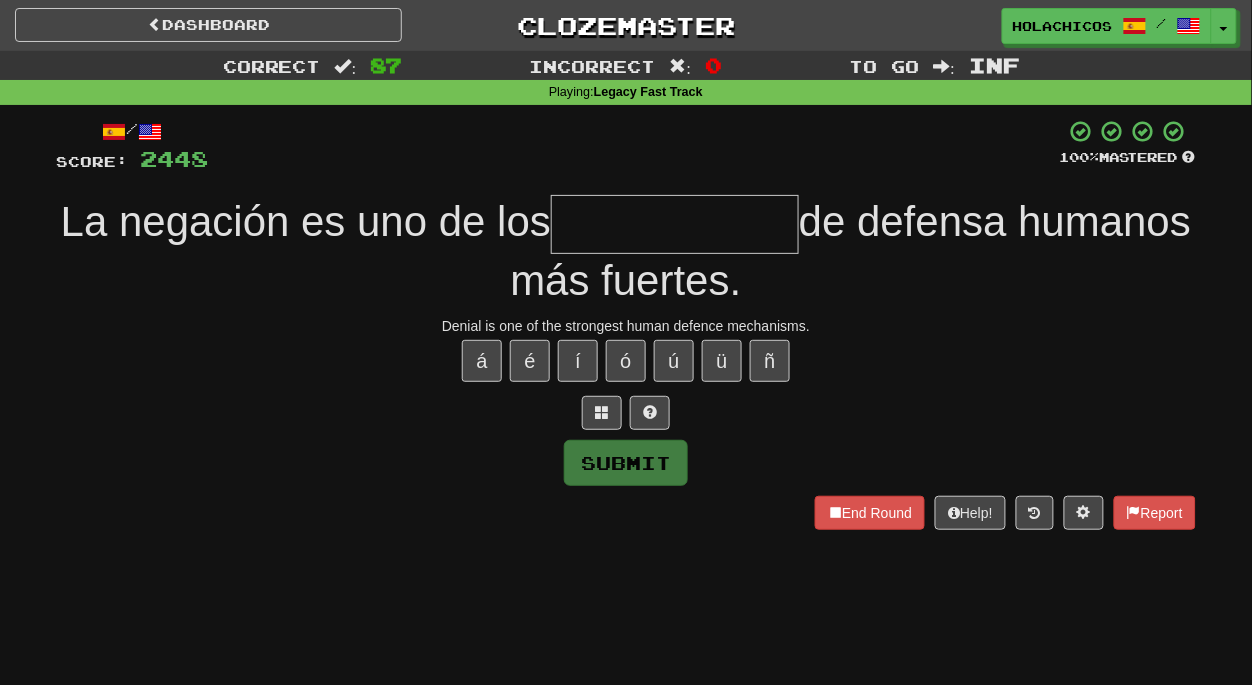 type on "*" 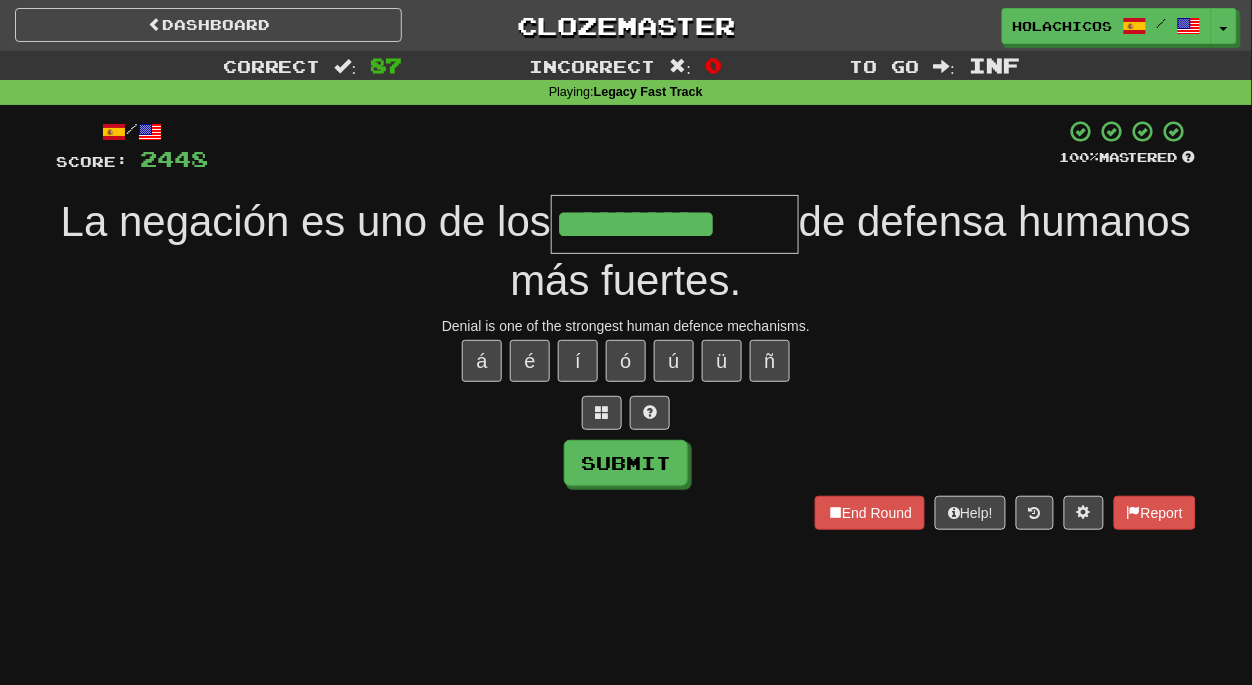 type on "**********" 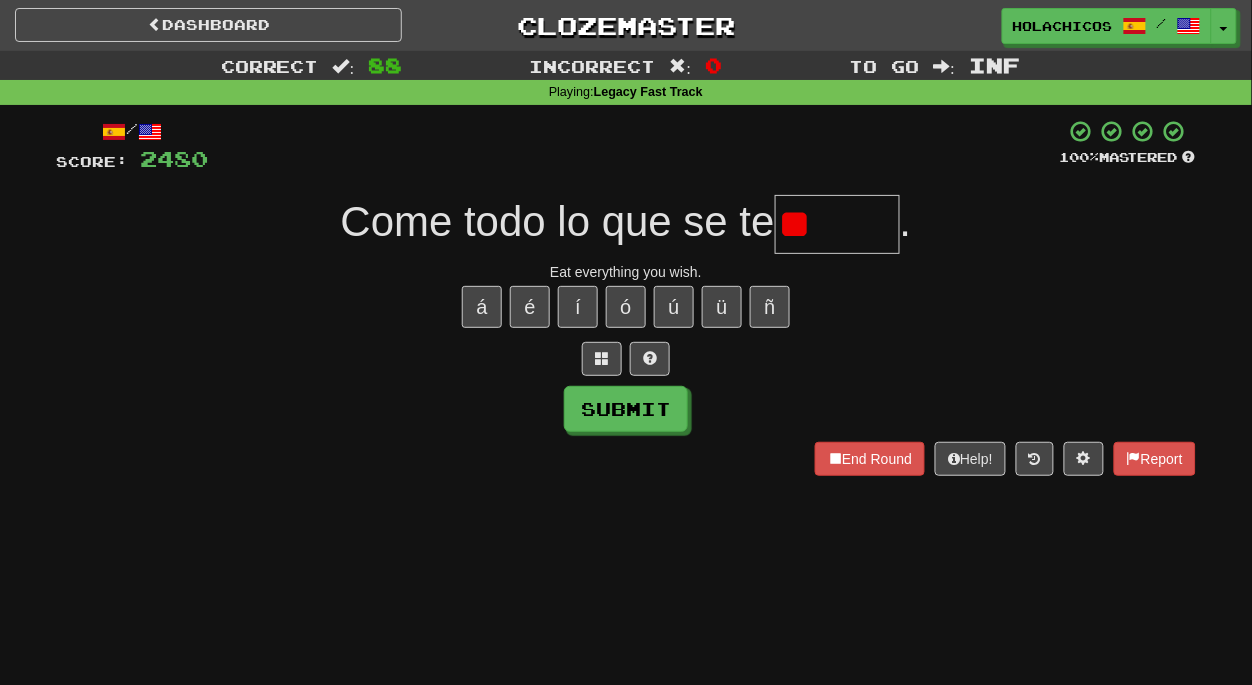 type on "*" 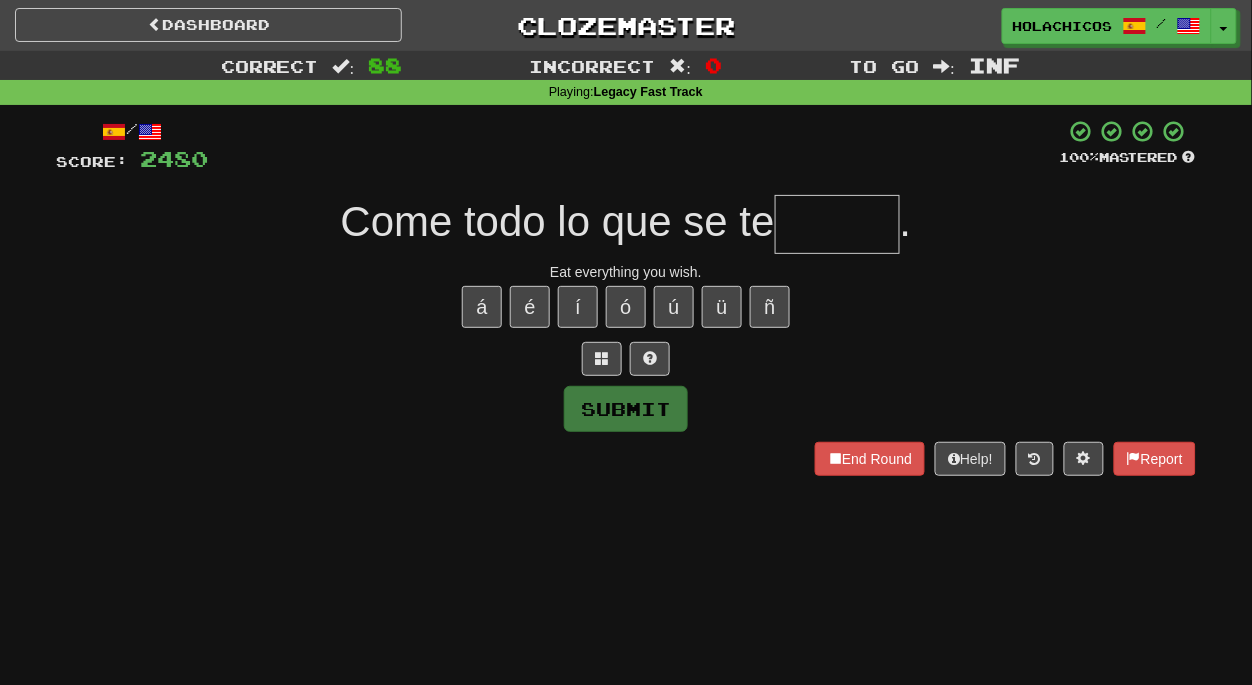 type on "*" 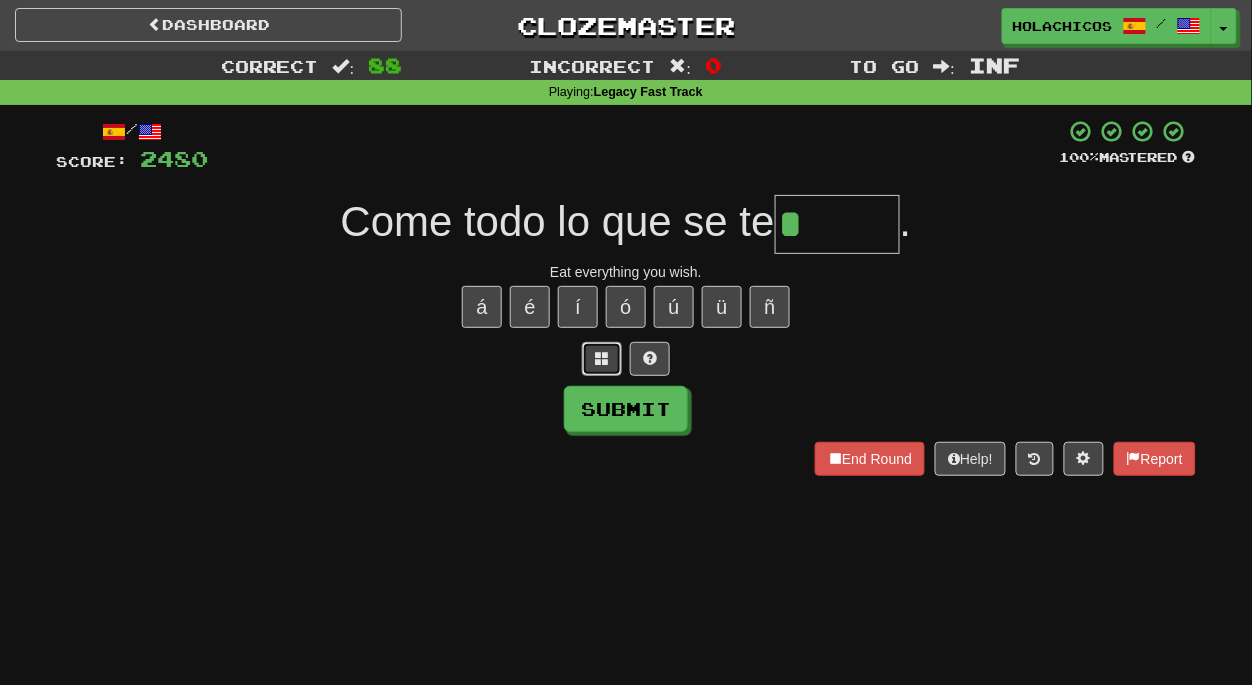 click at bounding box center (602, 359) 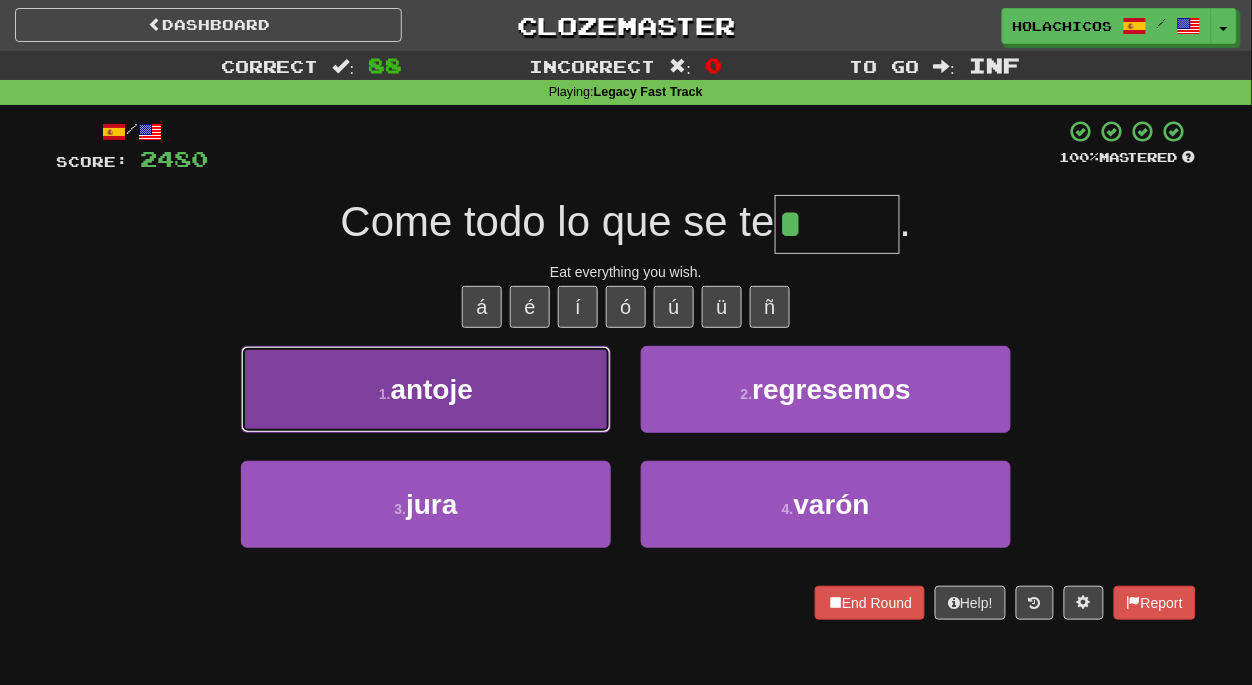 click on "antoje" at bounding box center [432, 389] 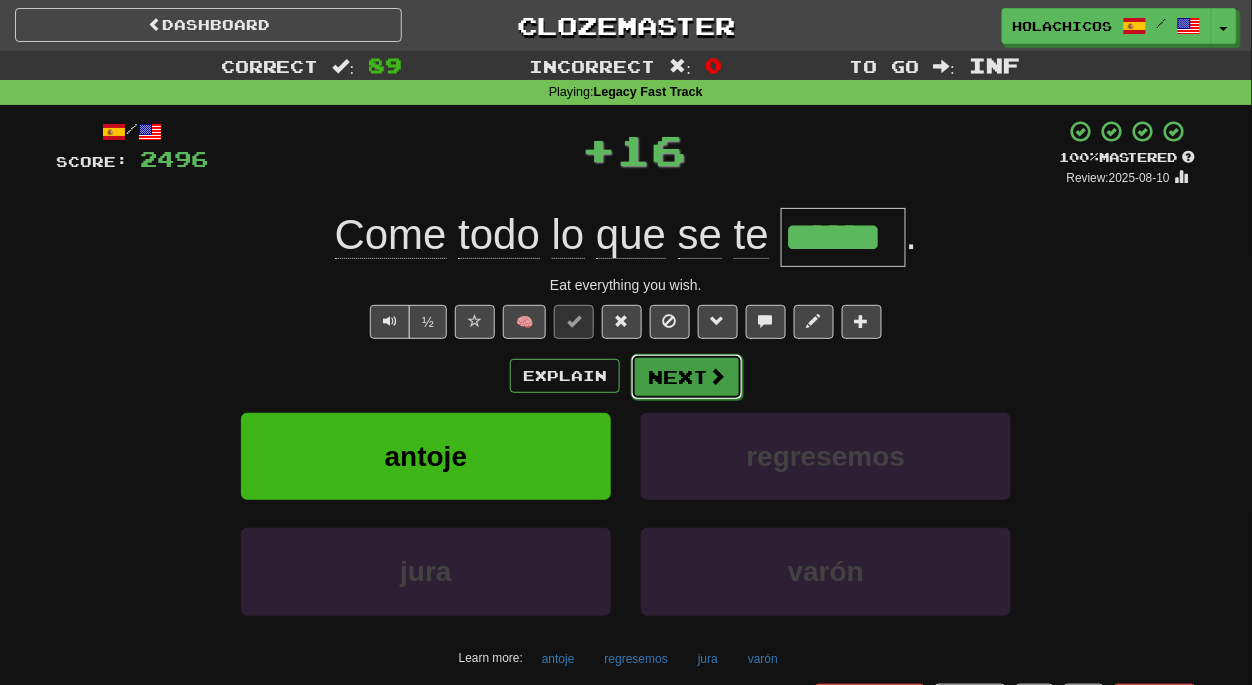 click at bounding box center (717, 376) 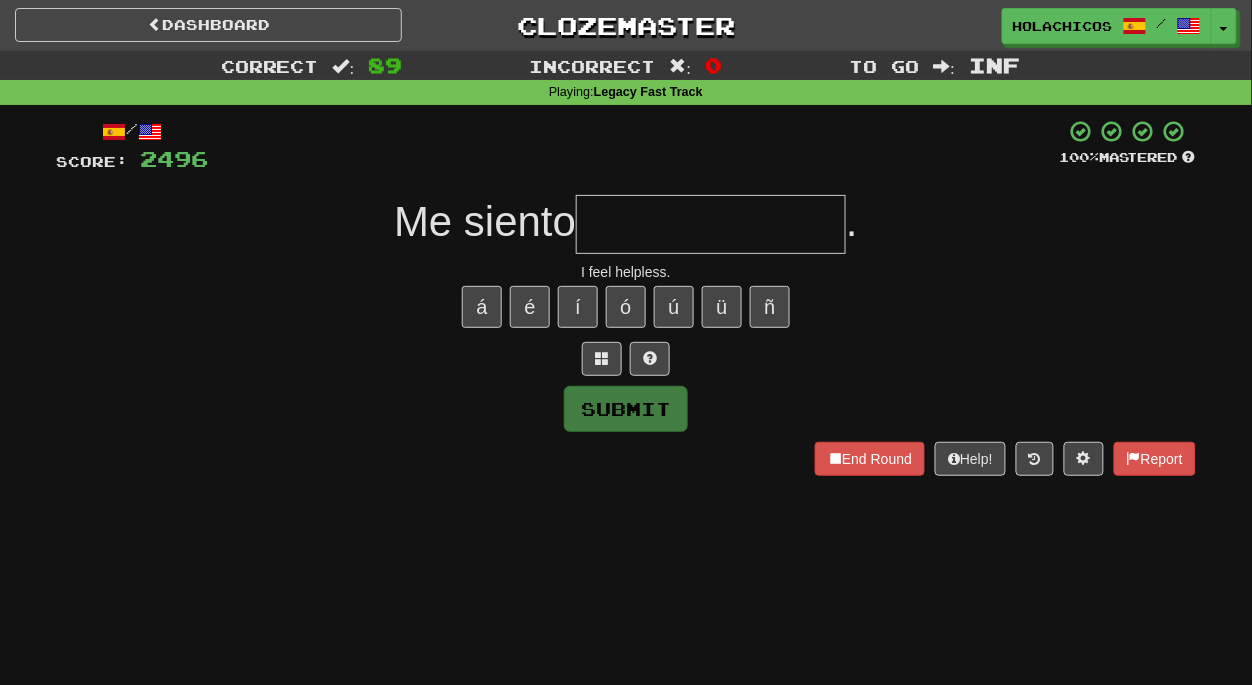type on "*" 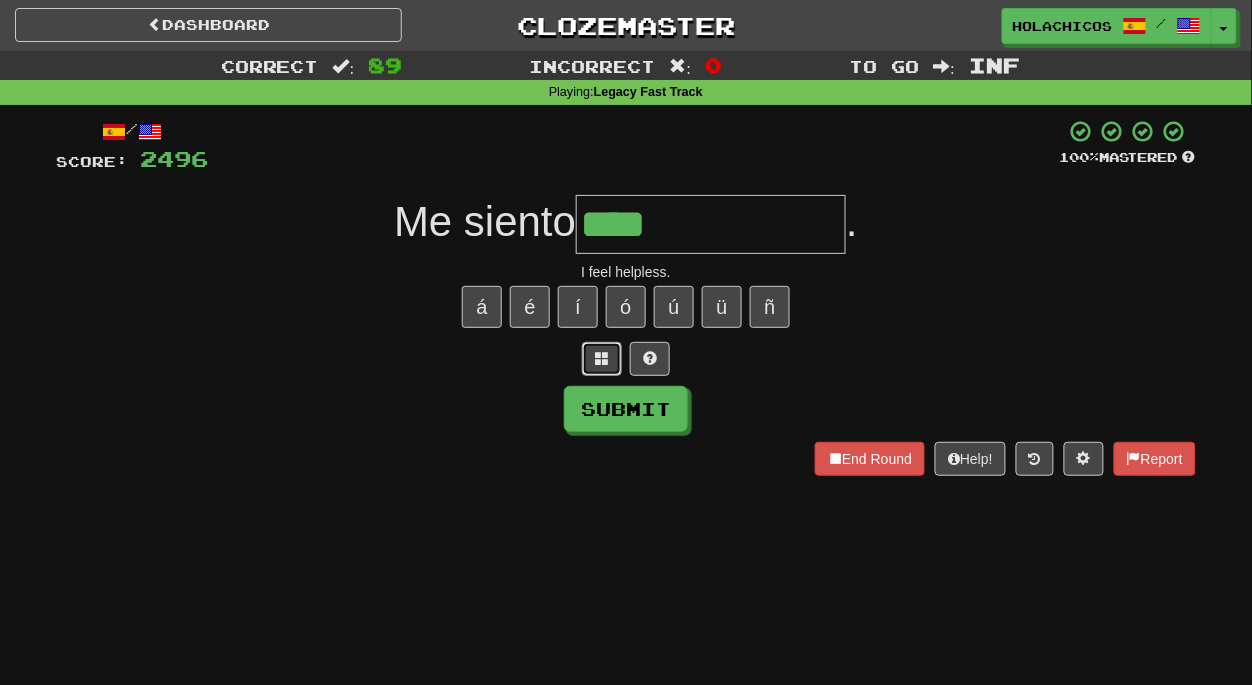 click at bounding box center [602, 358] 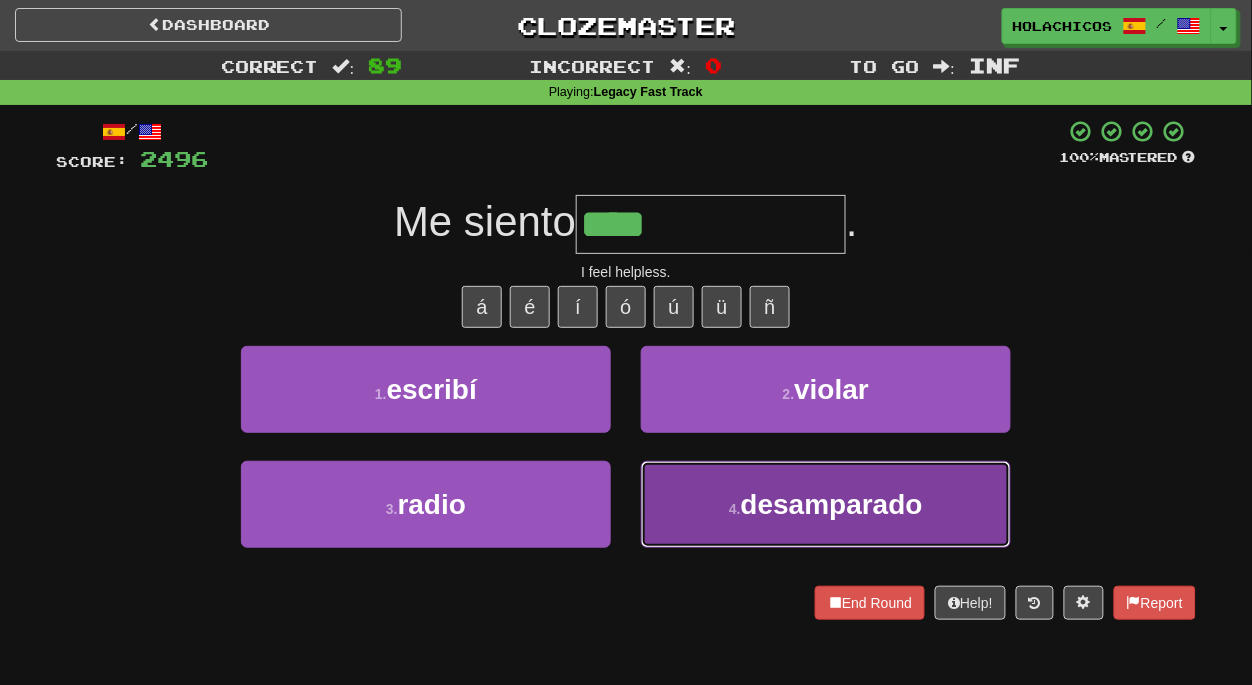 click on "desamparado" at bounding box center (832, 504) 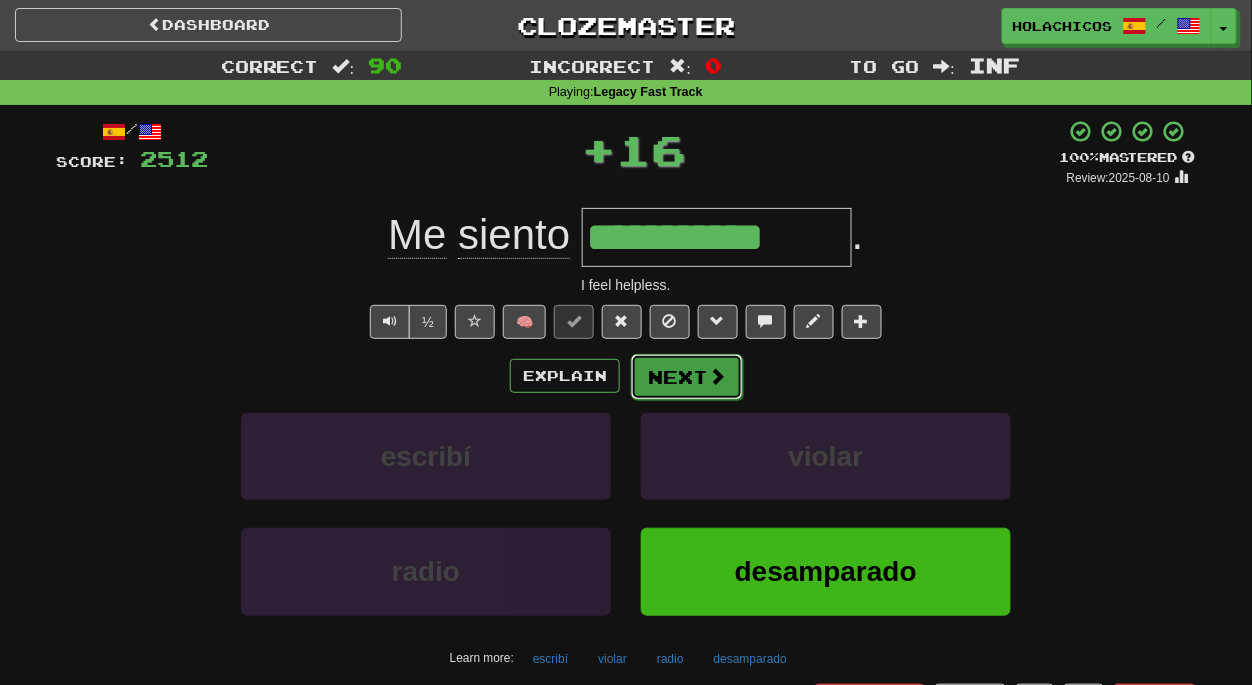 click on "Next" at bounding box center (687, 377) 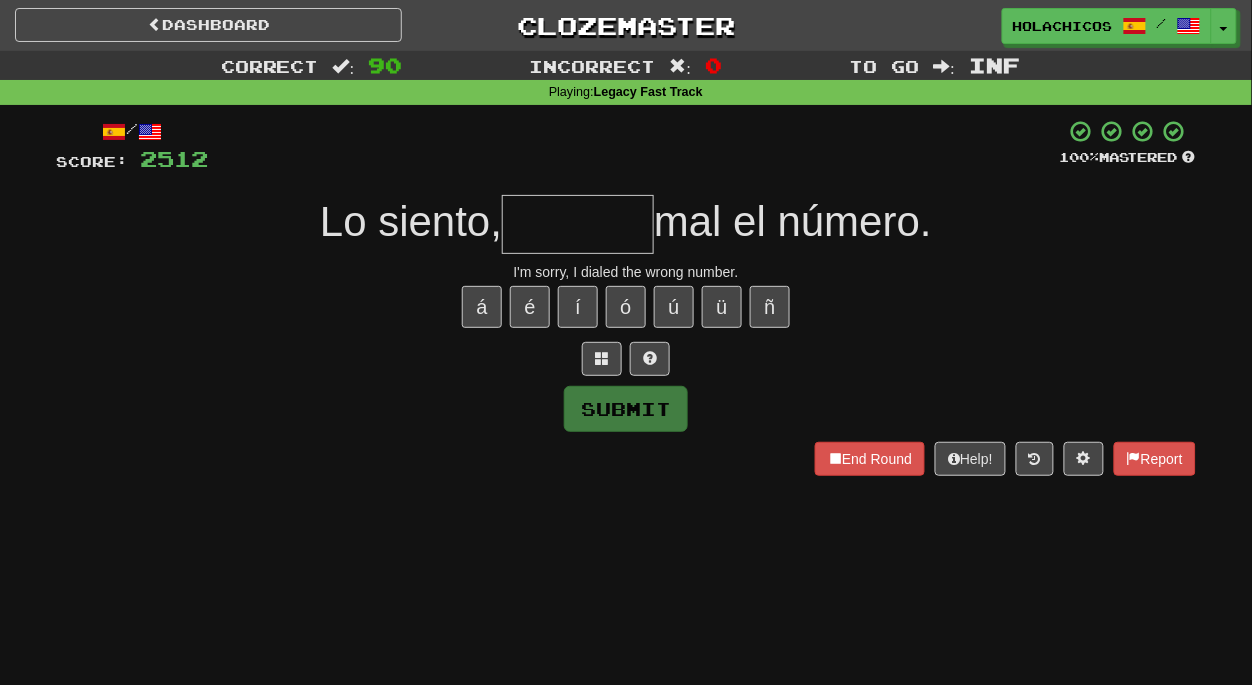 type on "*" 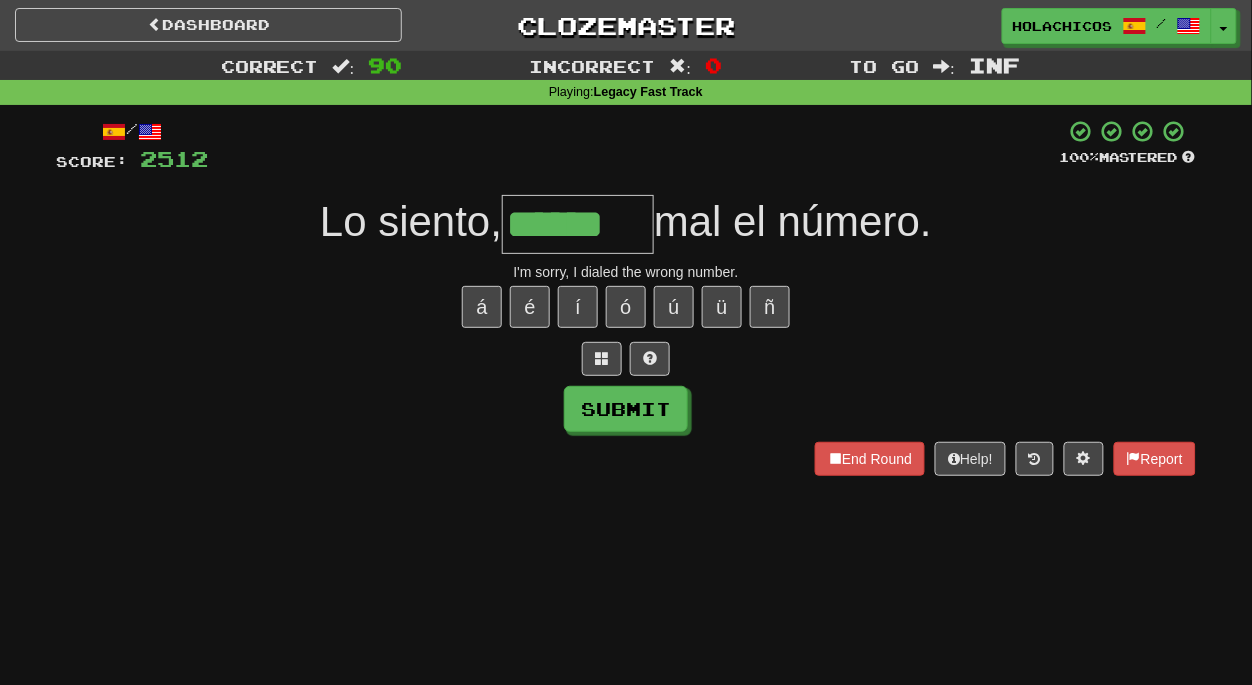type on "******" 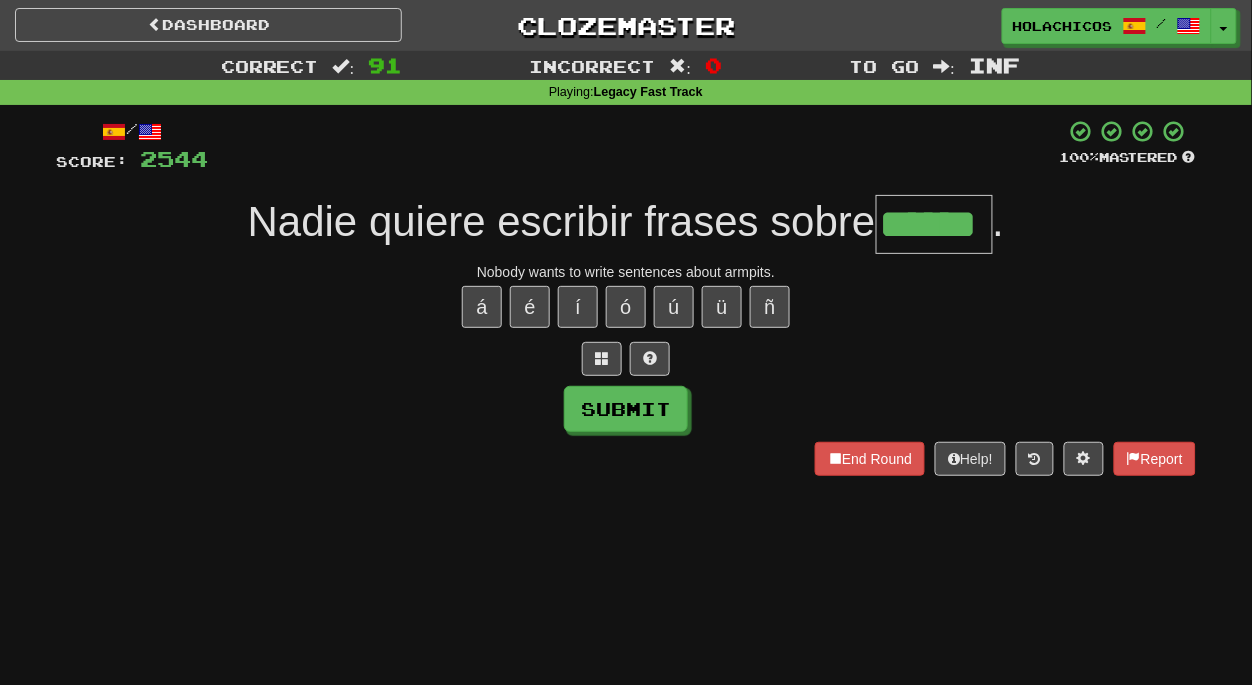 type on "******" 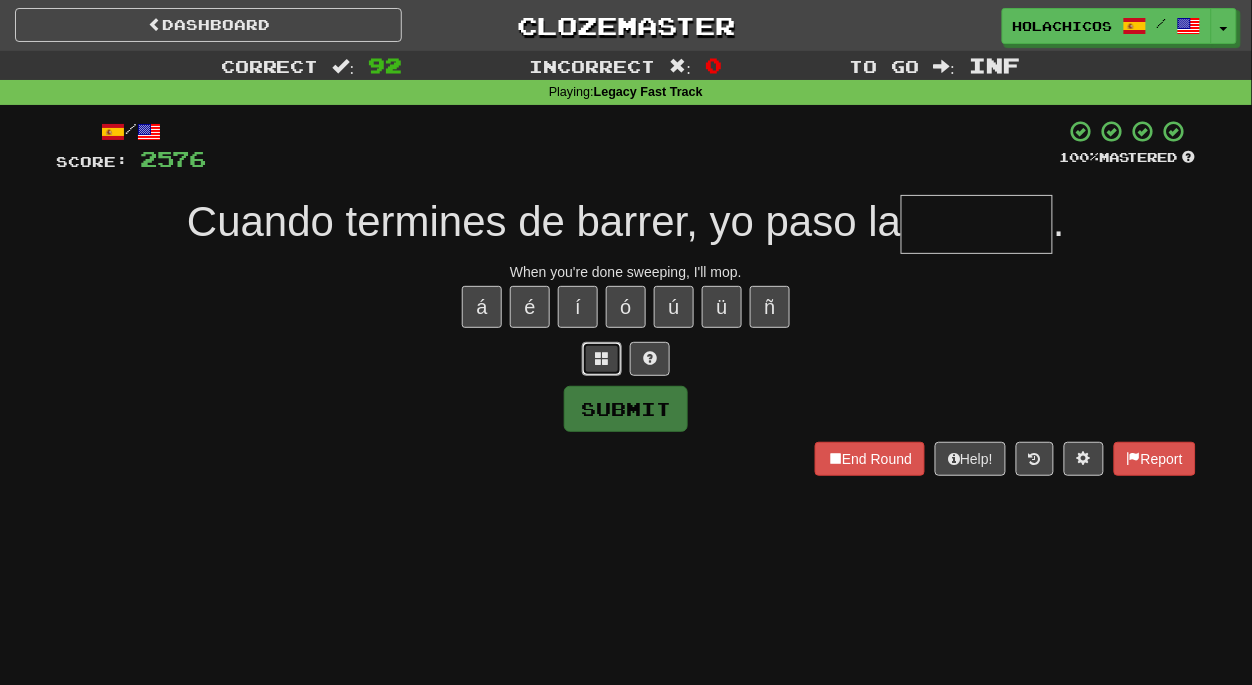 click at bounding box center [602, 359] 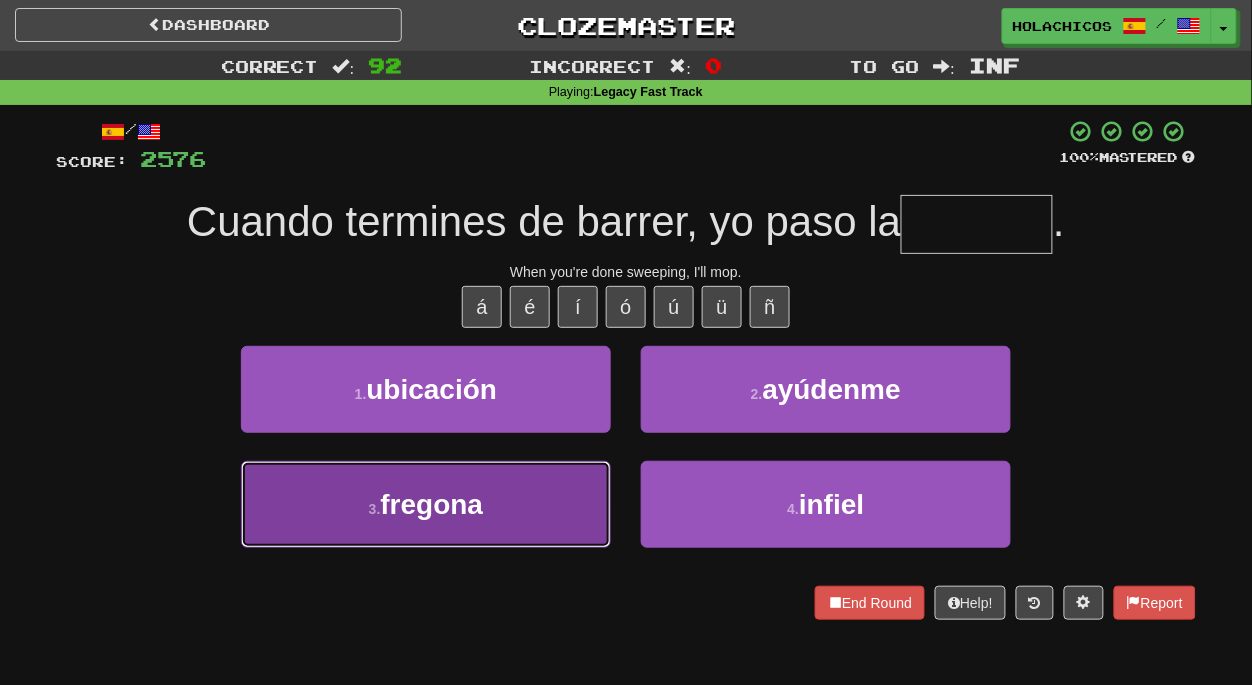 click on "3 .  fregona" at bounding box center [426, 504] 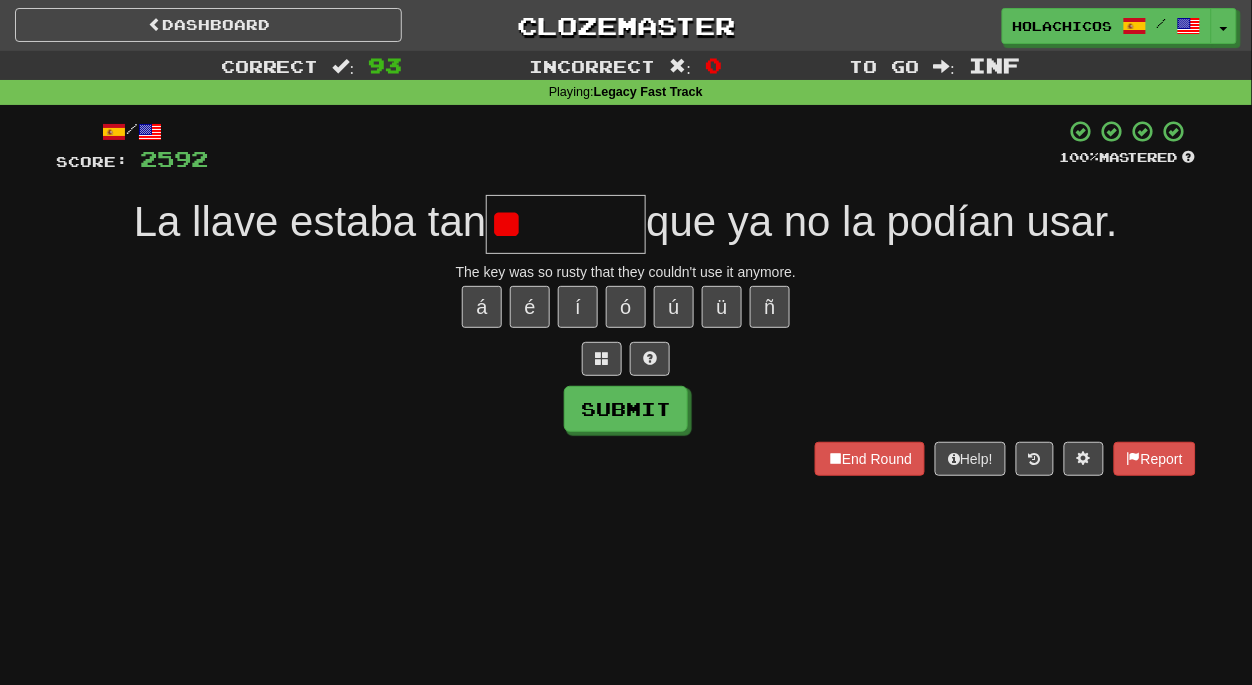 type on "*" 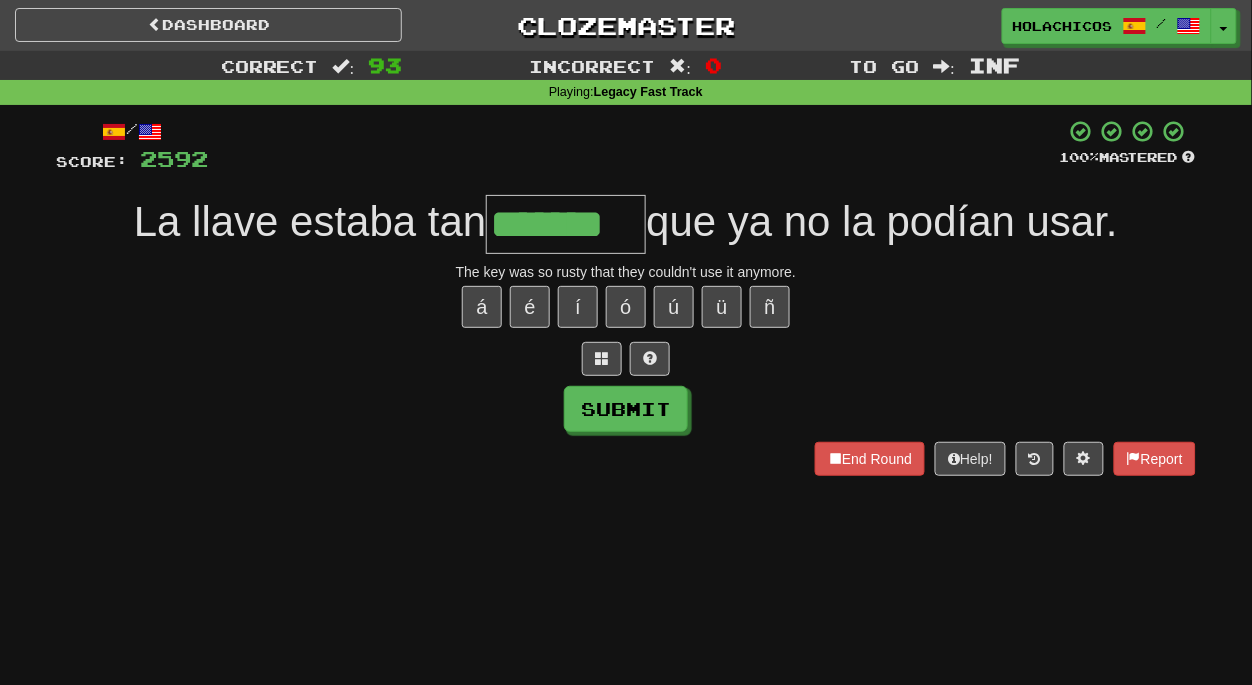 type on "*******" 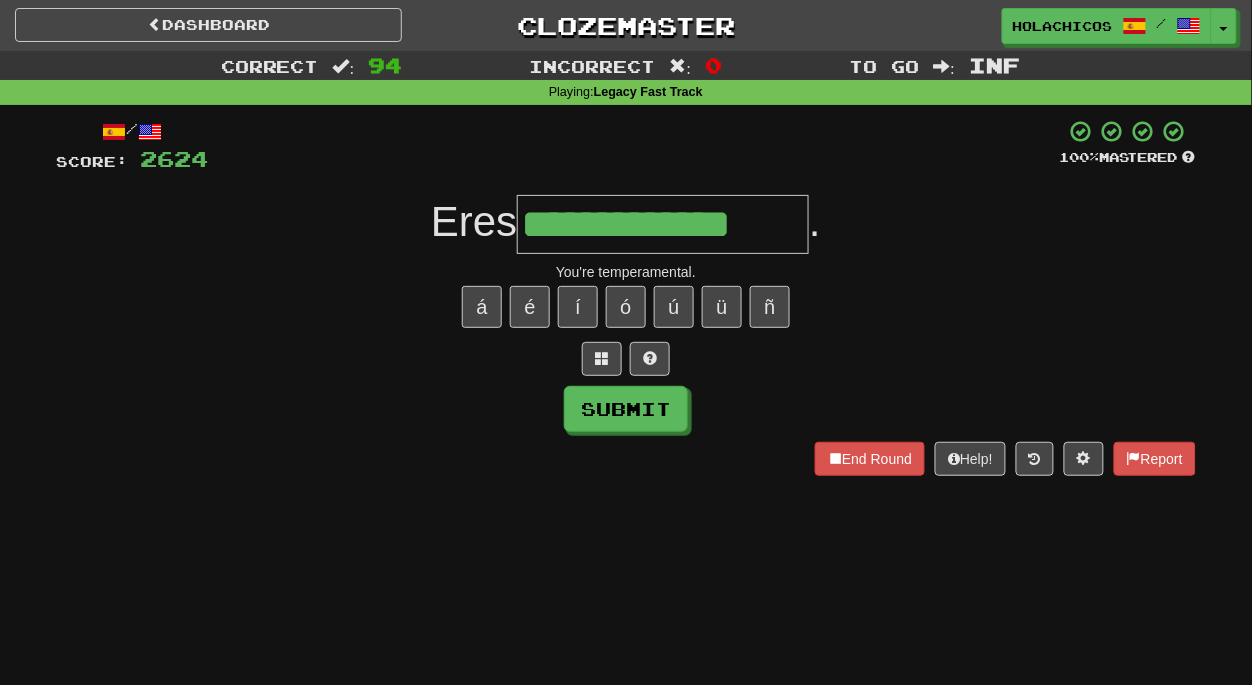 type on "**********" 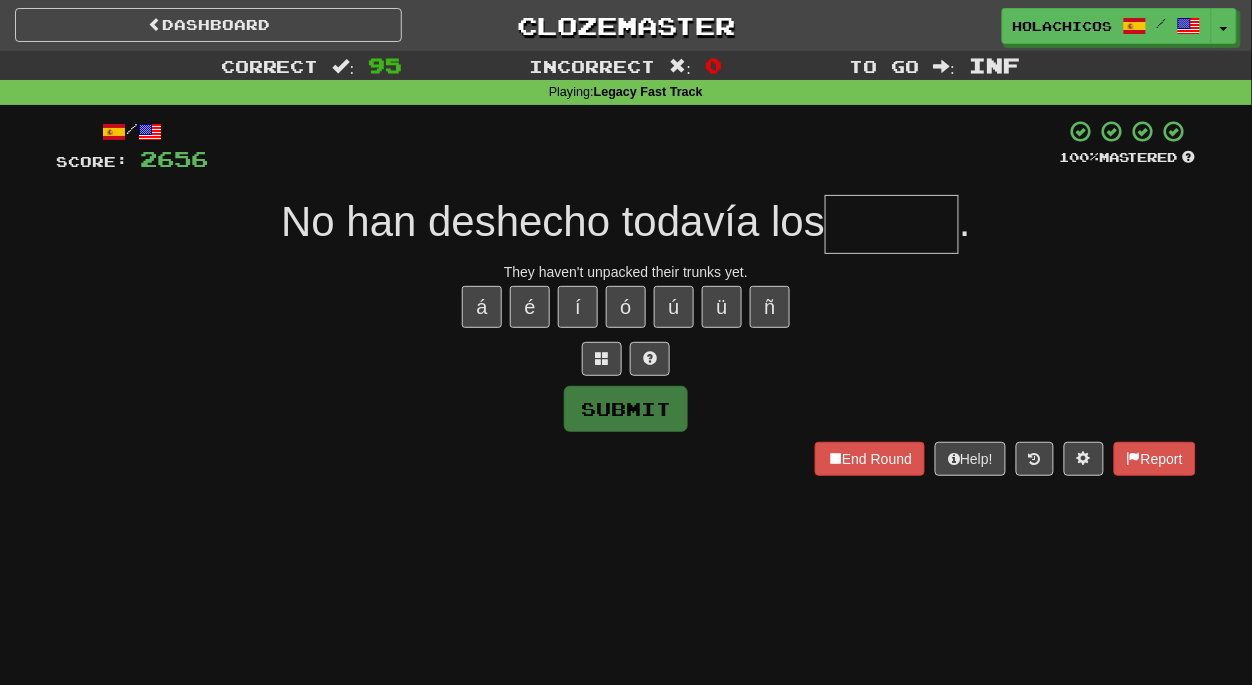 type on "*" 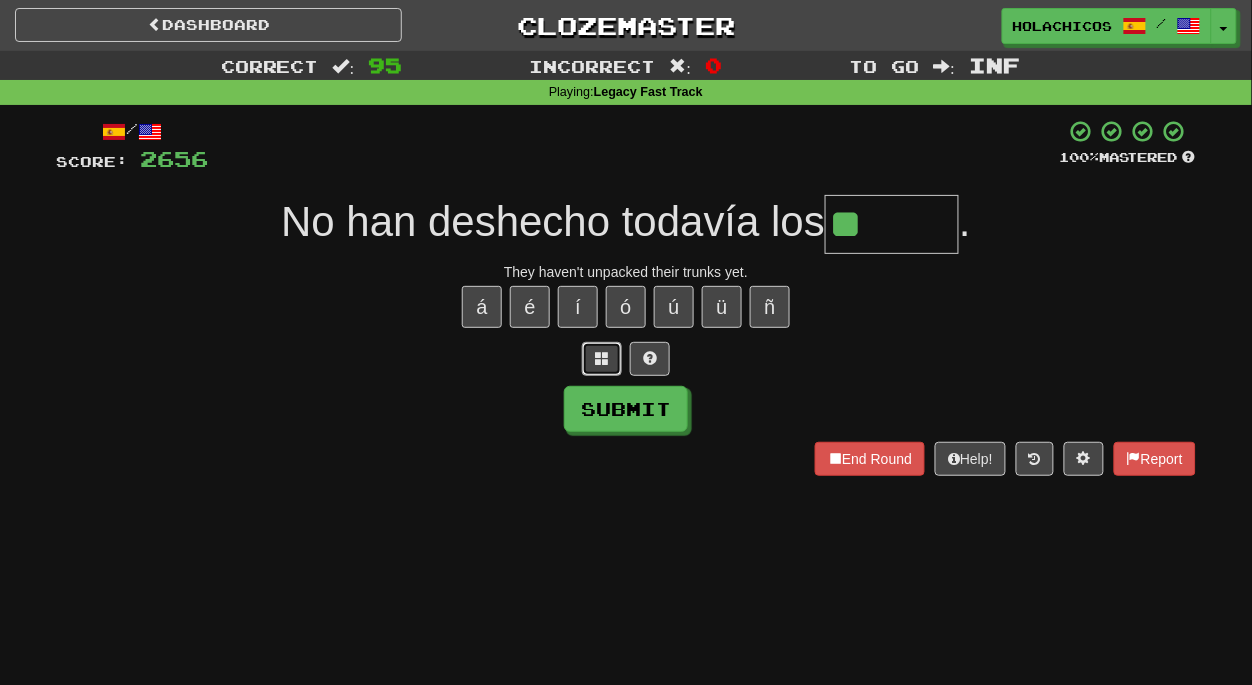 click at bounding box center [602, 358] 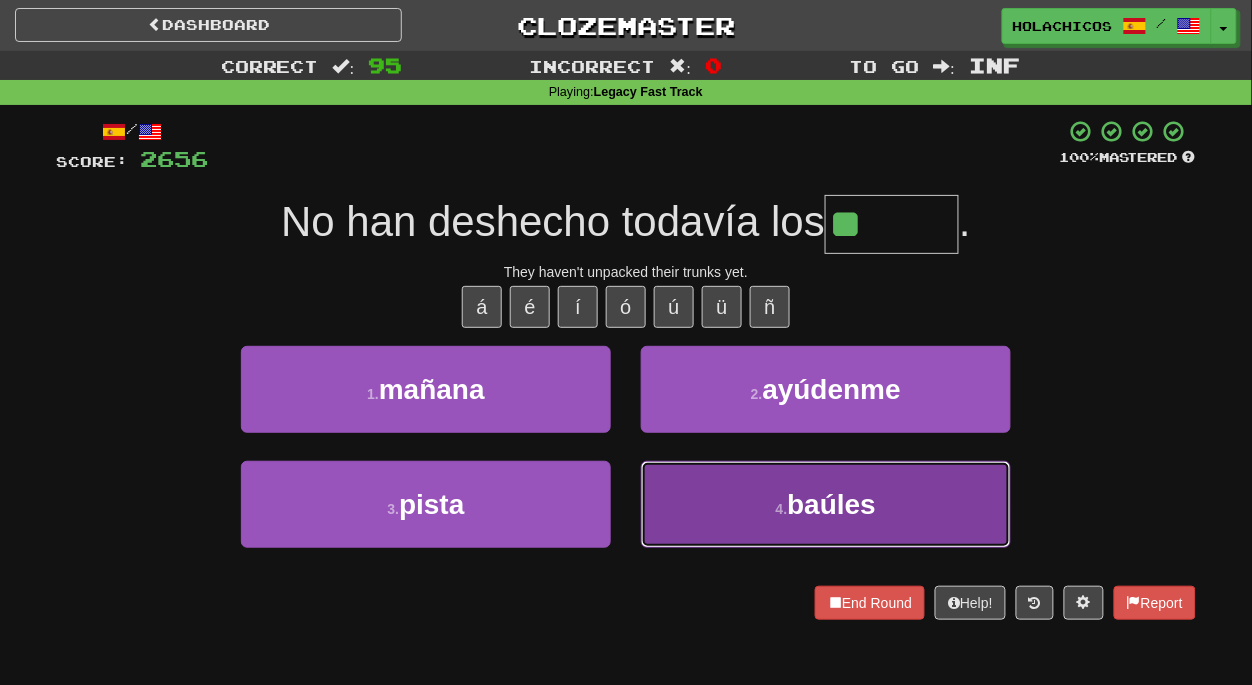 click on "4 .  baúles" at bounding box center [826, 504] 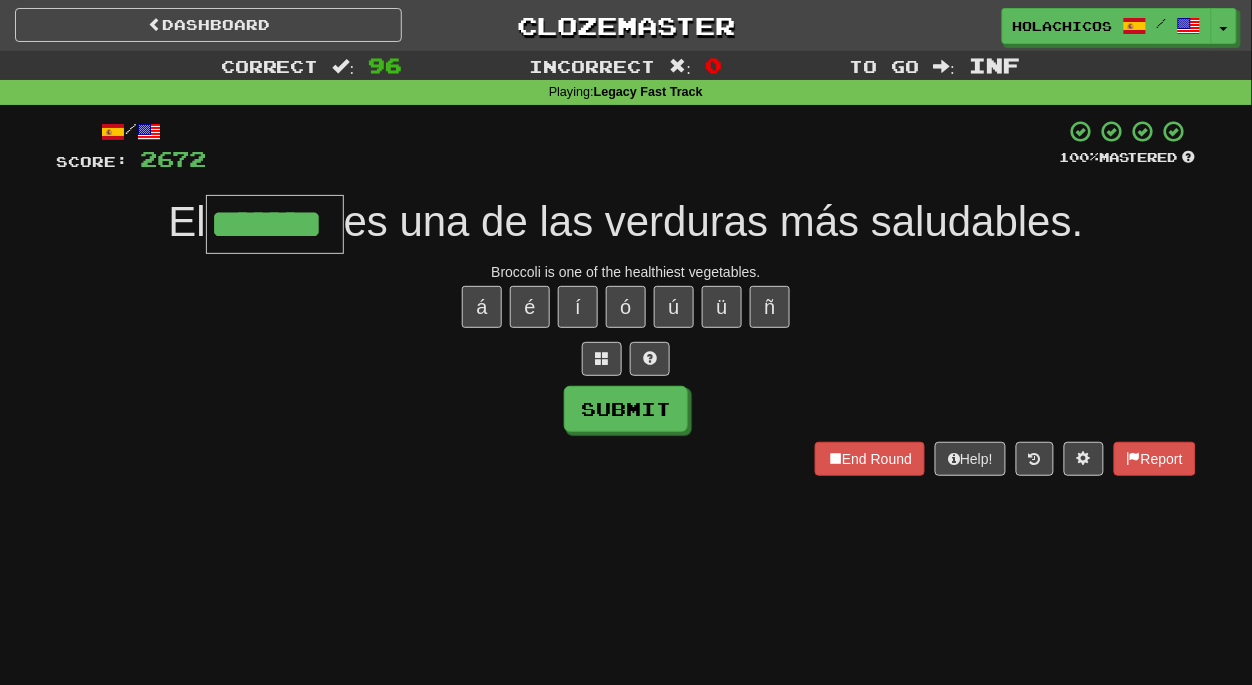 type on "*******" 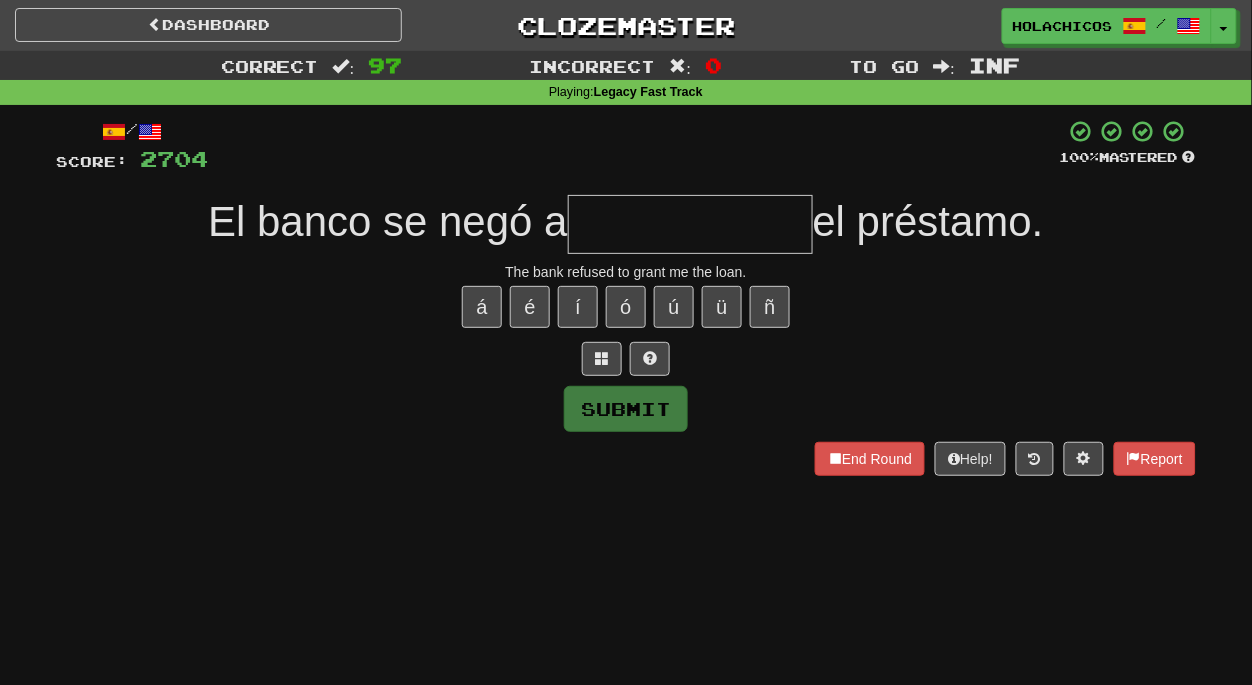 type on "*" 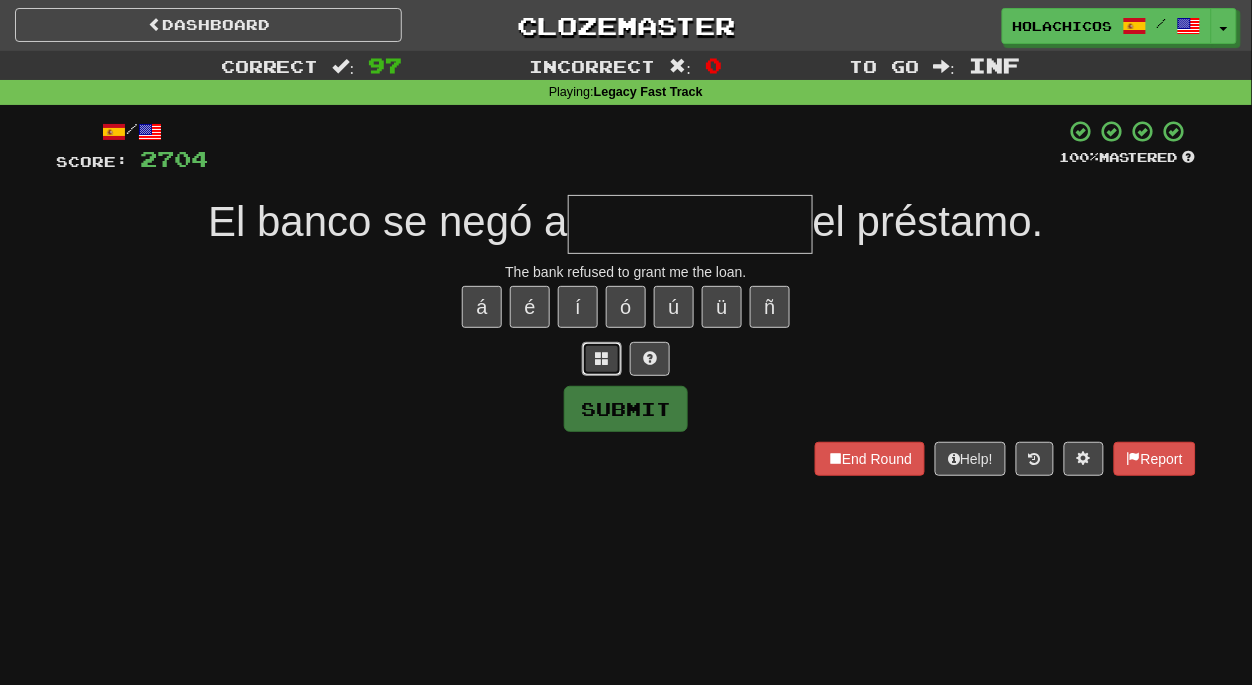 click at bounding box center [602, 358] 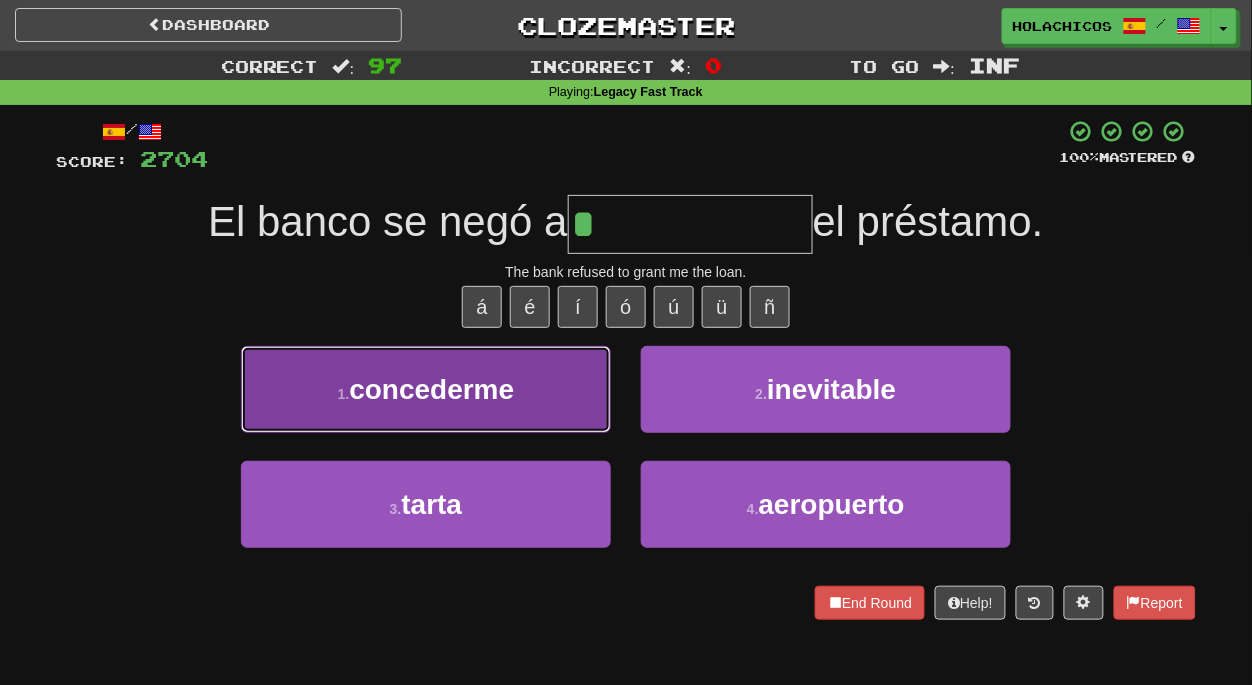 click on "concederme" at bounding box center [431, 389] 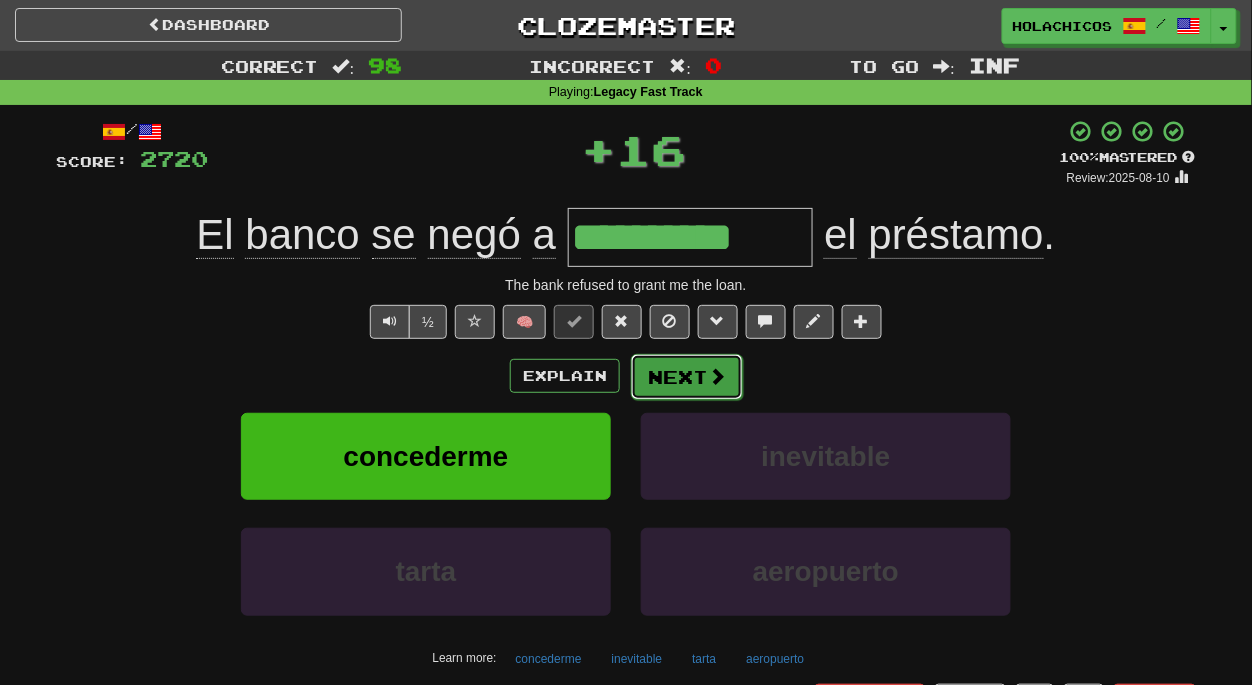click on "Next" at bounding box center (687, 377) 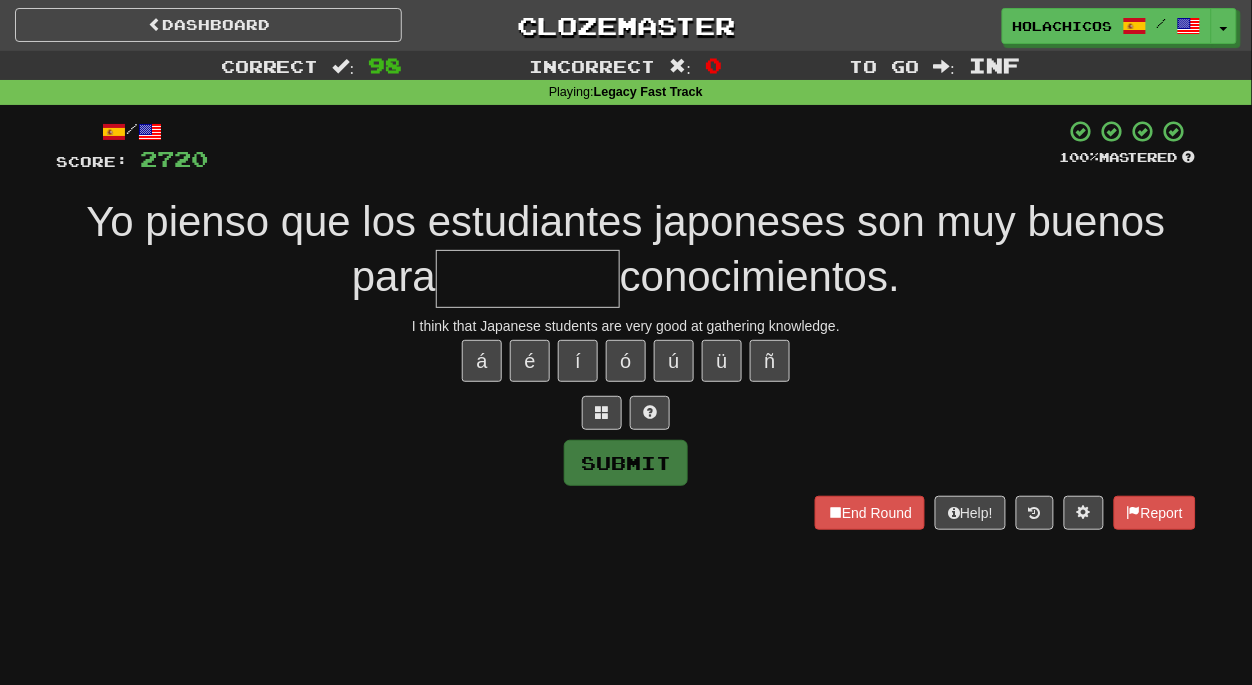 type on "*" 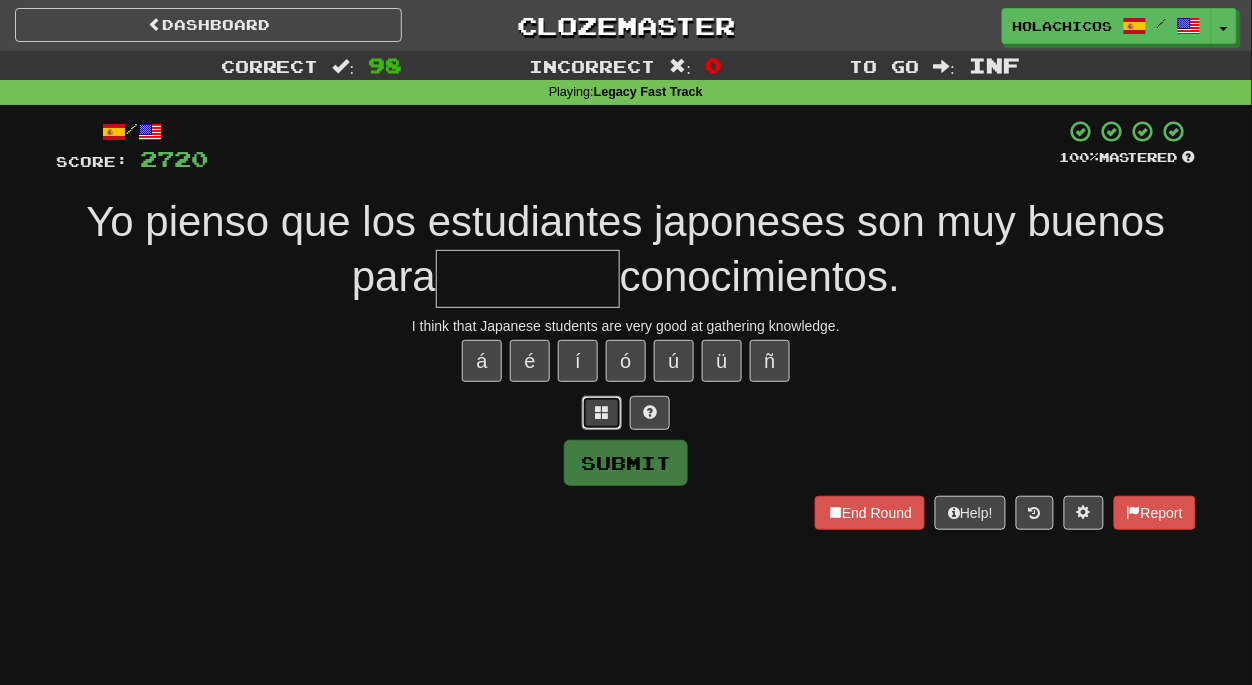 click at bounding box center [602, 412] 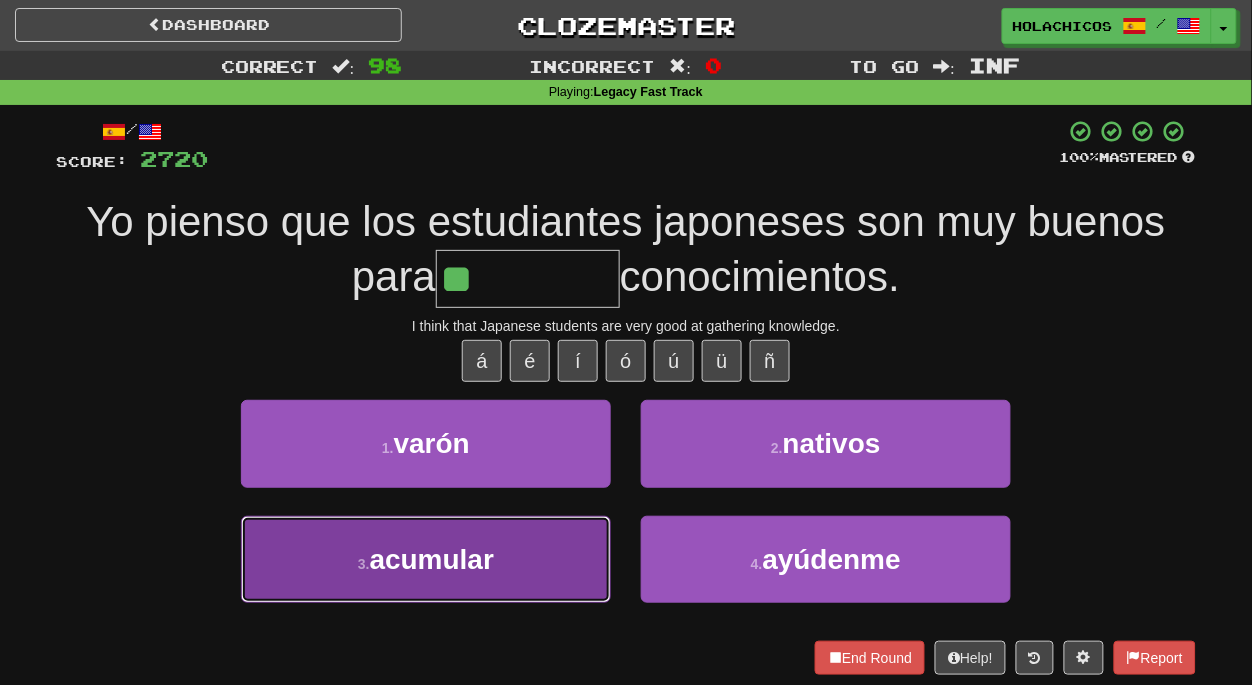 click on "3 .  acumular" at bounding box center [426, 559] 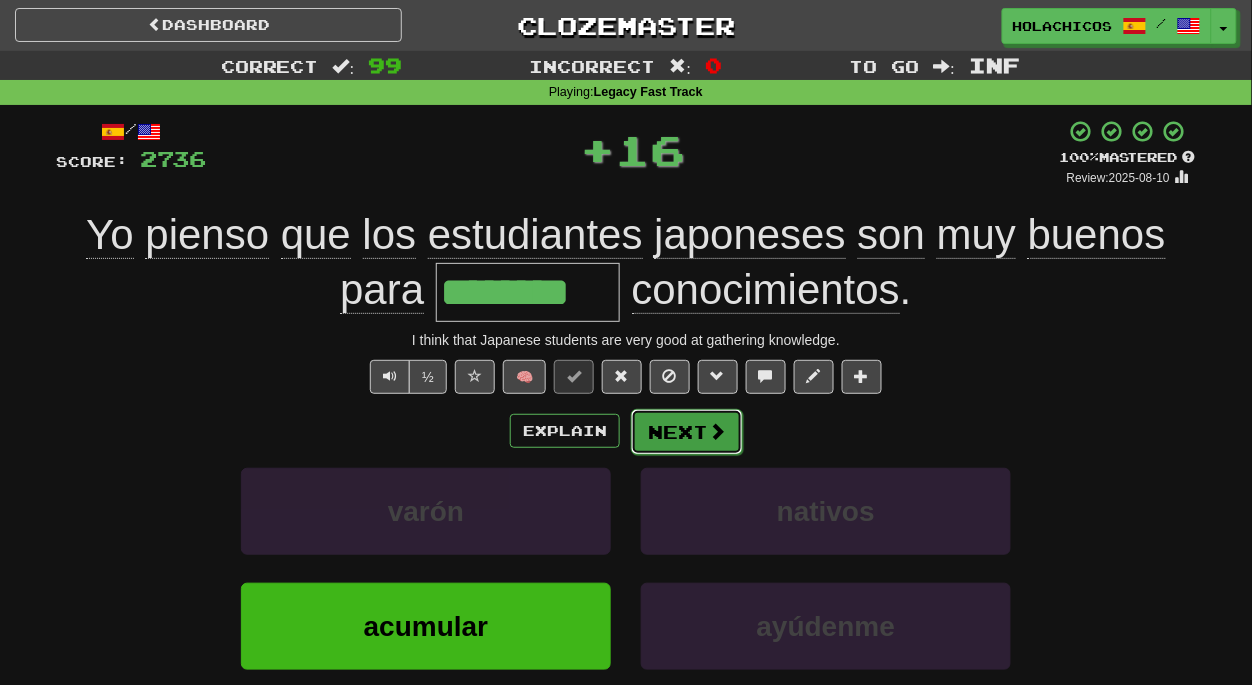 click on "Next" at bounding box center [687, 432] 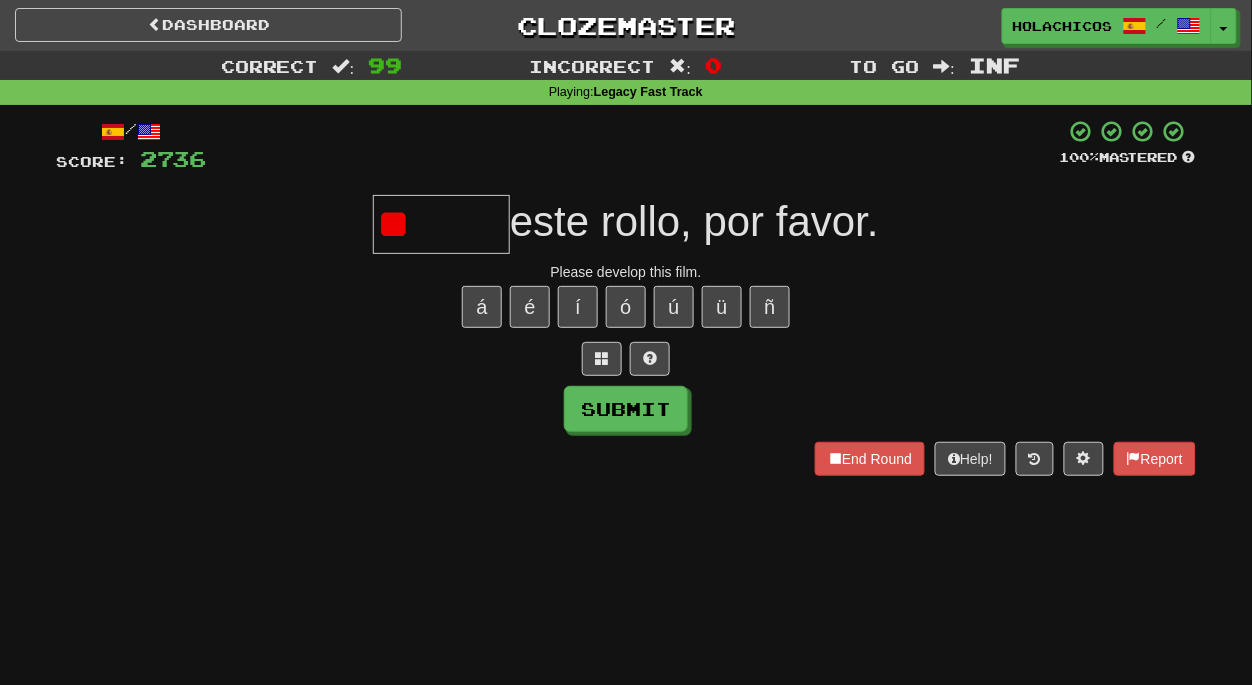 type on "*" 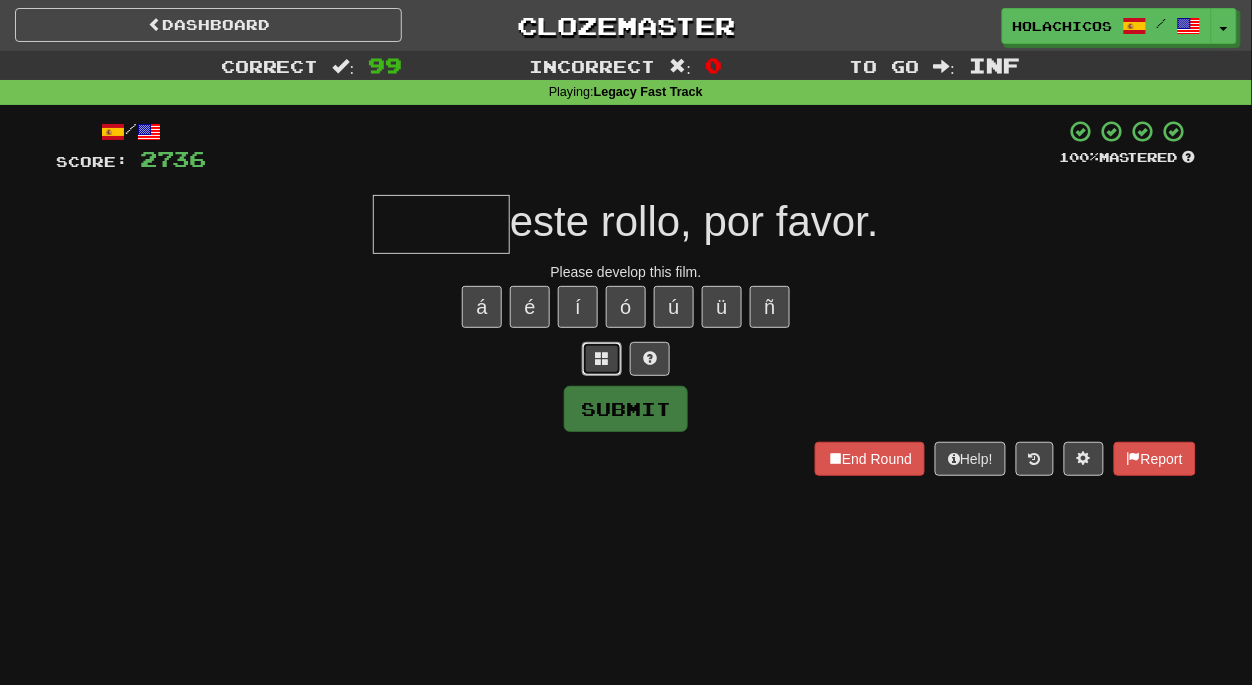 click at bounding box center [602, 358] 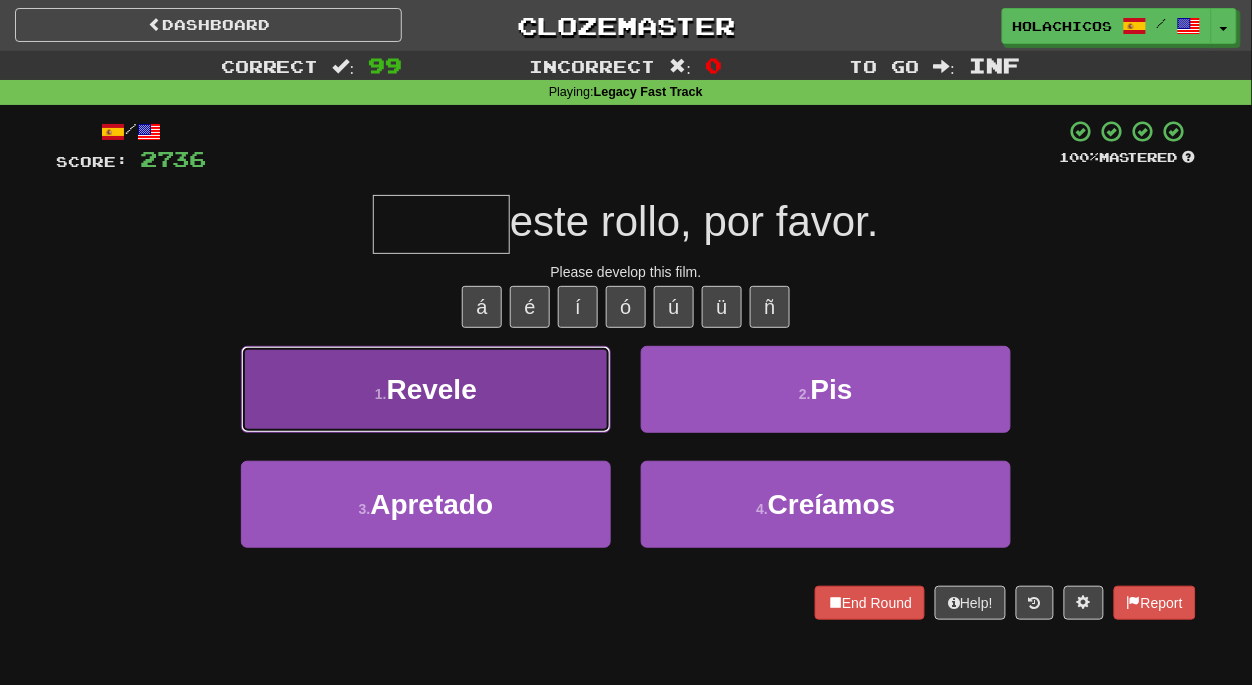 click on "1 .  Revele" at bounding box center [426, 389] 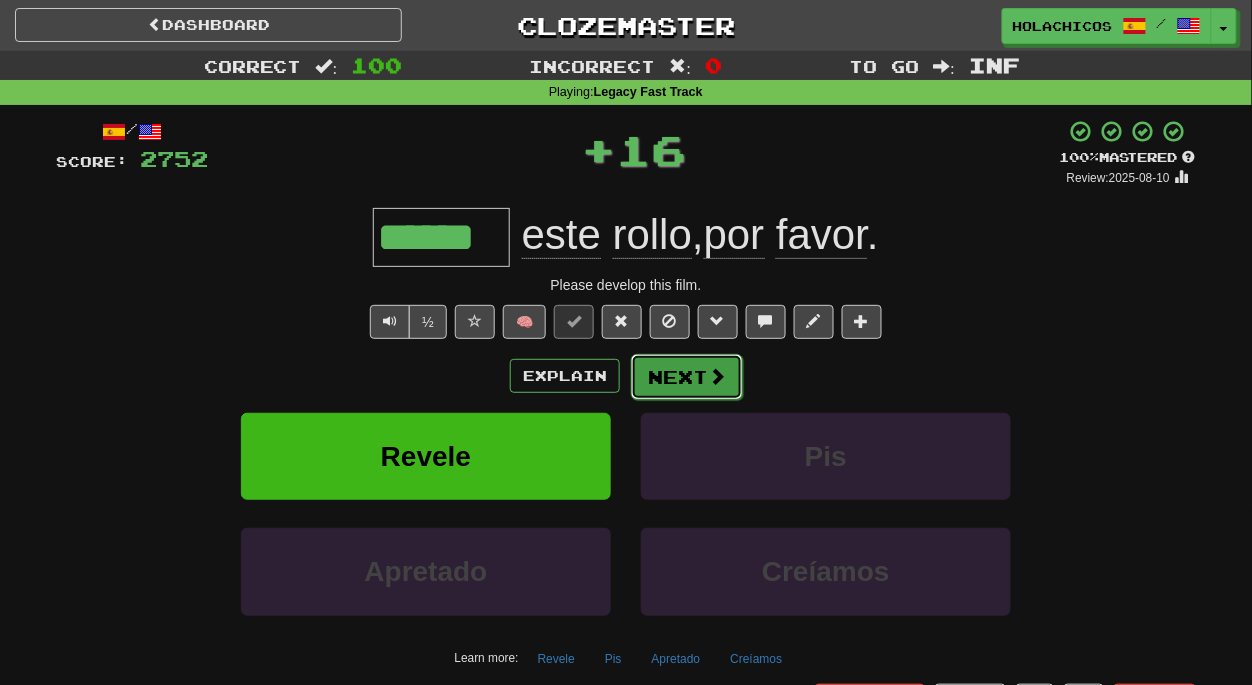 click on "Next" at bounding box center (687, 377) 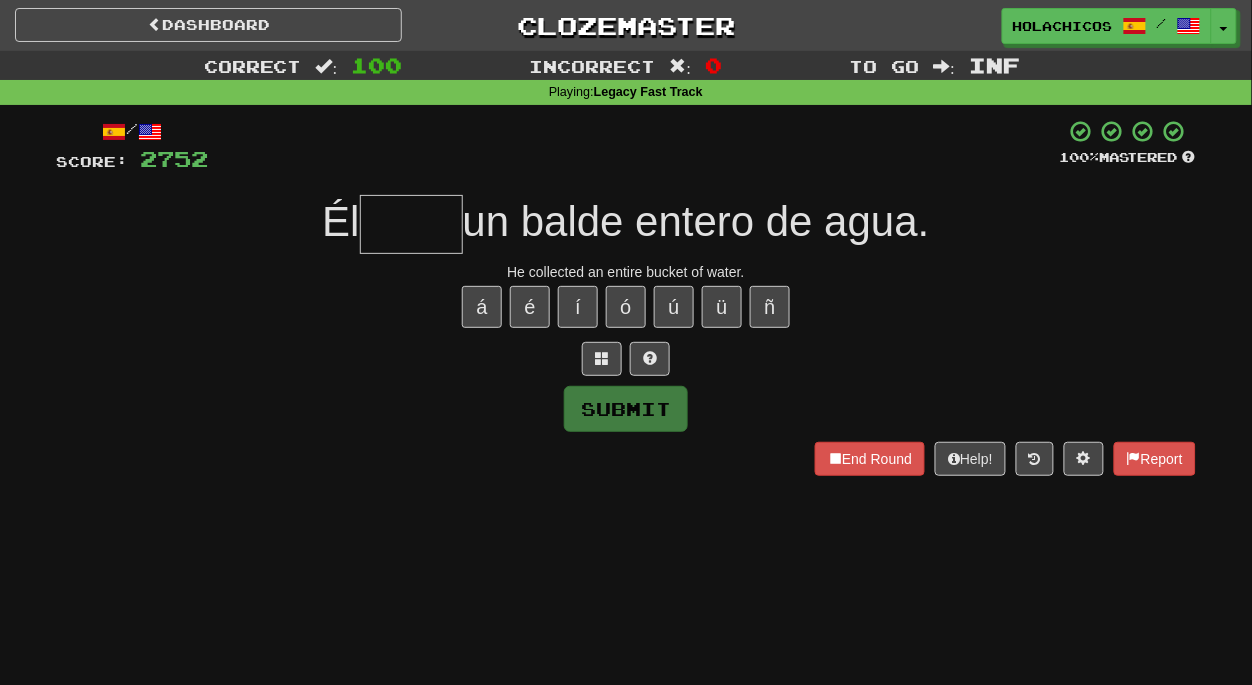 type on "*" 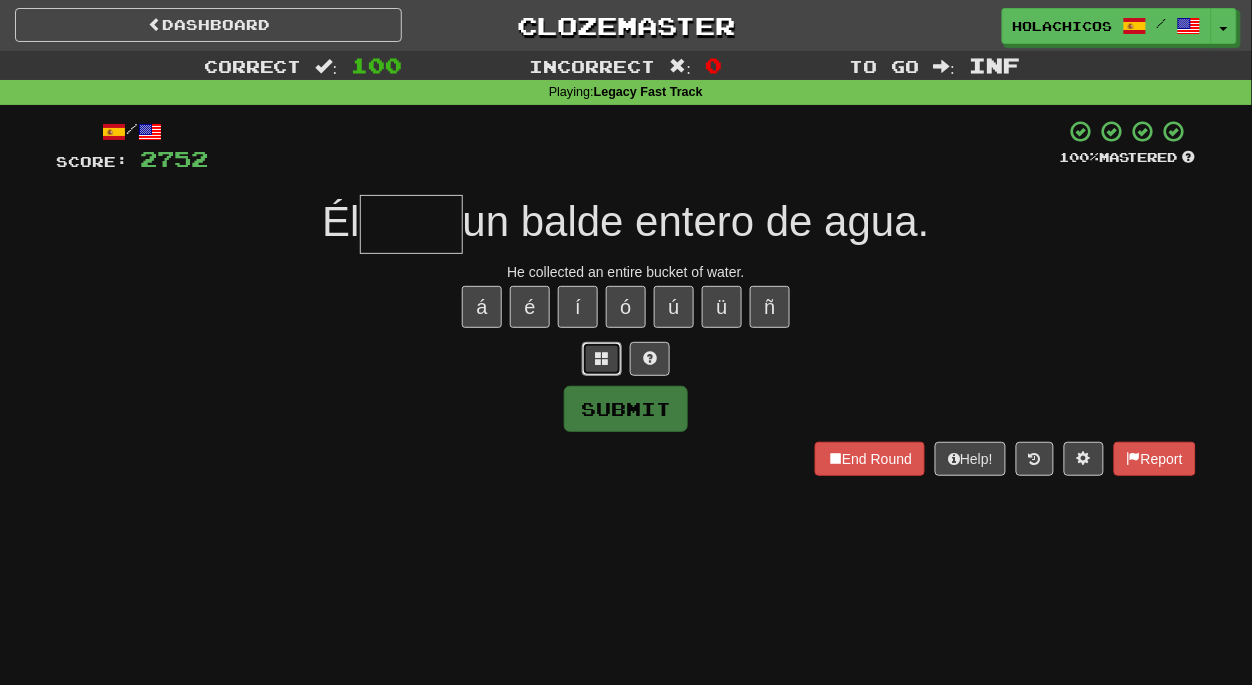 click at bounding box center (602, 358) 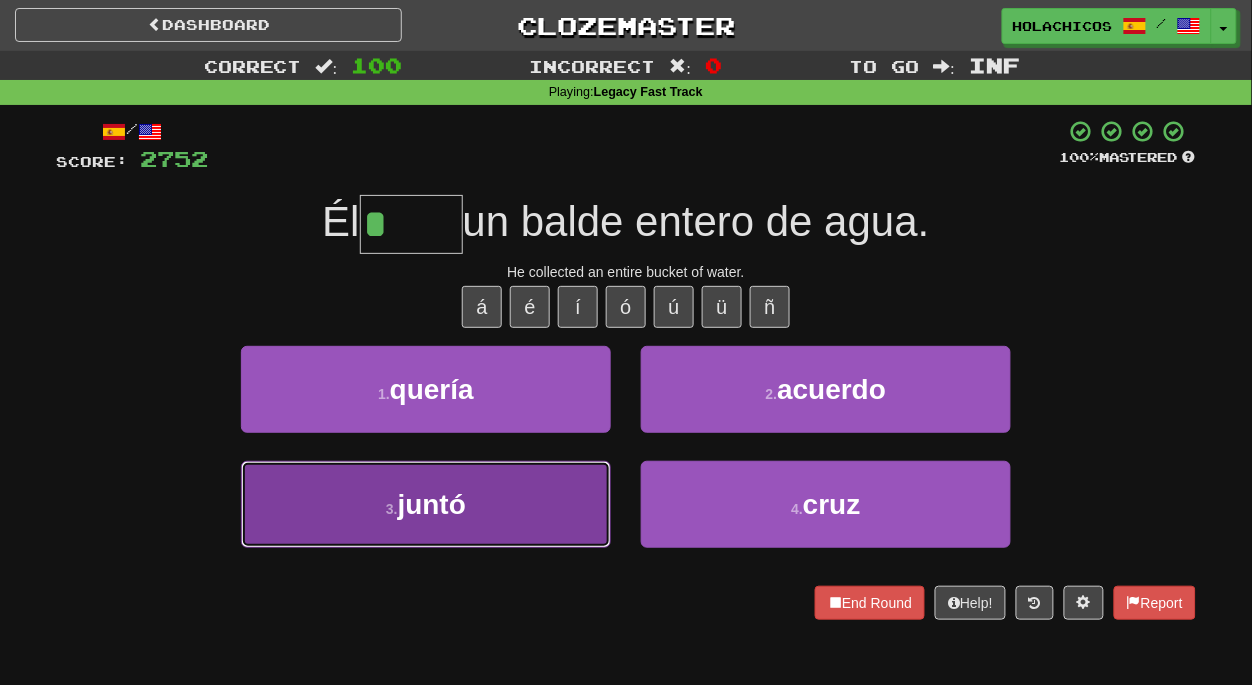click on "3 .  juntó" at bounding box center [426, 504] 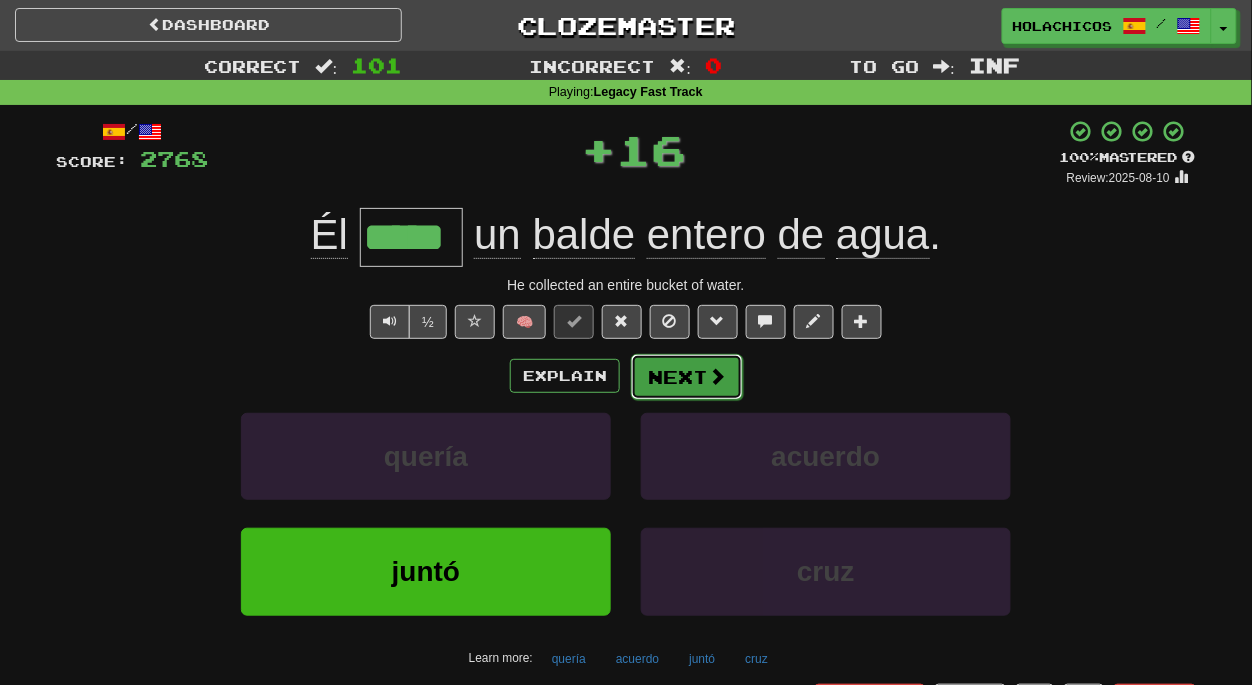 click on "Next" at bounding box center (687, 377) 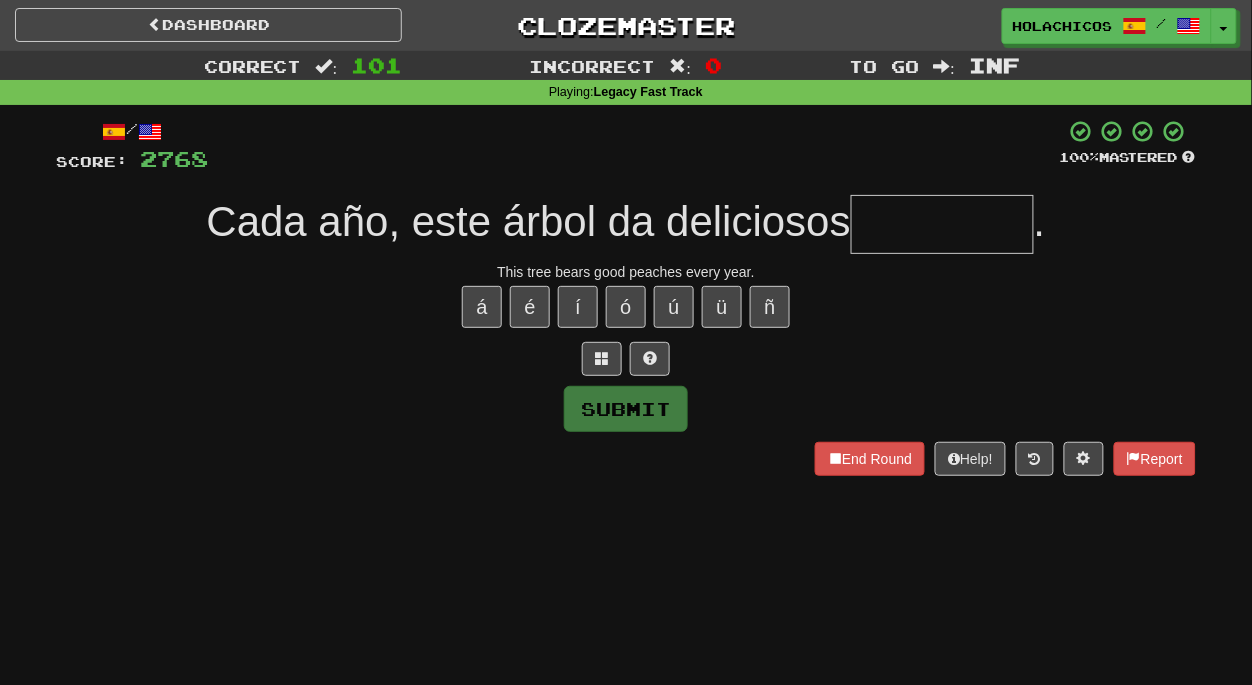 type on "*" 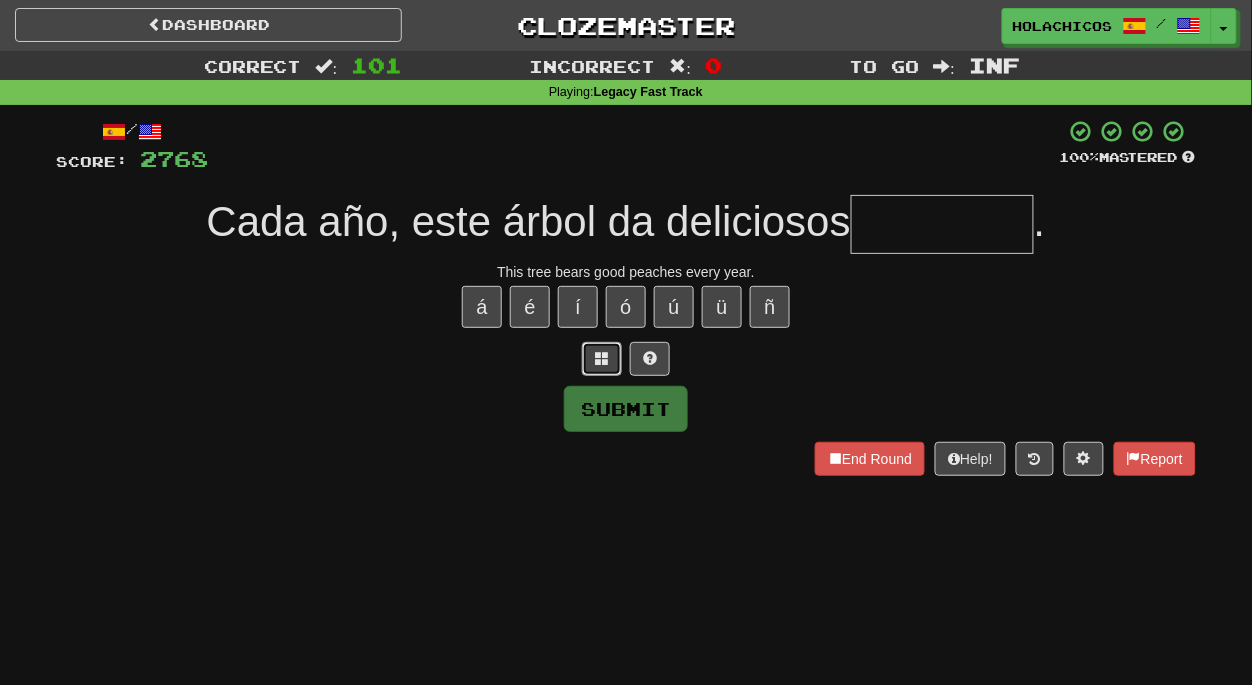 click at bounding box center (602, 359) 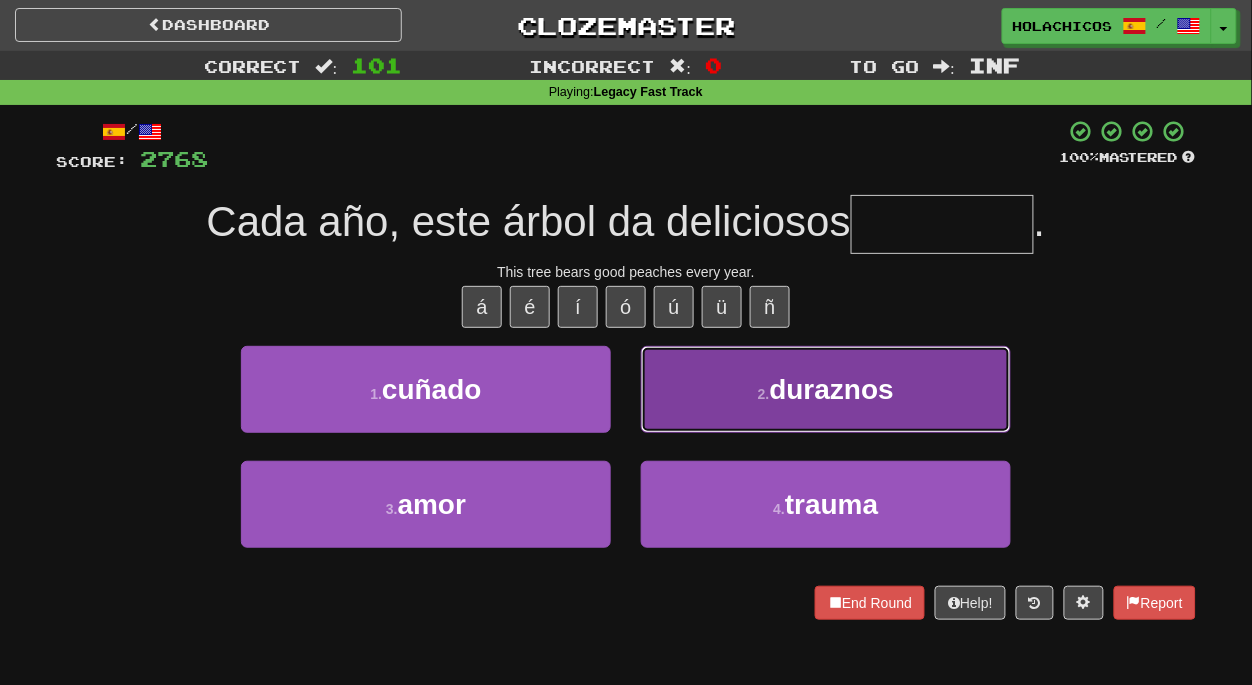 click on "2 ." at bounding box center [764, 394] 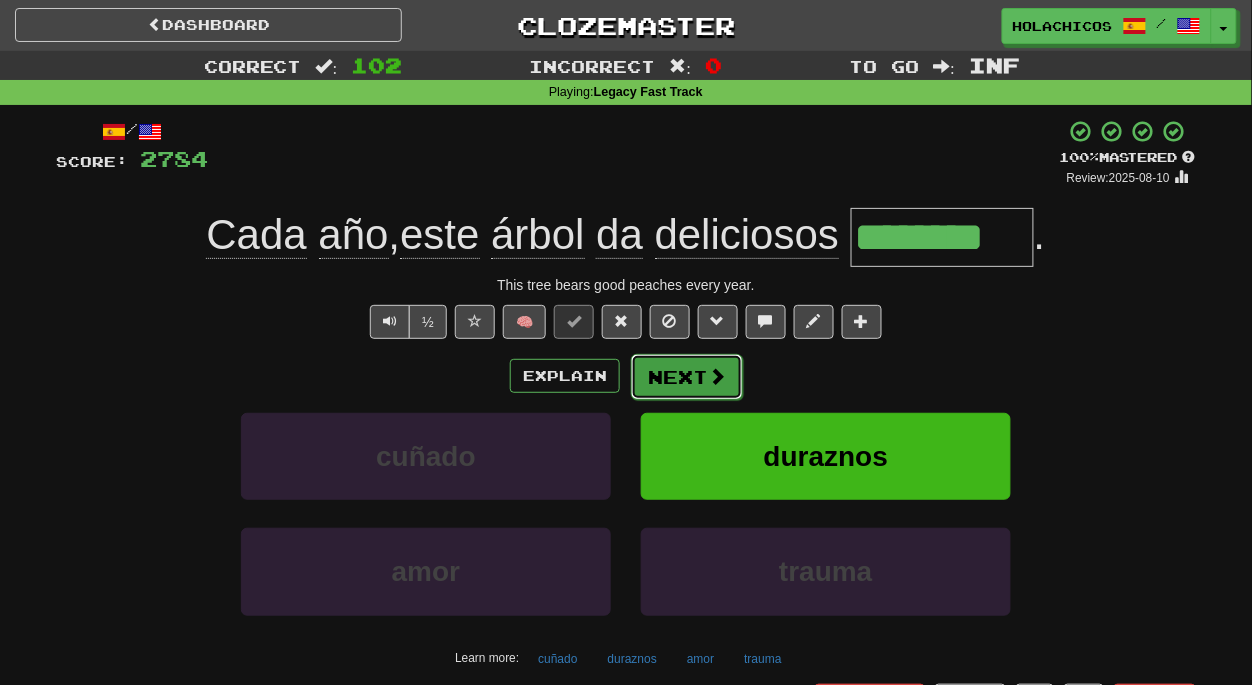 click on "Next" at bounding box center [687, 377] 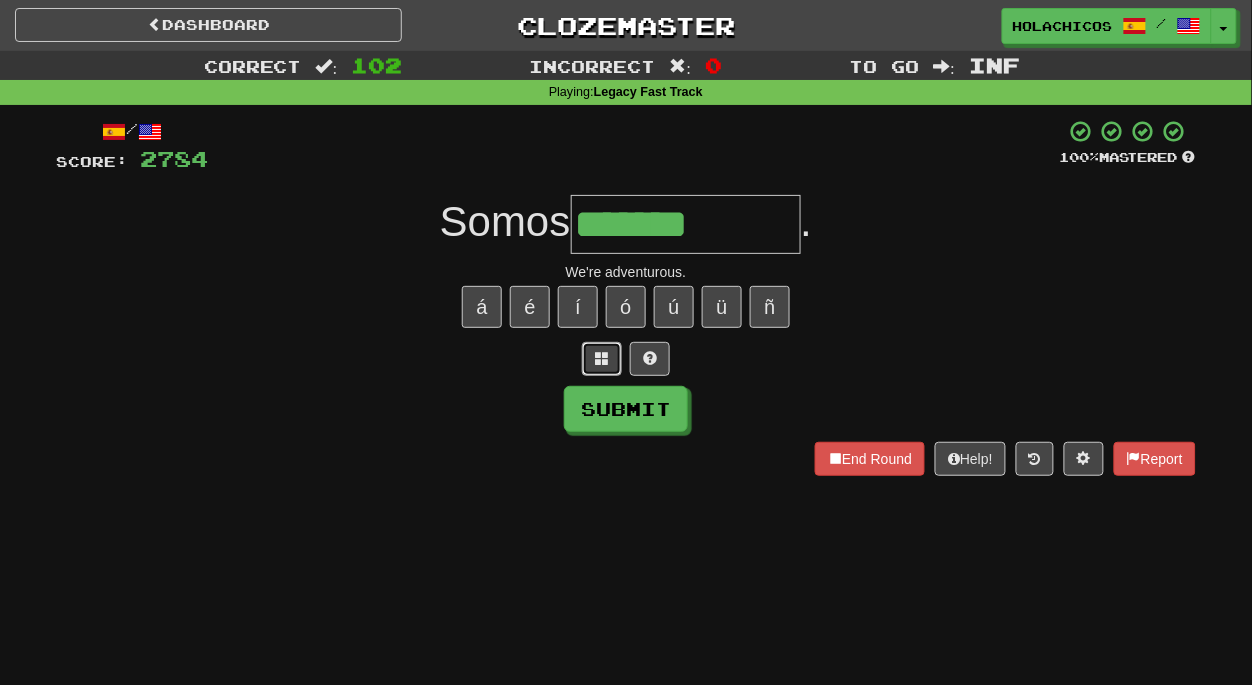 click at bounding box center (602, 358) 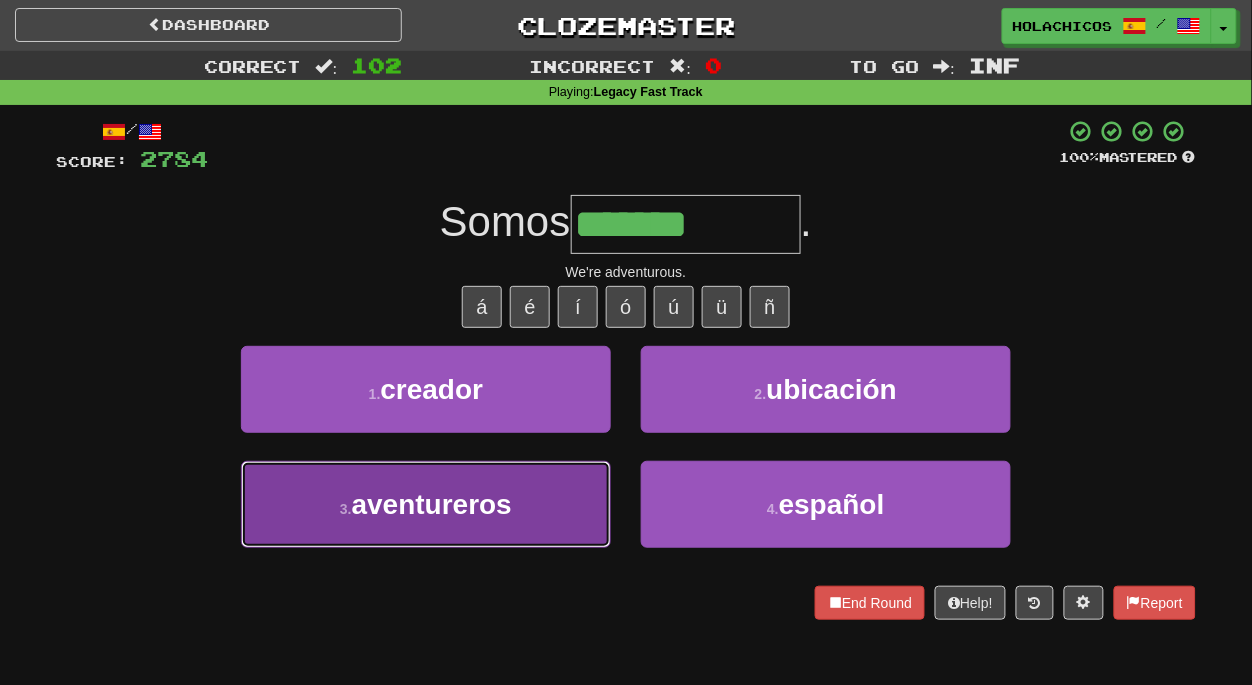 click on "3 .  aventureros" at bounding box center [426, 504] 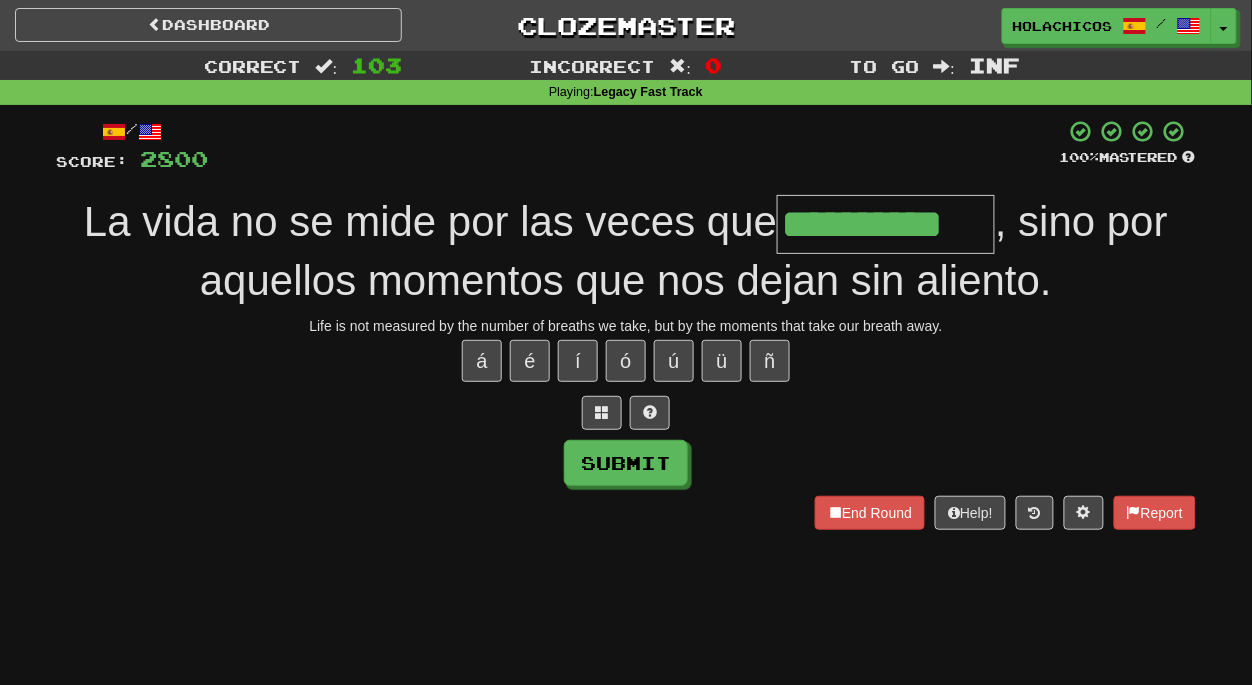 type on "**********" 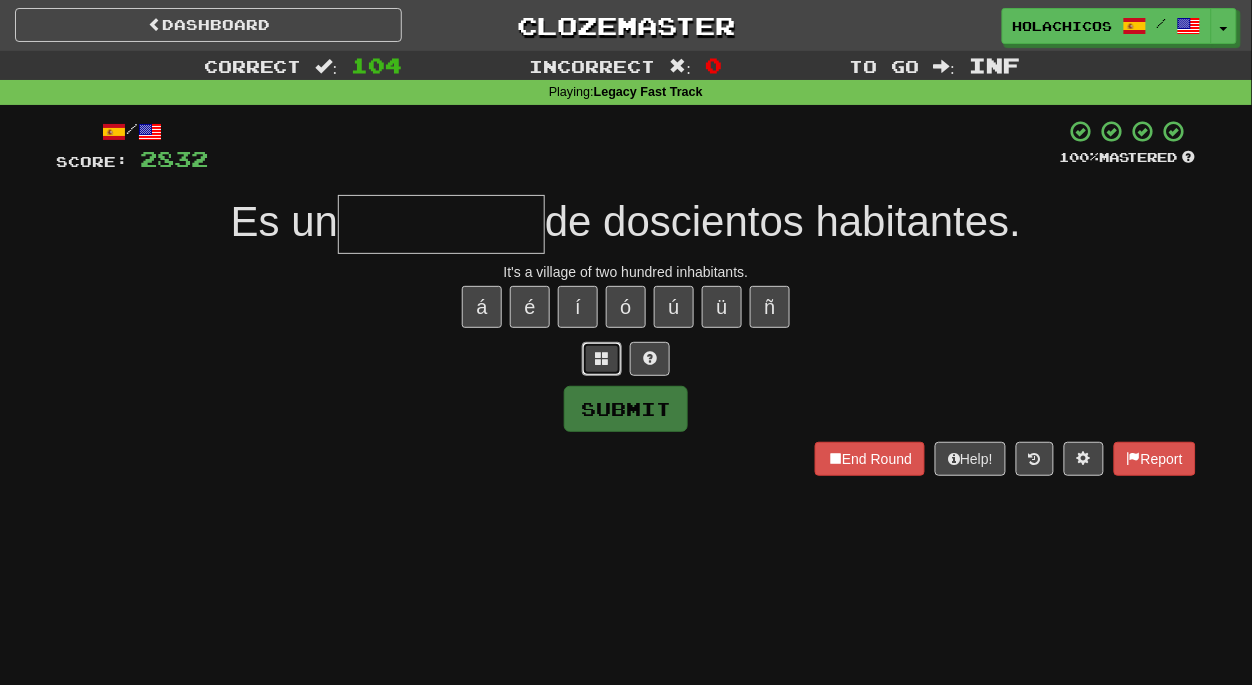 click at bounding box center [602, 359] 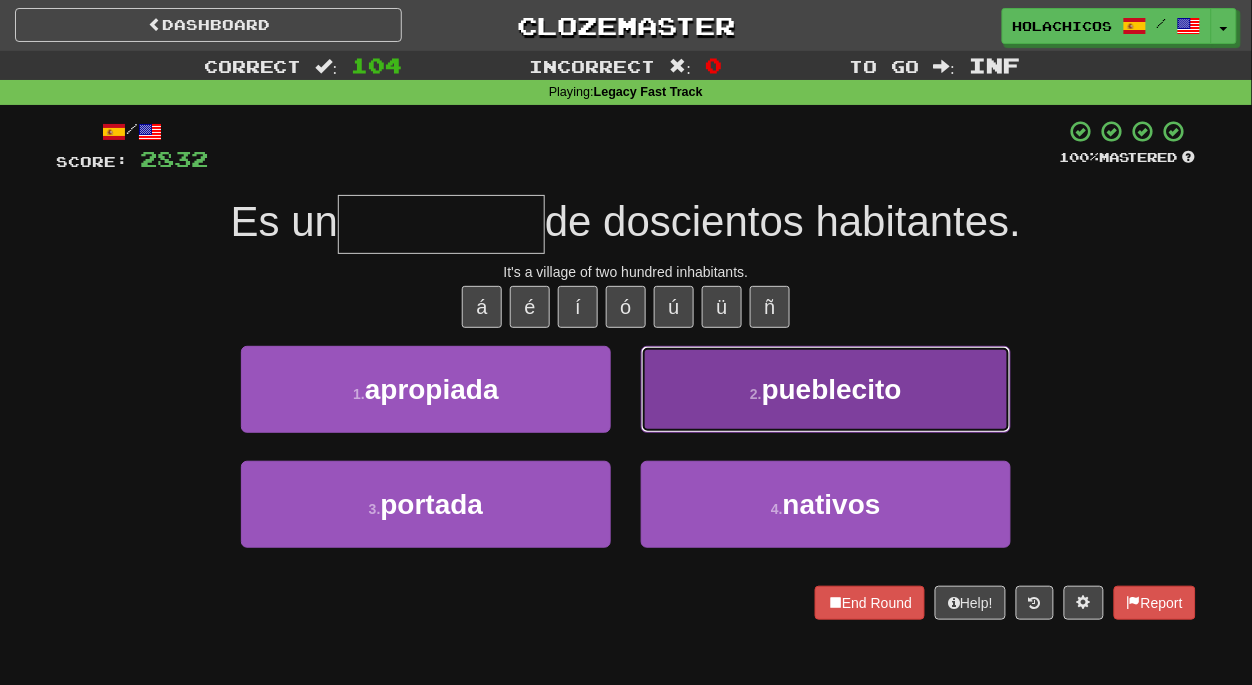 click on "2 .  pueblecito" at bounding box center (826, 389) 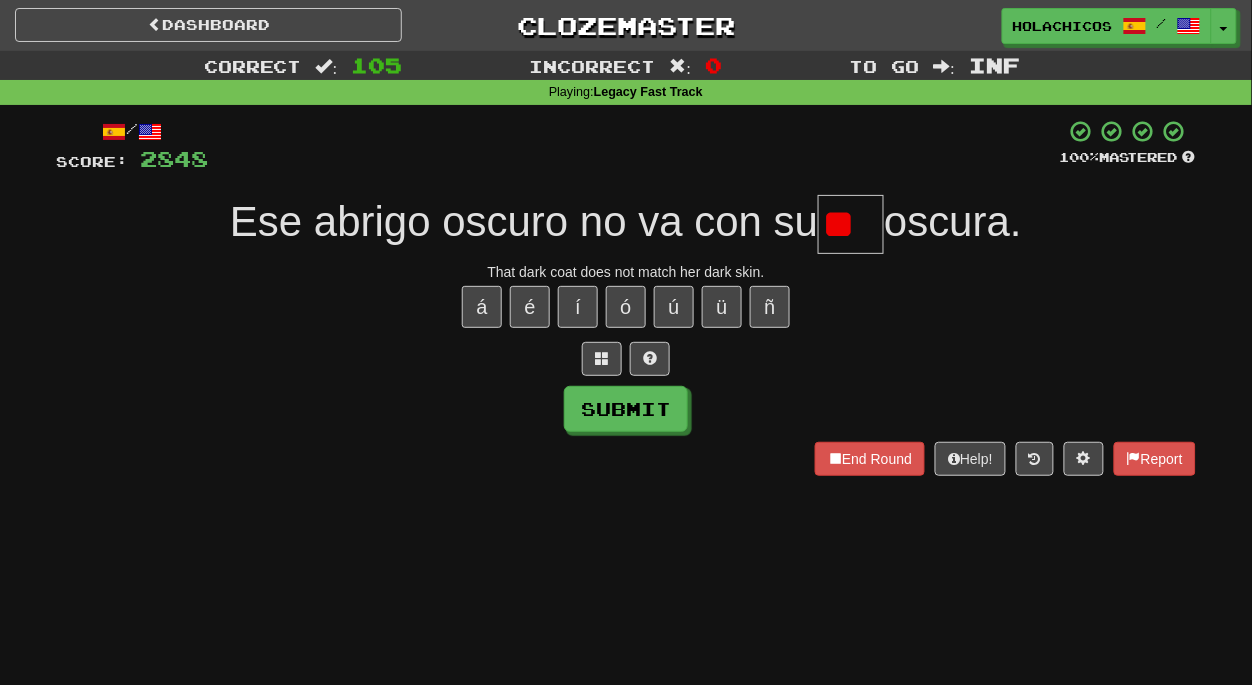 type on "*" 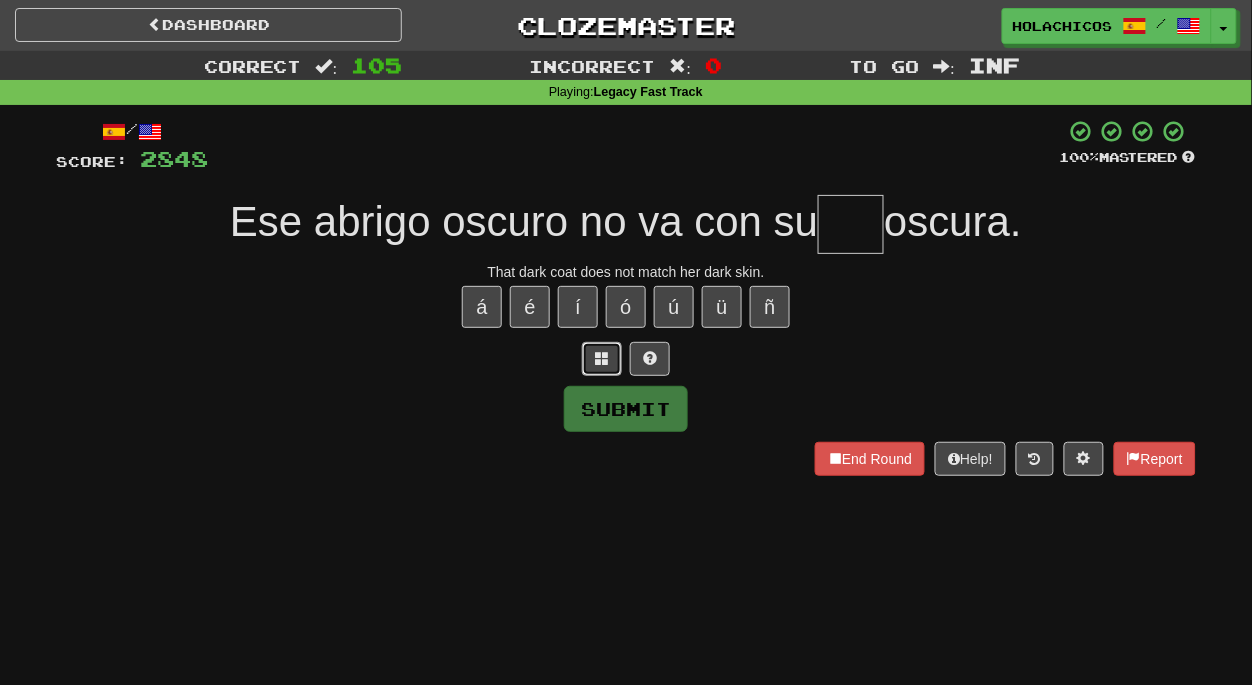 click at bounding box center [602, 358] 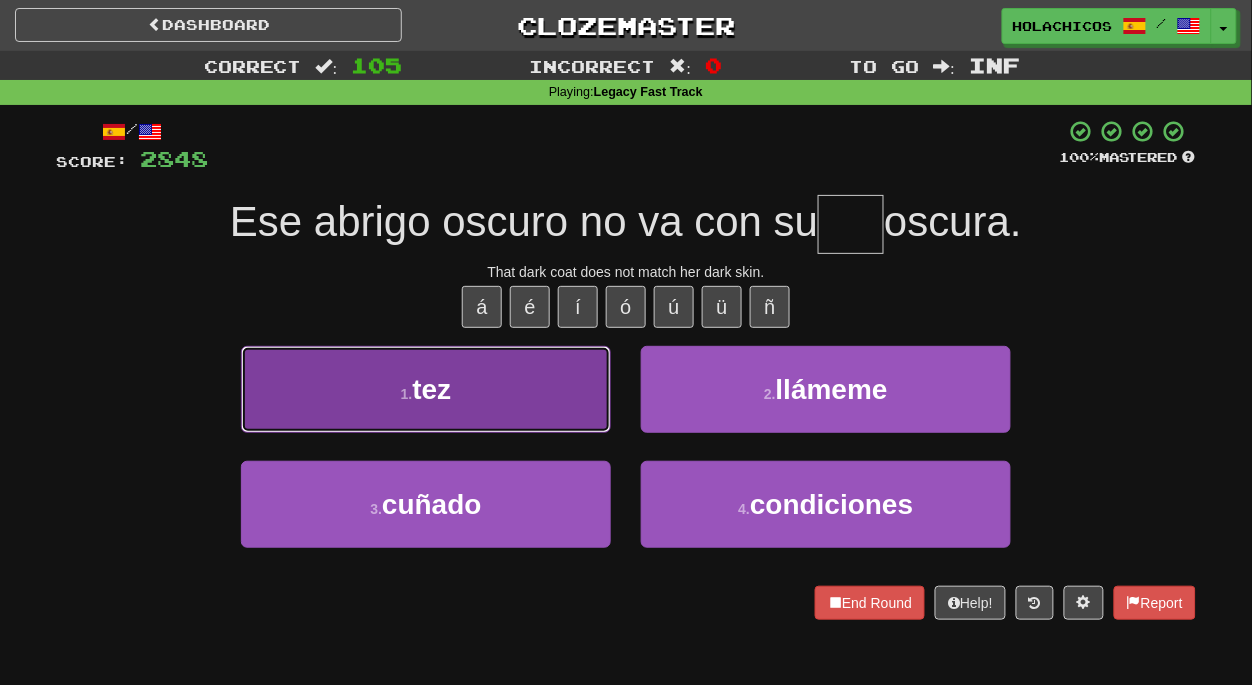 click on "1 .  tez" at bounding box center [426, 389] 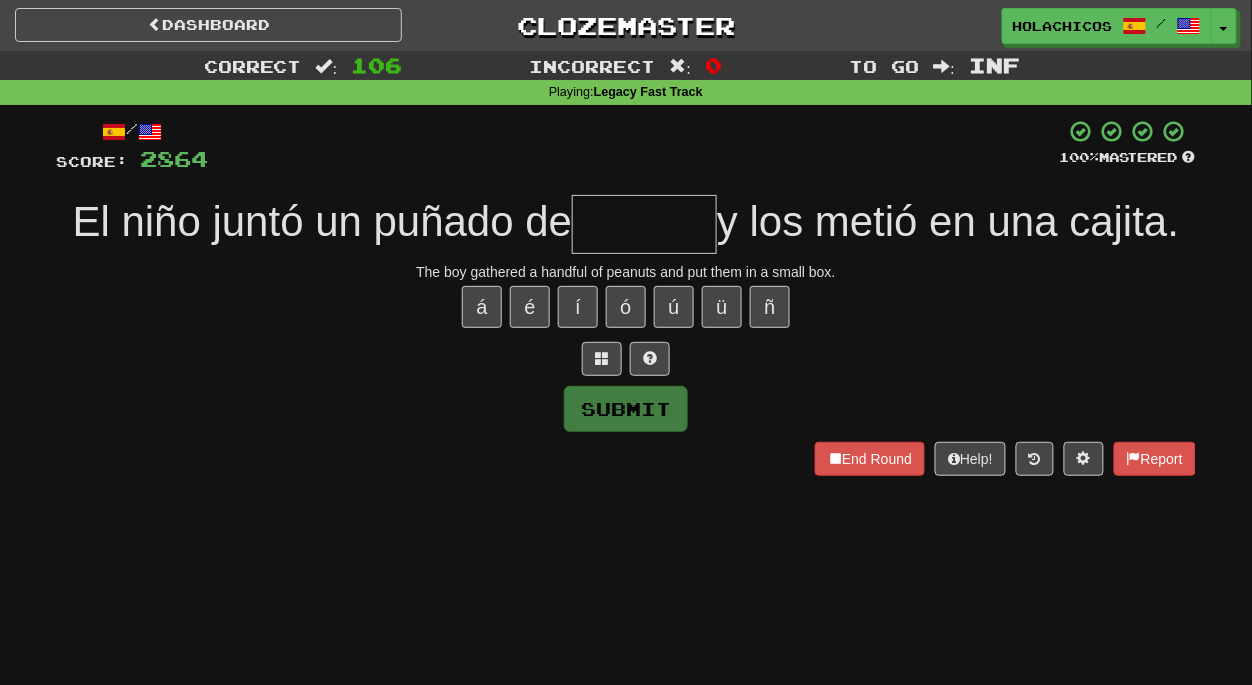 type on "*" 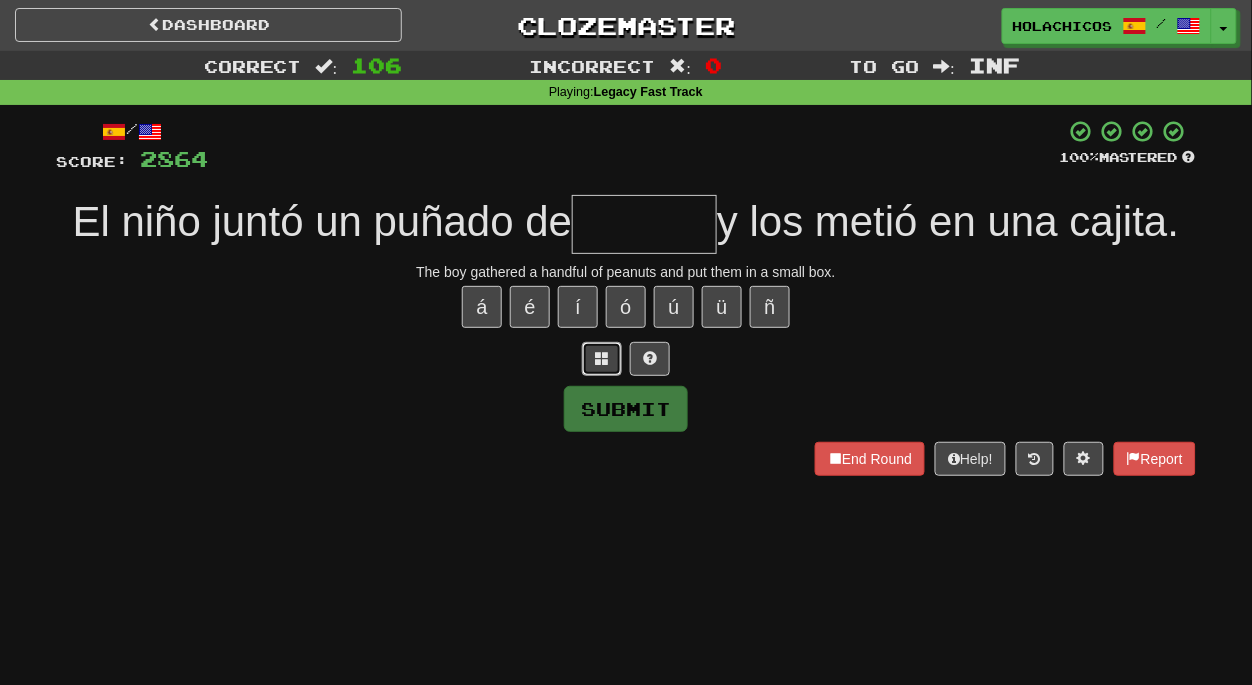 click at bounding box center [602, 358] 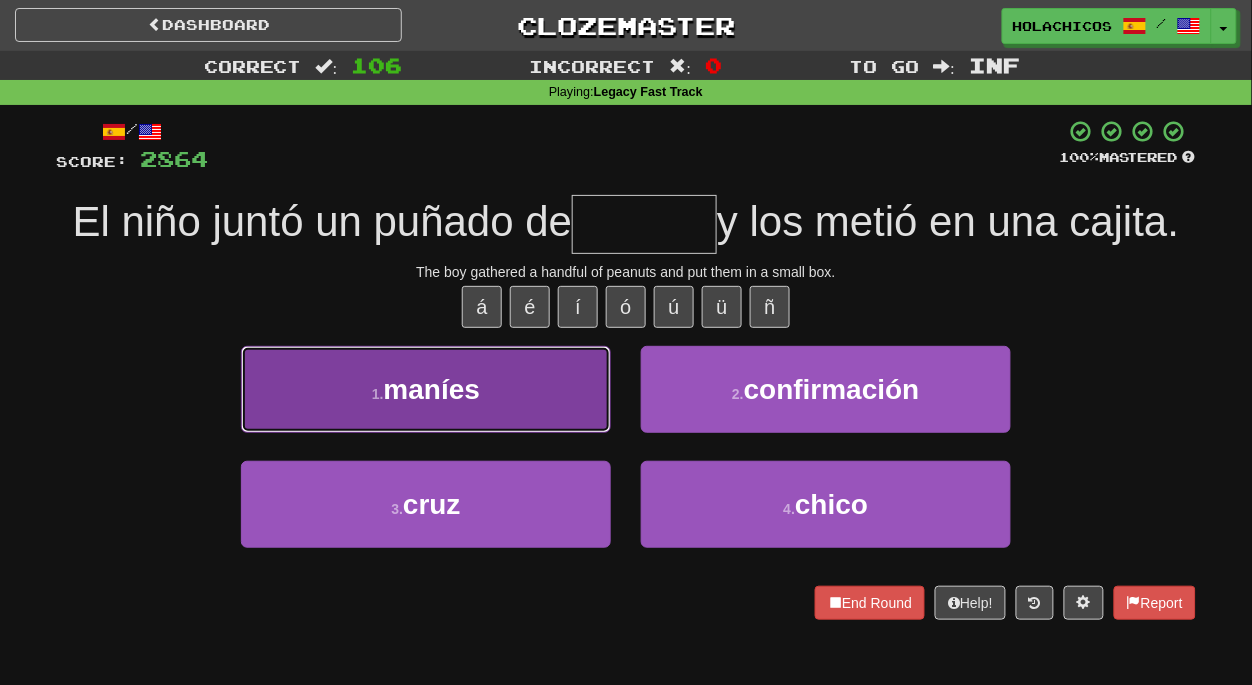 click on "1 .  maníes" at bounding box center (426, 389) 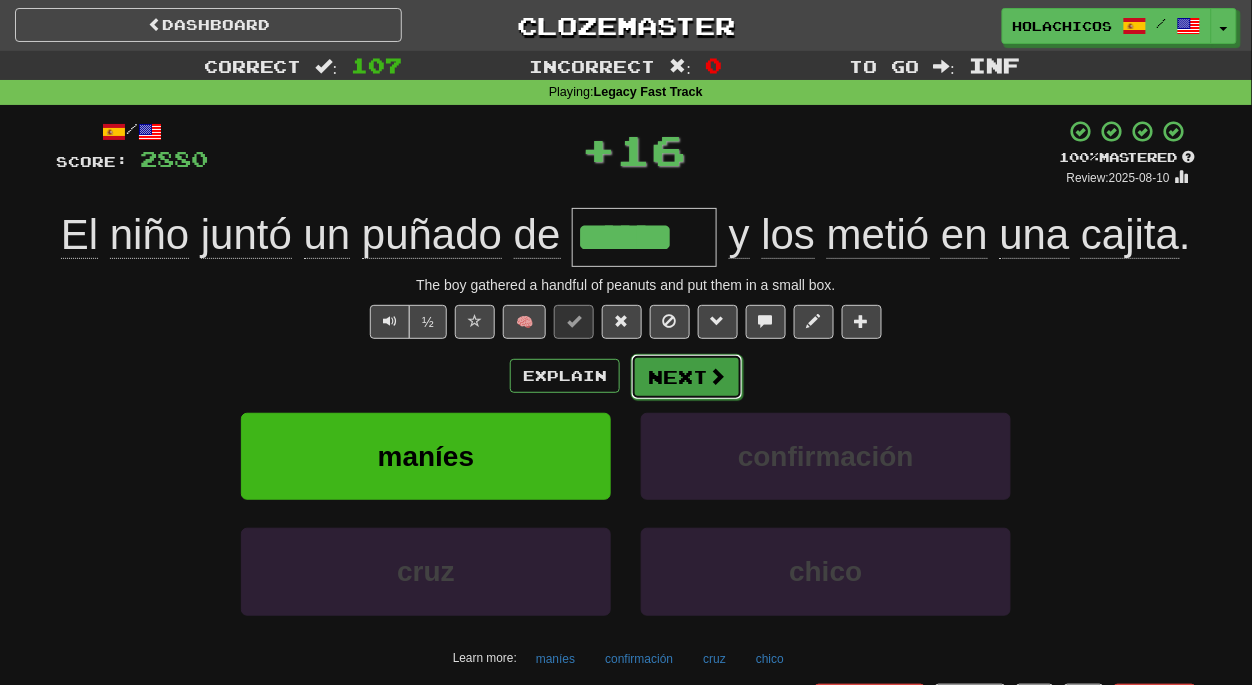 click on "Next" at bounding box center (687, 377) 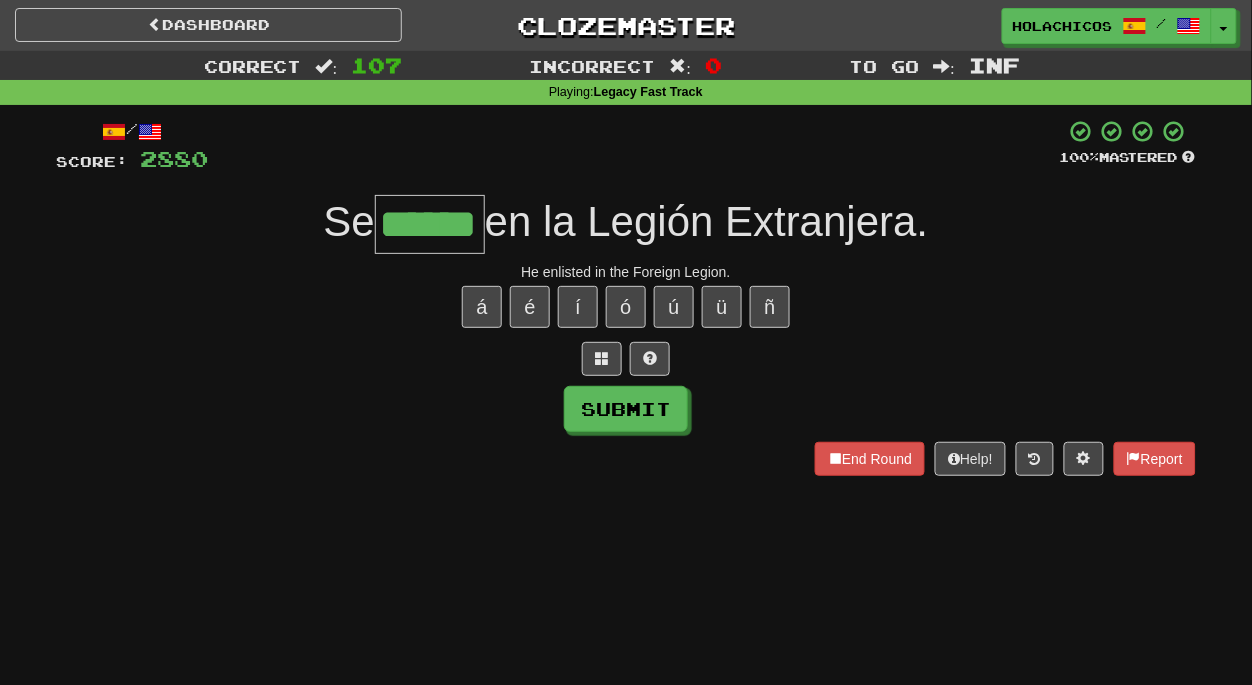 type on "******" 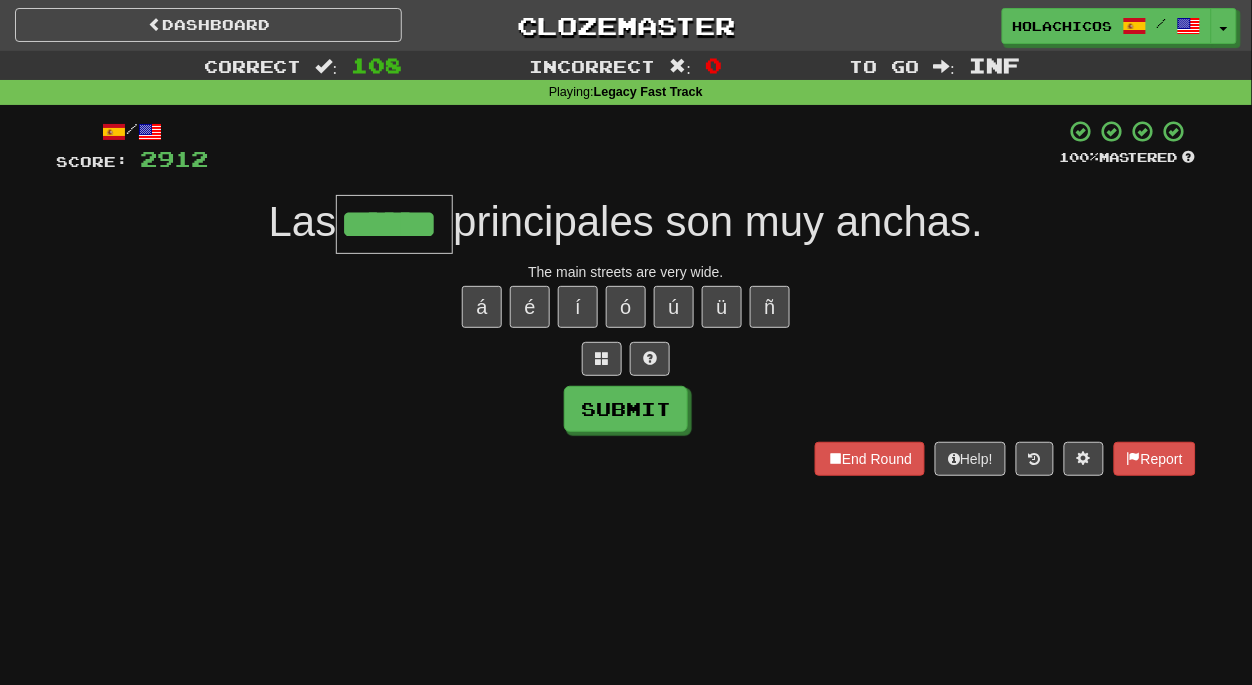 type on "******" 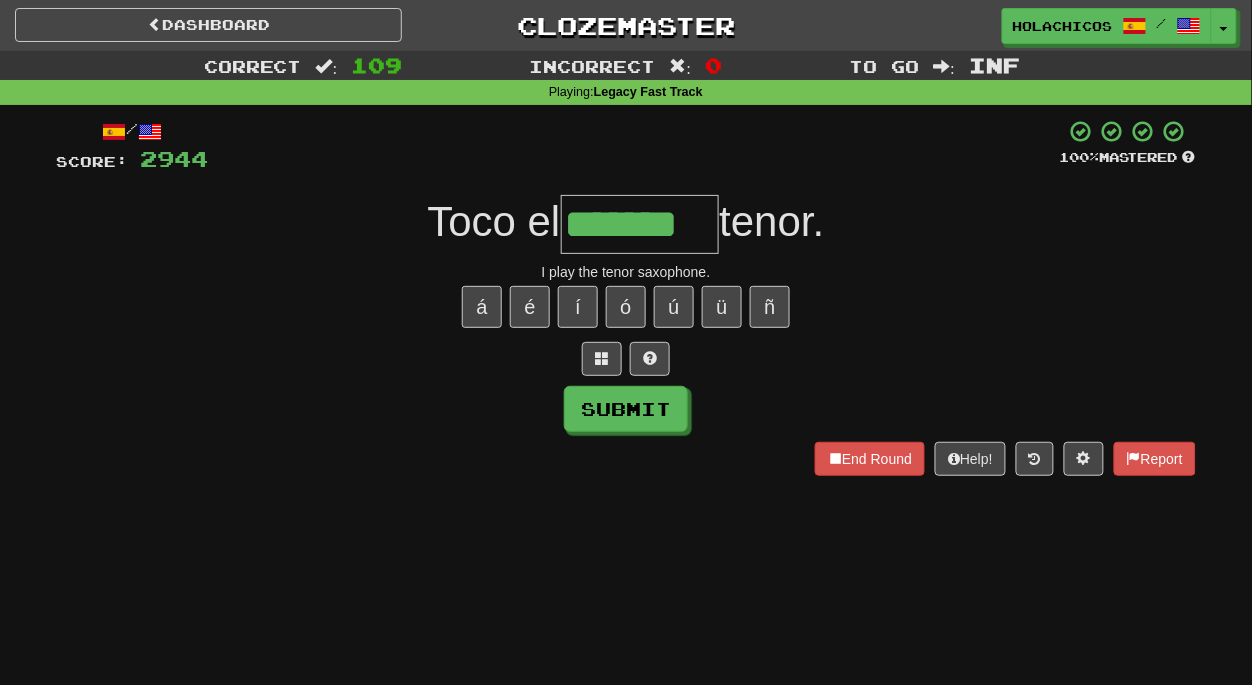scroll, scrollTop: 0, scrollLeft: 0, axis: both 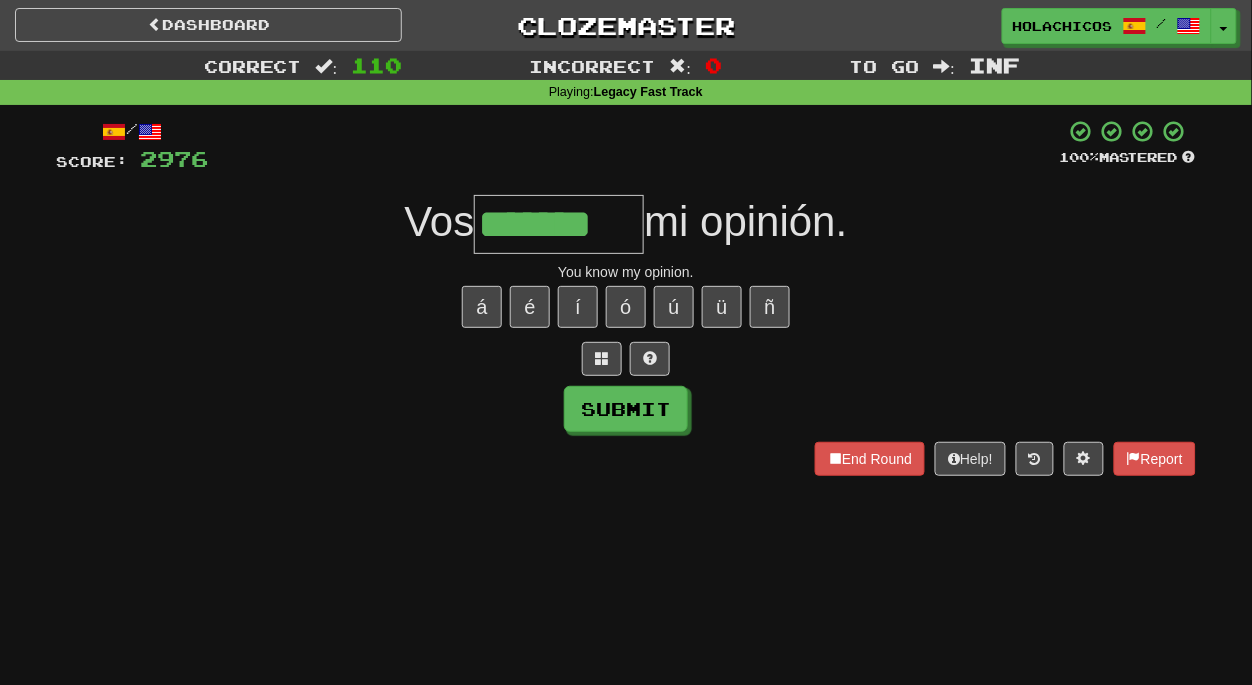 type on "*******" 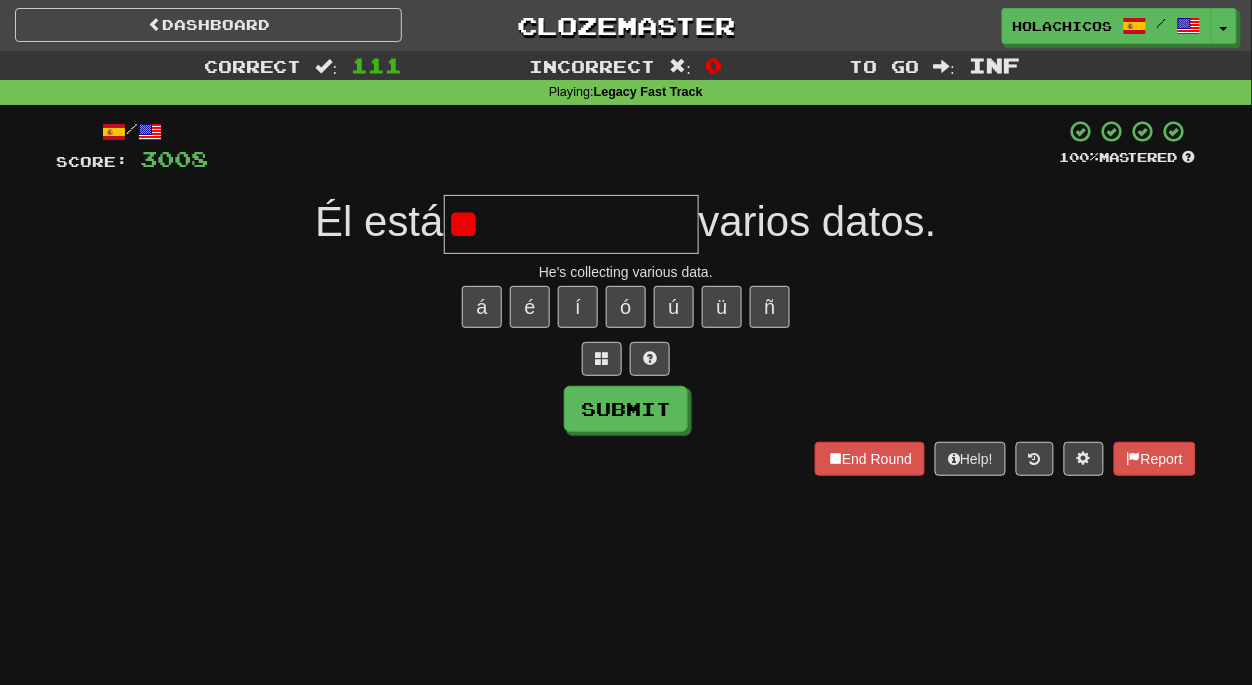 type on "*" 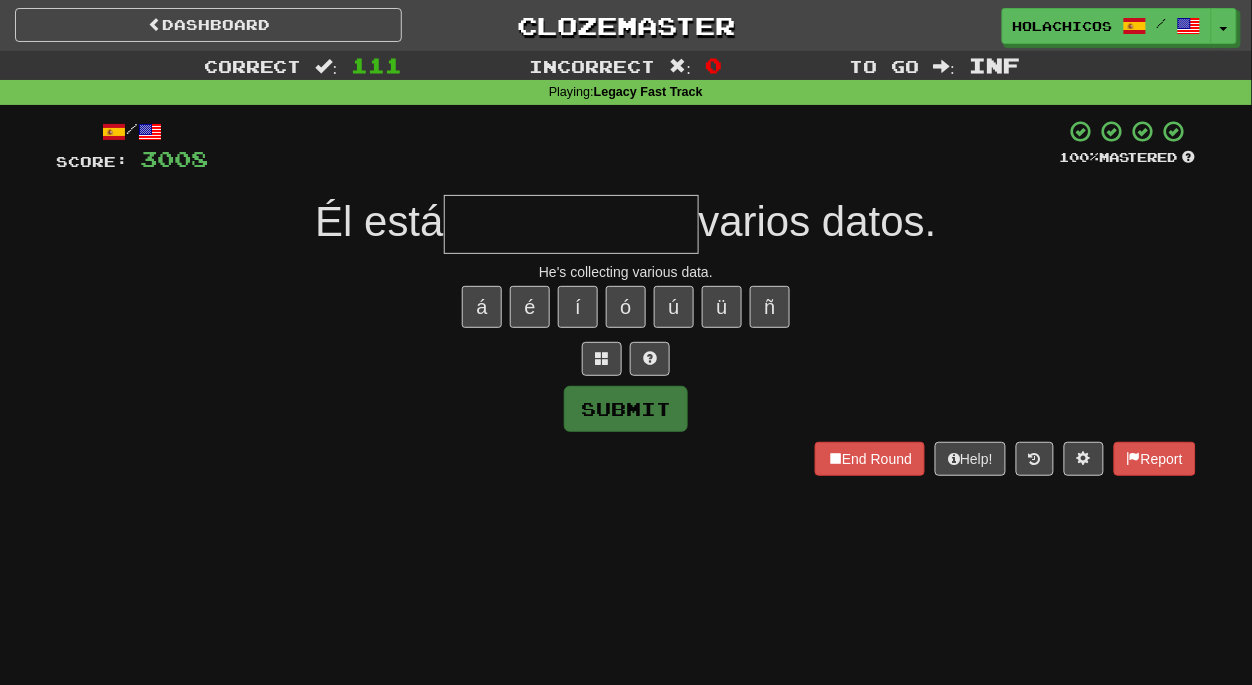 type on "*" 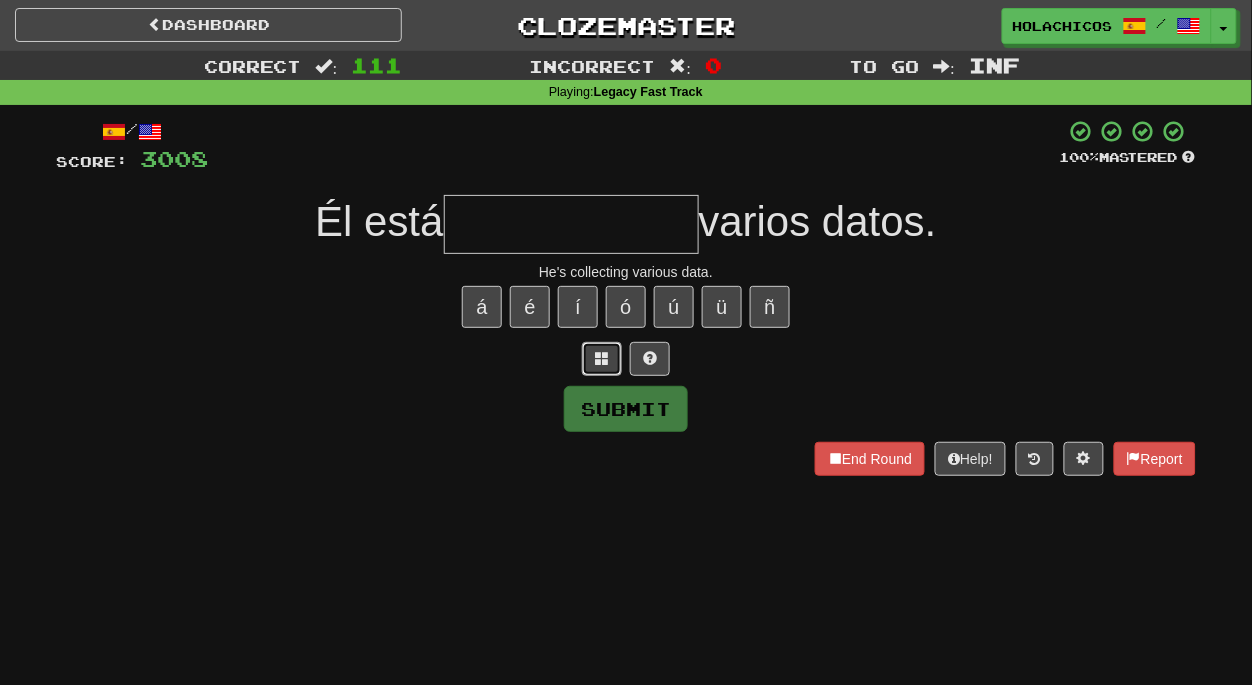 click at bounding box center (602, 359) 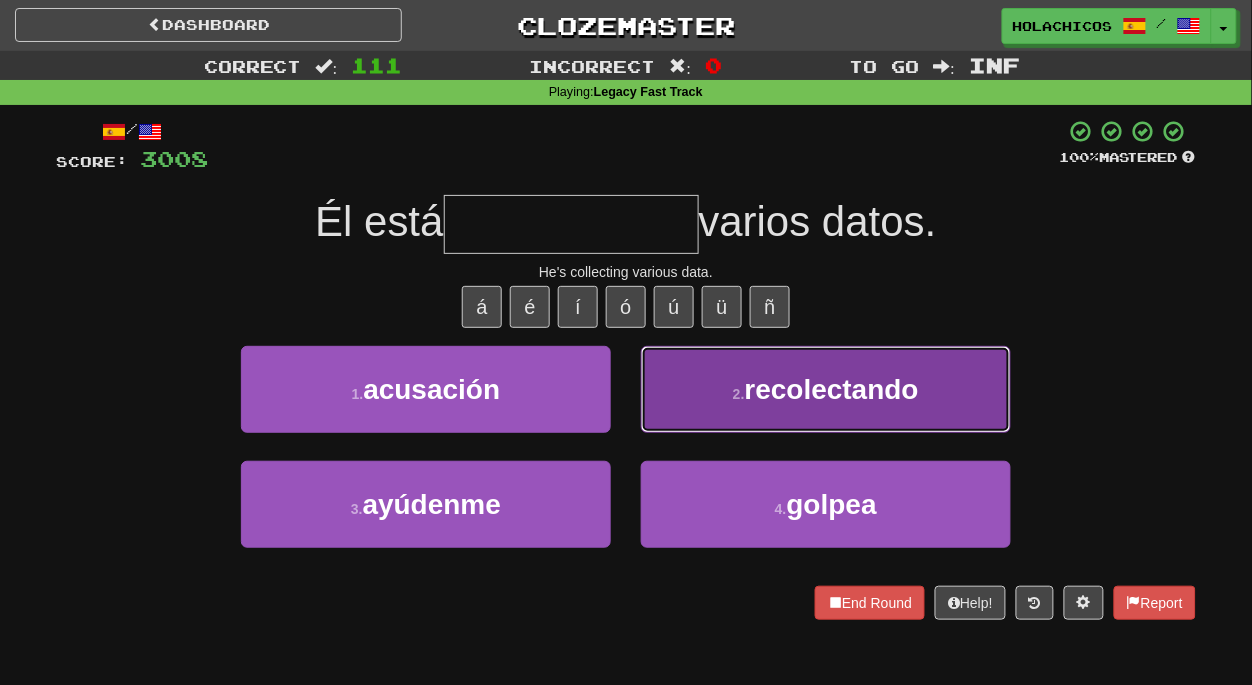 click on "recolectando" at bounding box center [832, 389] 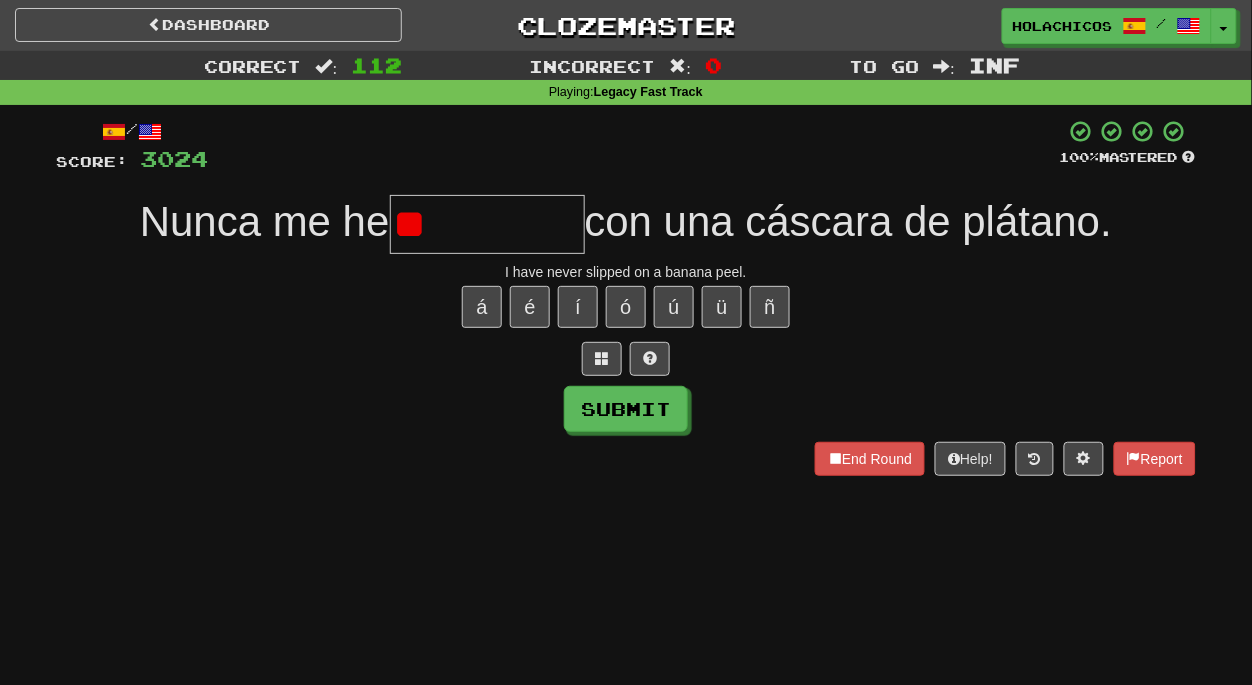 type on "*" 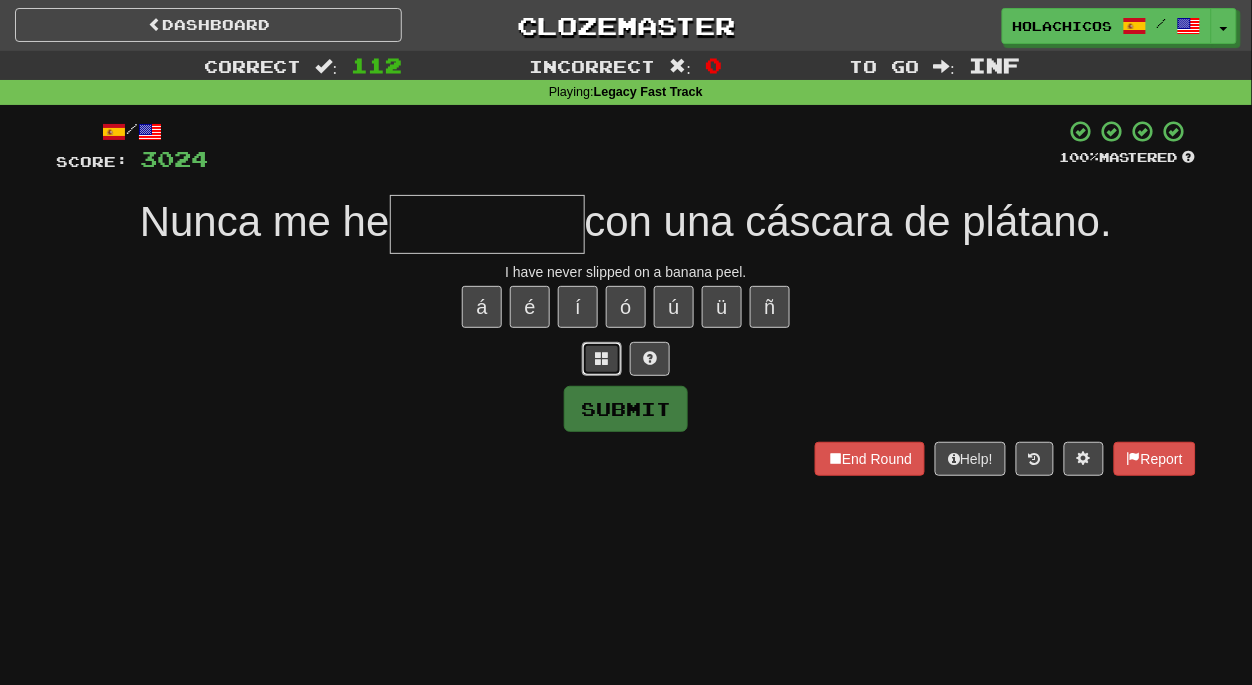 click at bounding box center (602, 358) 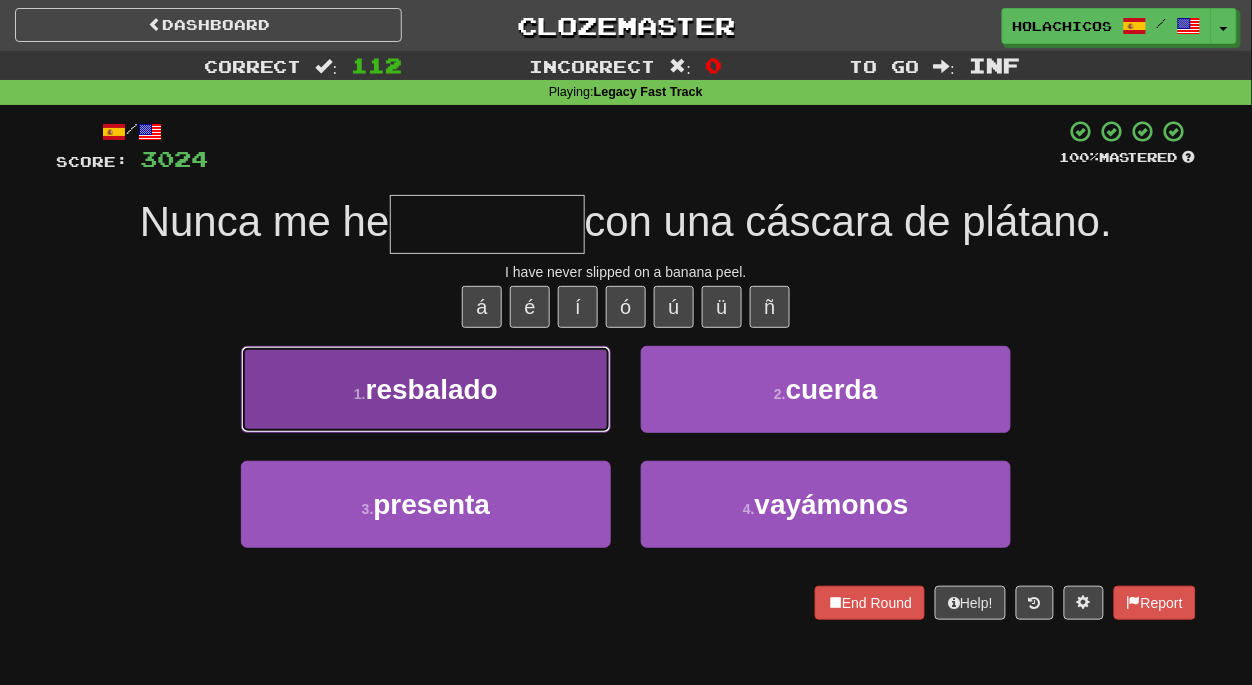 click on "1 .  resbalado" at bounding box center [426, 389] 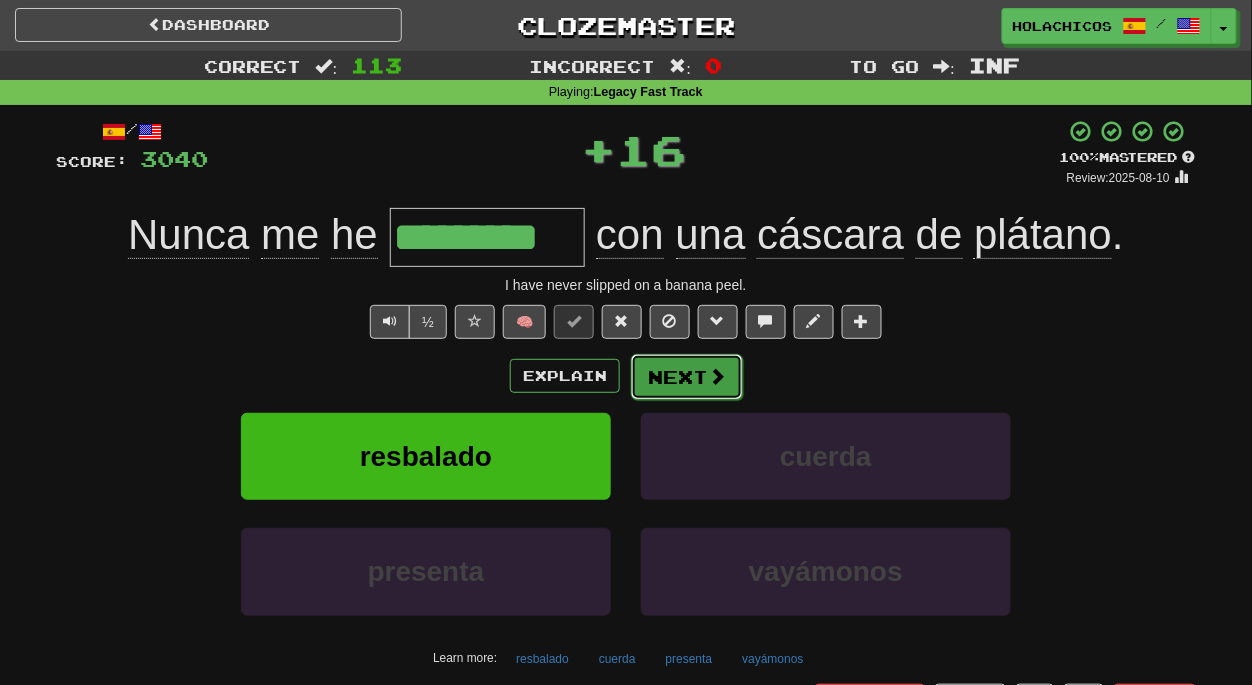 click on "Next" at bounding box center (687, 377) 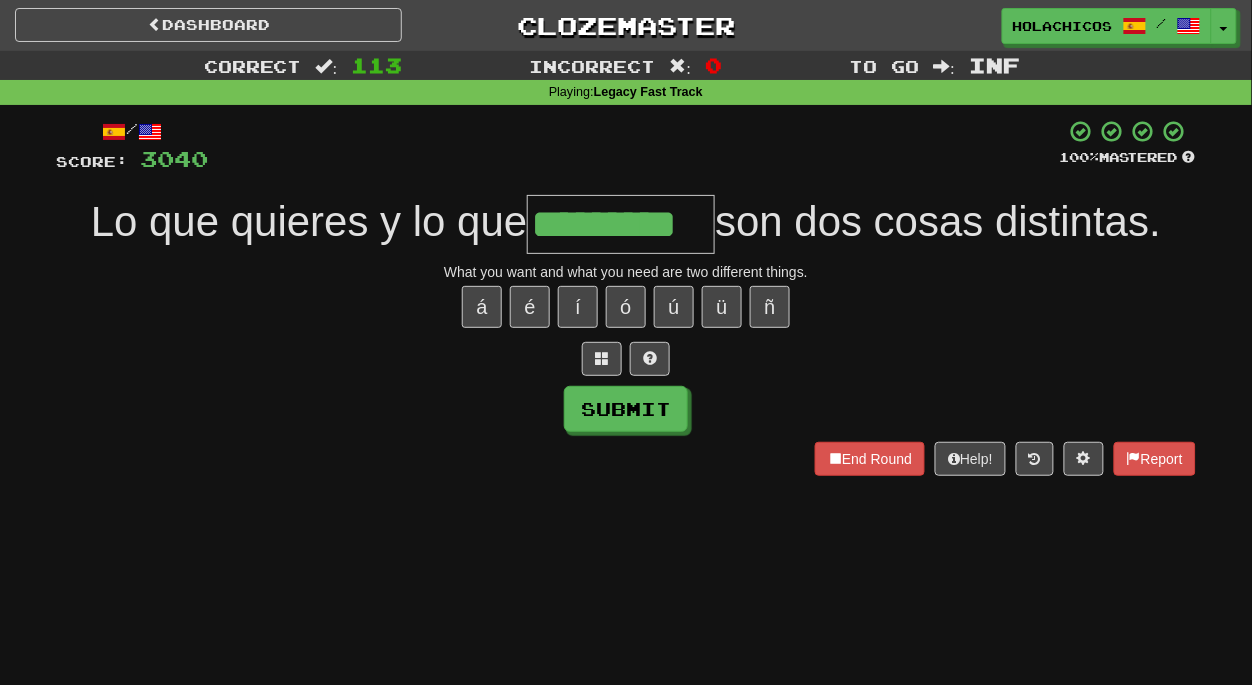 type on "*********" 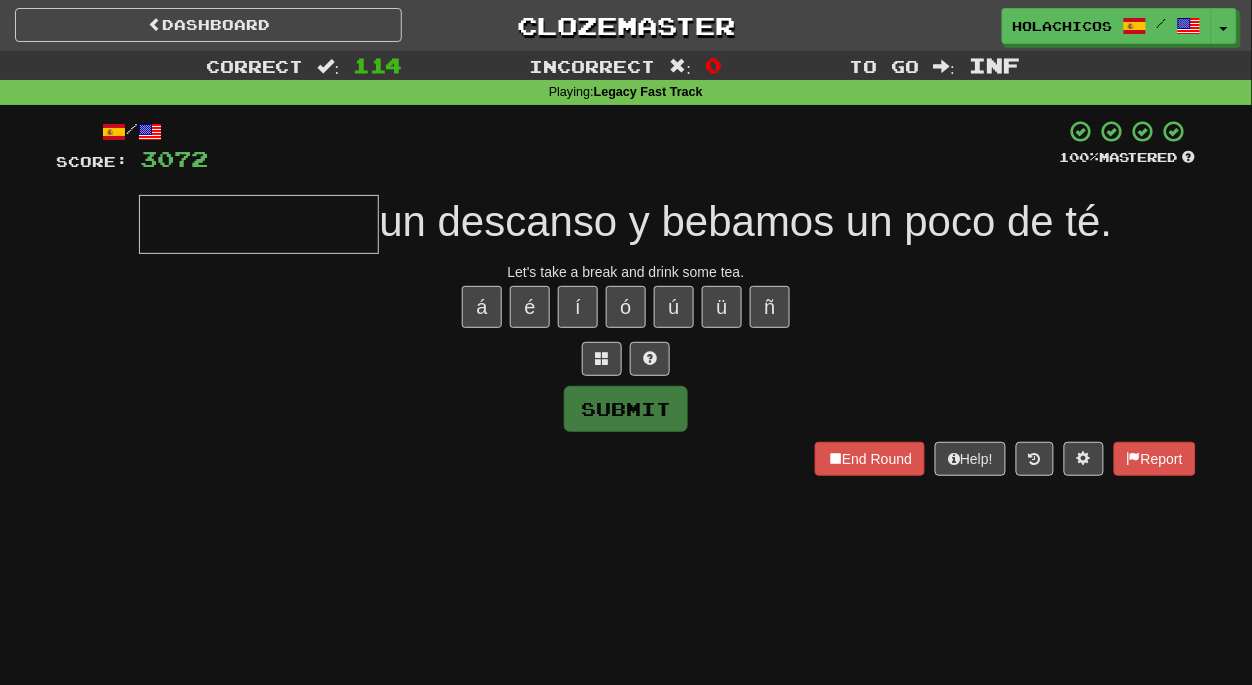 type on "*" 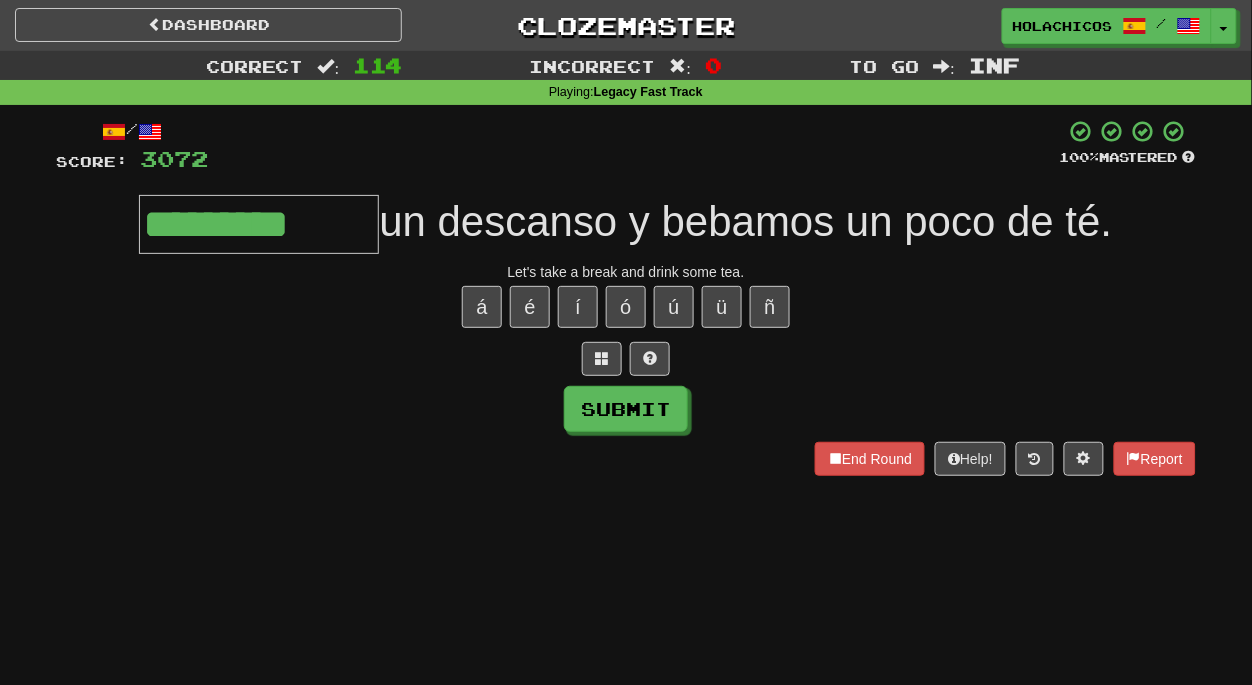 type on "*********" 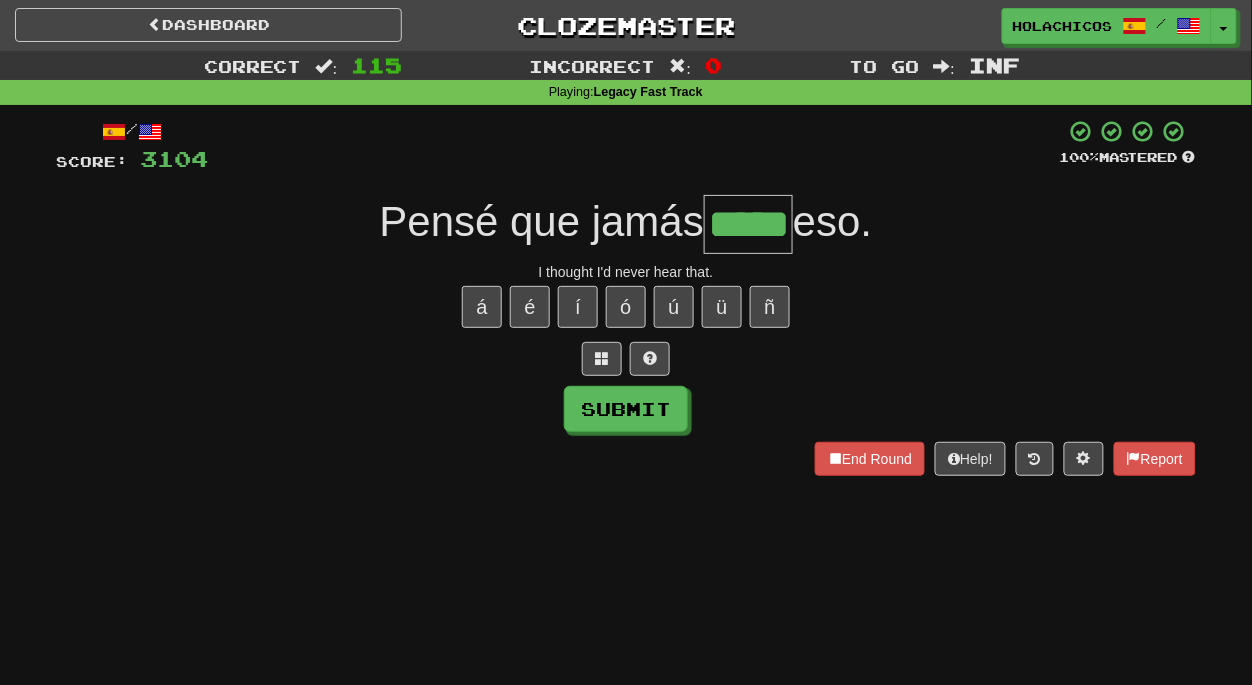 type on "*****" 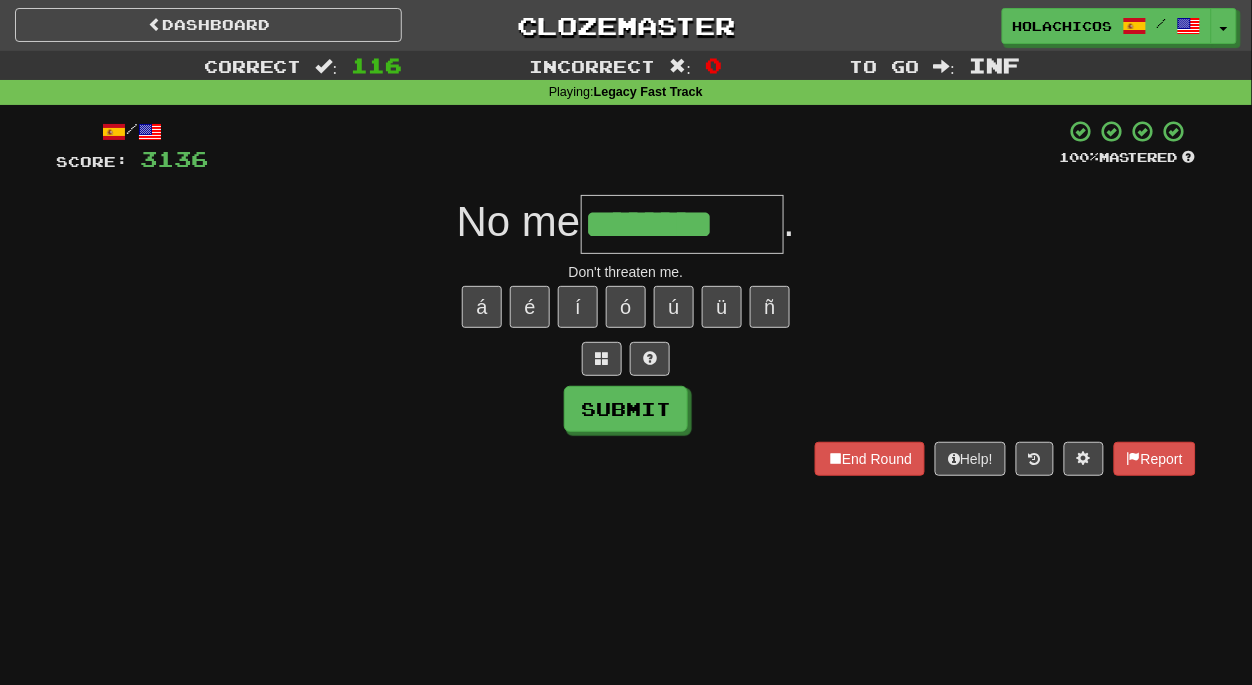 type on "********" 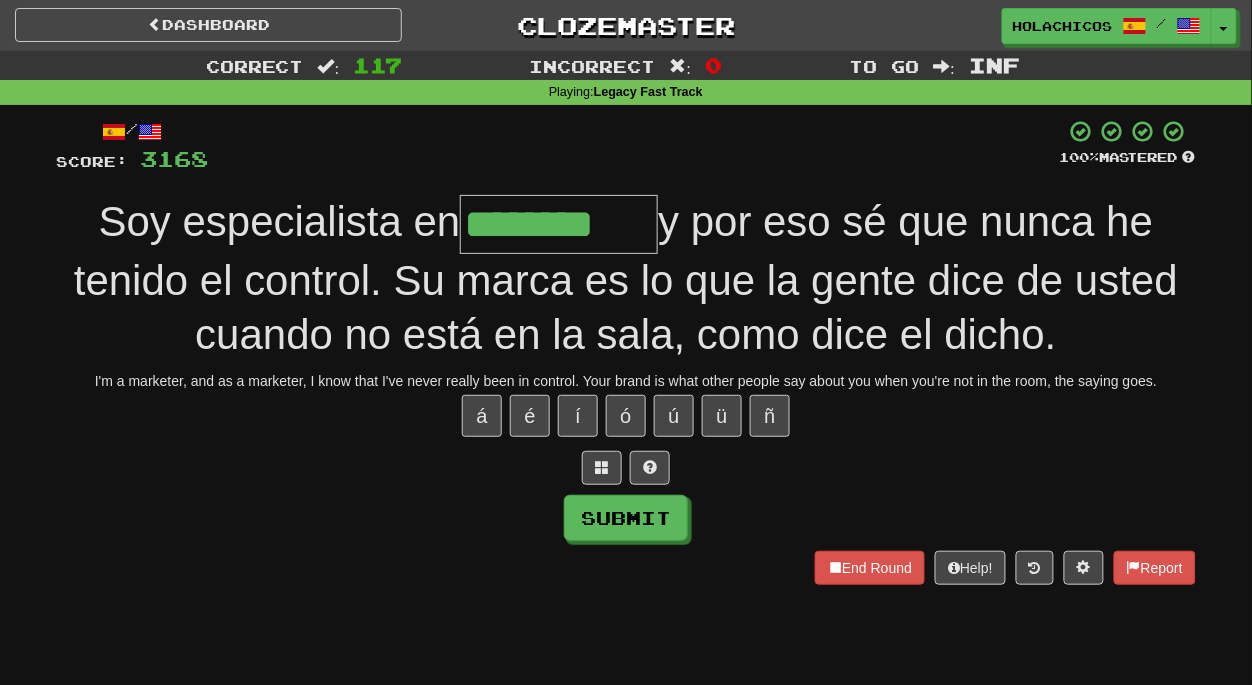 type on "********" 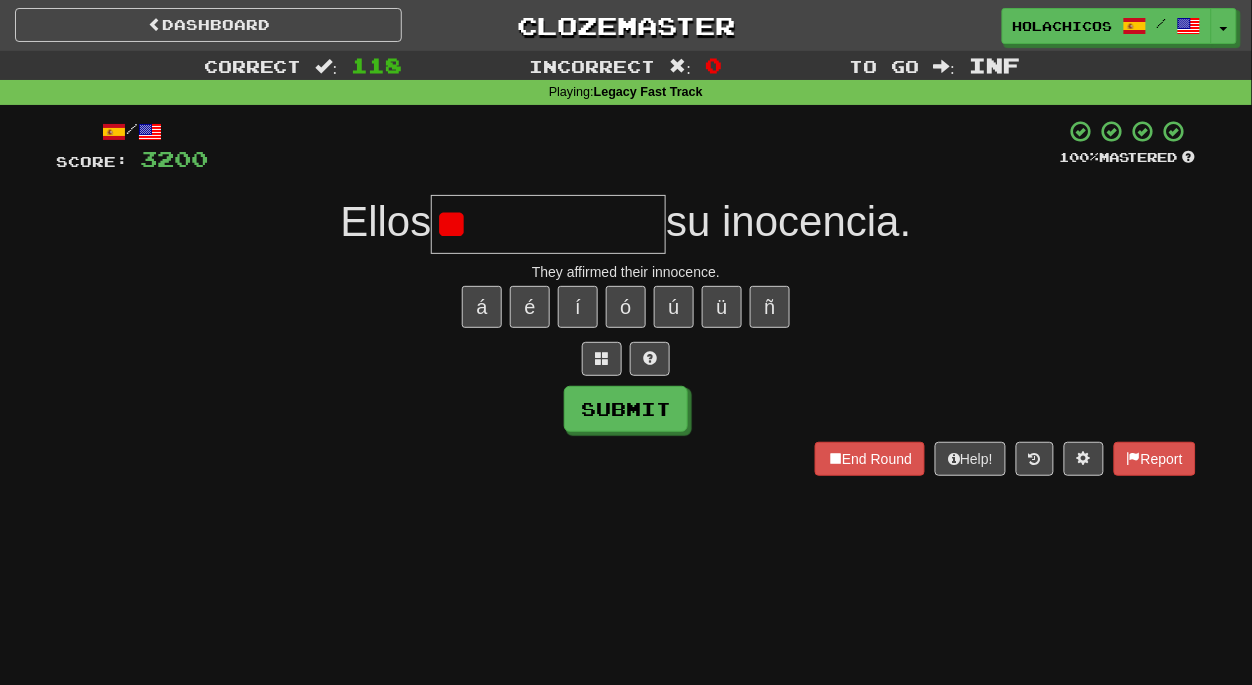 type on "*" 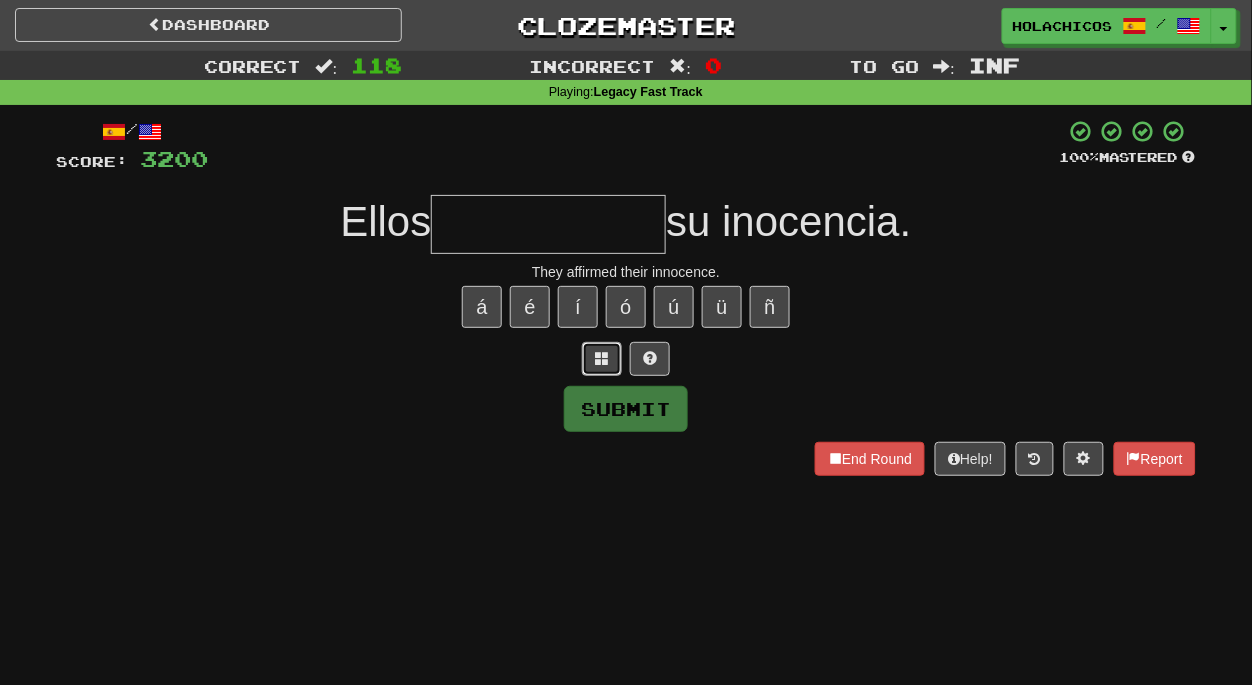 click at bounding box center [602, 359] 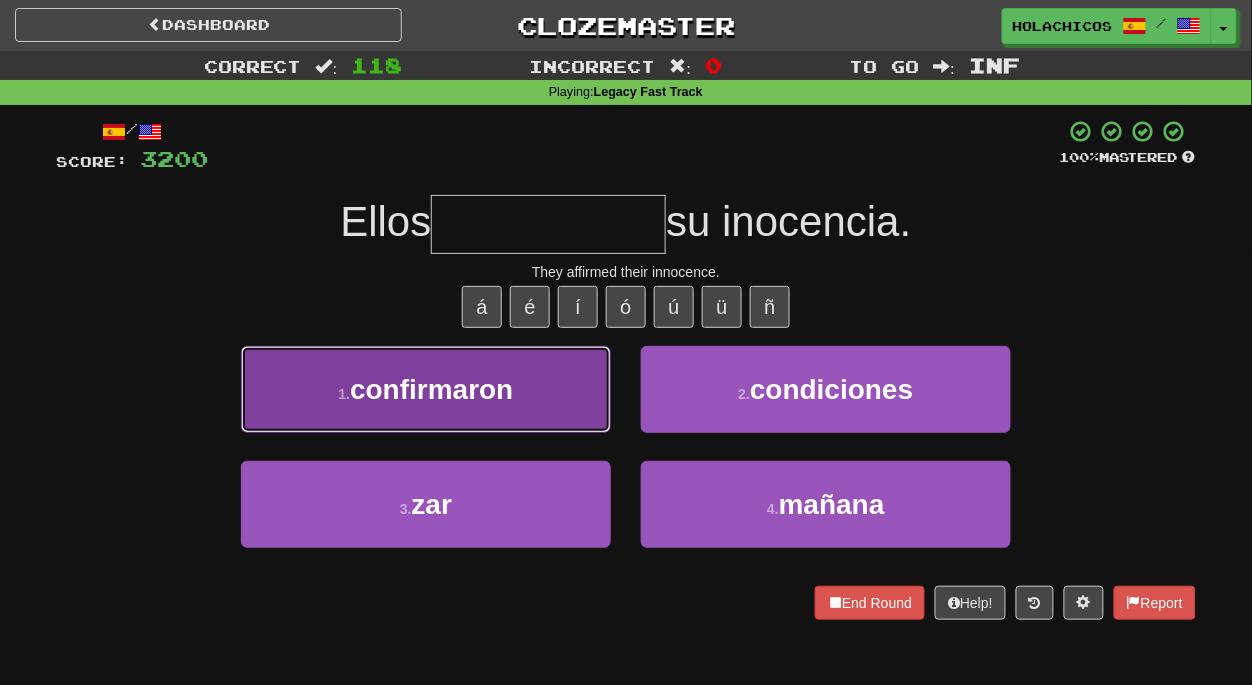 click on "1 .  confirmaron" at bounding box center [426, 389] 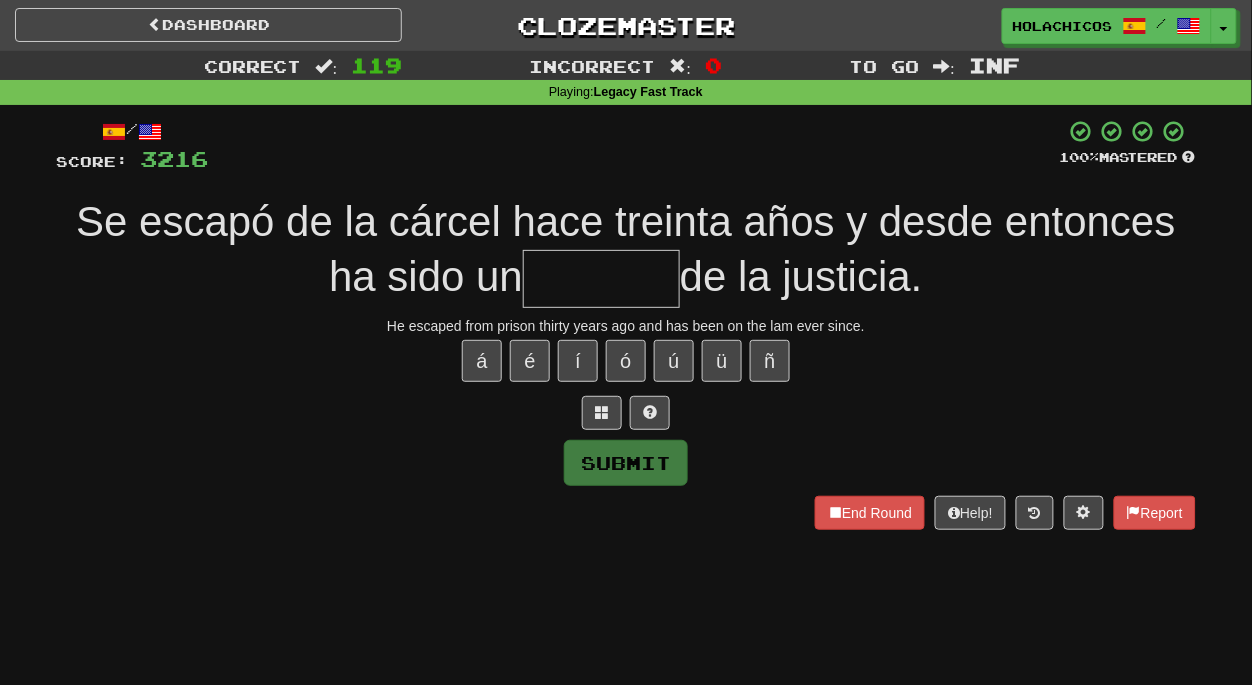 type on "*" 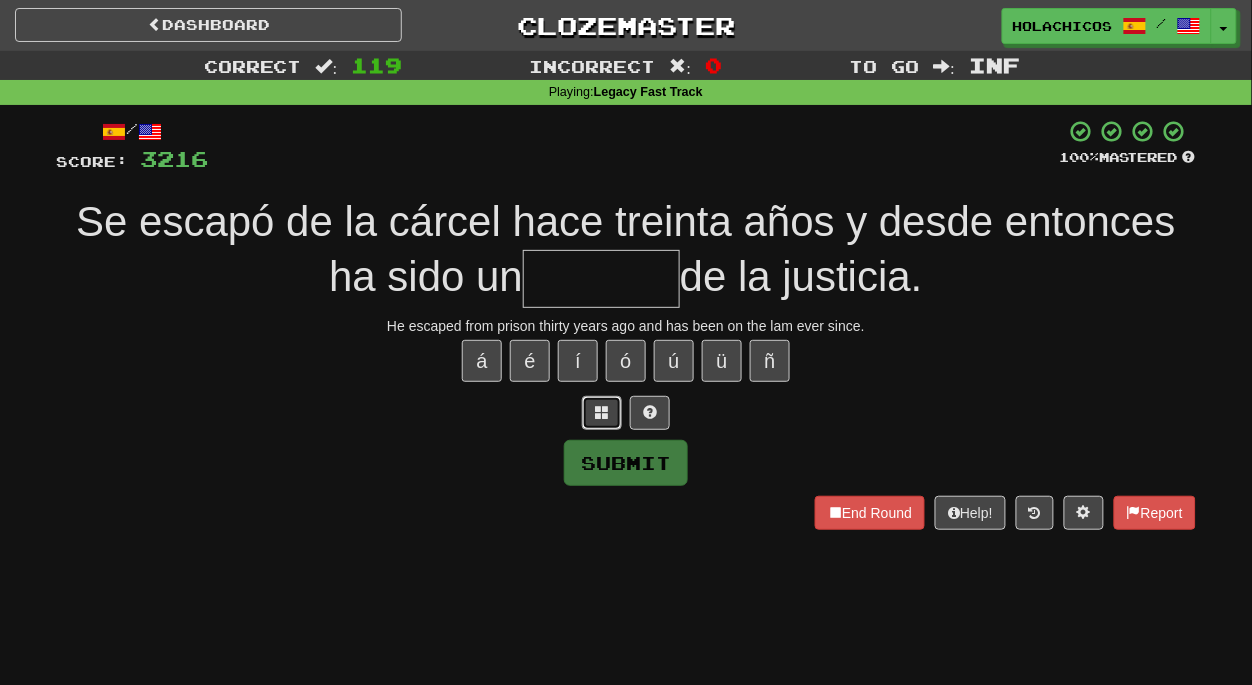 click at bounding box center [602, 412] 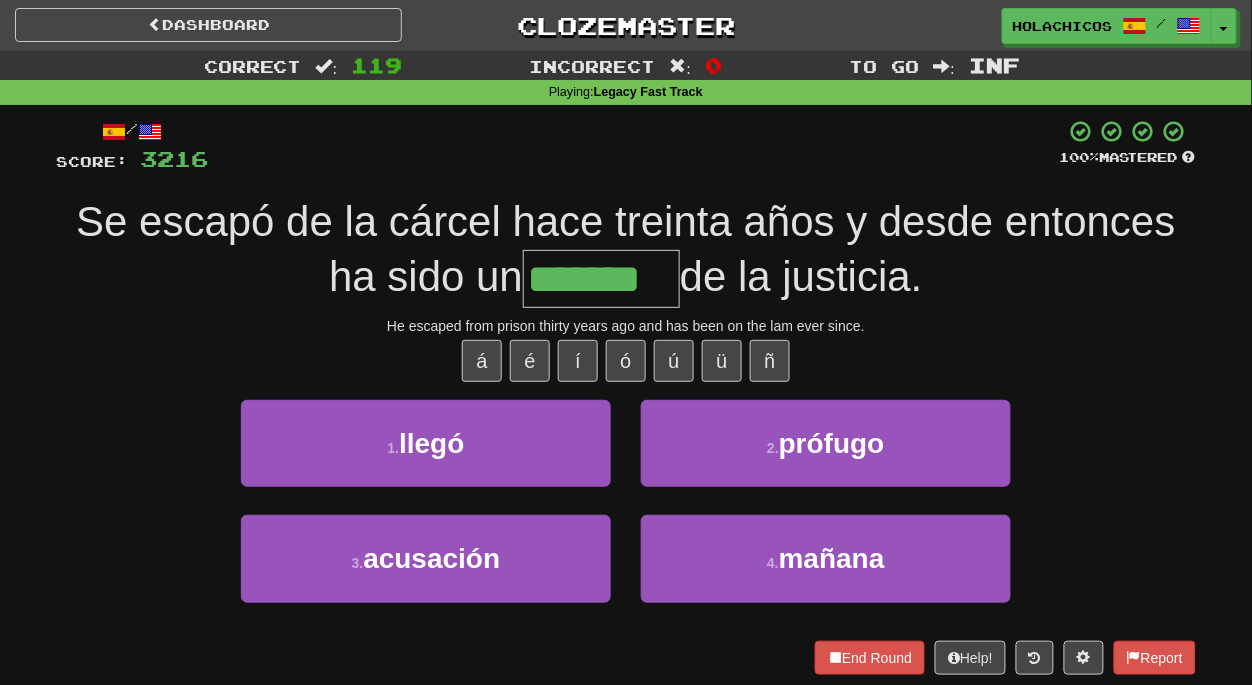 type on "*******" 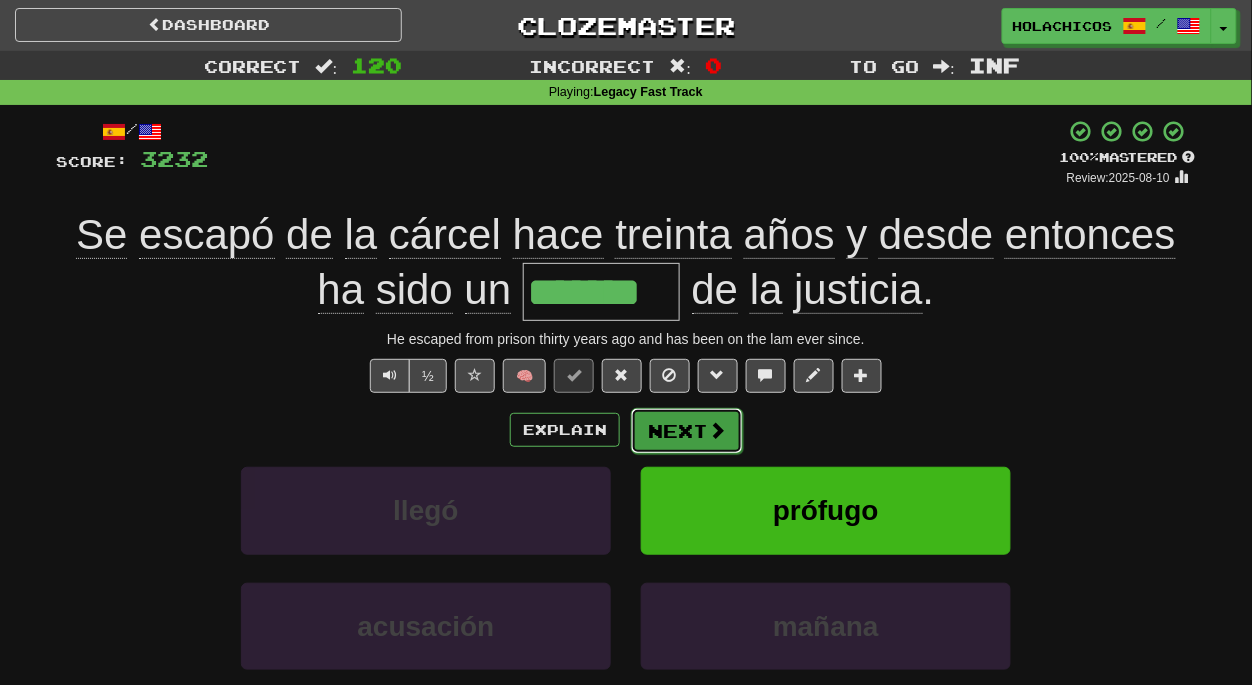 click on "Next" at bounding box center (687, 431) 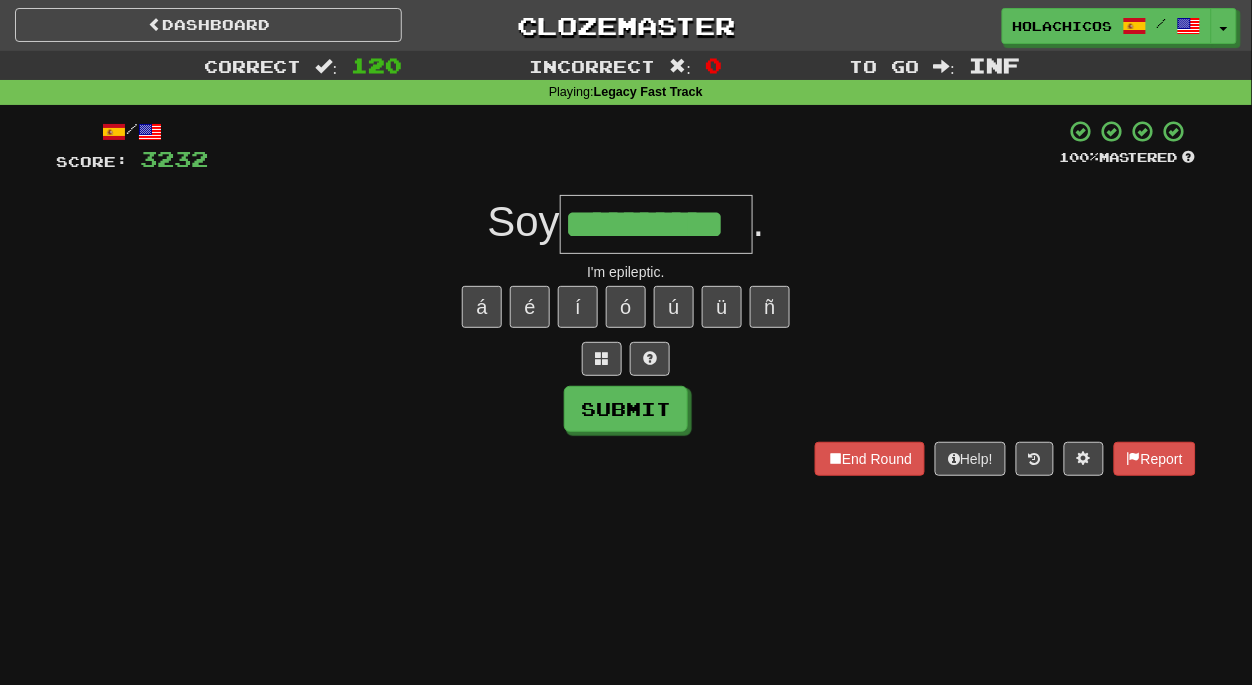 type on "**********" 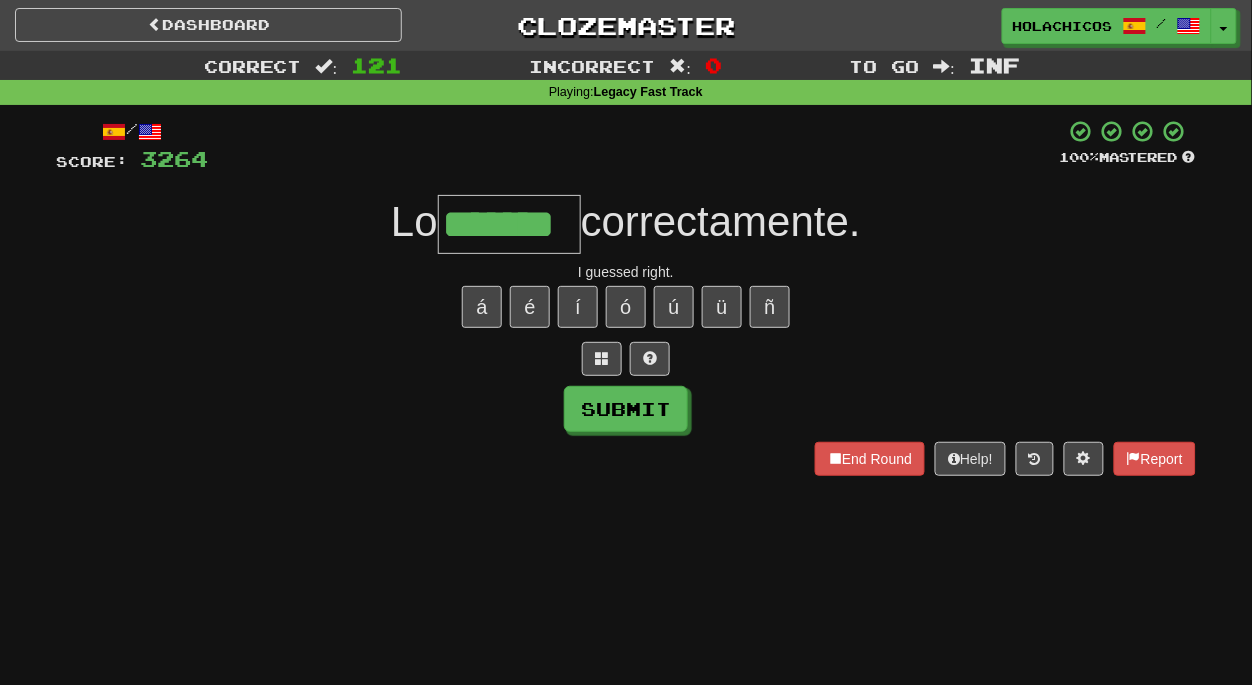 type on "*******" 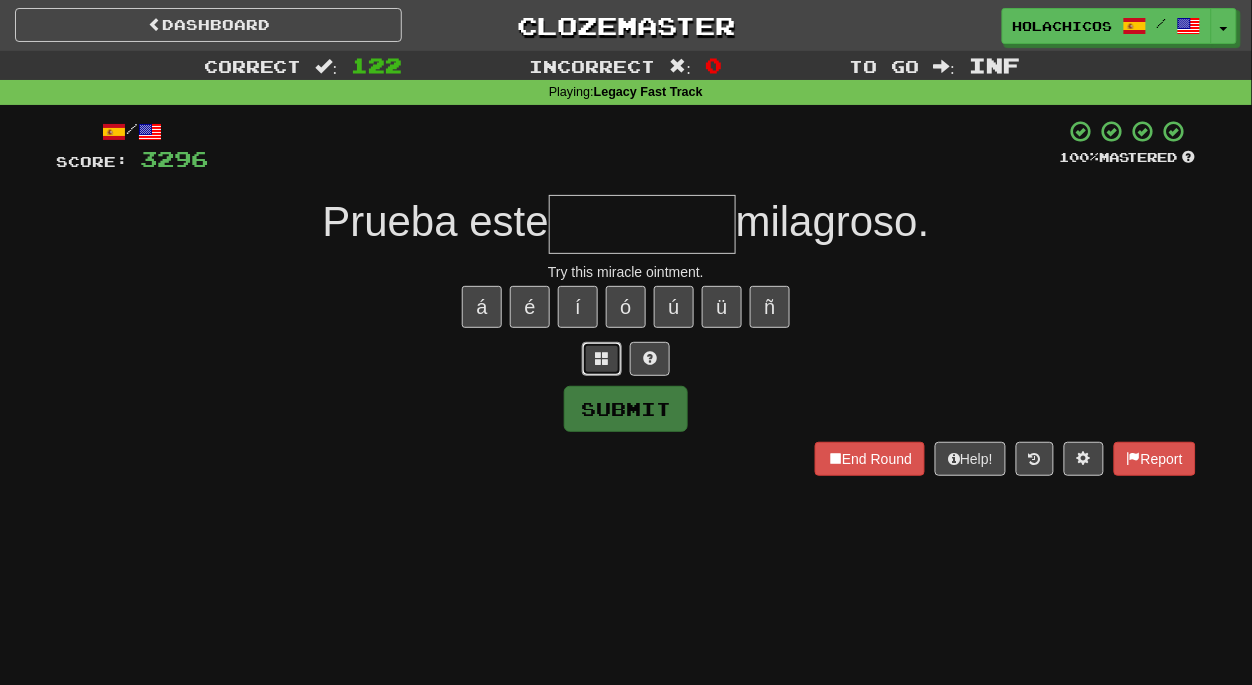 click at bounding box center [602, 359] 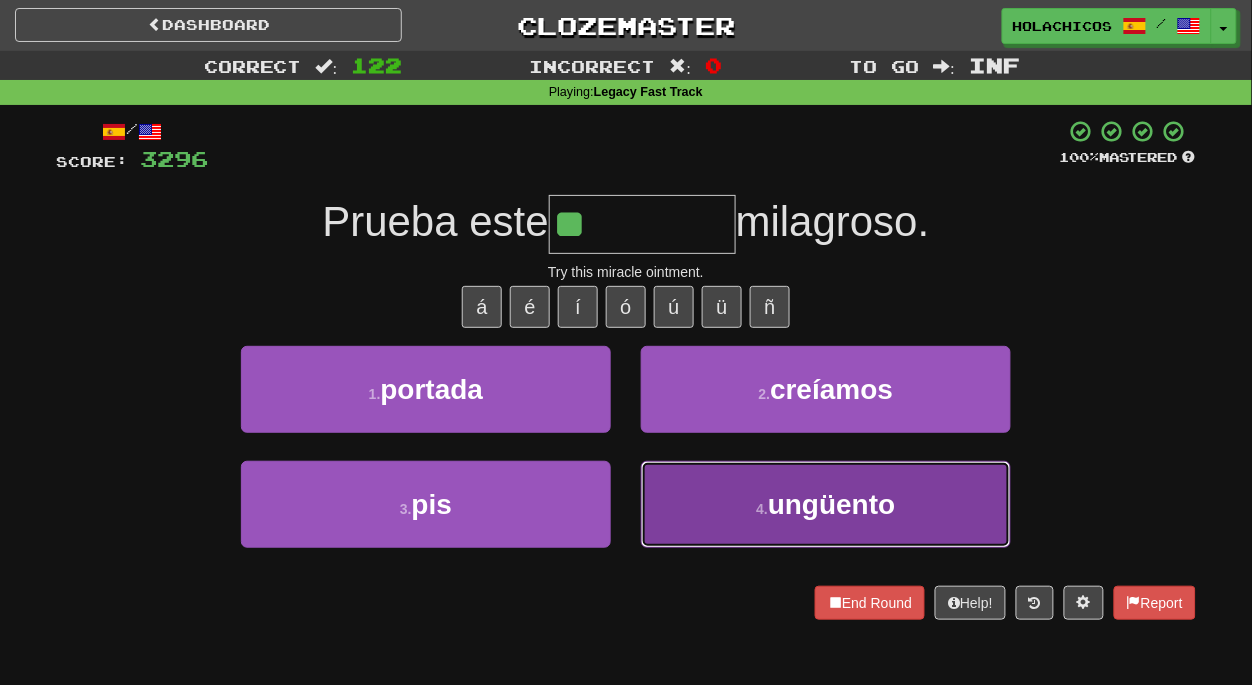 click on "ungüento" at bounding box center [832, 504] 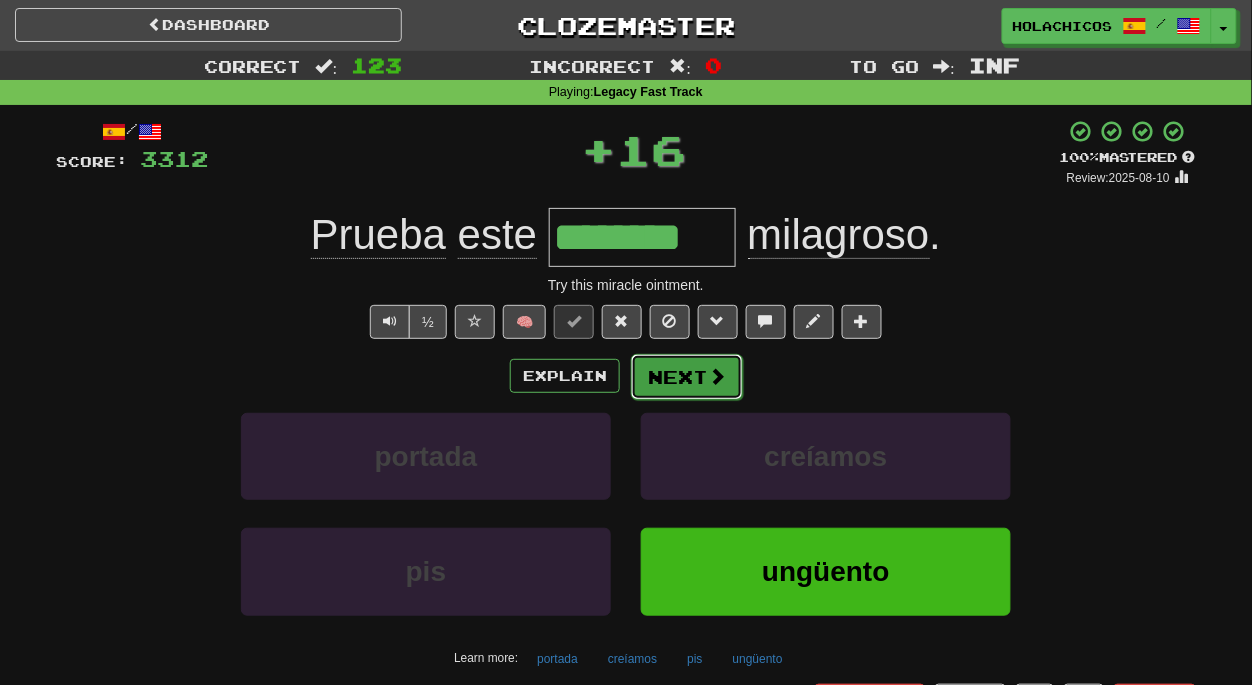 click on "Next" at bounding box center (687, 377) 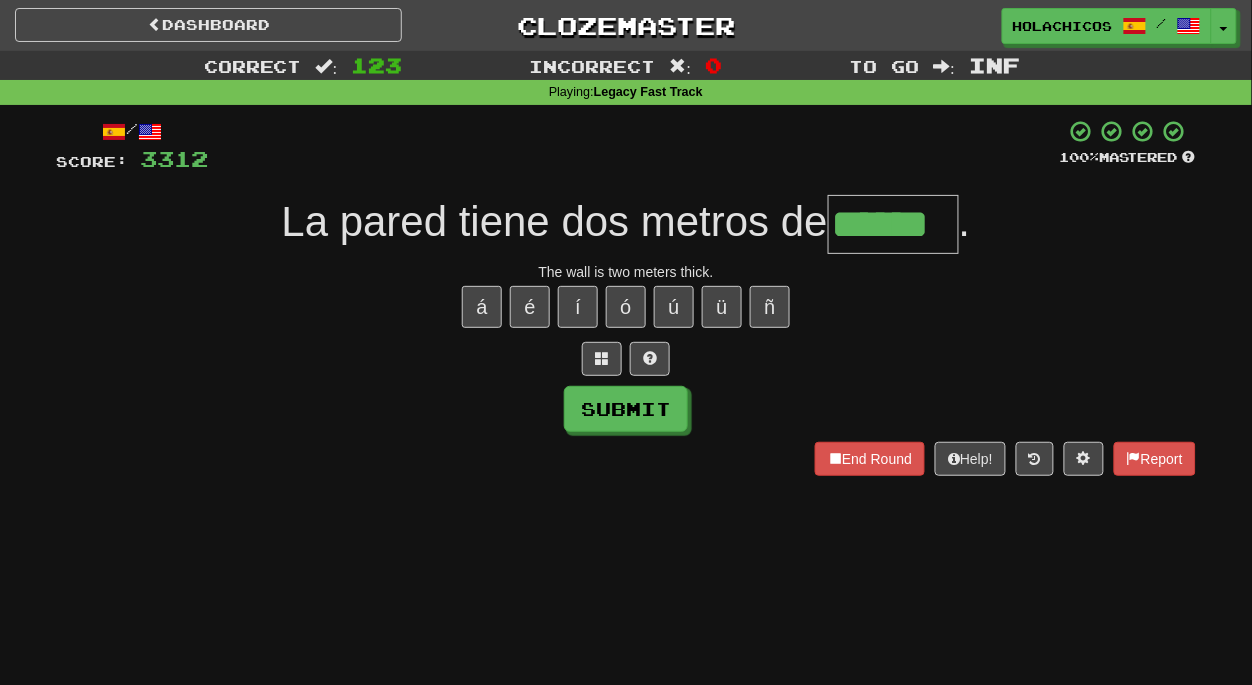 type on "******" 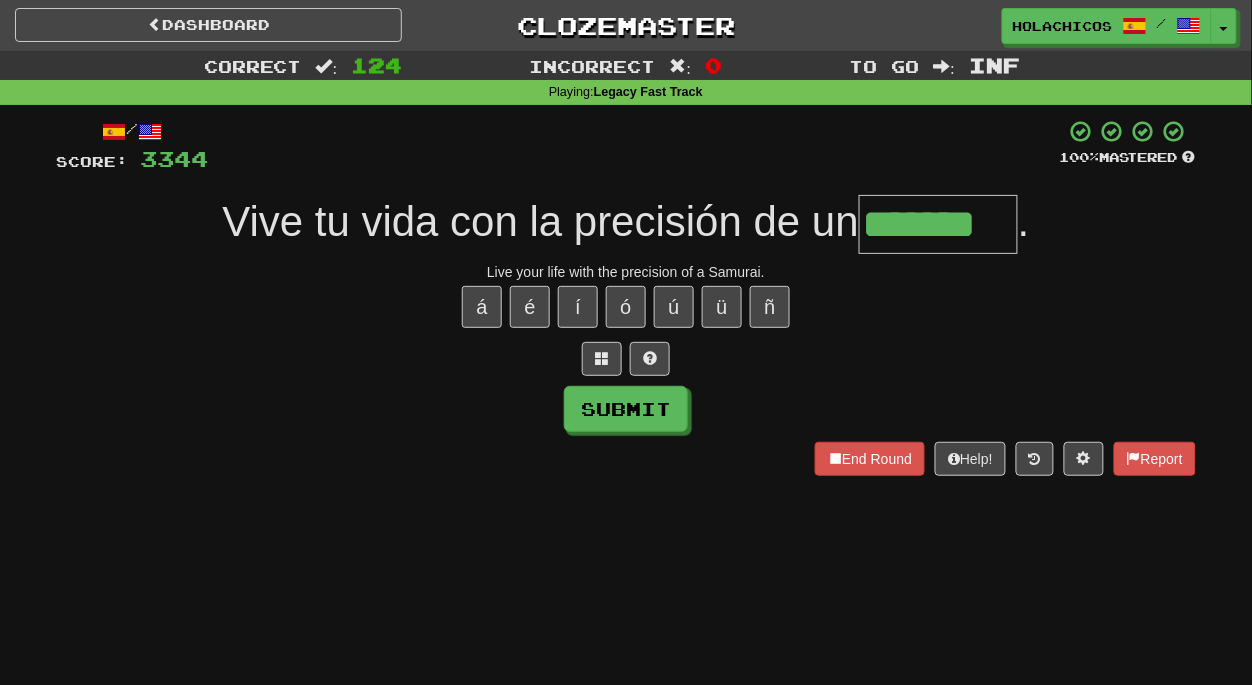 type on "*******" 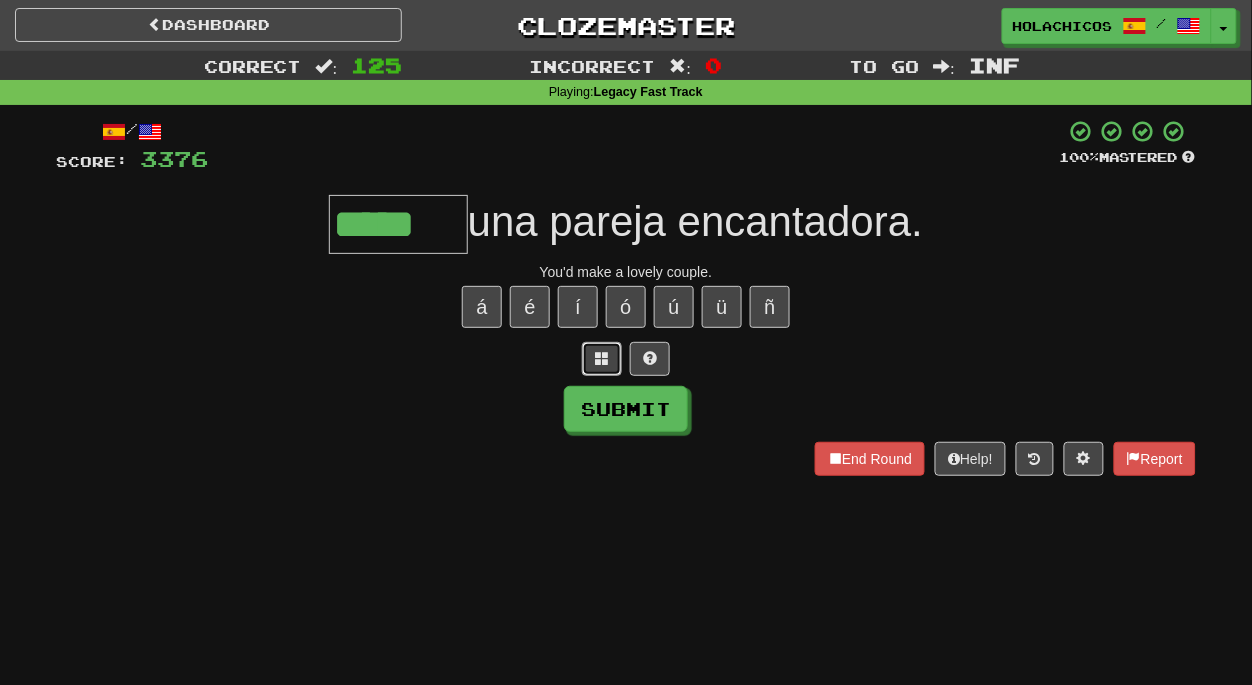 click at bounding box center [602, 358] 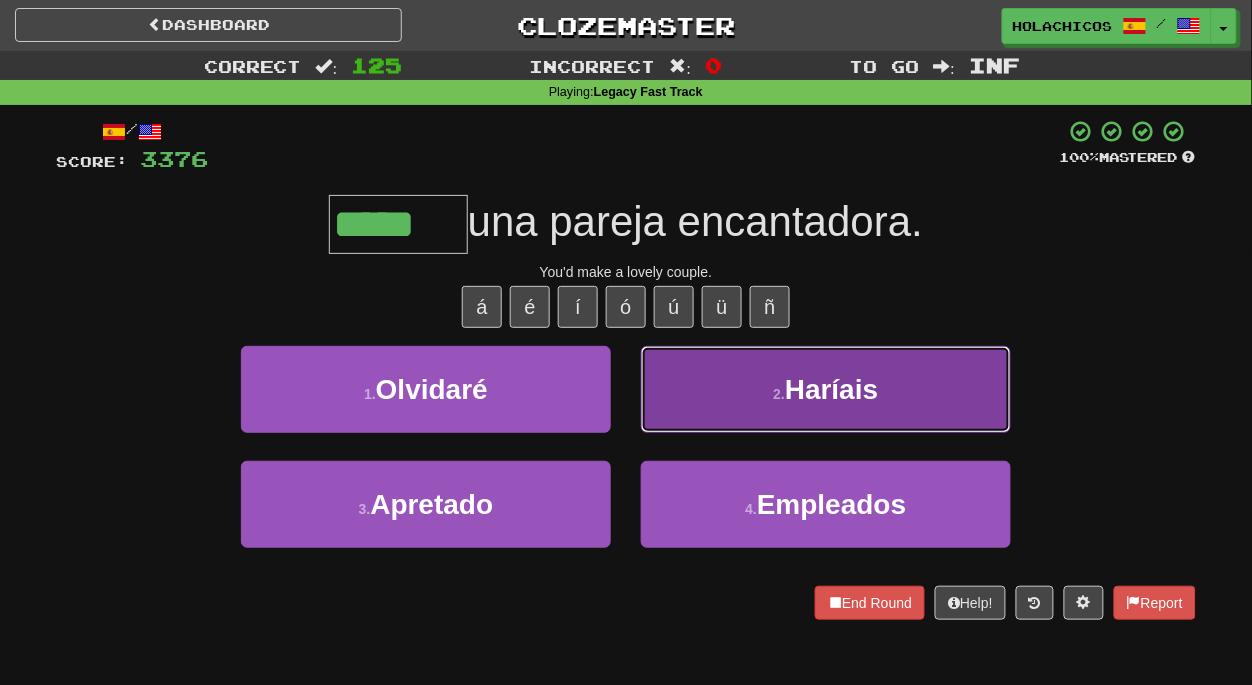 click on "2 .  Haríais" at bounding box center [826, 389] 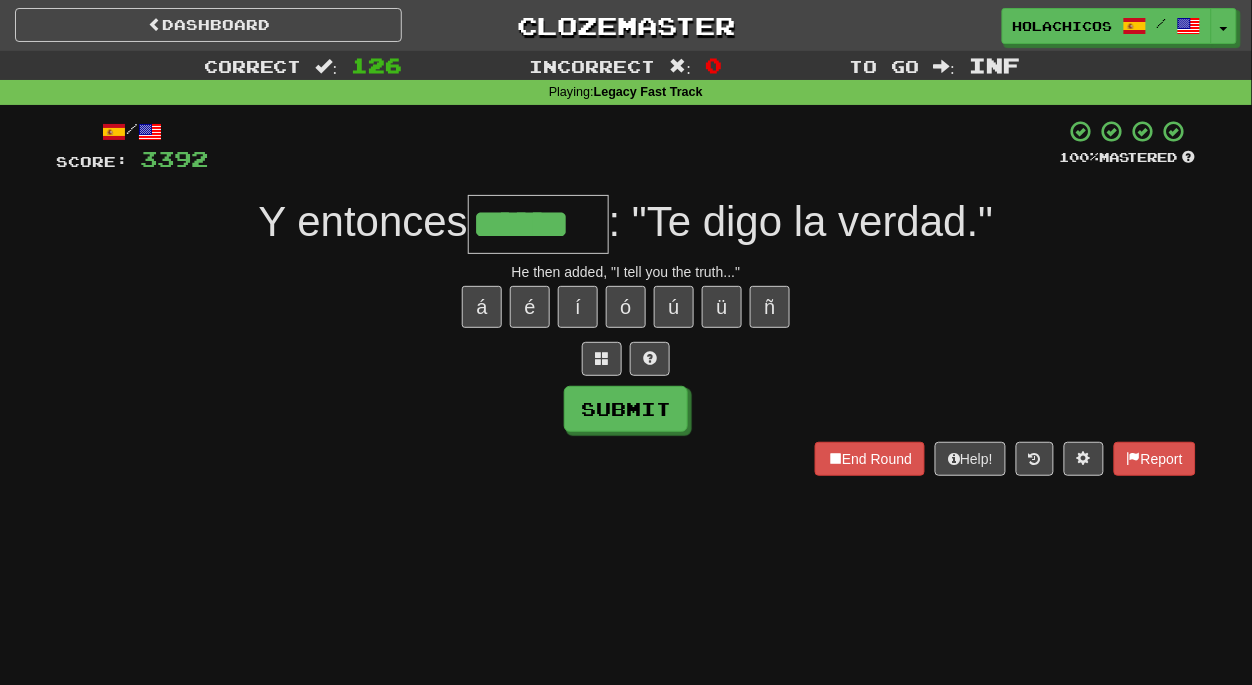 type on "******" 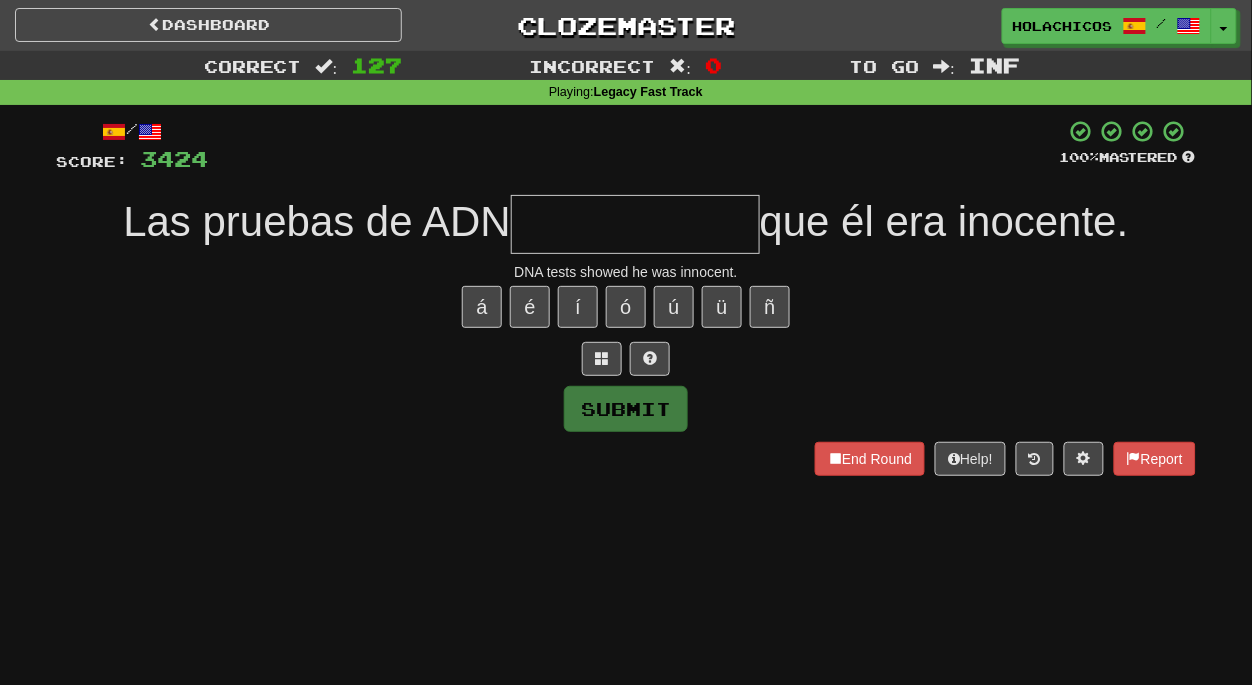 type on "*" 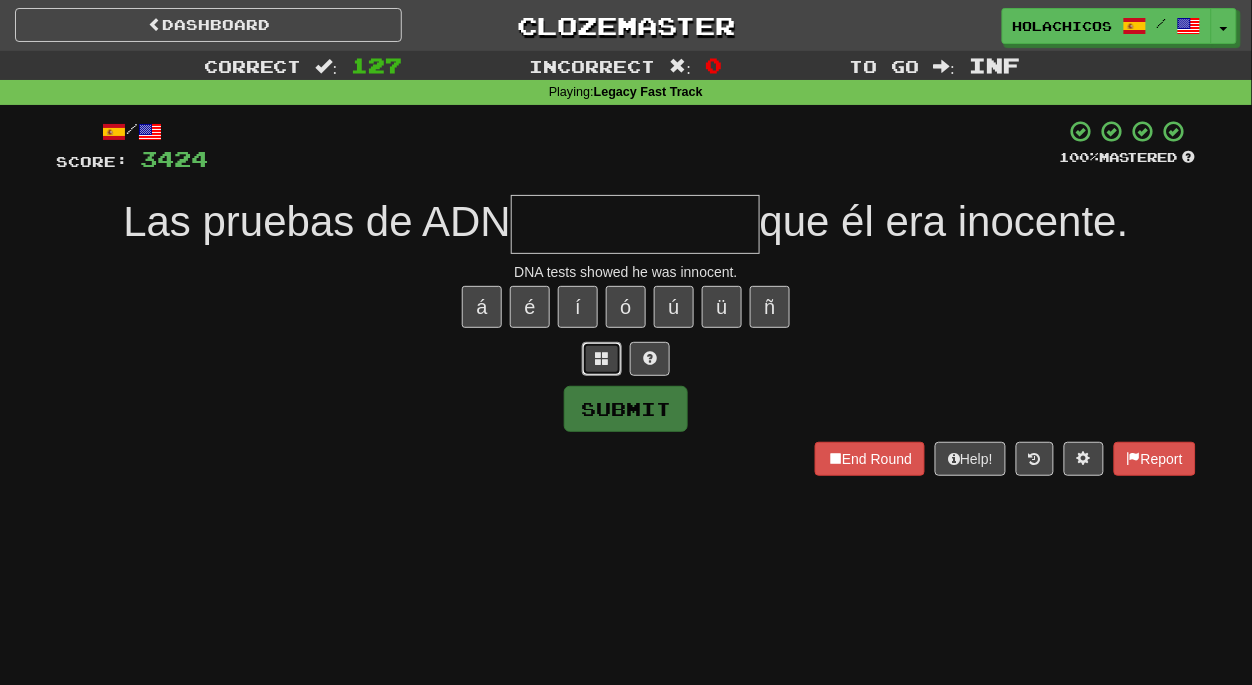 click at bounding box center [602, 358] 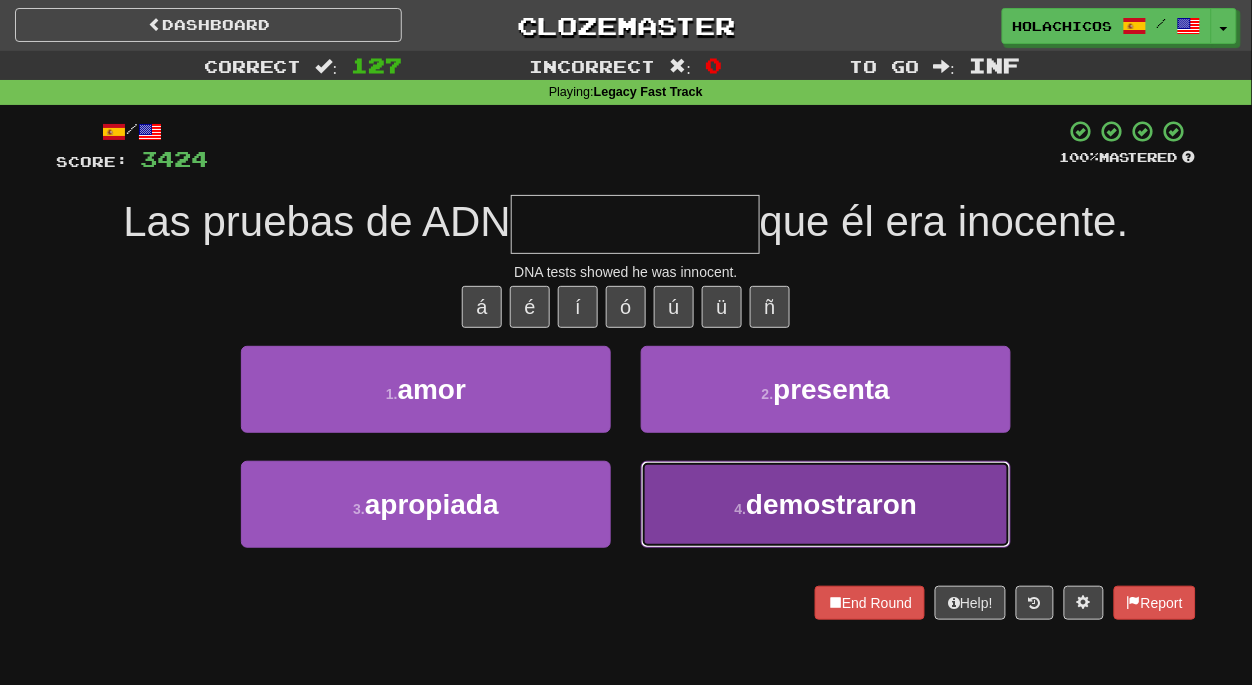 click on "4 .  demostraron" at bounding box center [826, 504] 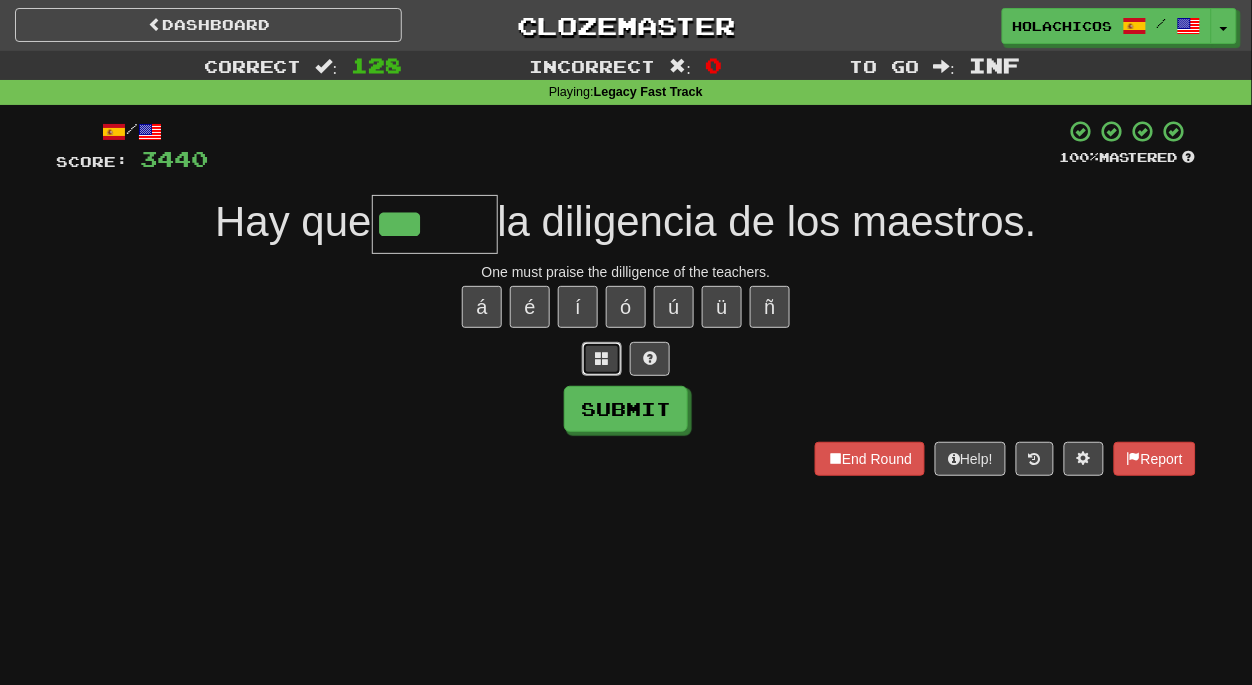 click at bounding box center [602, 358] 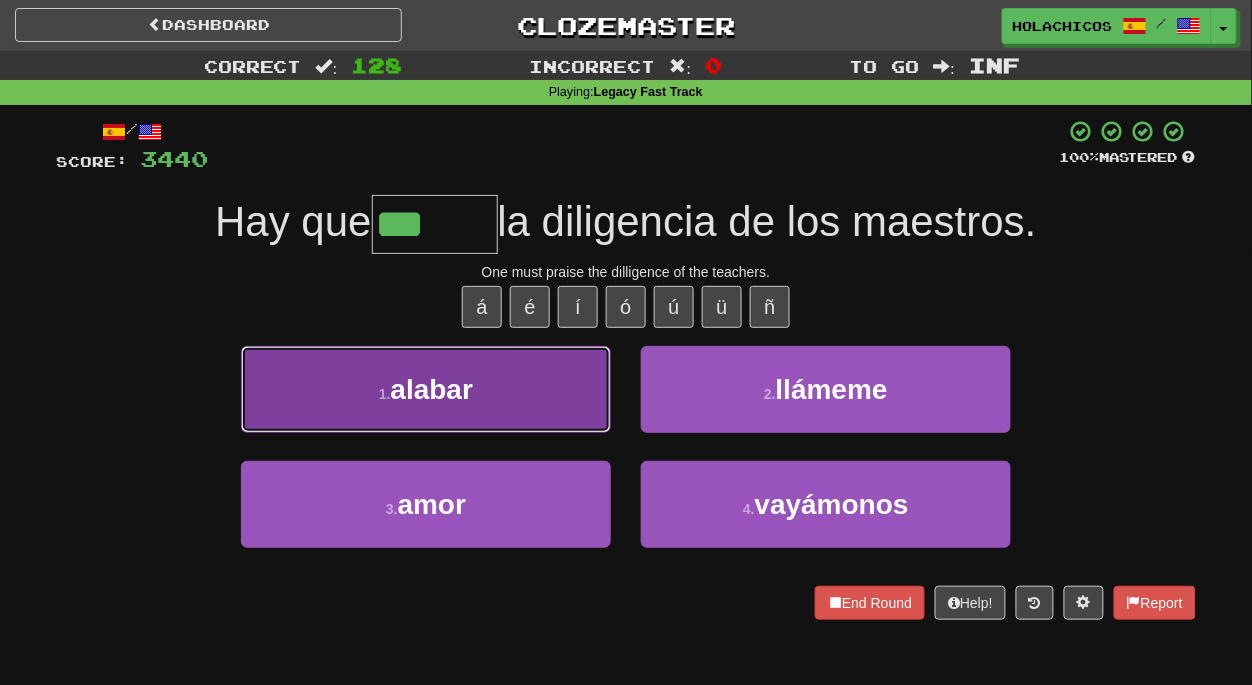 click on "1 .  alabar" at bounding box center [426, 389] 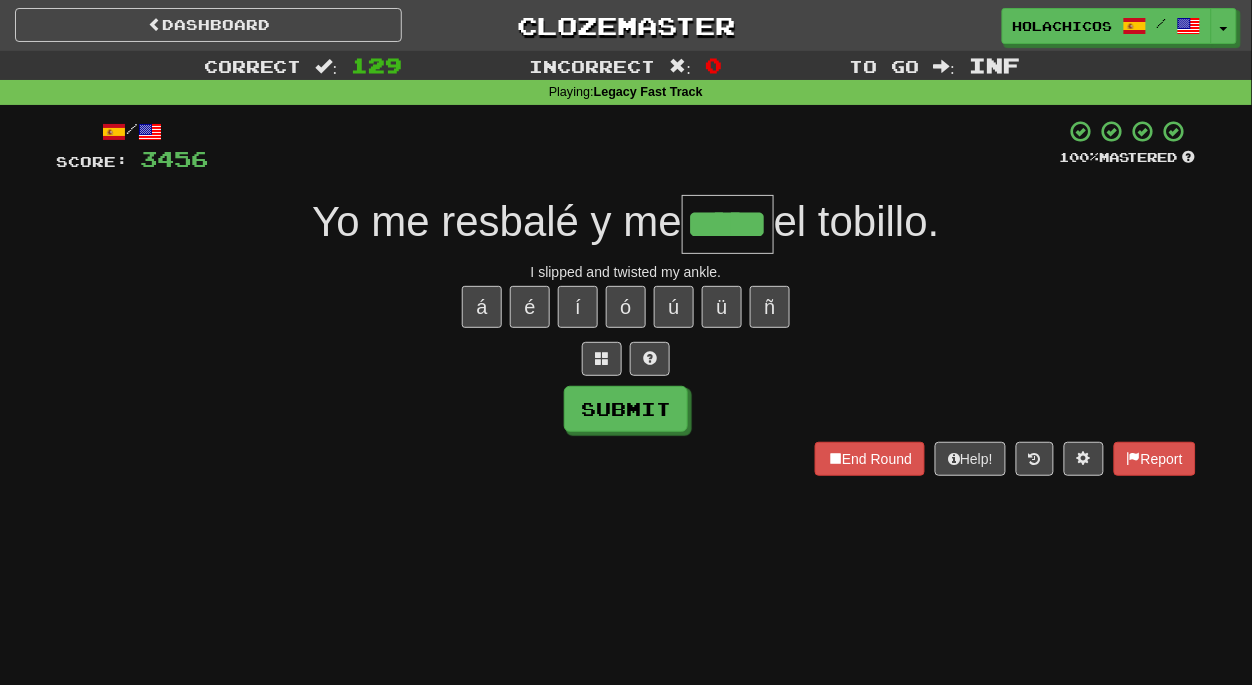 type on "*****" 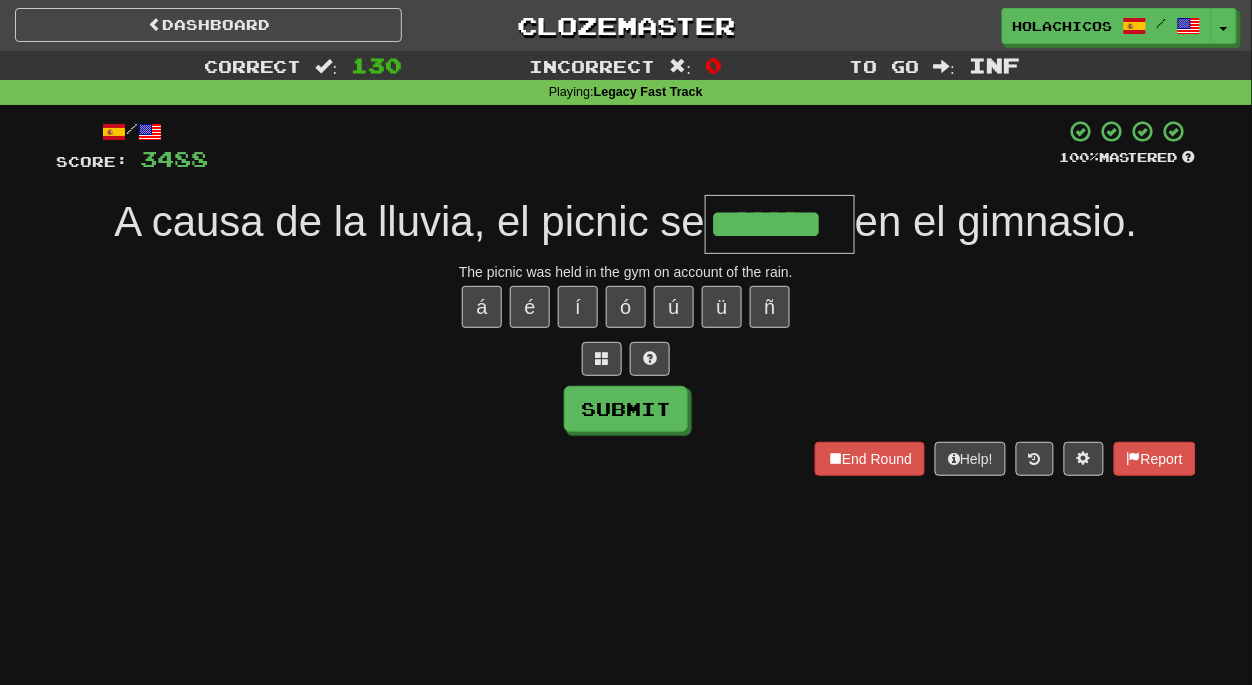 type on "*******" 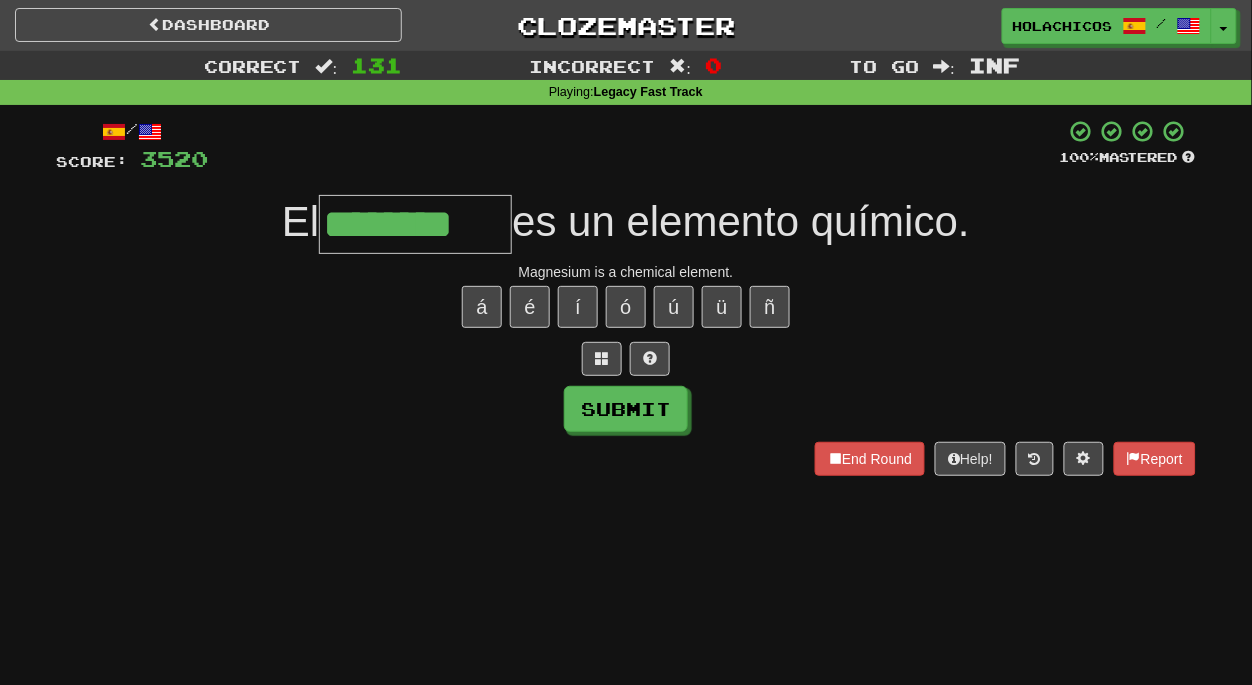 type on "********" 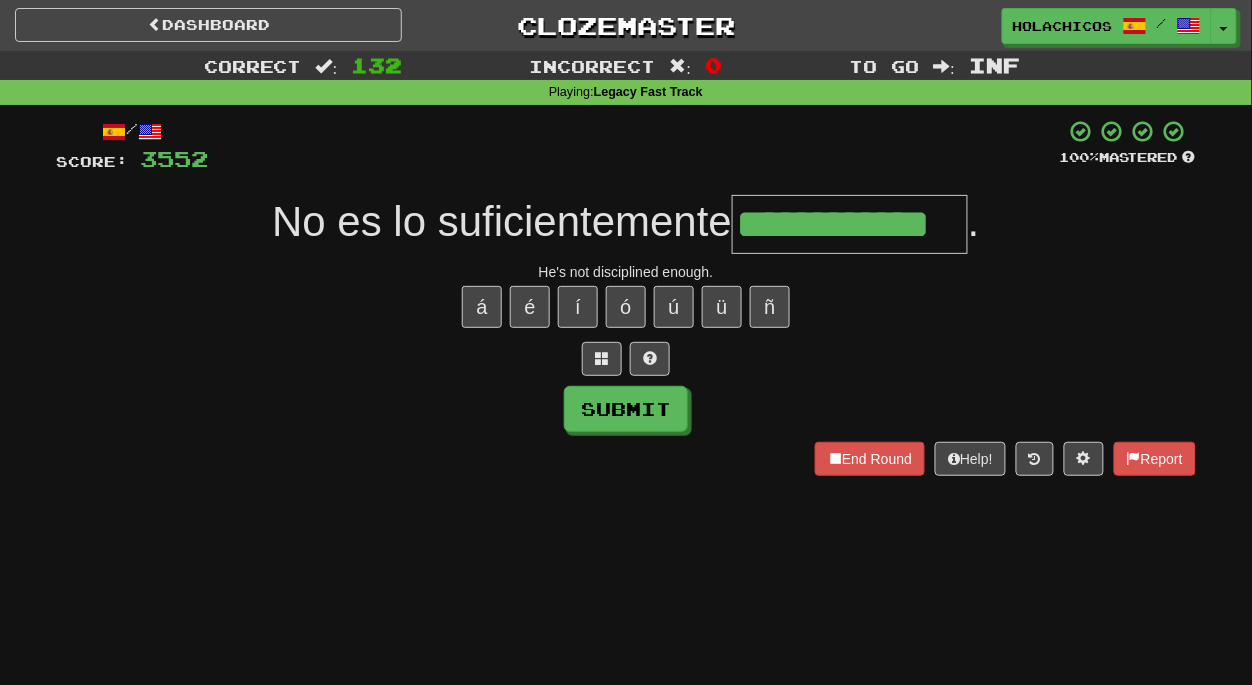type on "**********" 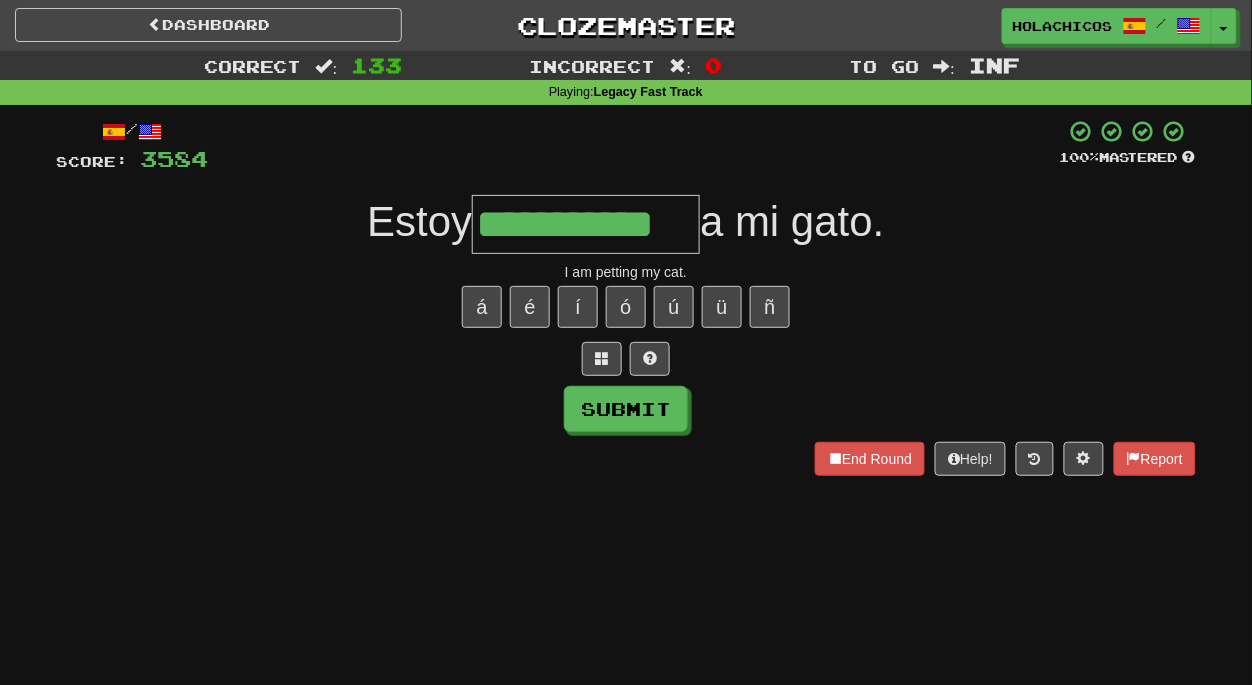 type on "**********" 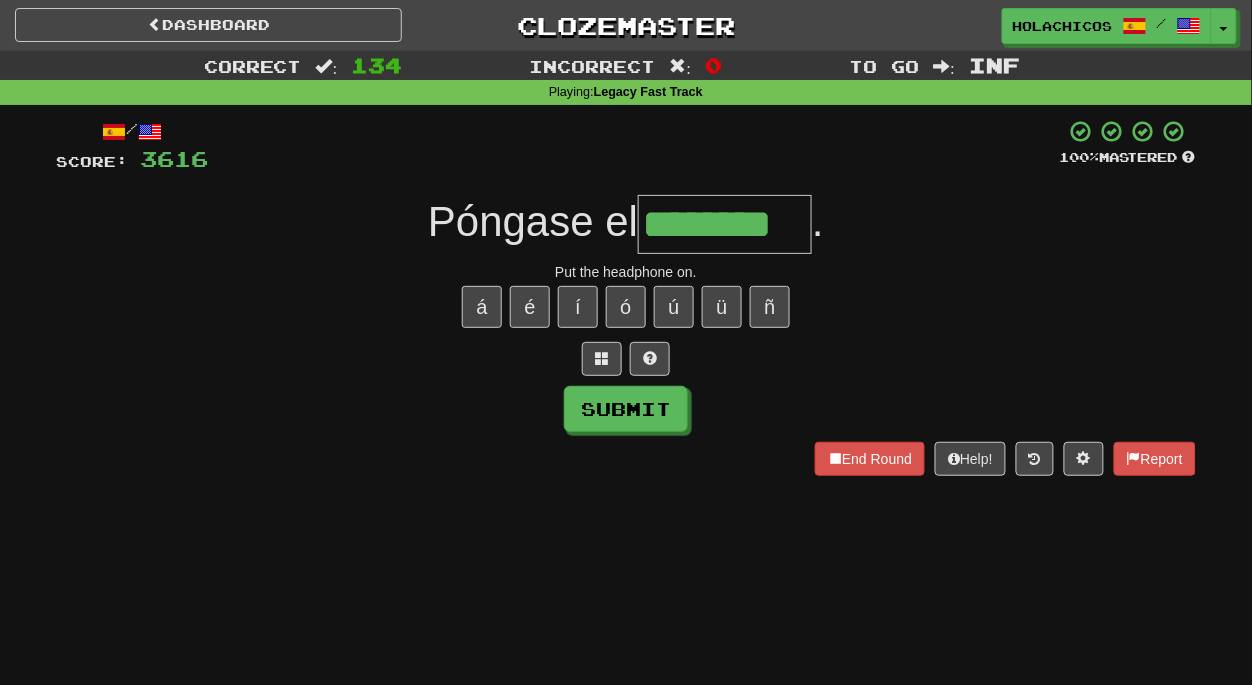 type on "********" 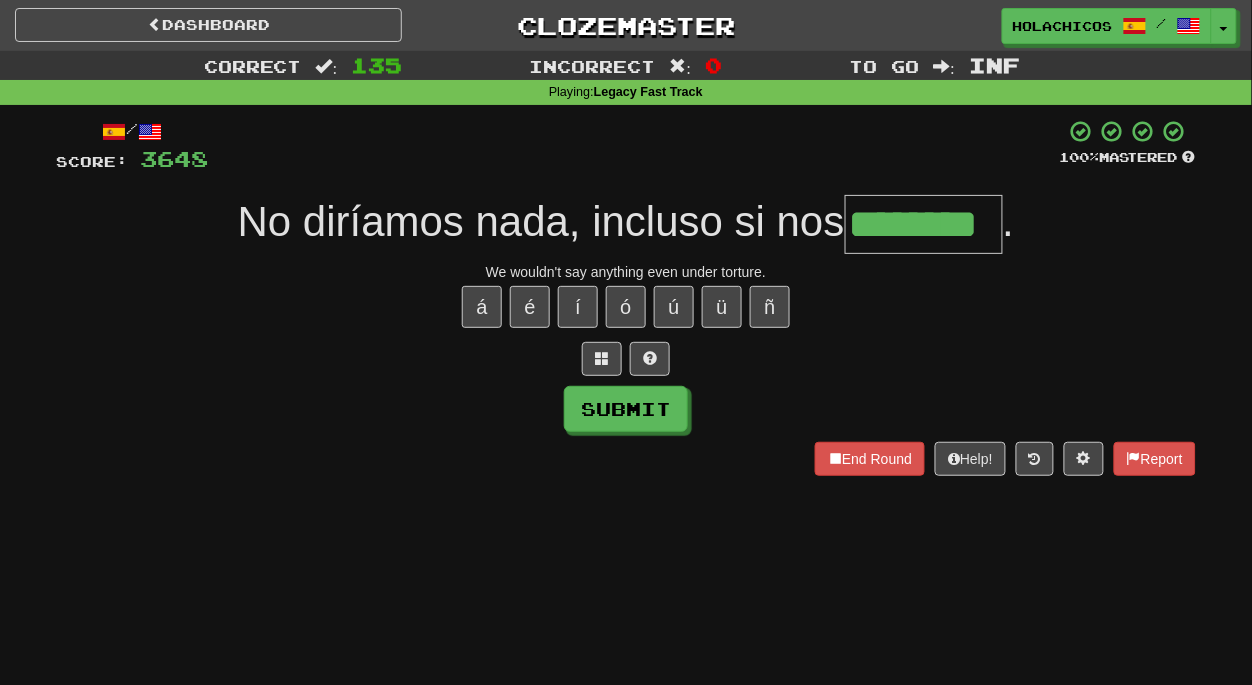 type on "********" 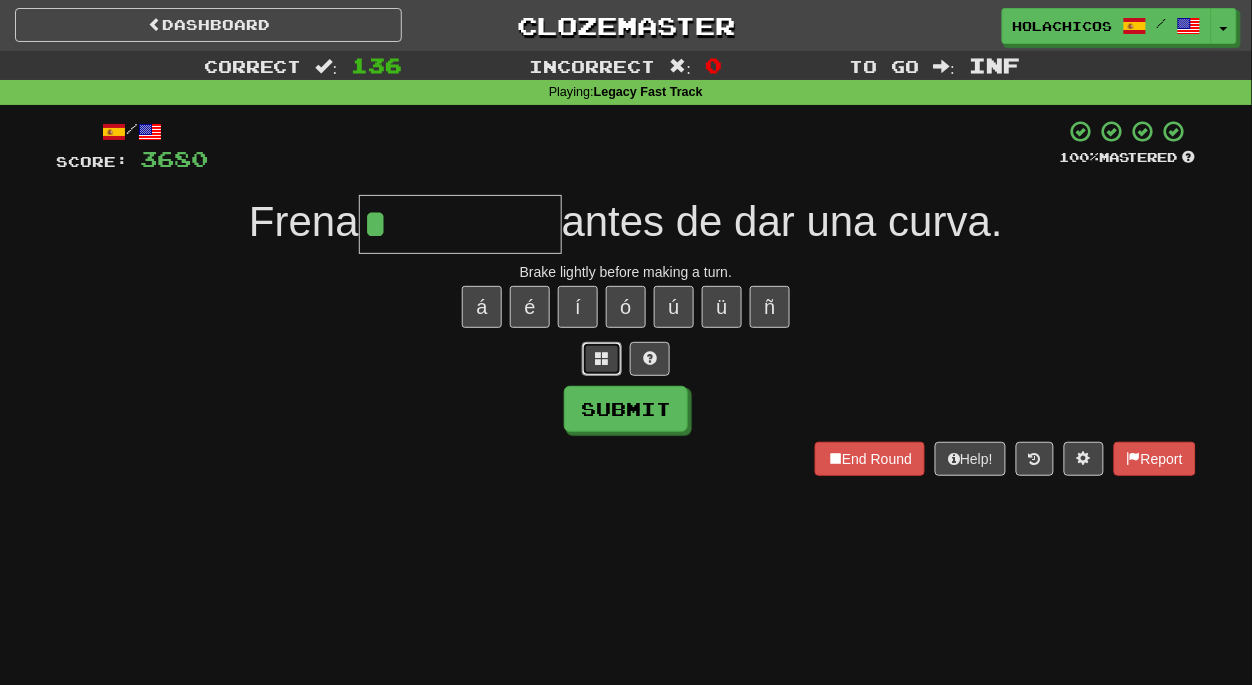 click at bounding box center [602, 358] 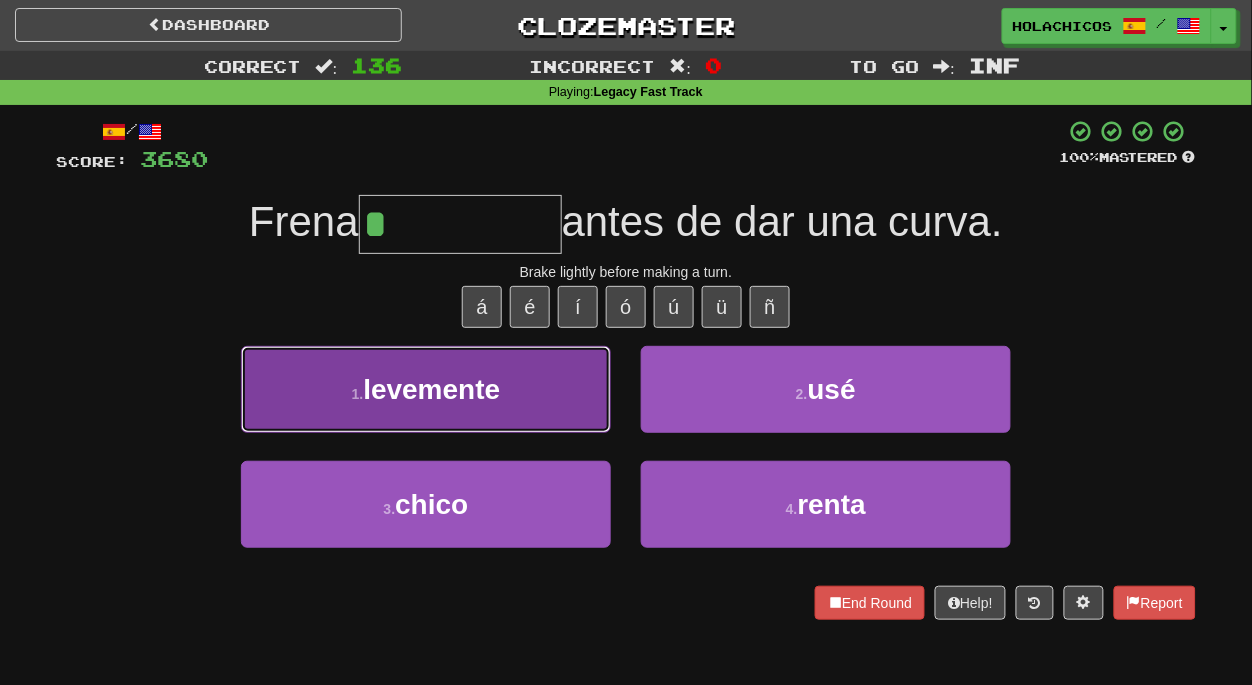 click on "levemente" at bounding box center [431, 389] 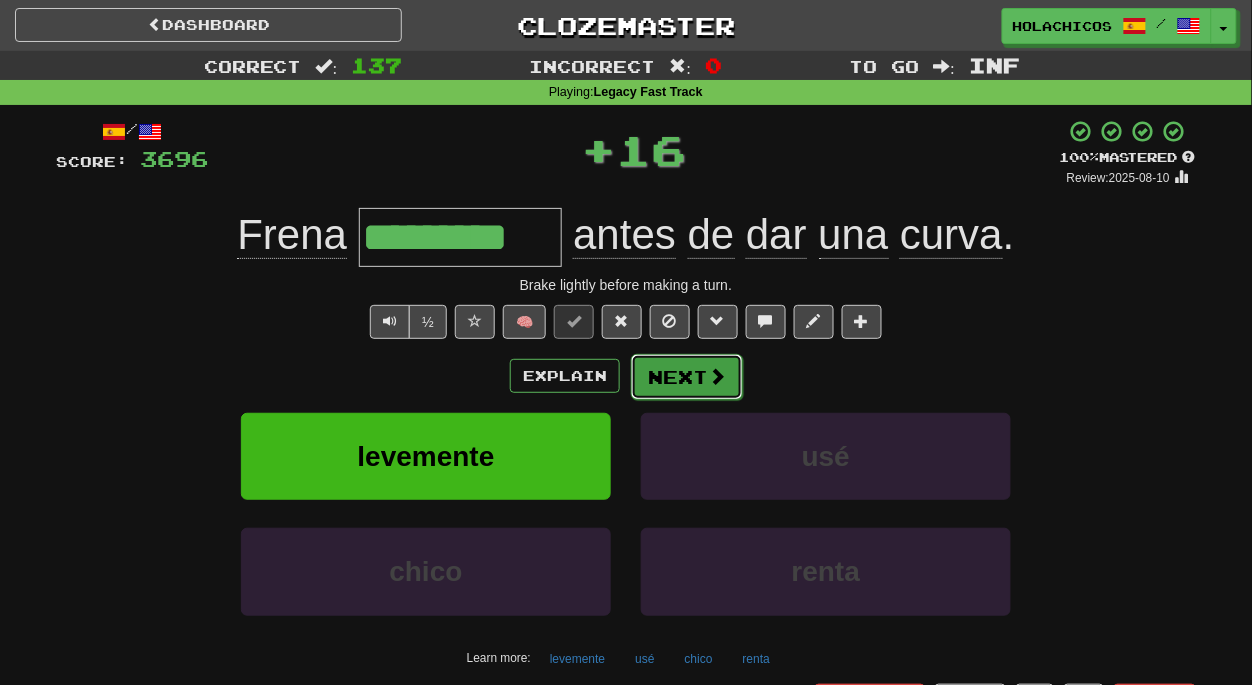click on "Next" at bounding box center (687, 377) 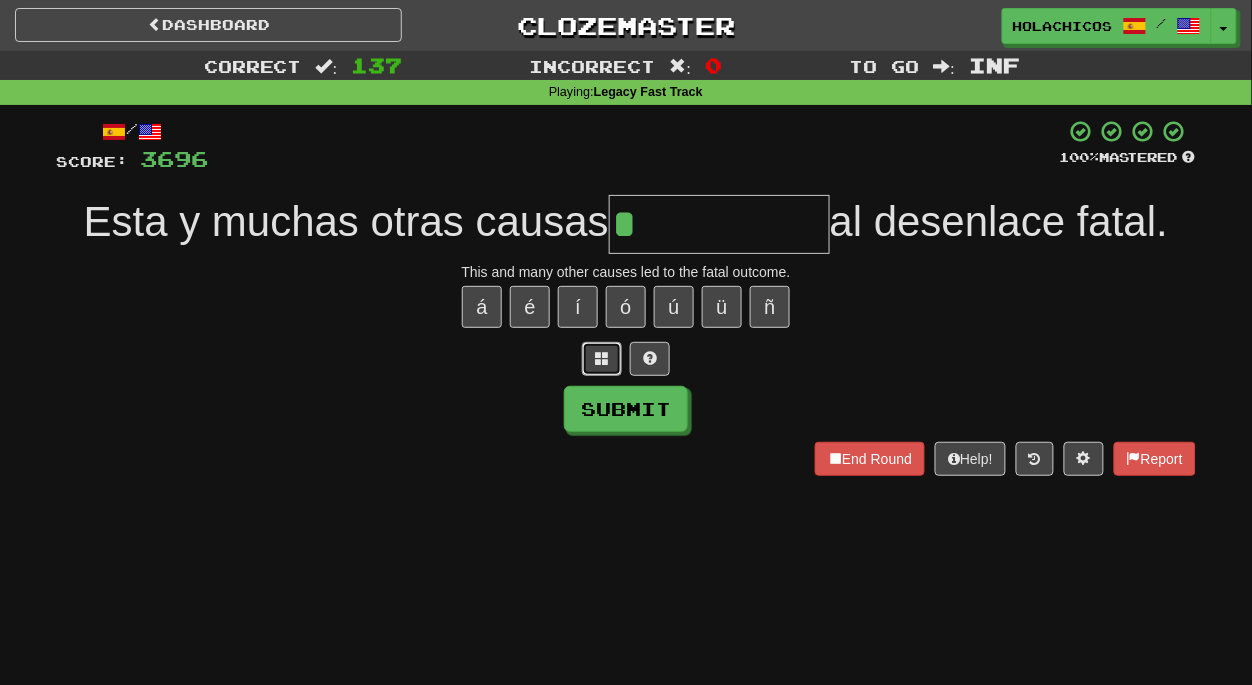 click at bounding box center (602, 358) 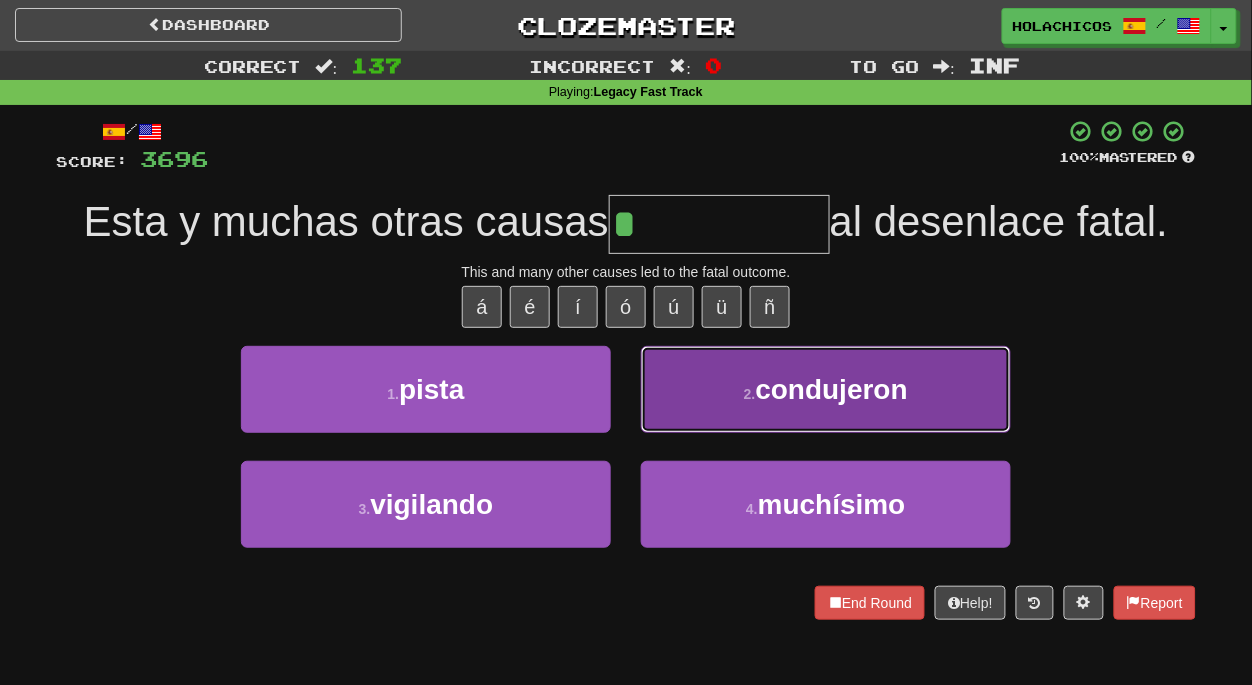 click on "condujeron" at bounding box center [832, 389] 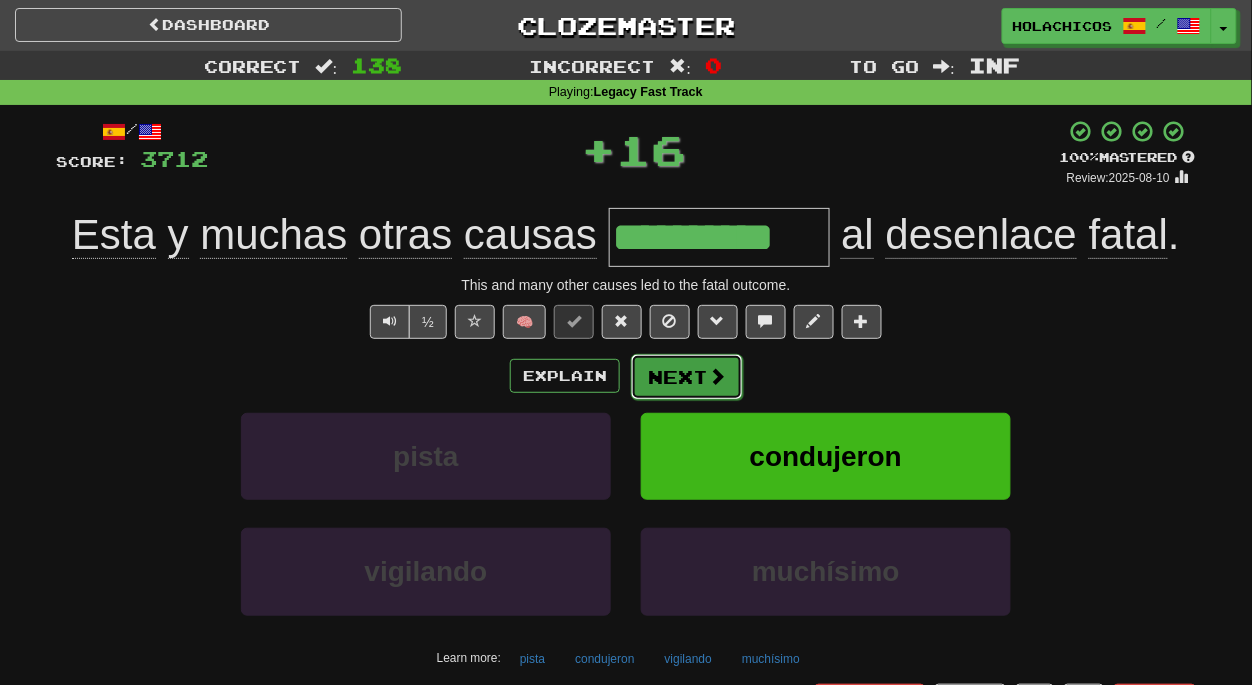 click on "Next" at bounding box center [687, 377] 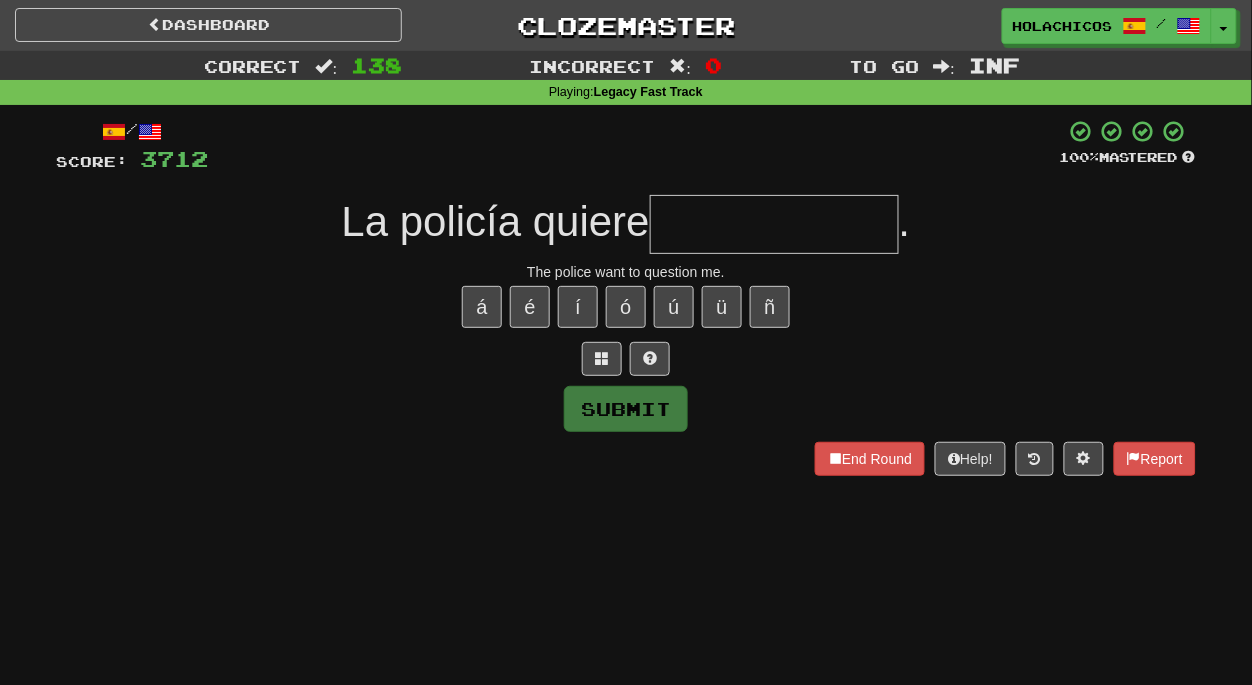 type on "*" 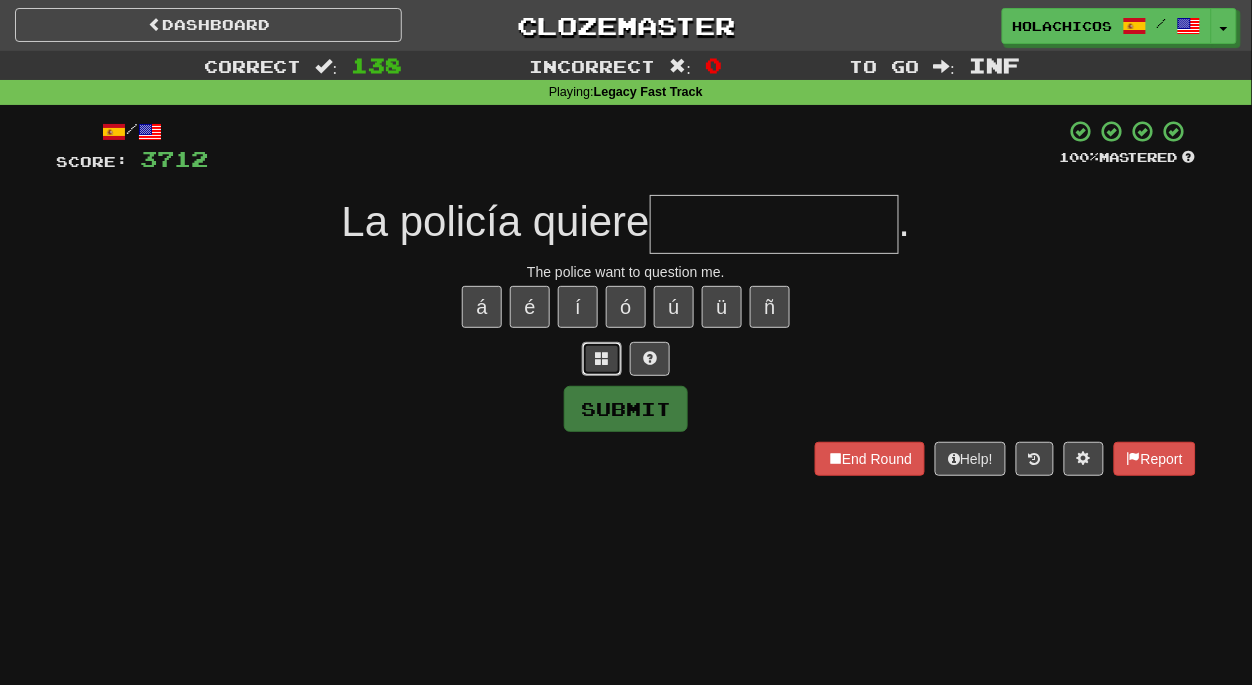 click at bounding box center (602, 358) 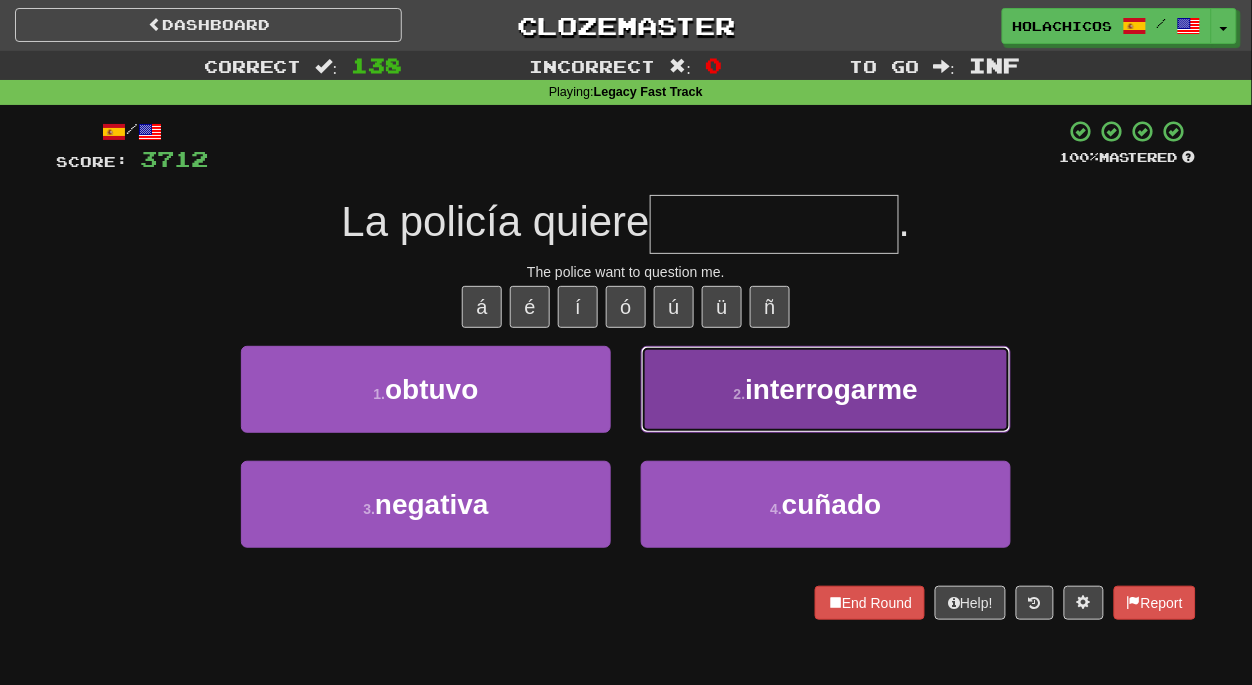click on "interrogarme" at bounding box center [831, 389] 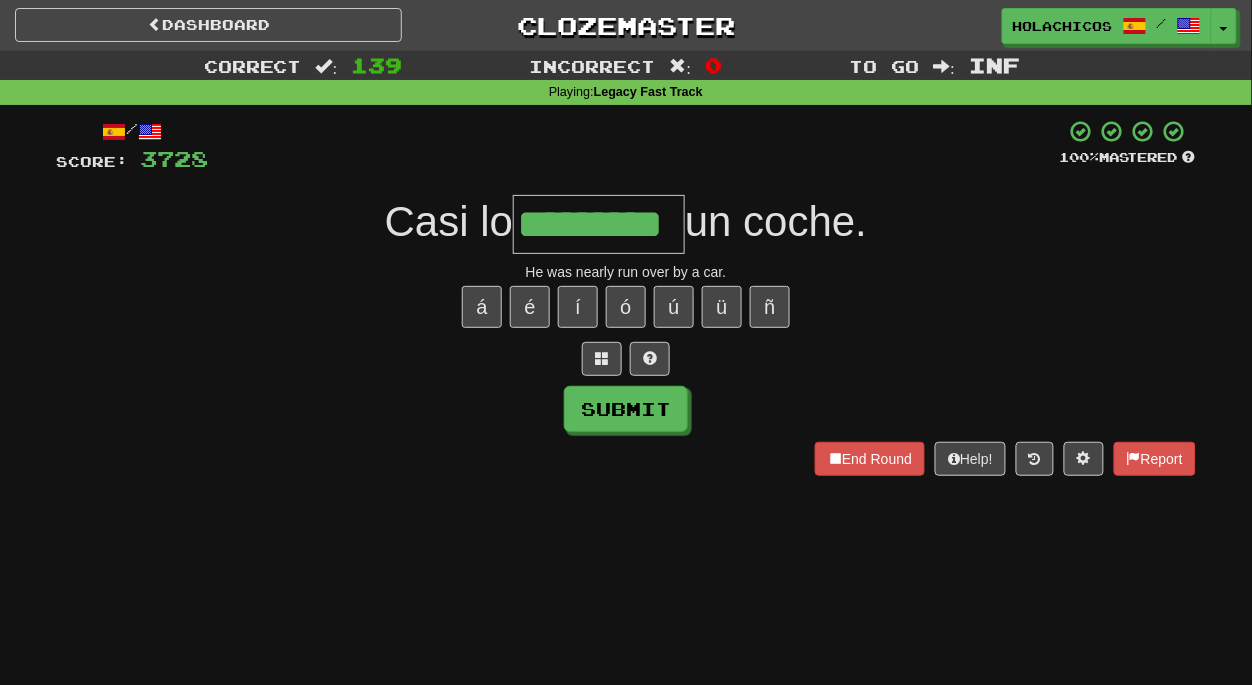 type on "*********" 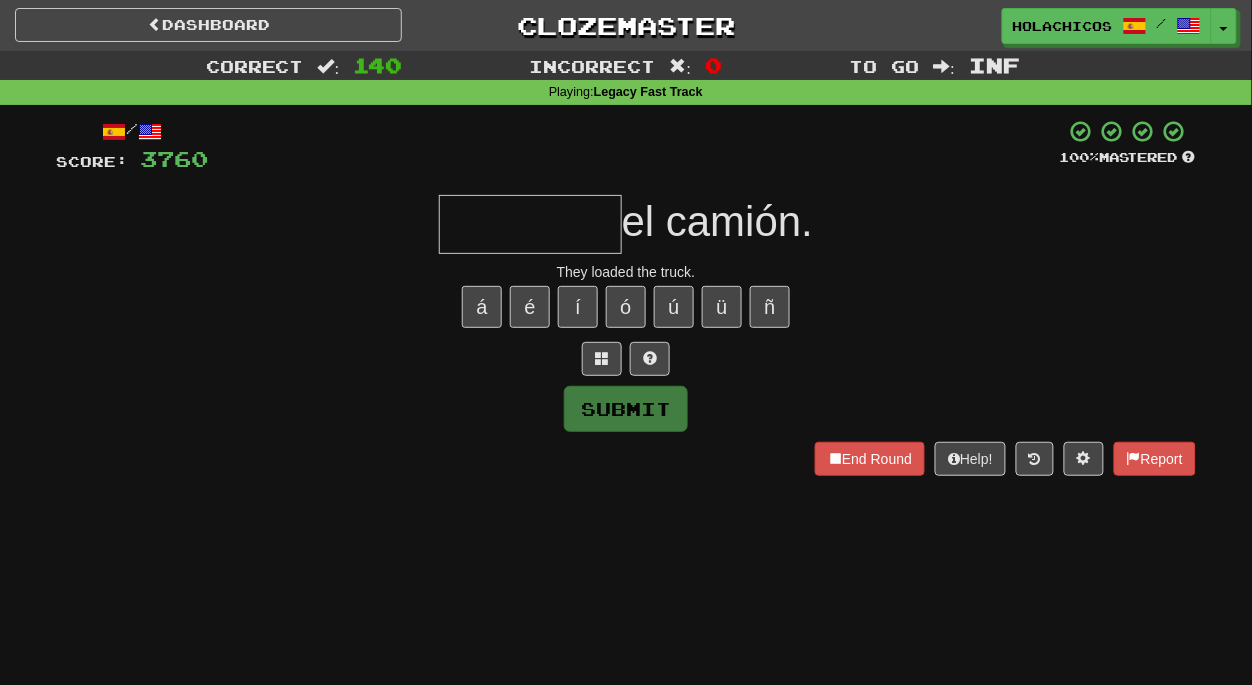 type on "*" 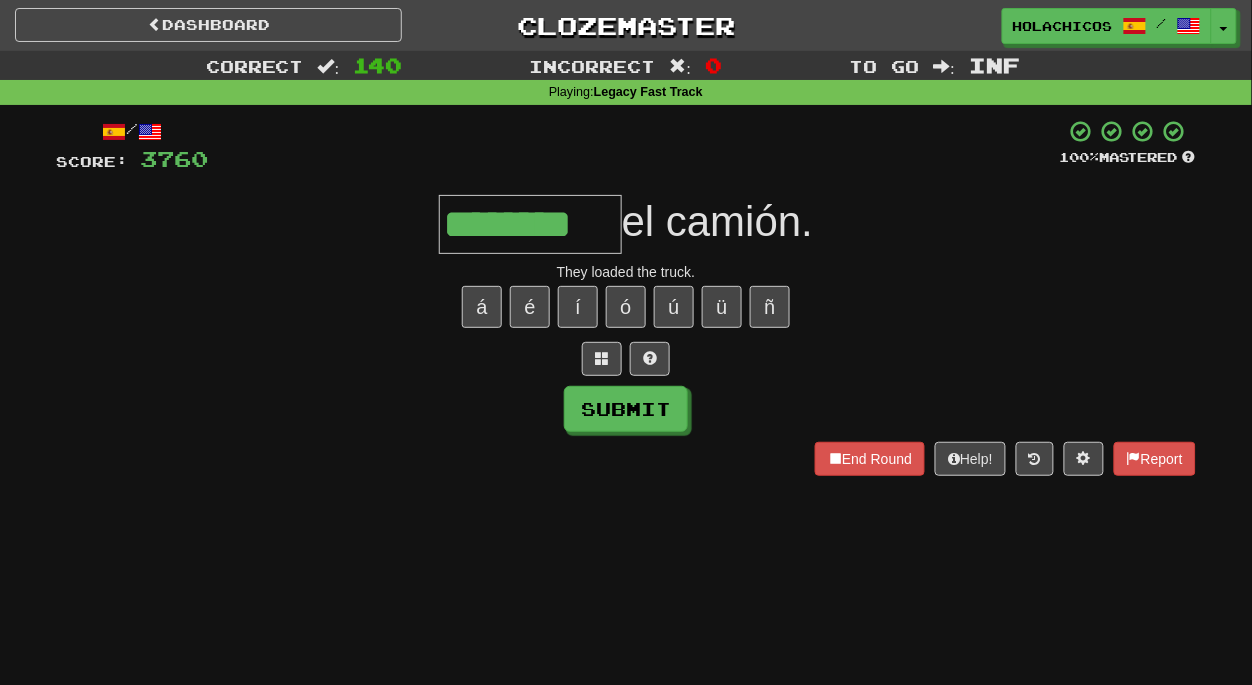 type on "********" 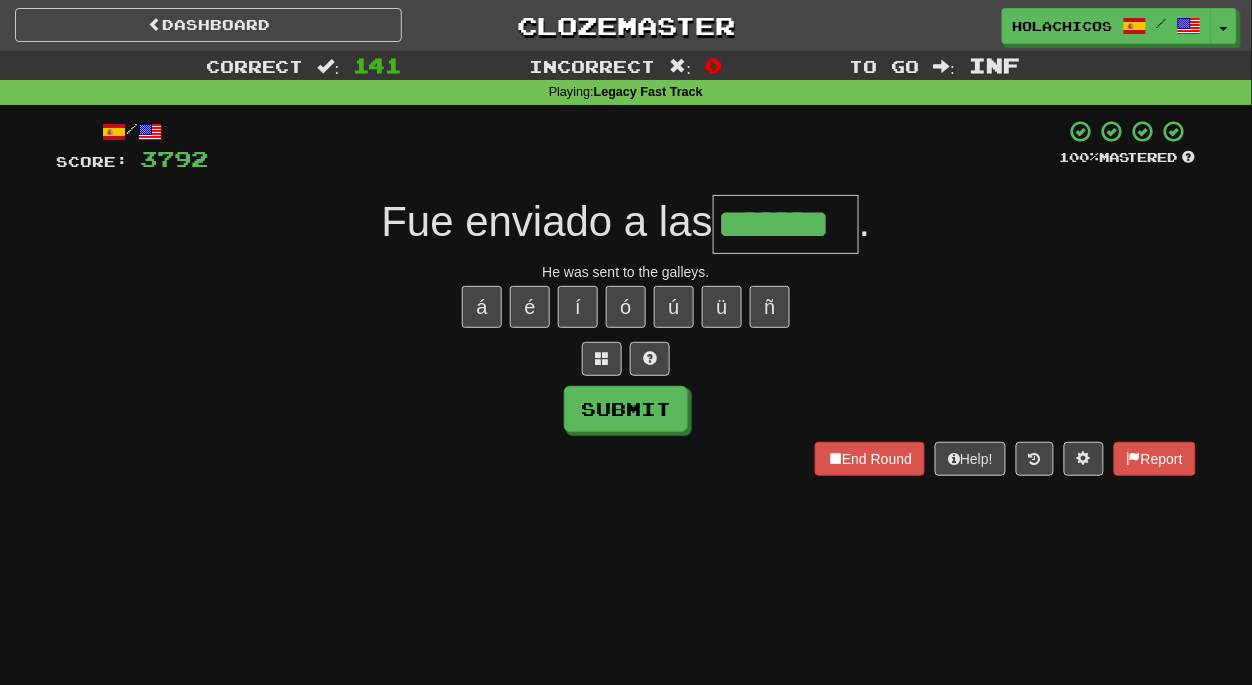 type on "*******" 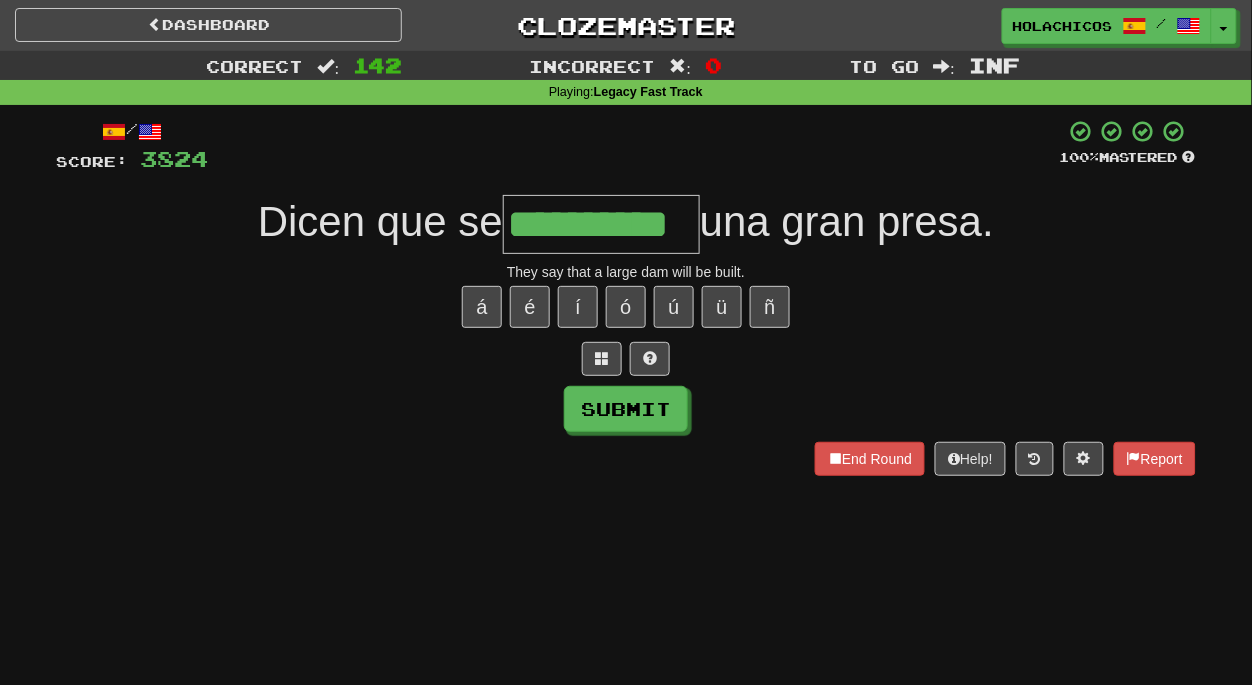 type on "**********" 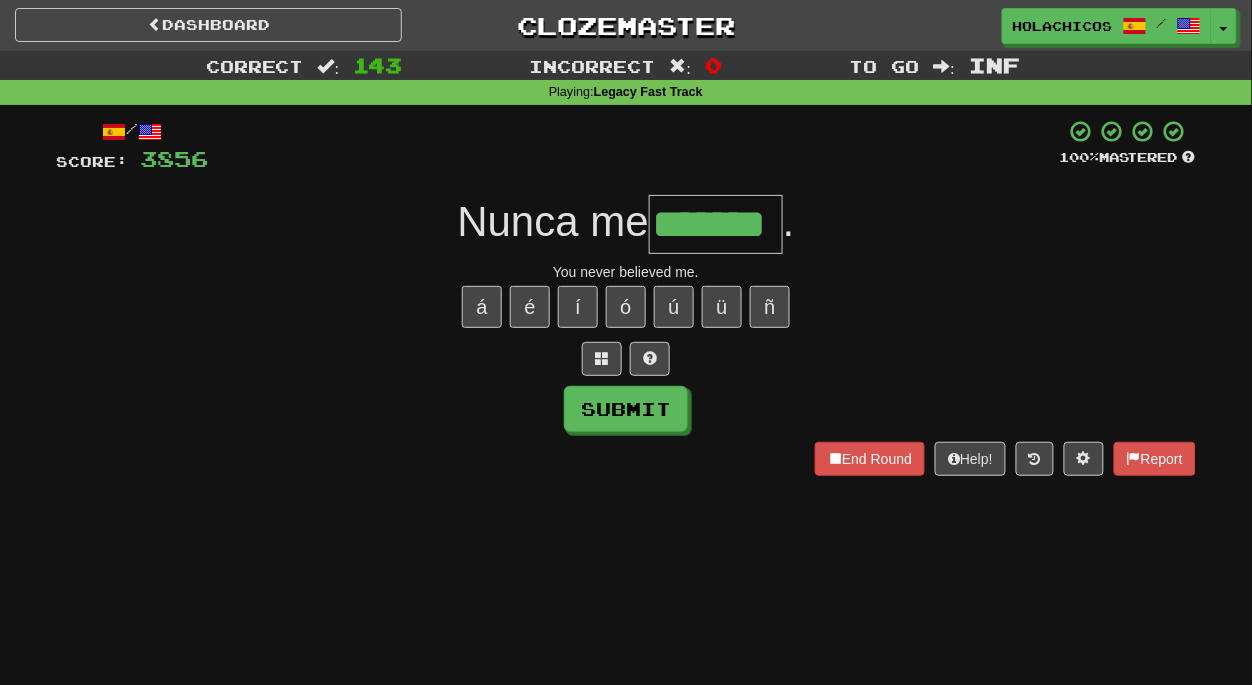type on "*******" 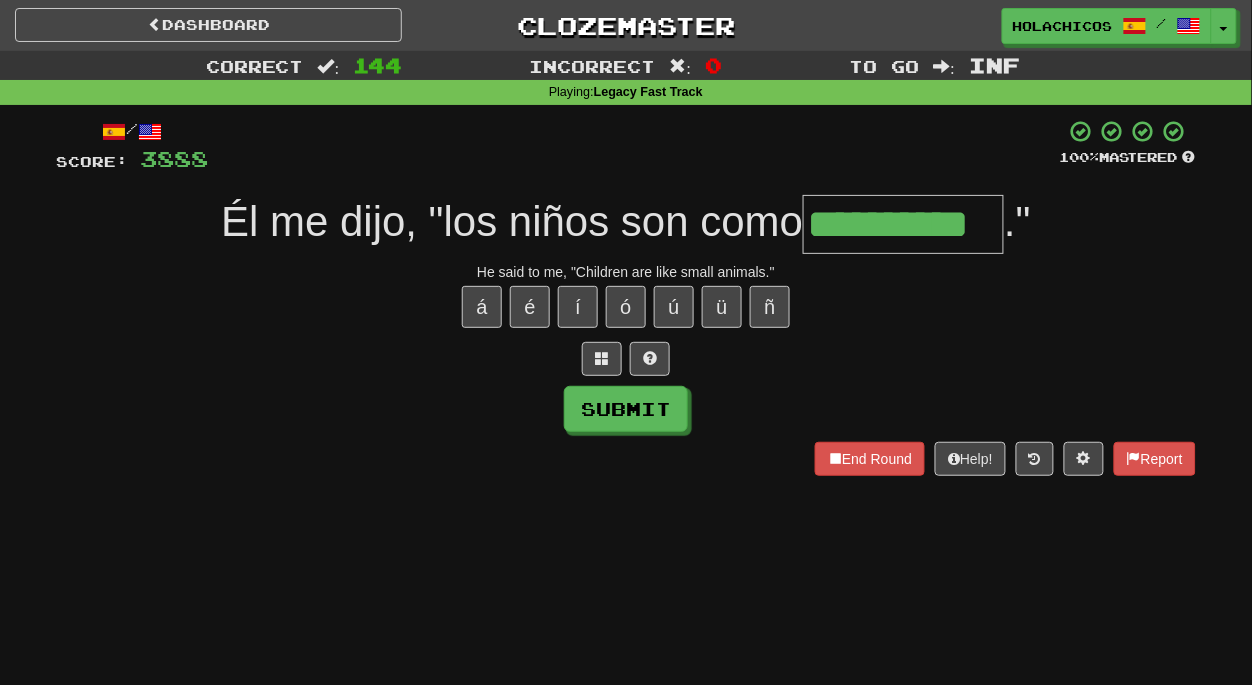 type on "**********" 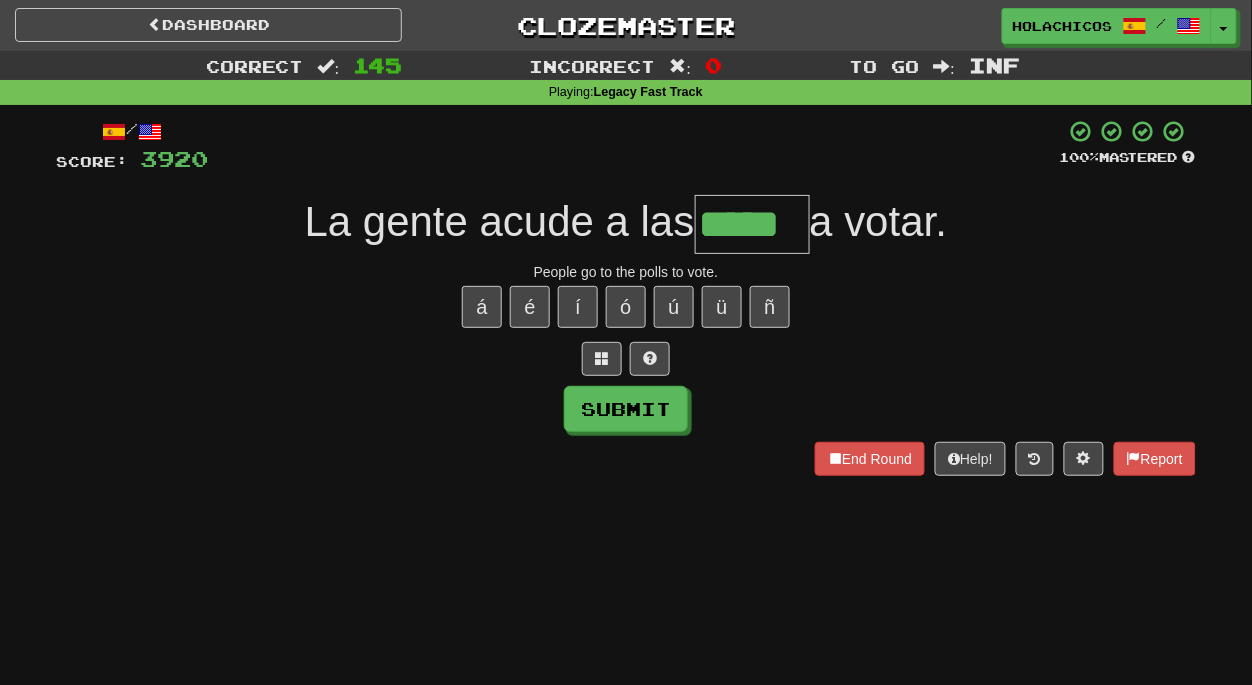 type on "*****" 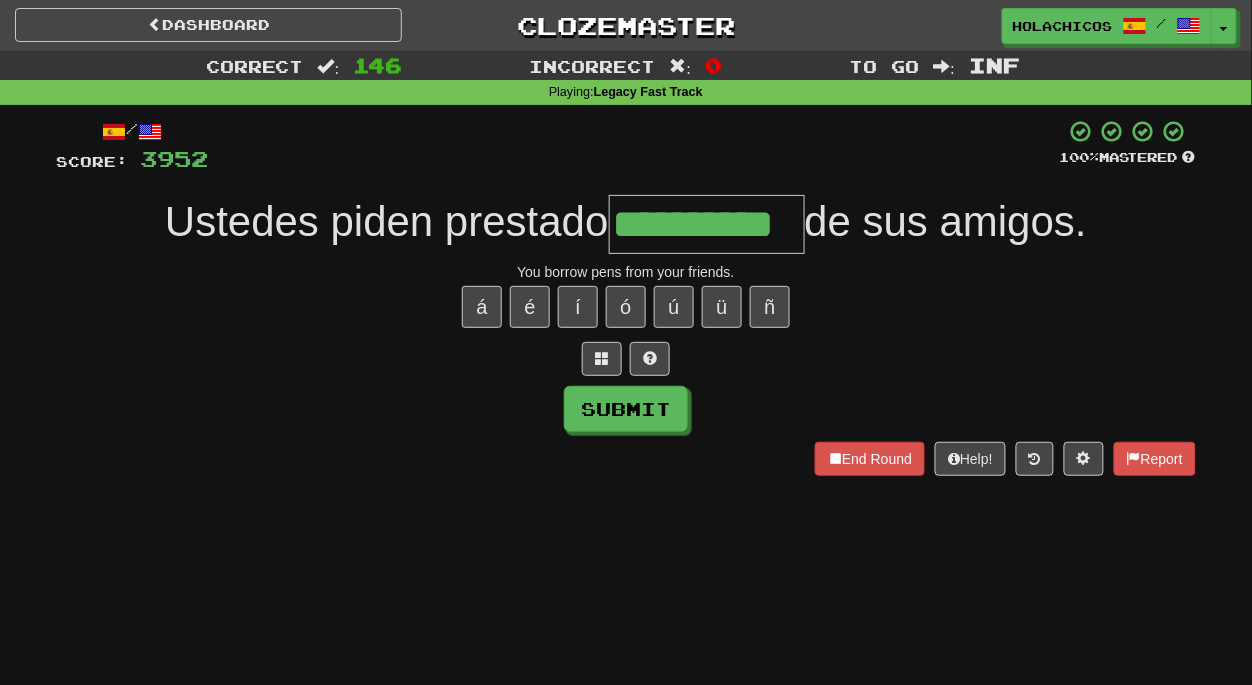 type on "**********" 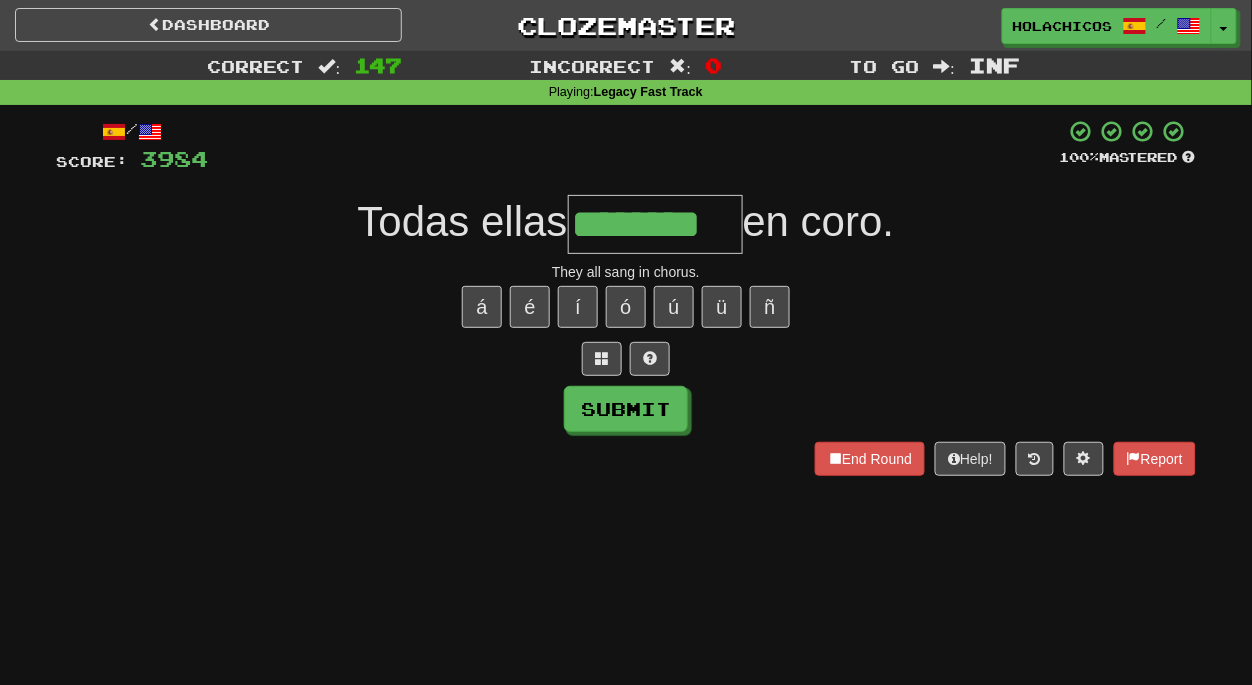 type on "********" 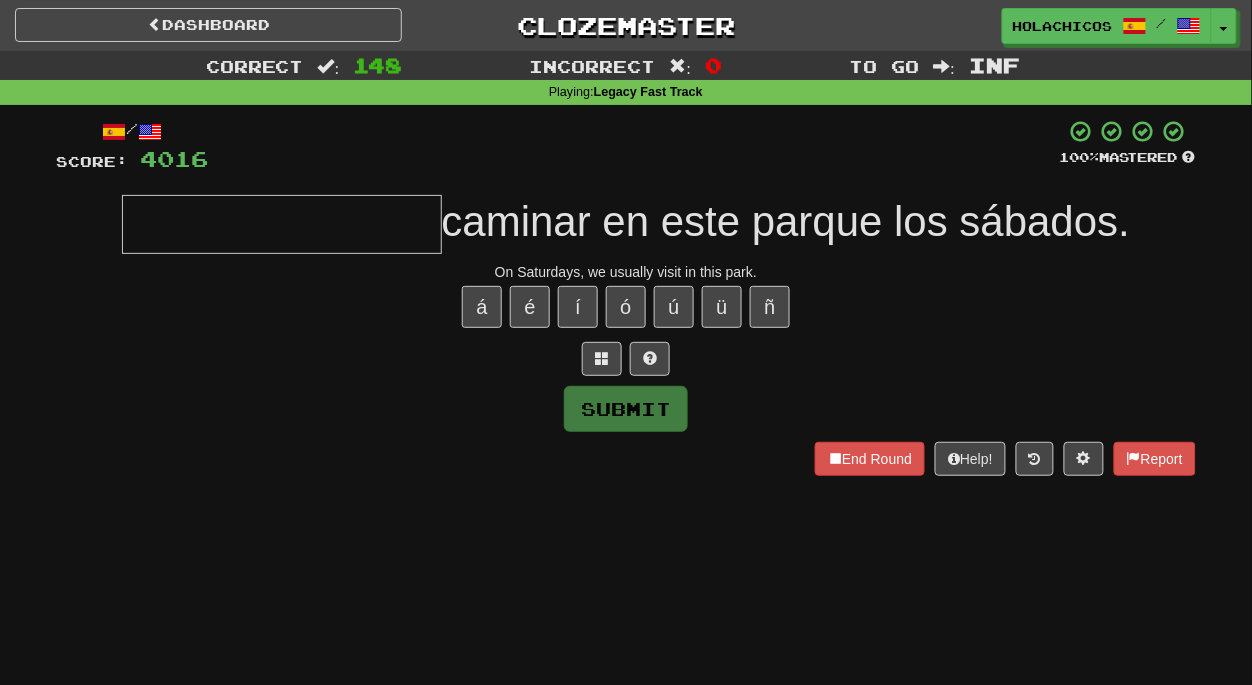 type on "*" 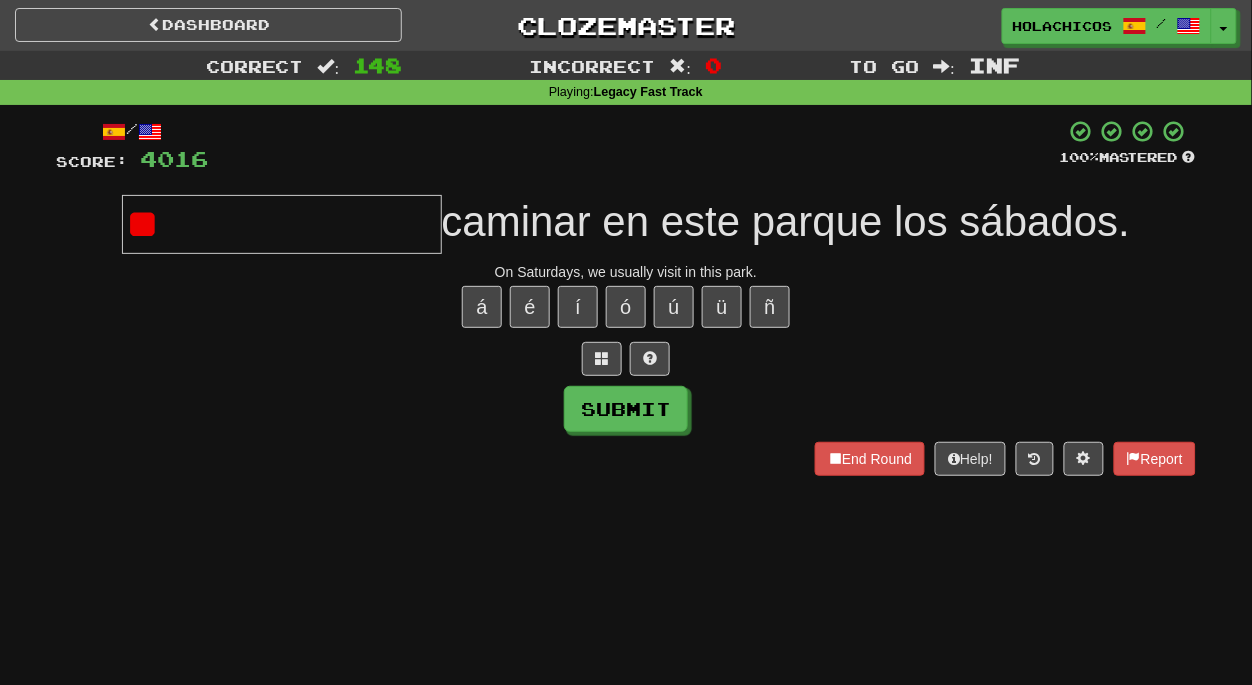 type on "*" 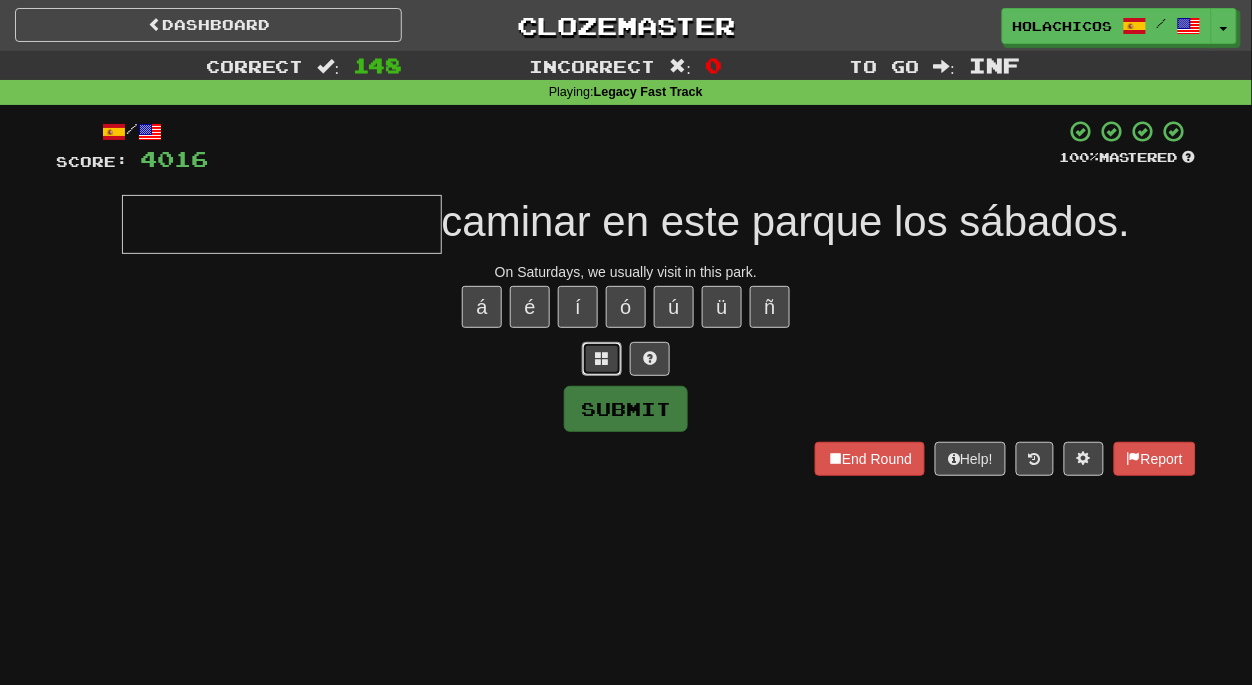 click at bounding box center [602, 358] 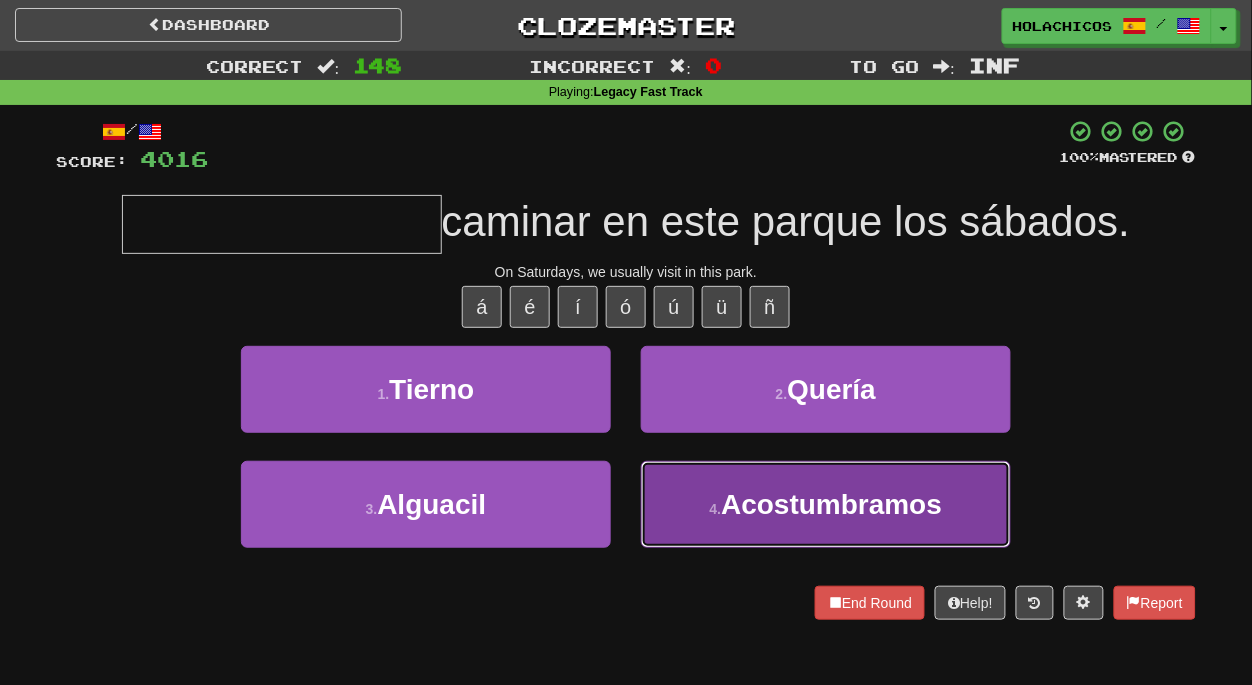 click on "4 .  Acostumbramos" at bounding box center [826, 504] 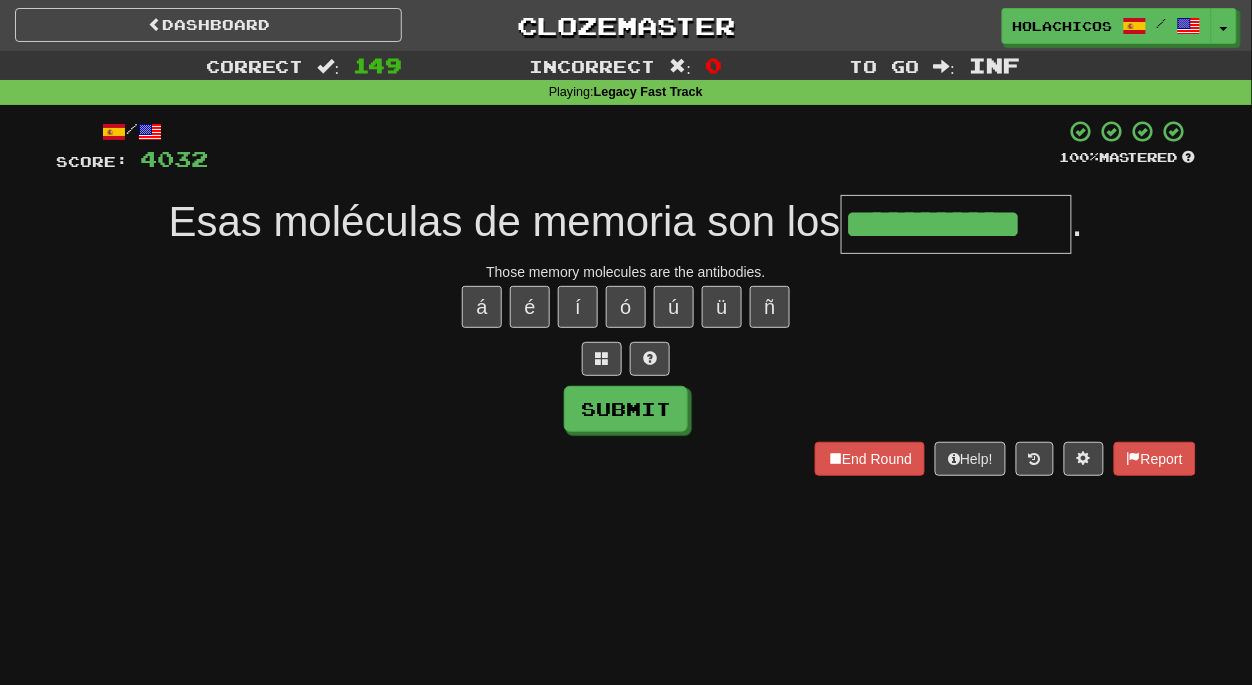 type on "**********" 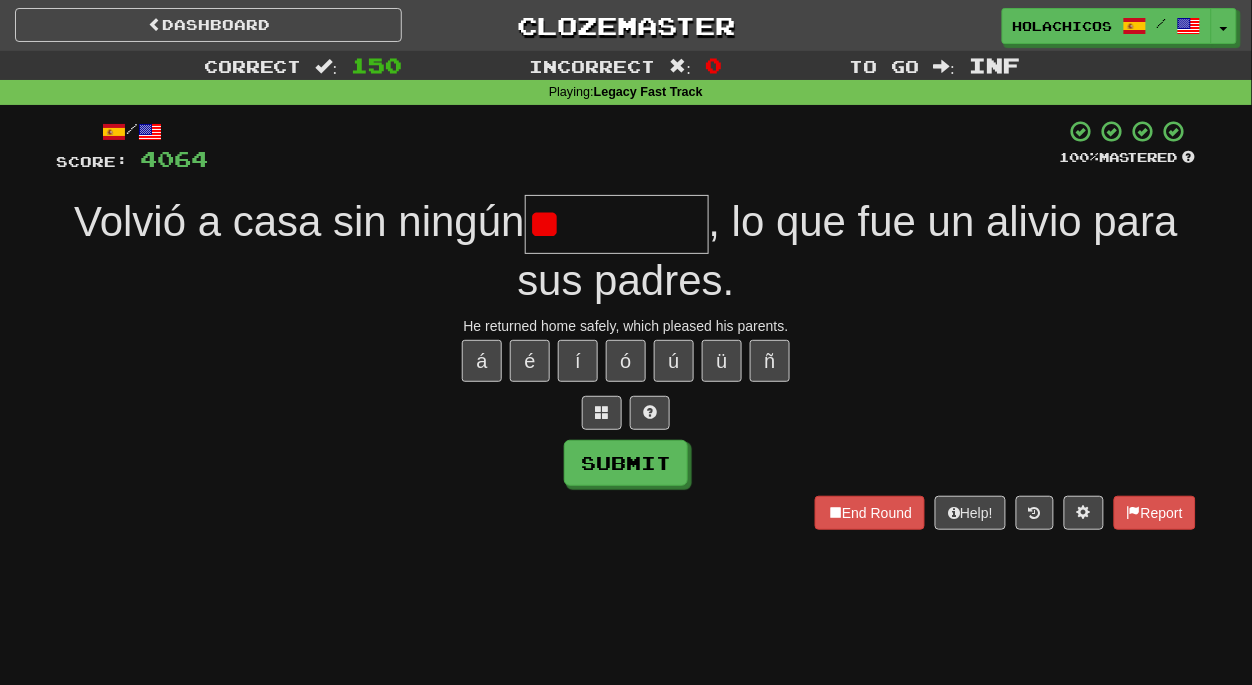 type 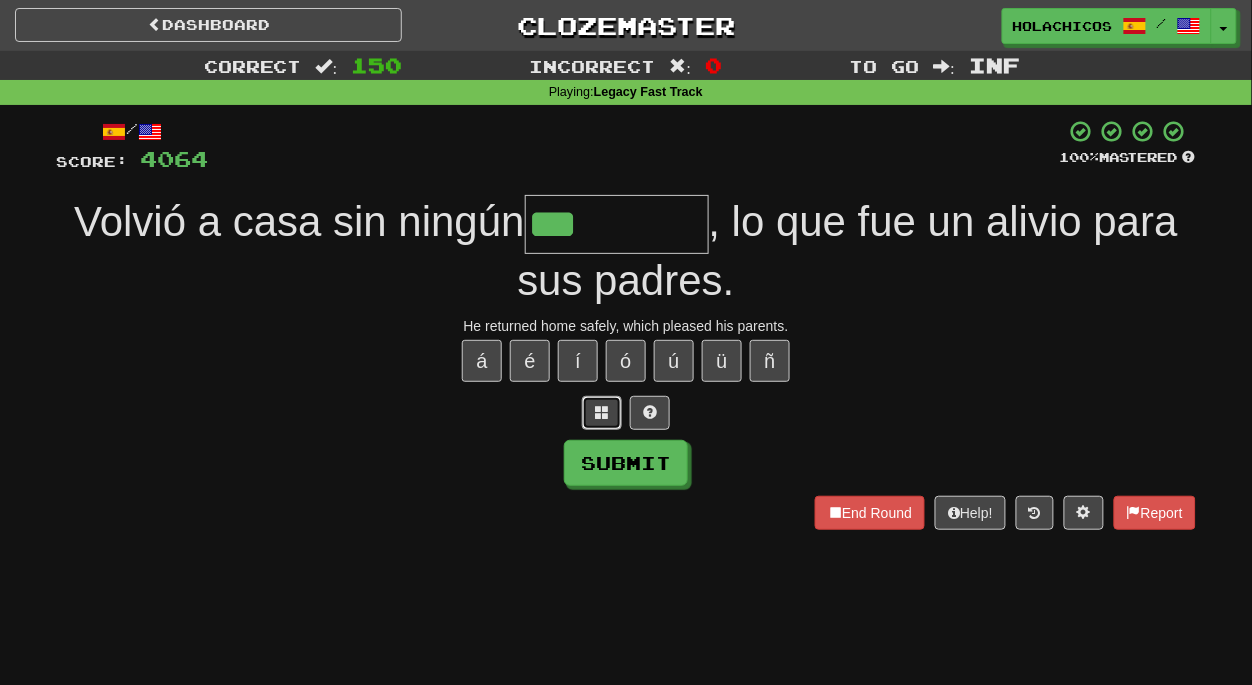 click at bounding box center (602, 412) 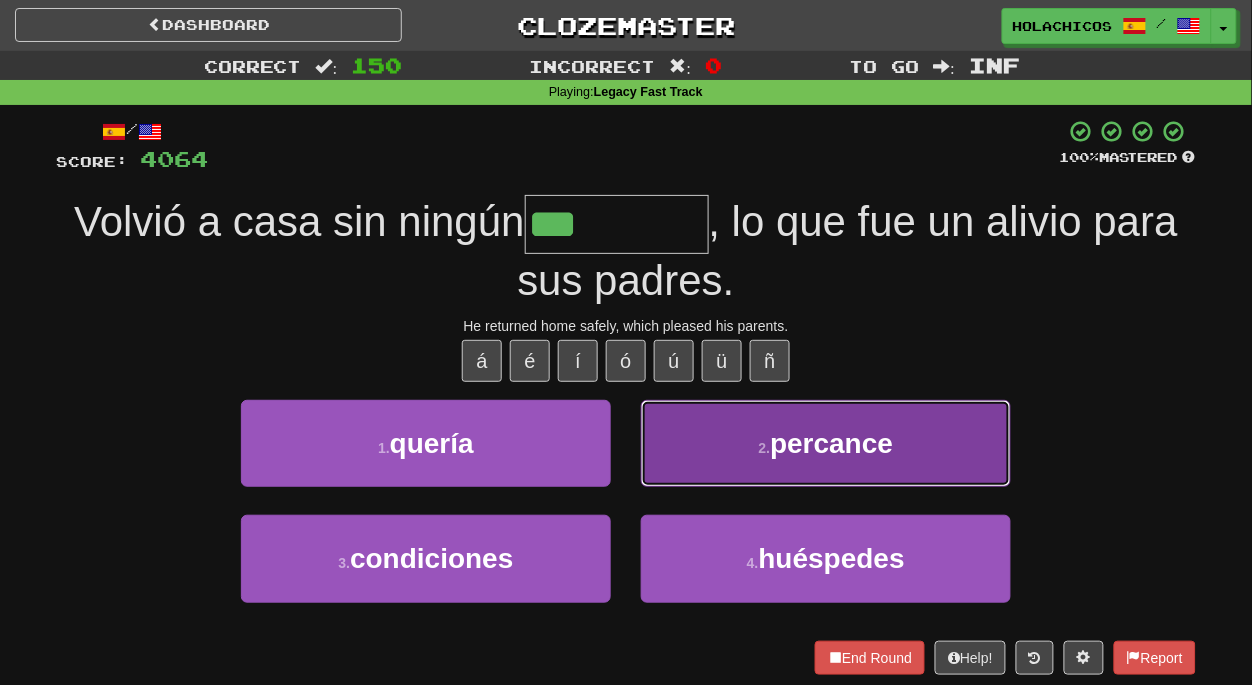 click on "percance" at bounding box center (831, 443) 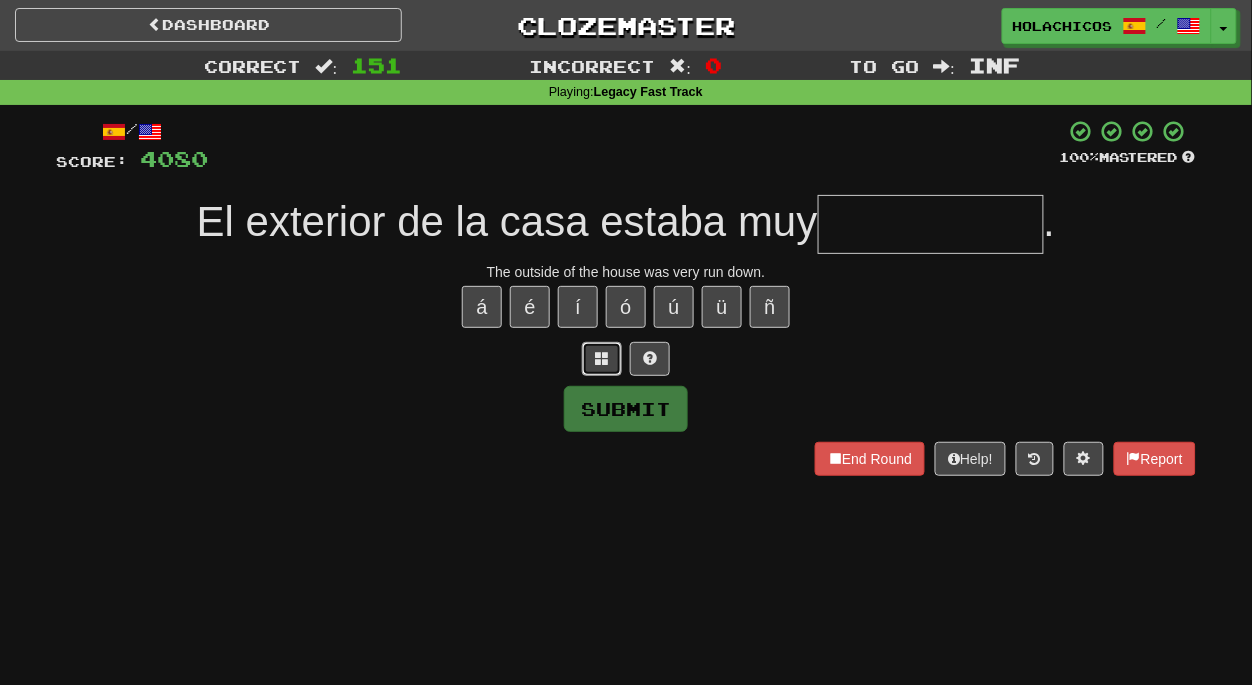 click at bounding box center (602, 358) 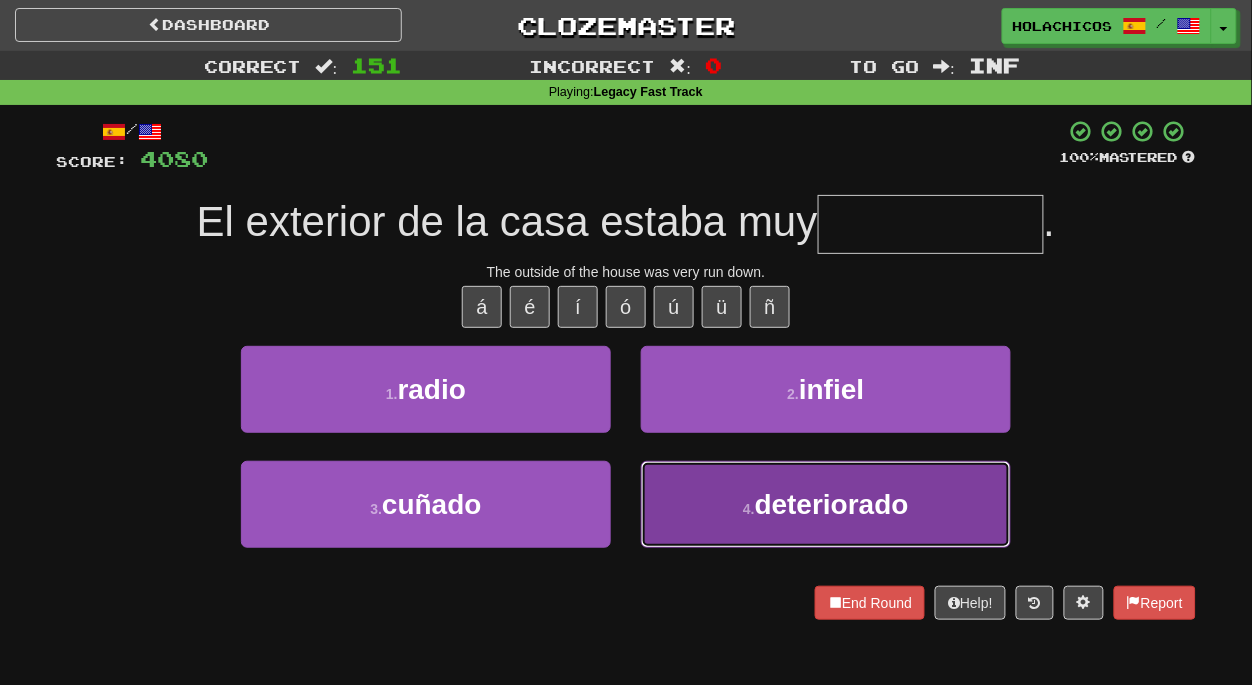 click on "deteriorado" at bounding box center [832, 504] 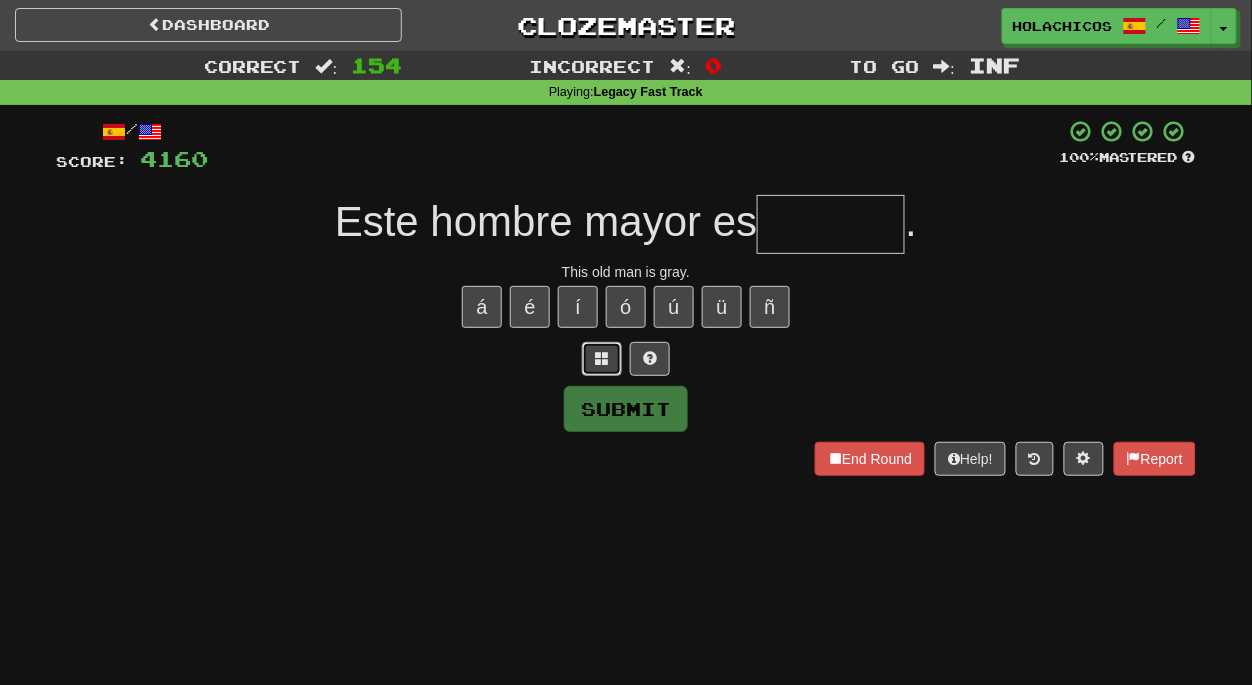 click at bounding box center [602, 358] 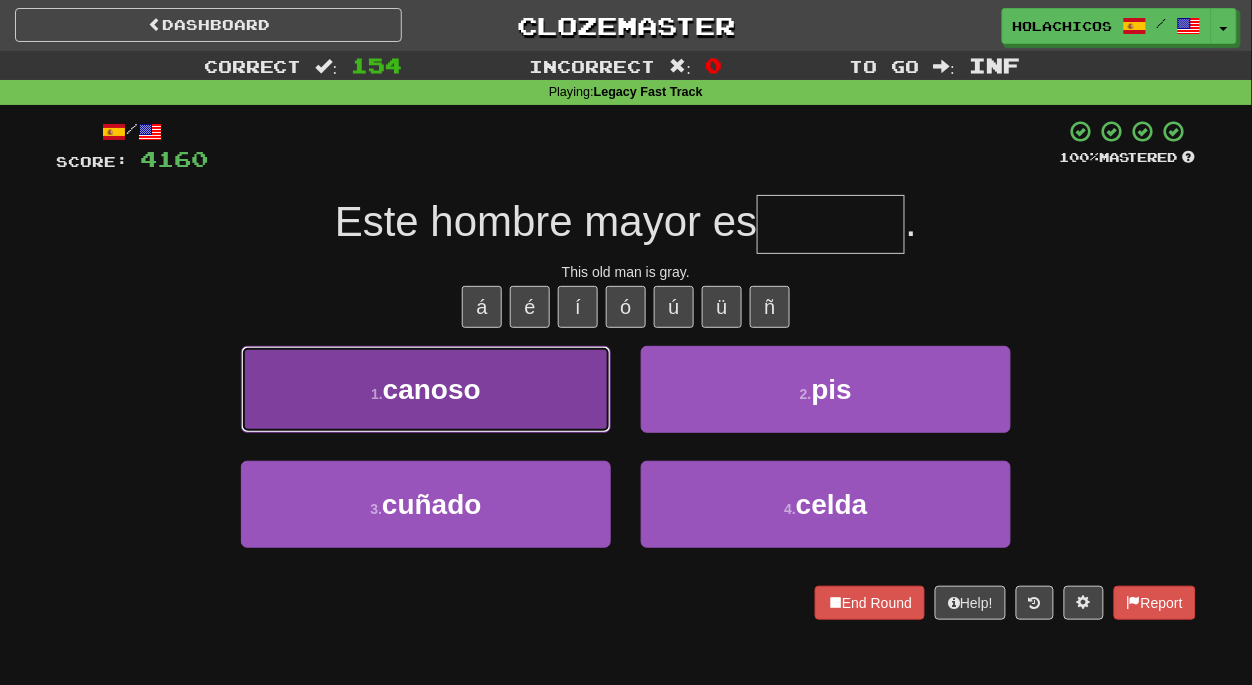 click on "1 .  canoso" at bounding box center [426, 389] 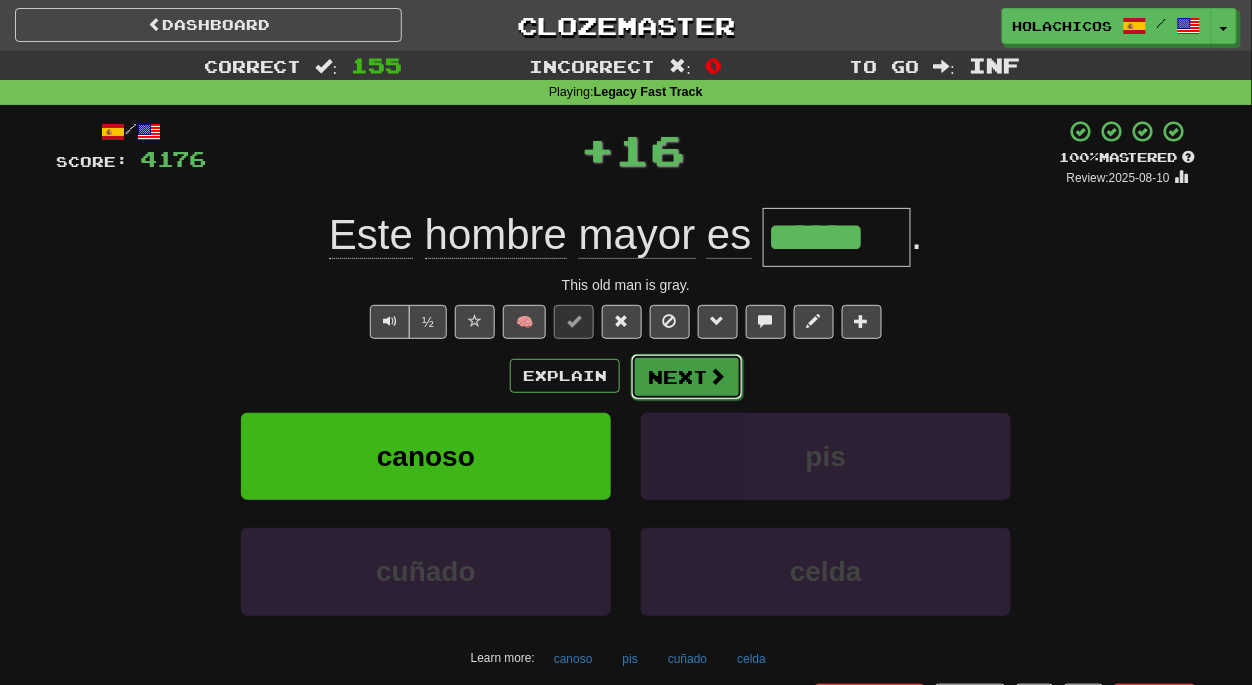 click at bounding box center (717, 376) 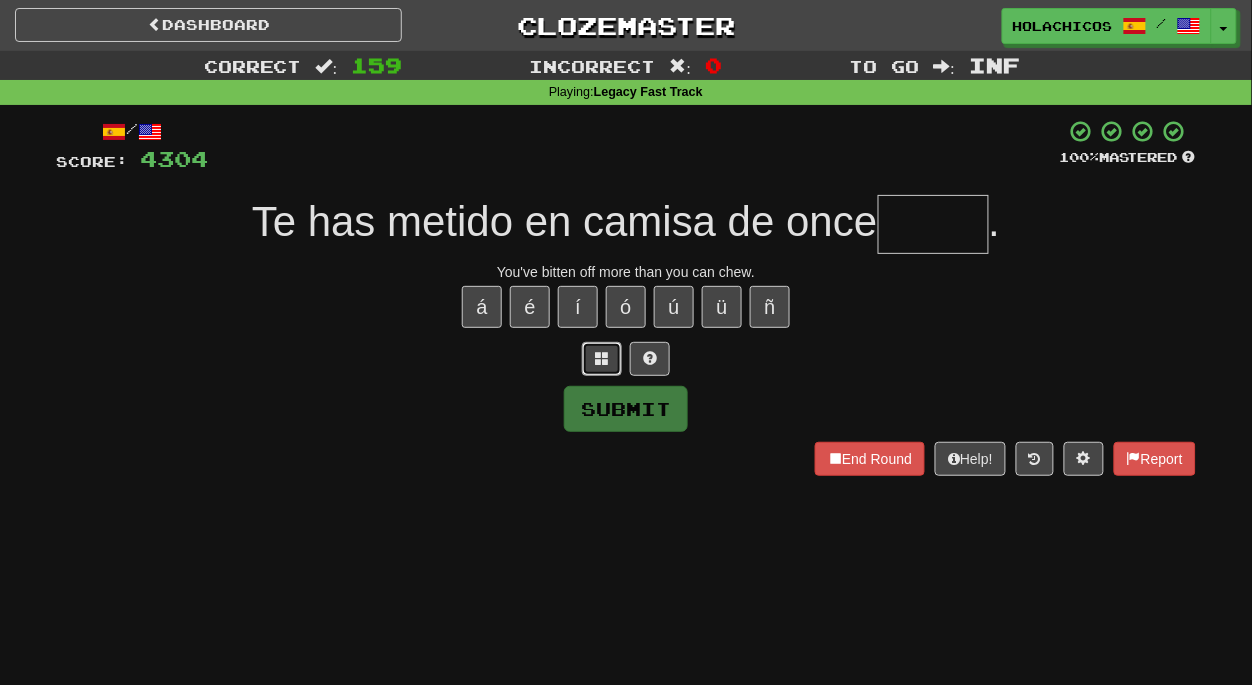 click at bounding box center (602, 359) 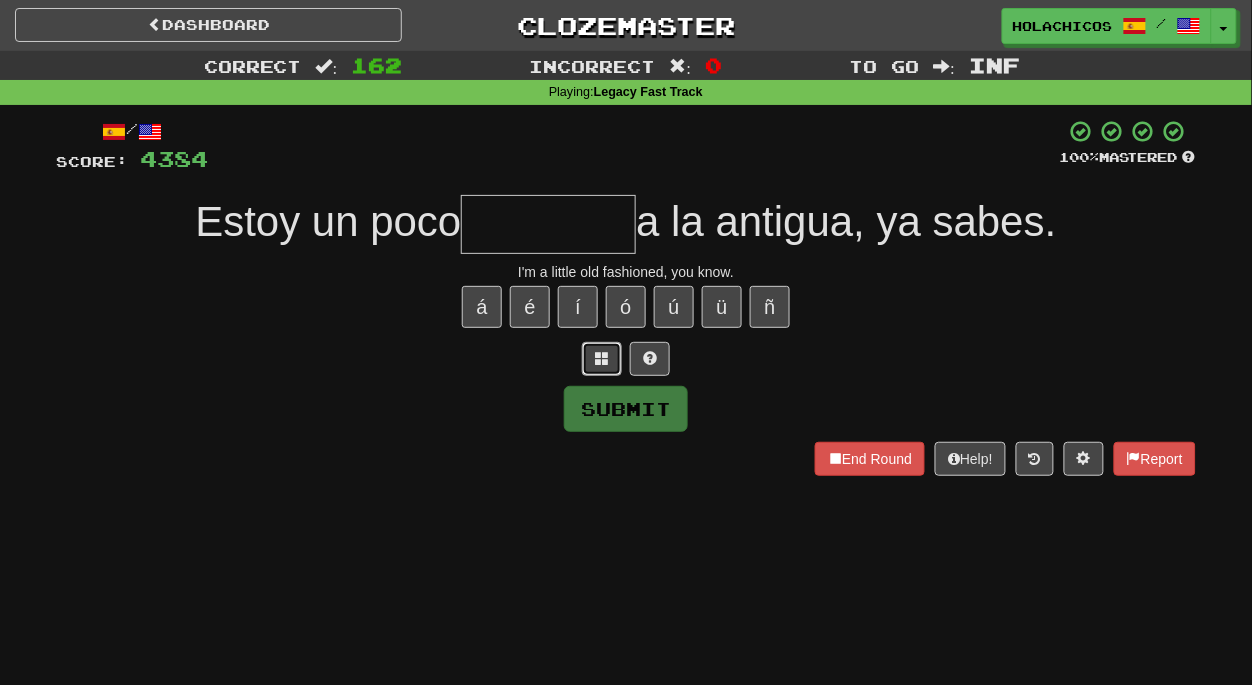 click at bounding box center (602, 358) 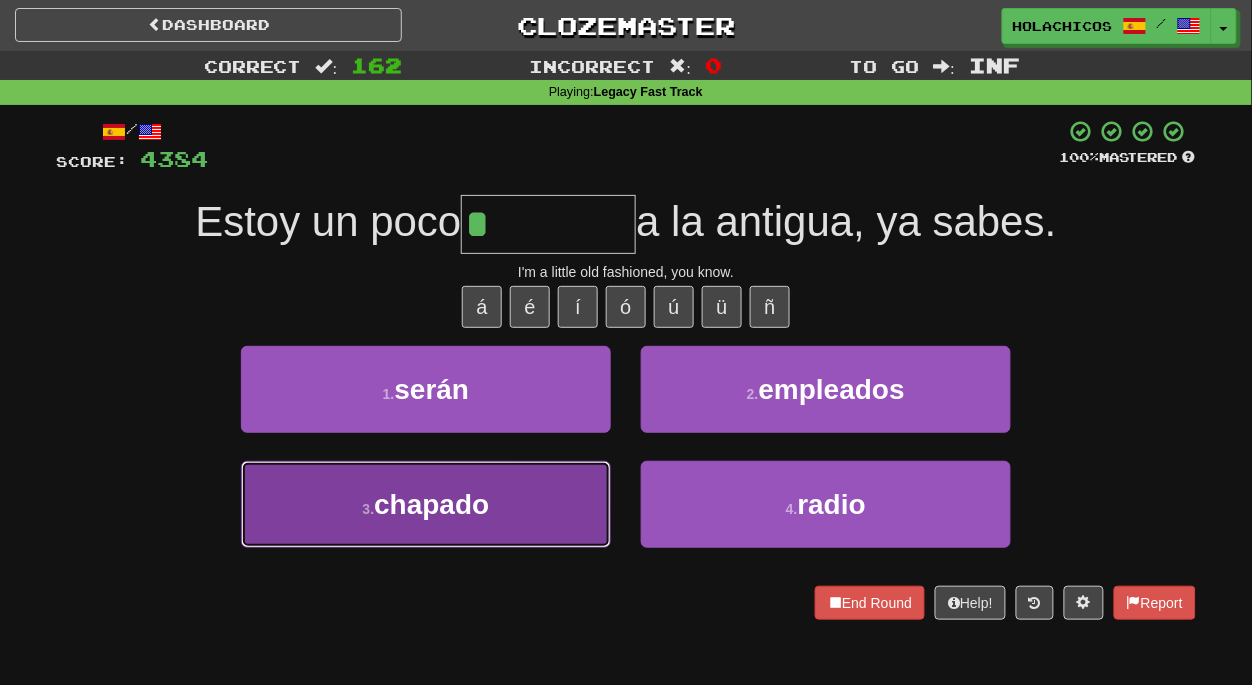 click on "3 .  chapado" at bounding box center [426, 504] 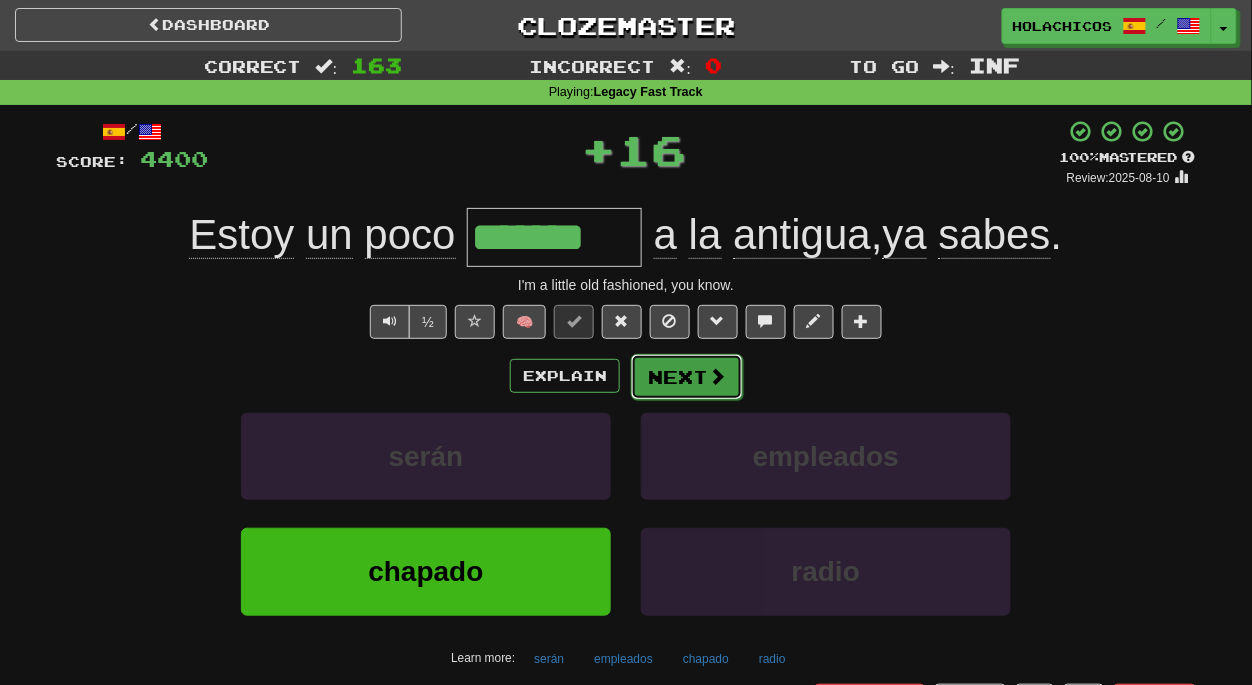 click on "Next" at bounding box center [687, 377] 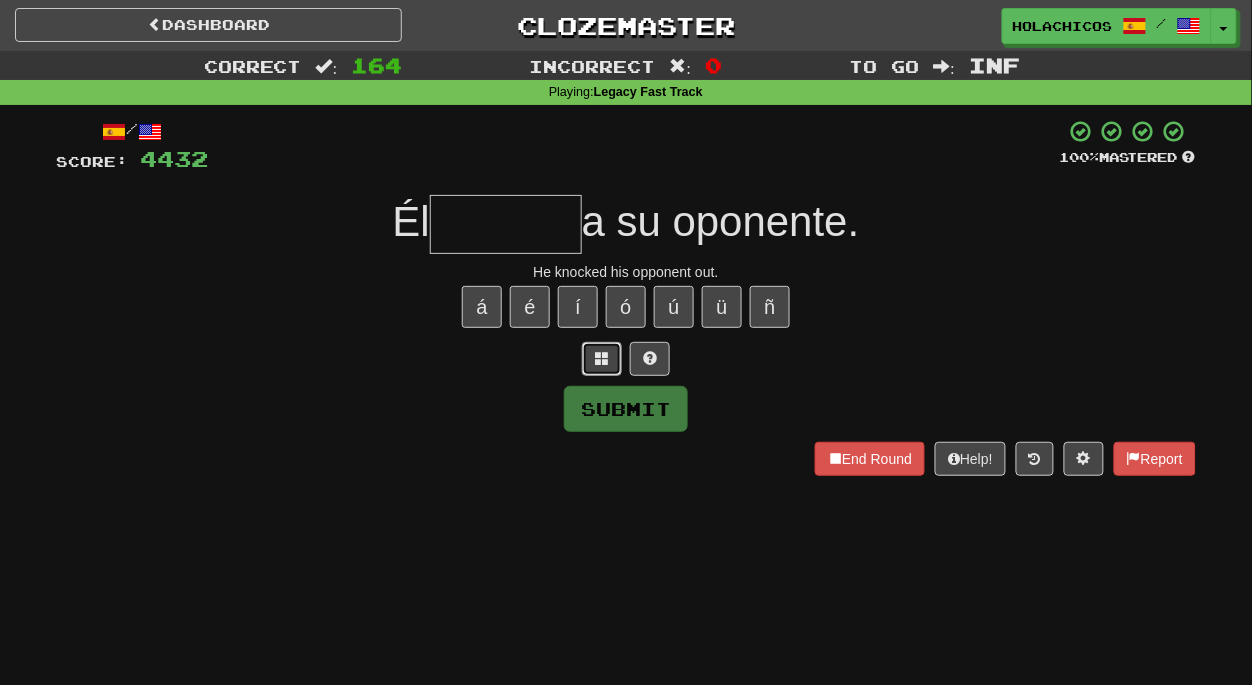 click at bounding box center [602, 359] 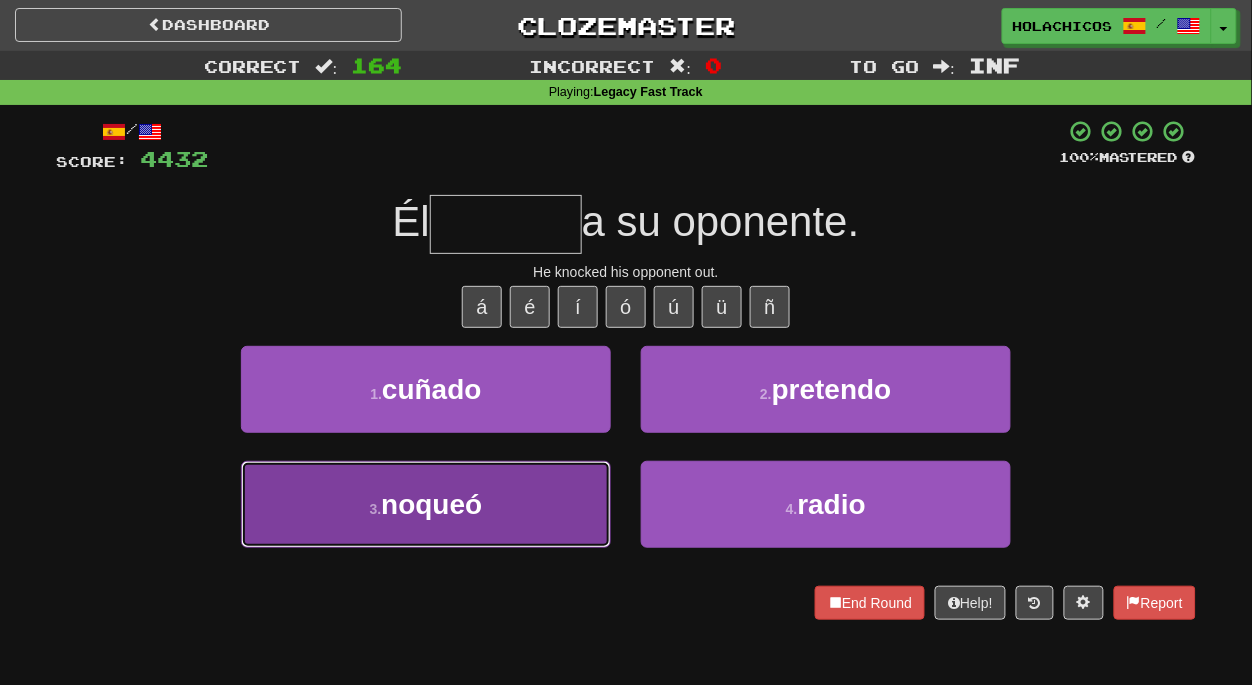click on "3 .  noqueó" at bounding box center (426, 504) 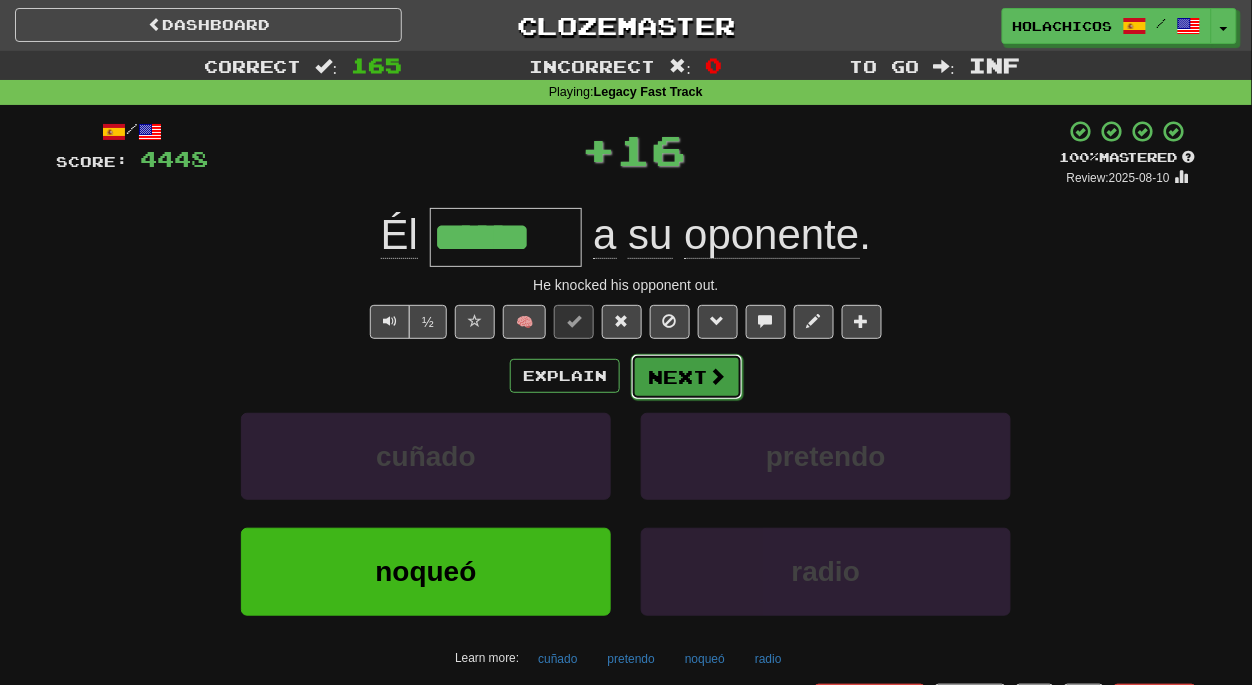 click on "Next" at bounding box center [687, 377] 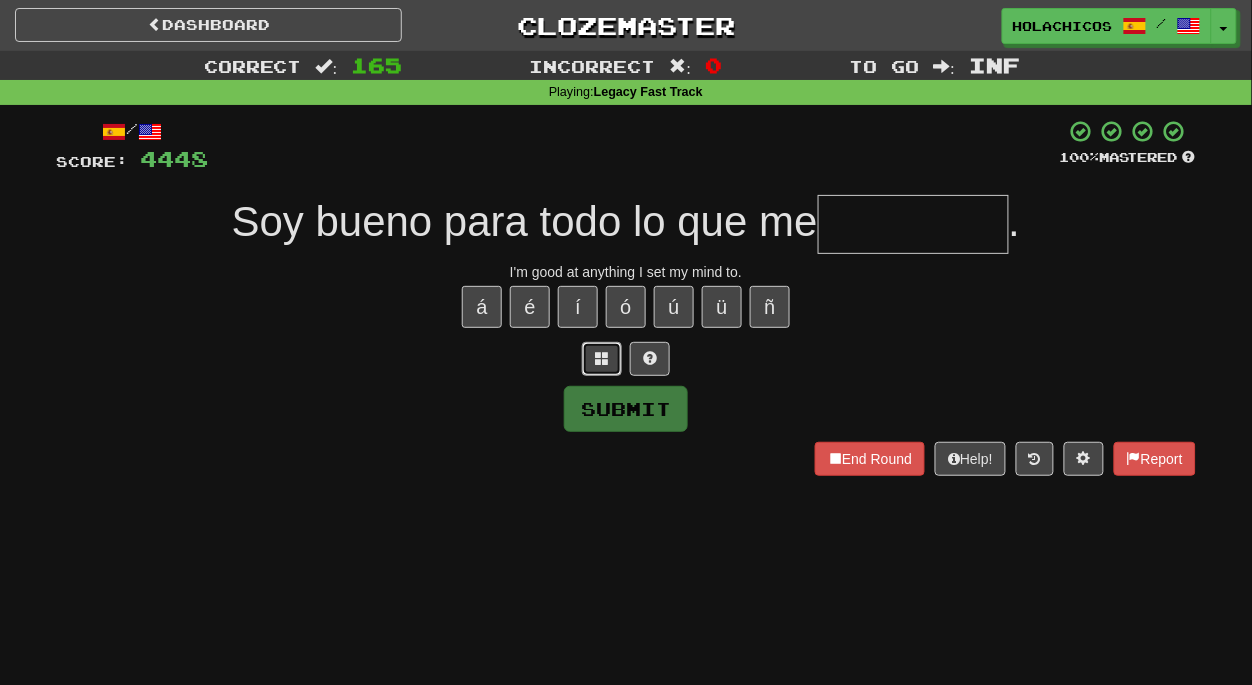 click at bounding box center (602, 358) 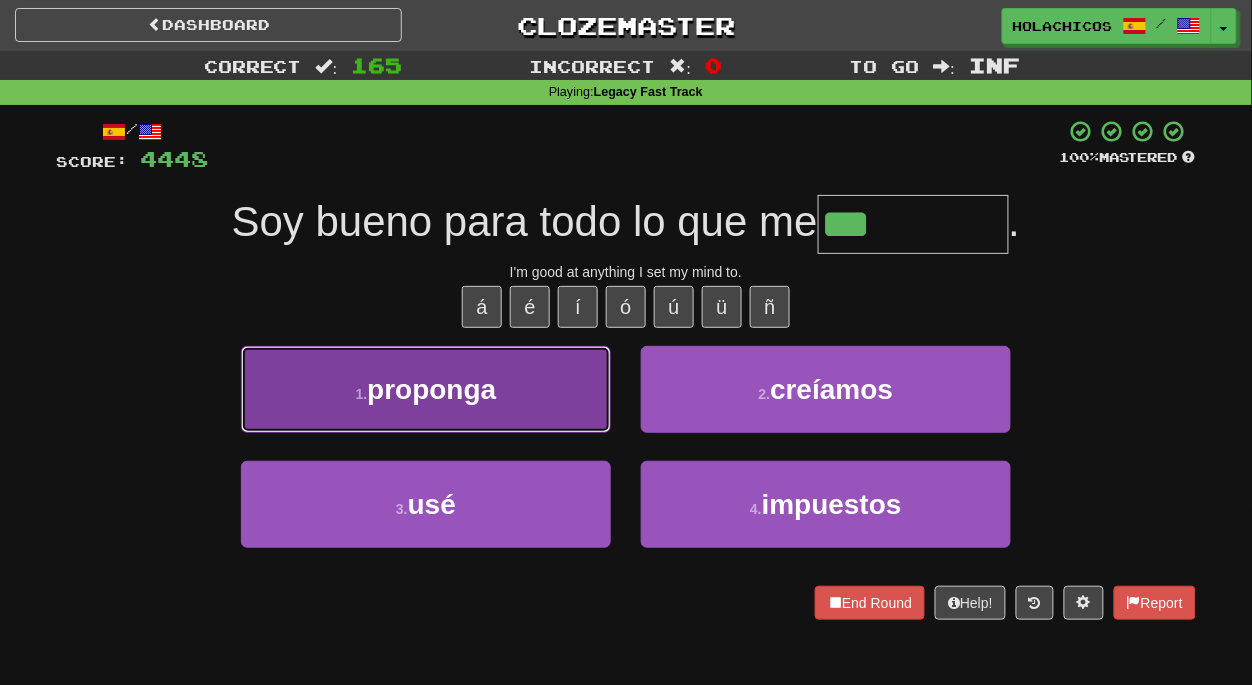 click on "1 .  proponga" at bounding box center [426, 389] 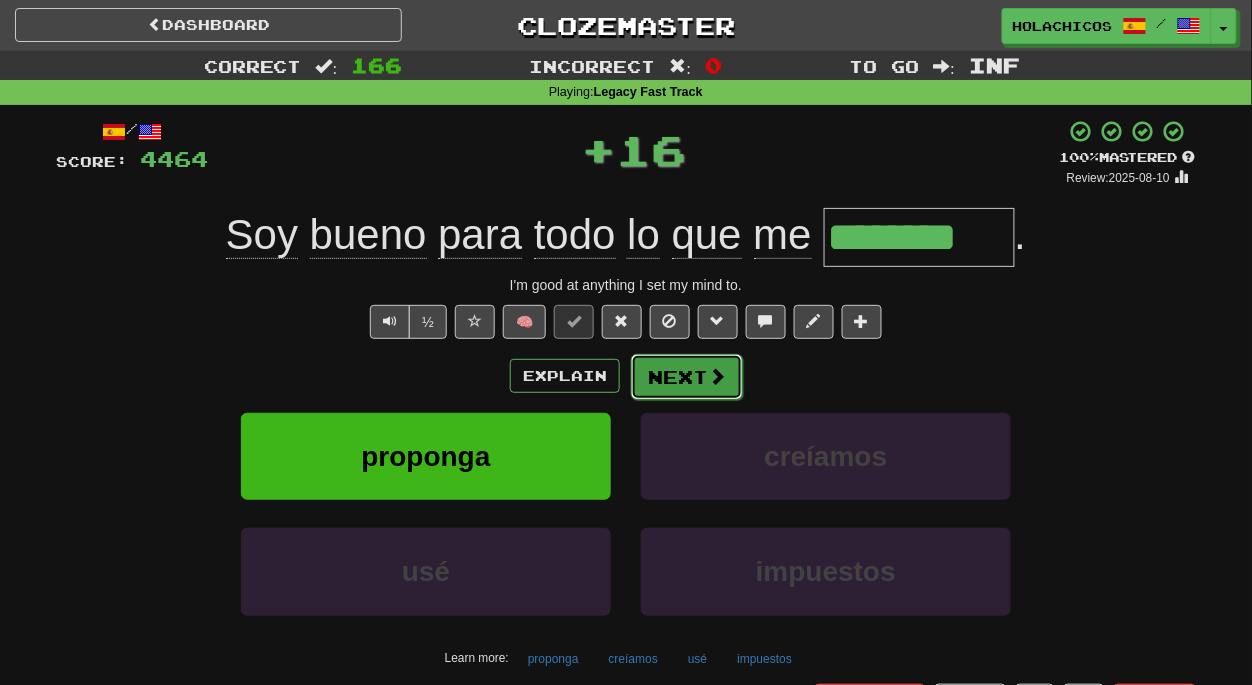 click on "Next" at bounding box center [687, 377] 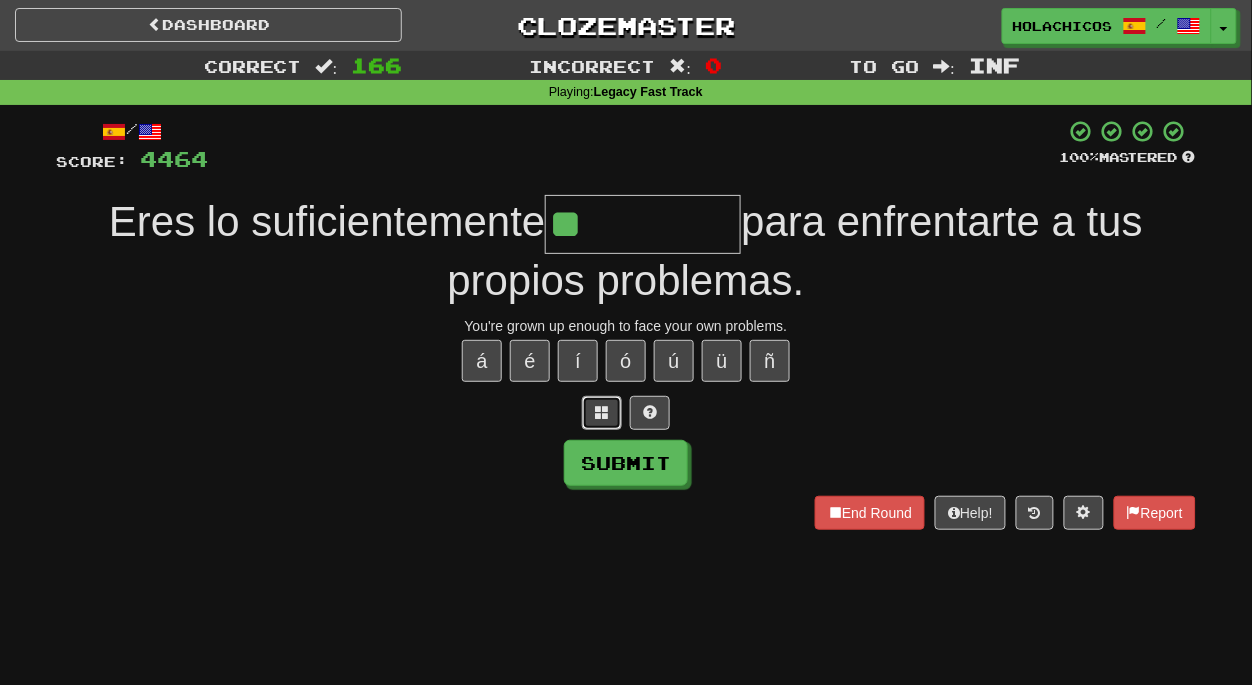 click at bounding box center (602, 413) 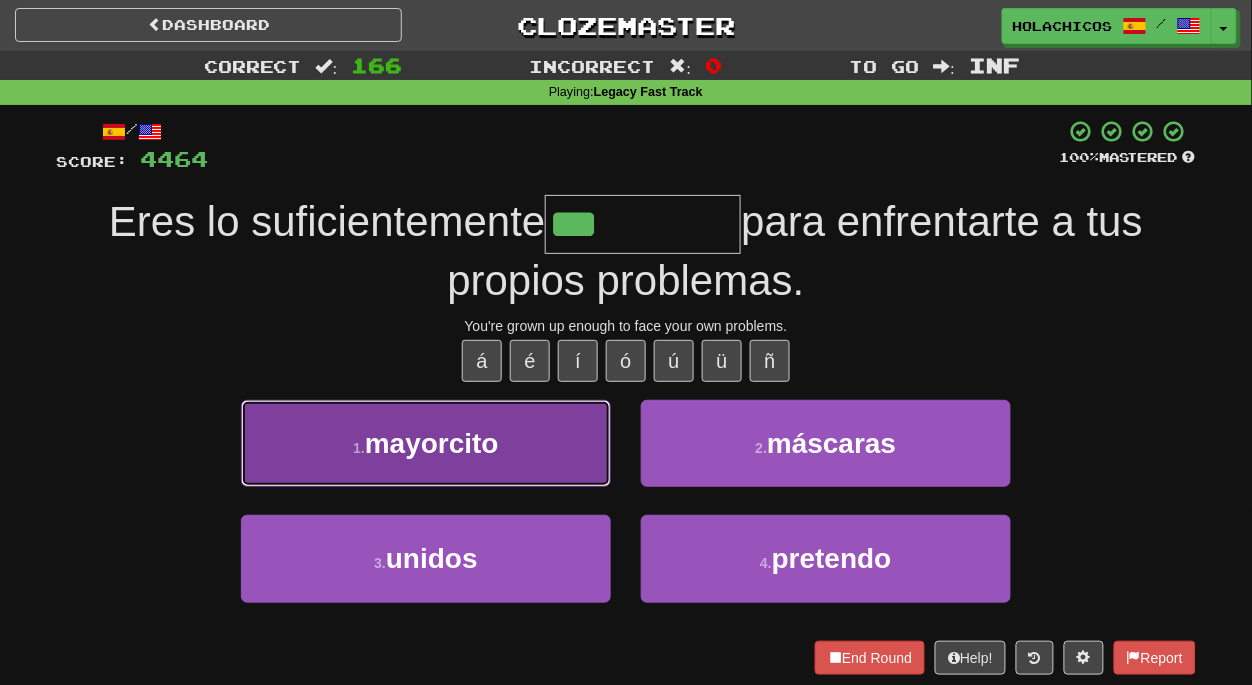 click on "1 .  mayorcito" at bounding box center (426, 443) 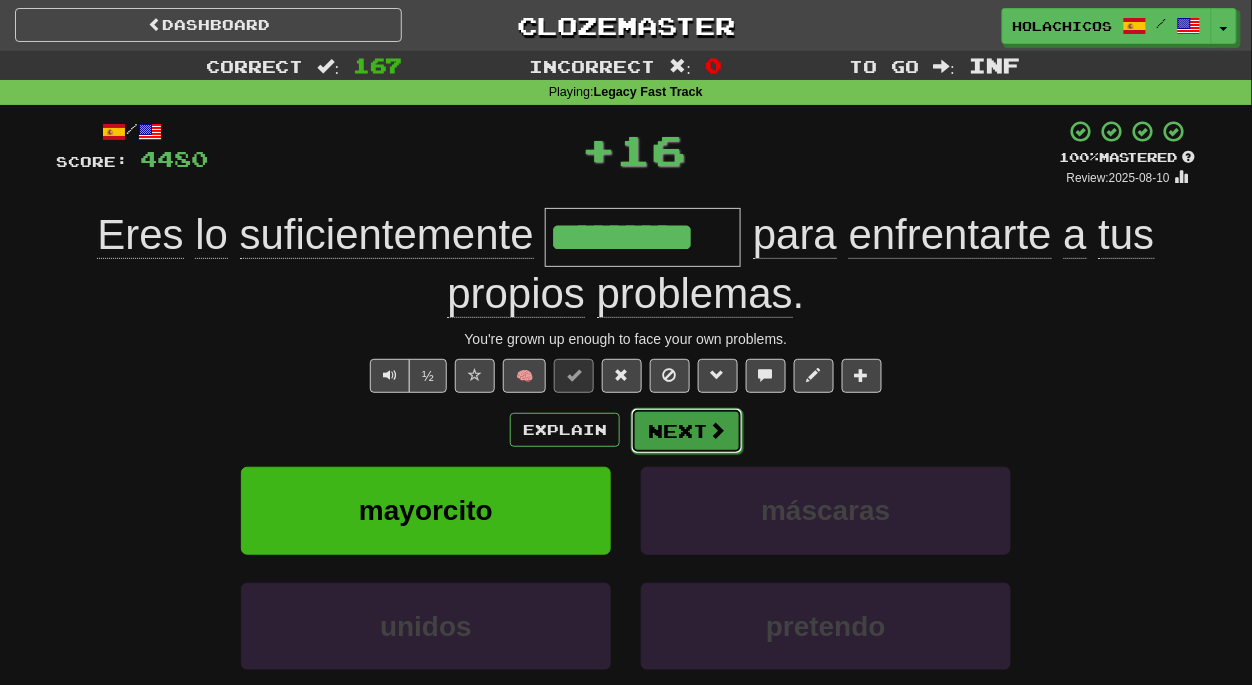 click on "Next" at bounding box center [687, 431] 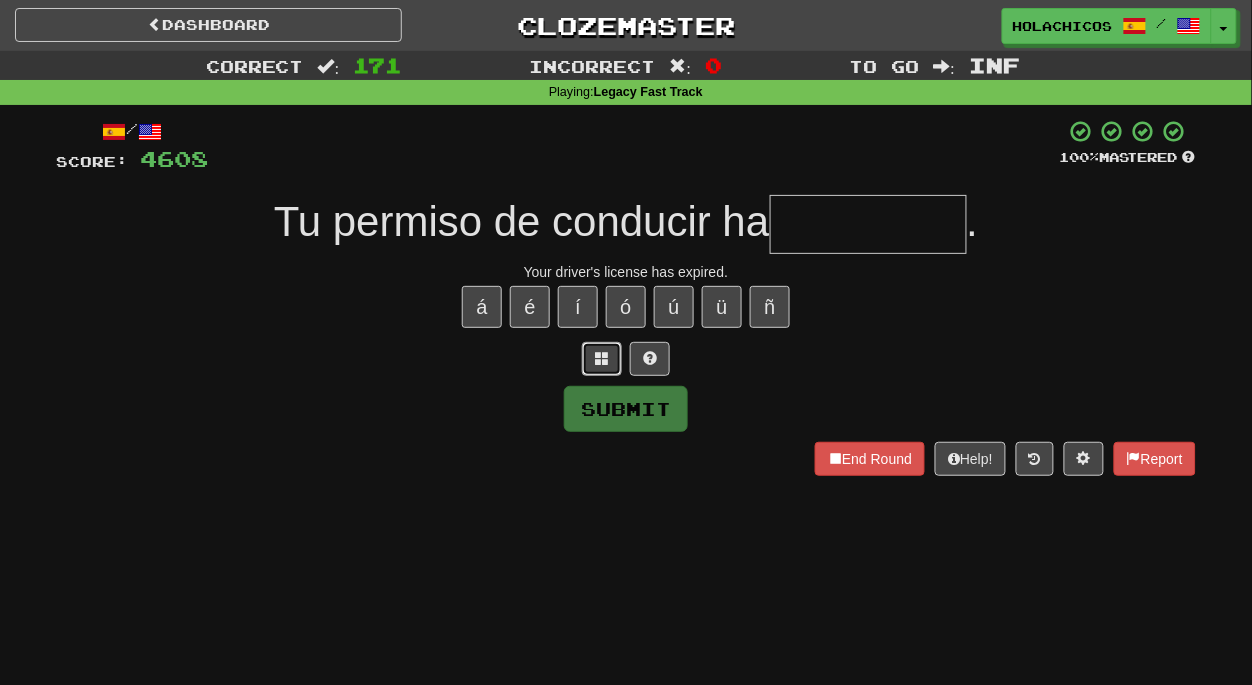 click at bounding box center (602, 359) 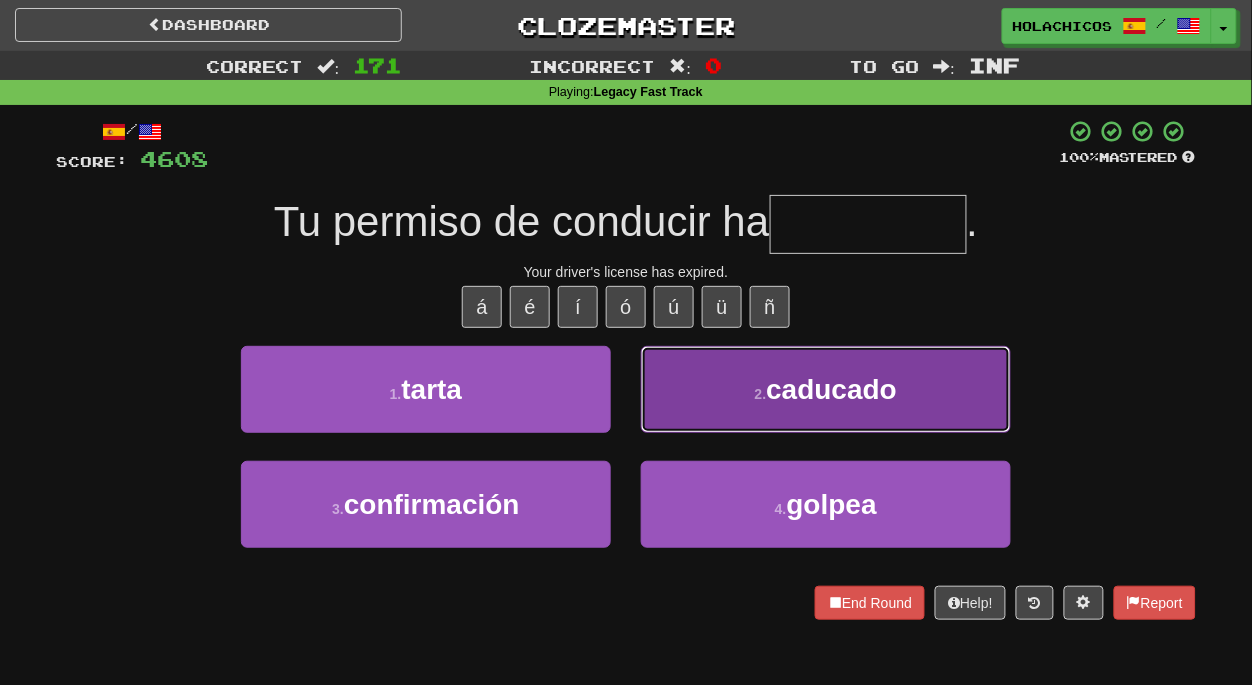 click on "2 .  caducado" at bounding box center (826, 389) 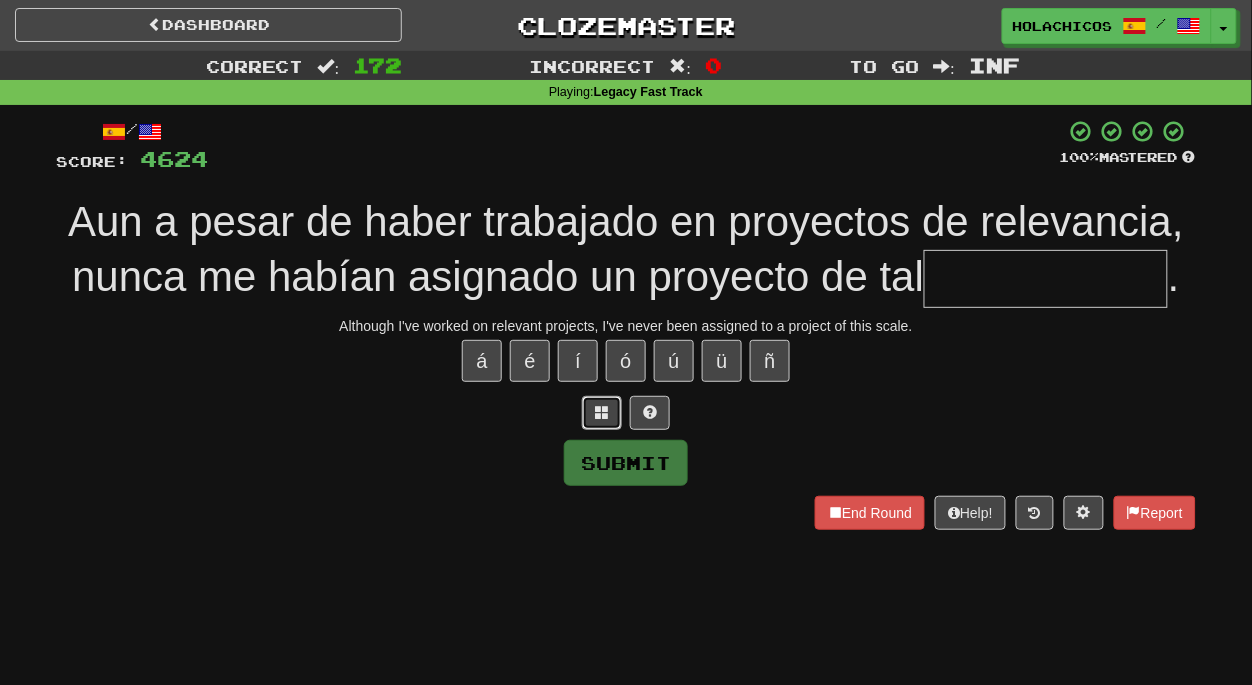 click at bounding box center [602, 413] 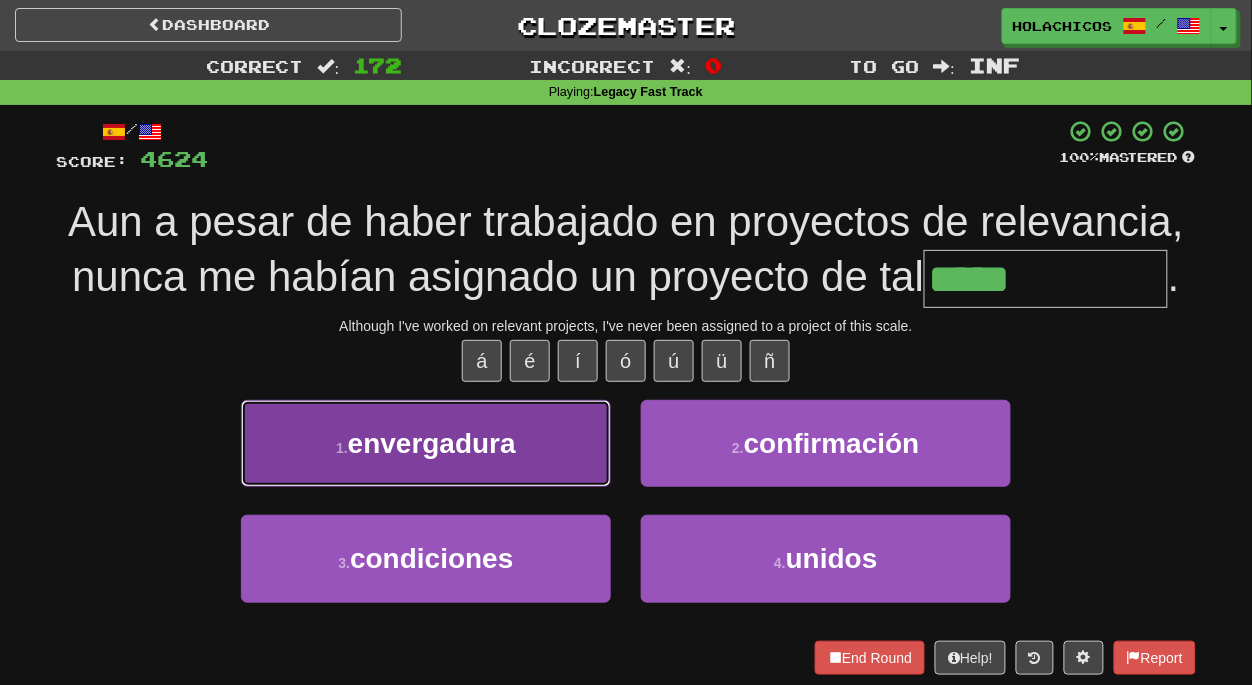 click on "1 .  envergadura" at bounding box center [426, 443] 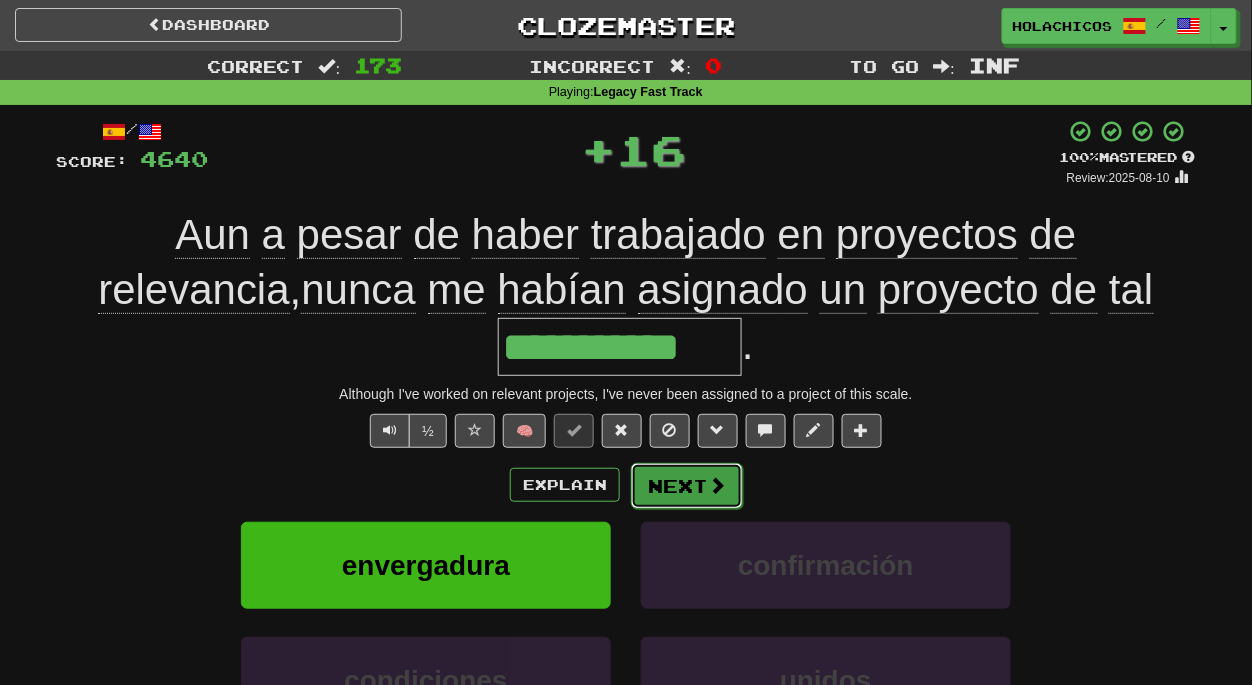 click on "Next" at bounding box center (687, 486) 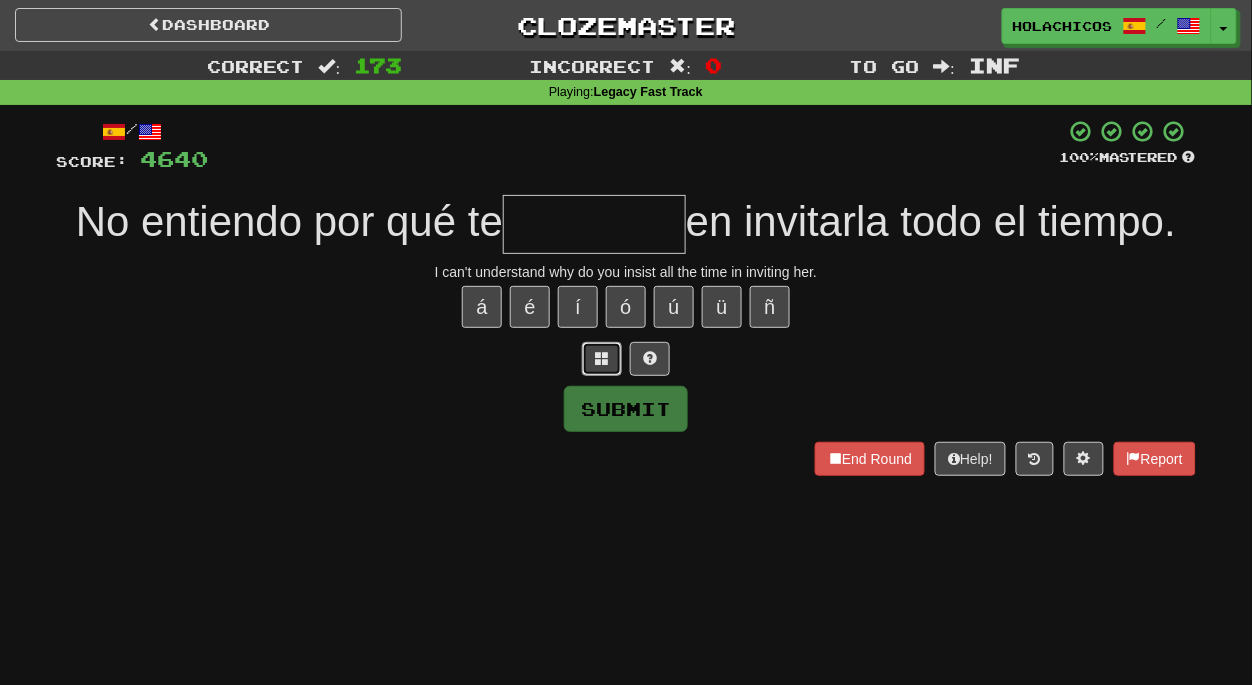 click at bounding box center [602, 359] 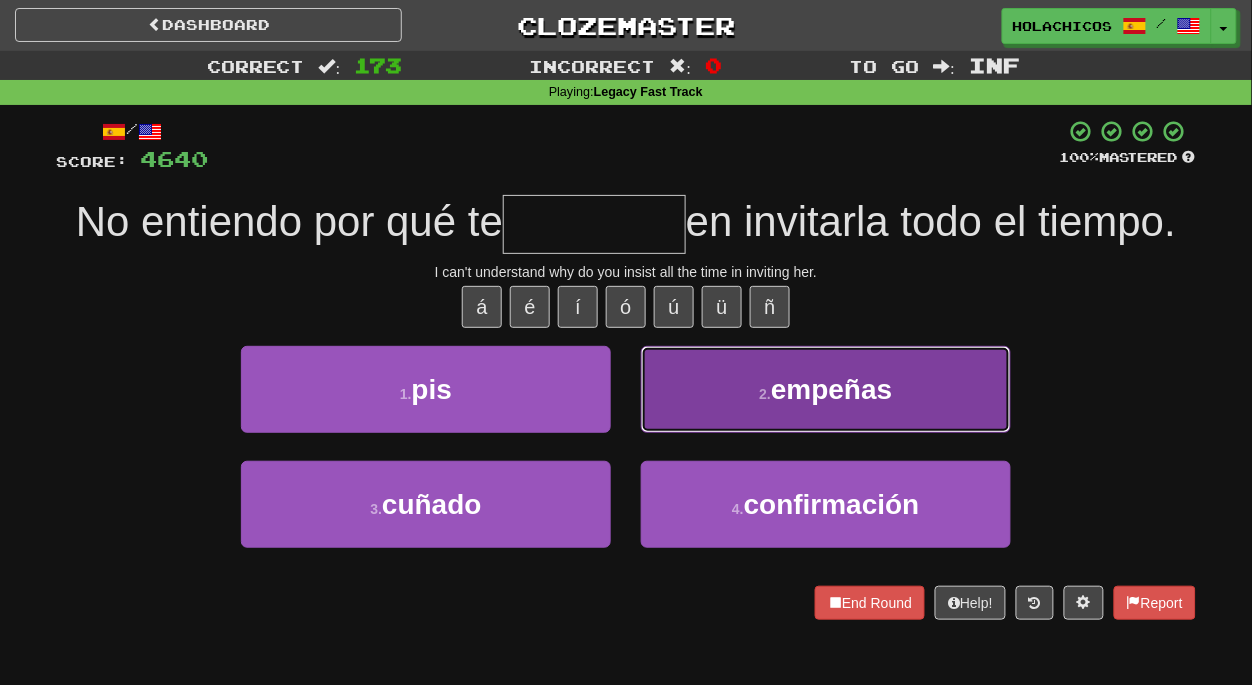 click on "2 .  empeñas" at bounding box center (826, 389) 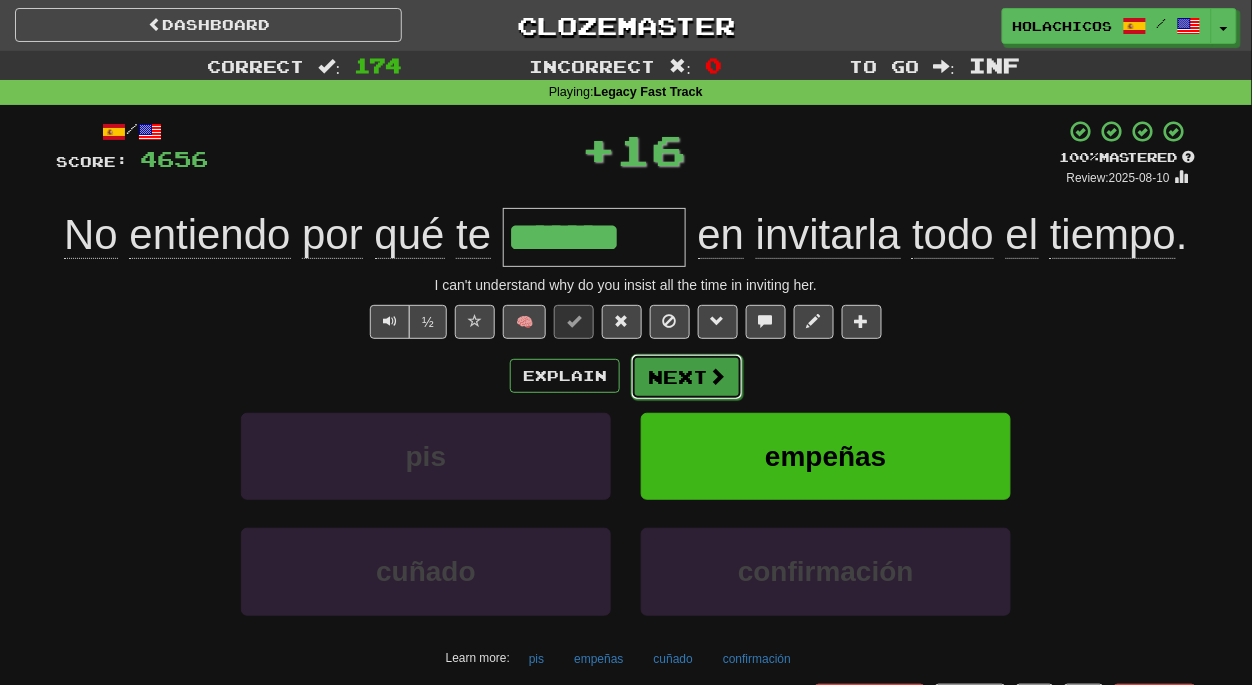 click on "Next" at bounding box center (687, 377) 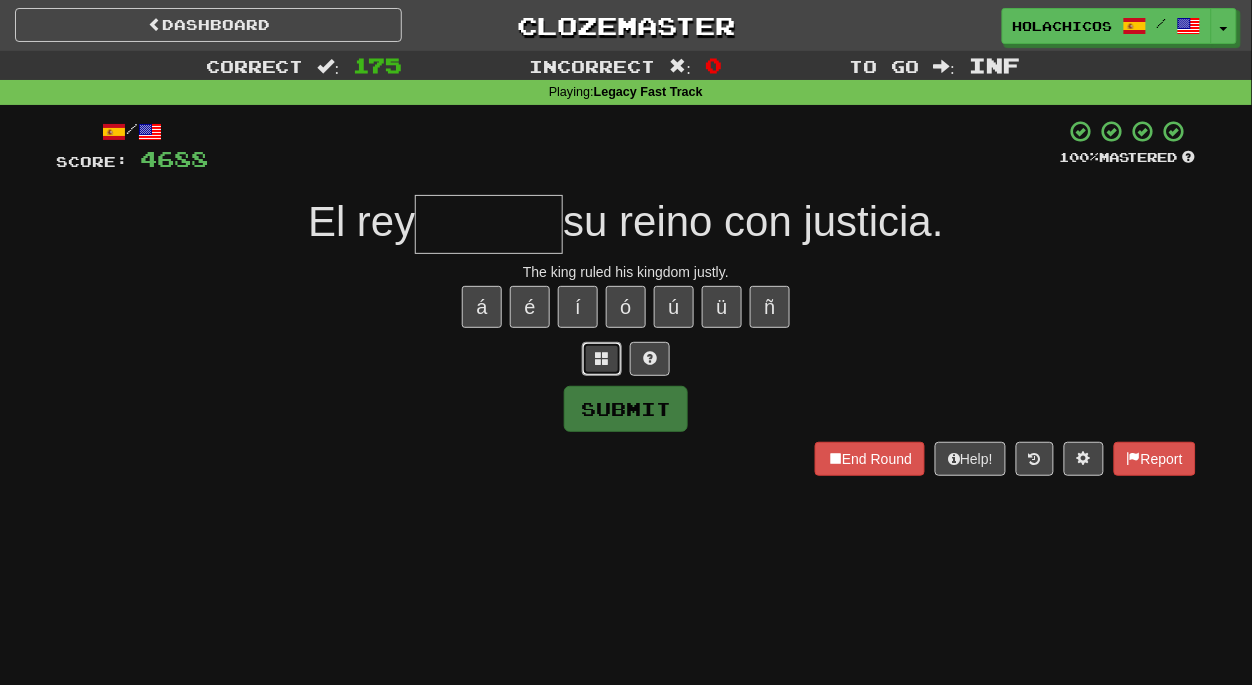 click at bounding box center [602, 358] 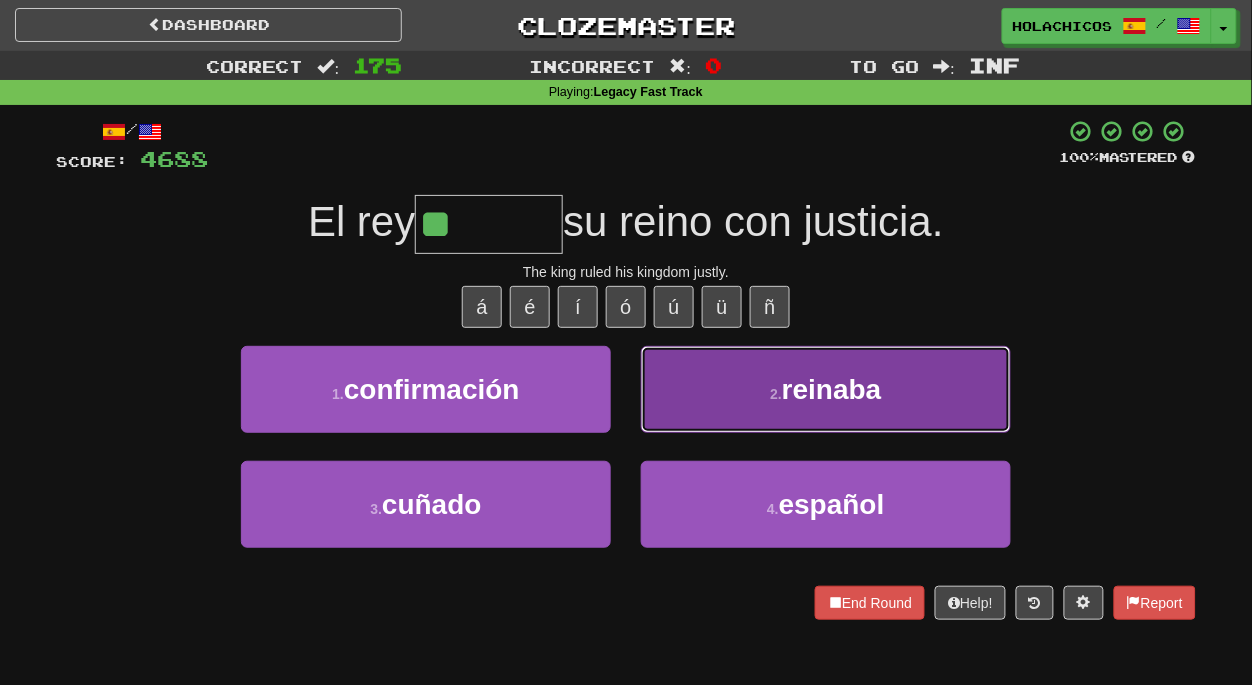 click on "2 .  reinaba" at bounding box center [826, 389] 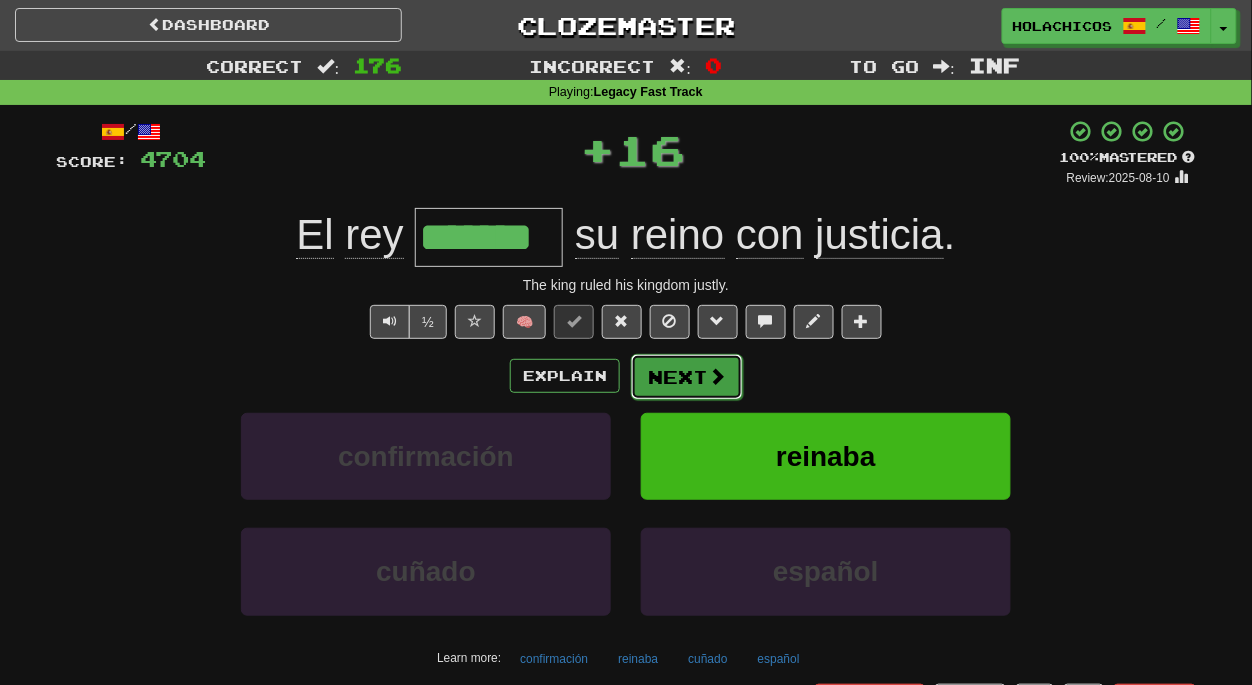 click on "Next" at bounding box center (687, 377) 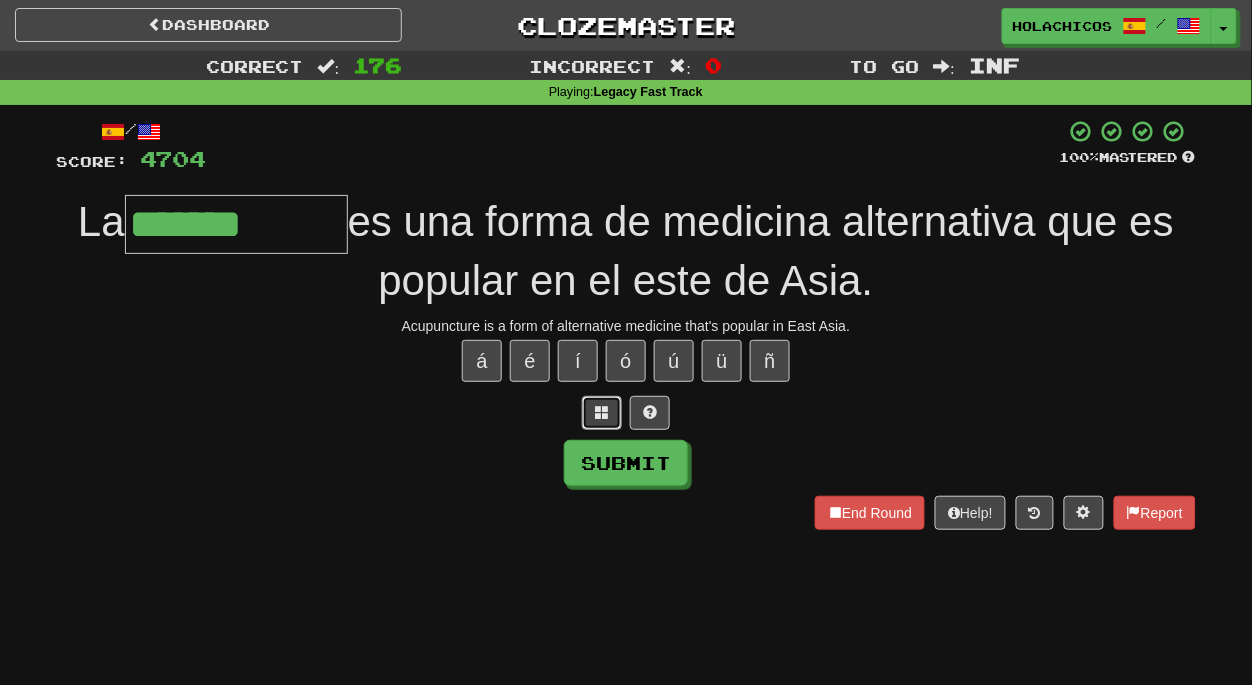 click at bounding box center (602, 412) 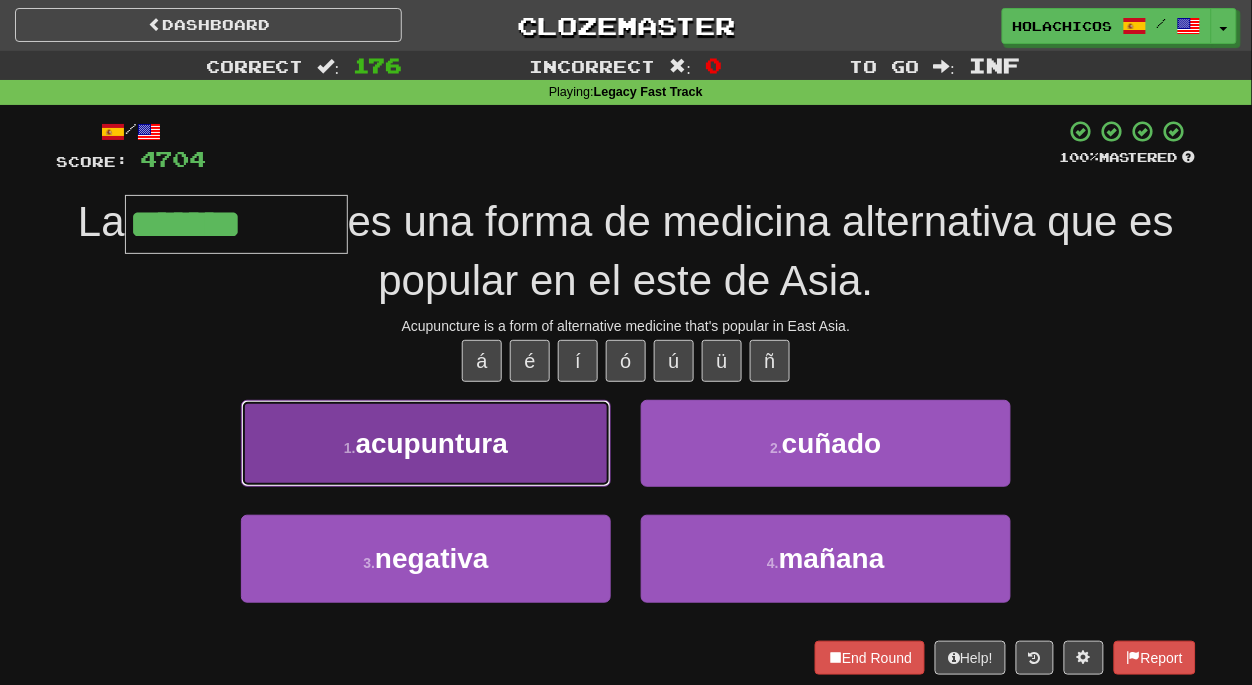 click on "1 .  acupuntura" at bounding box center (426, 443) 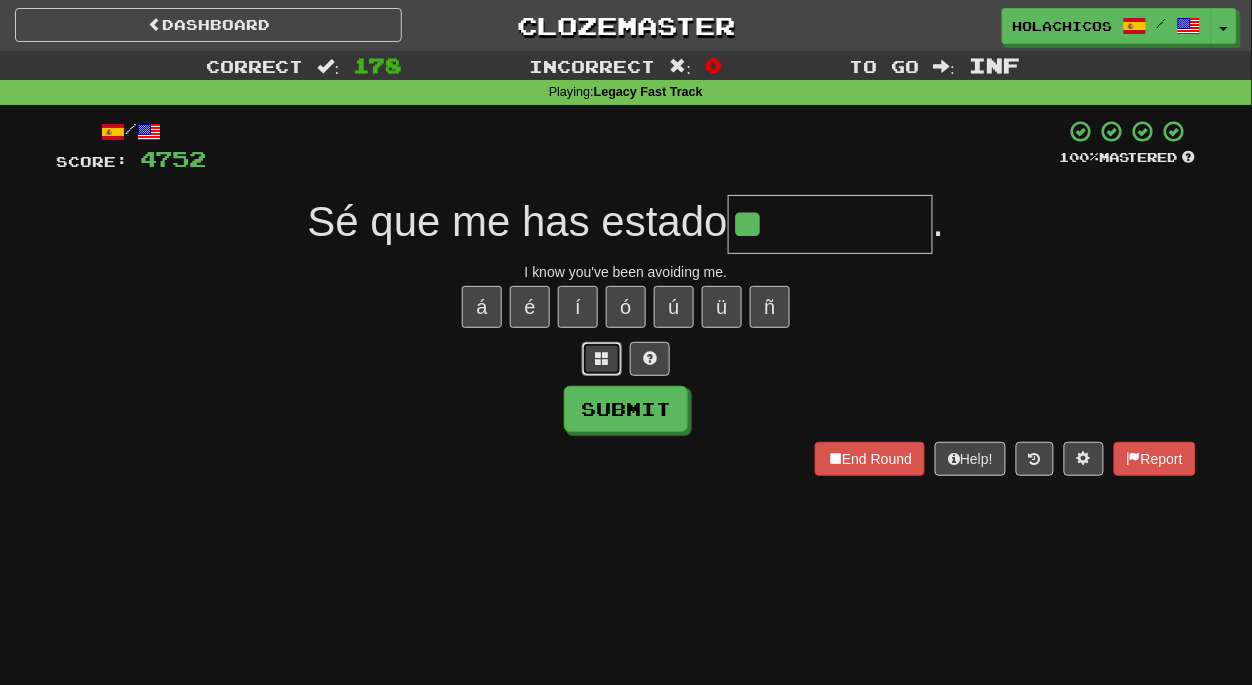 click at bounding box center (602, 359) 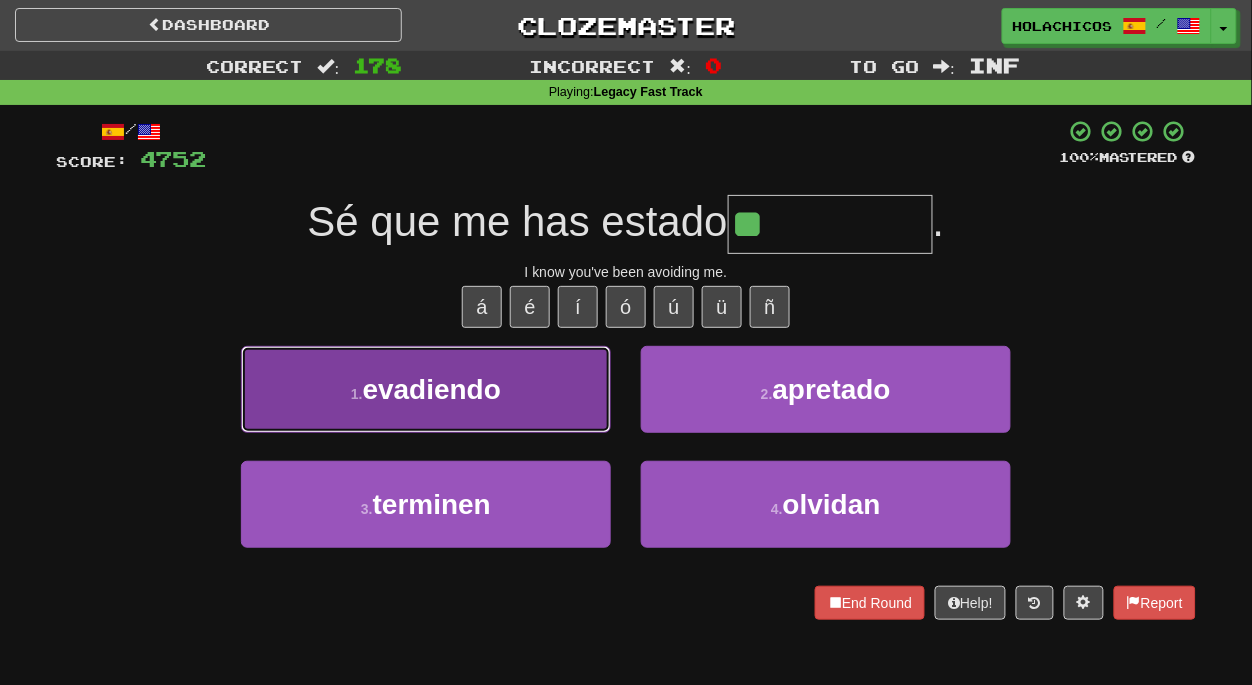 click on "1 .  evadiendo" at bounding box center [426, 389] 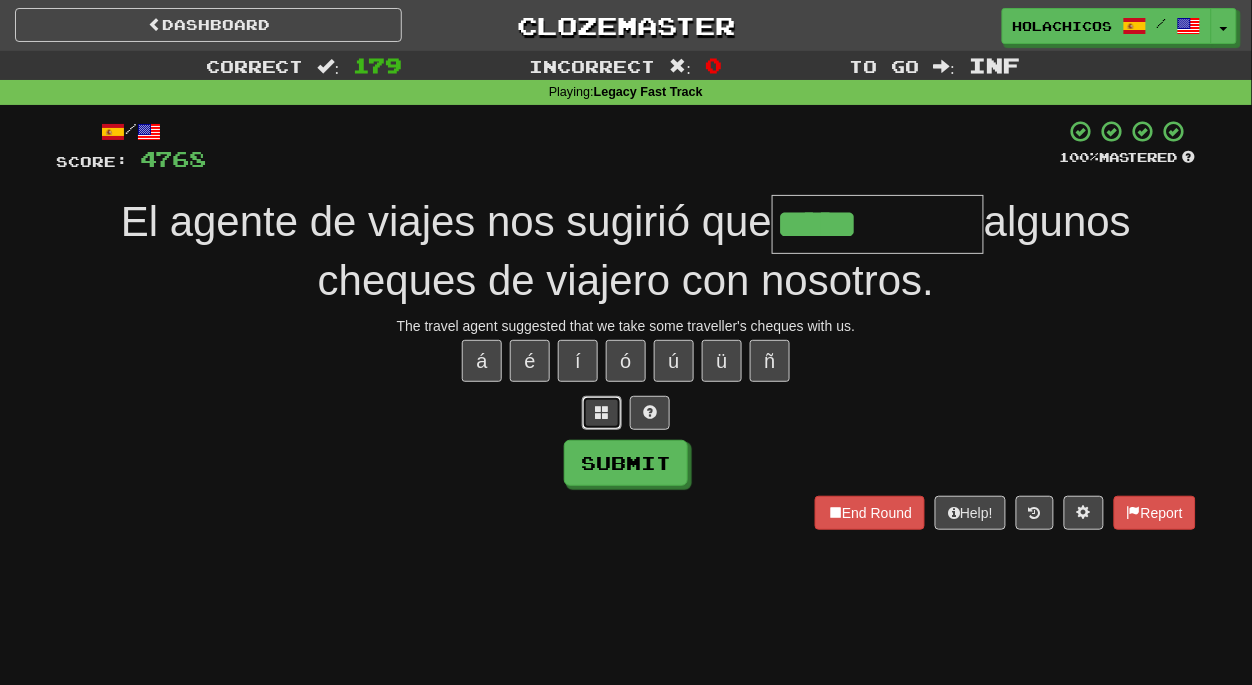 click at bounding box center (602, 412) 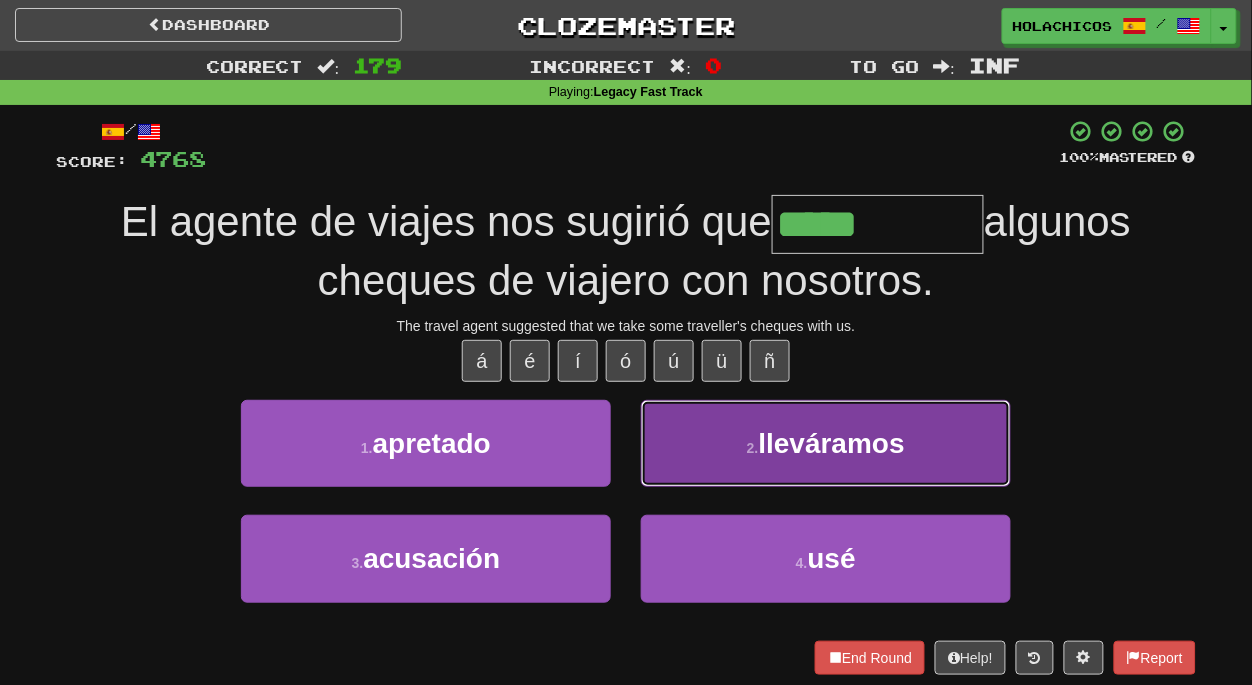 click on "2 .  lleváramos" at bounding box center (826, 443) 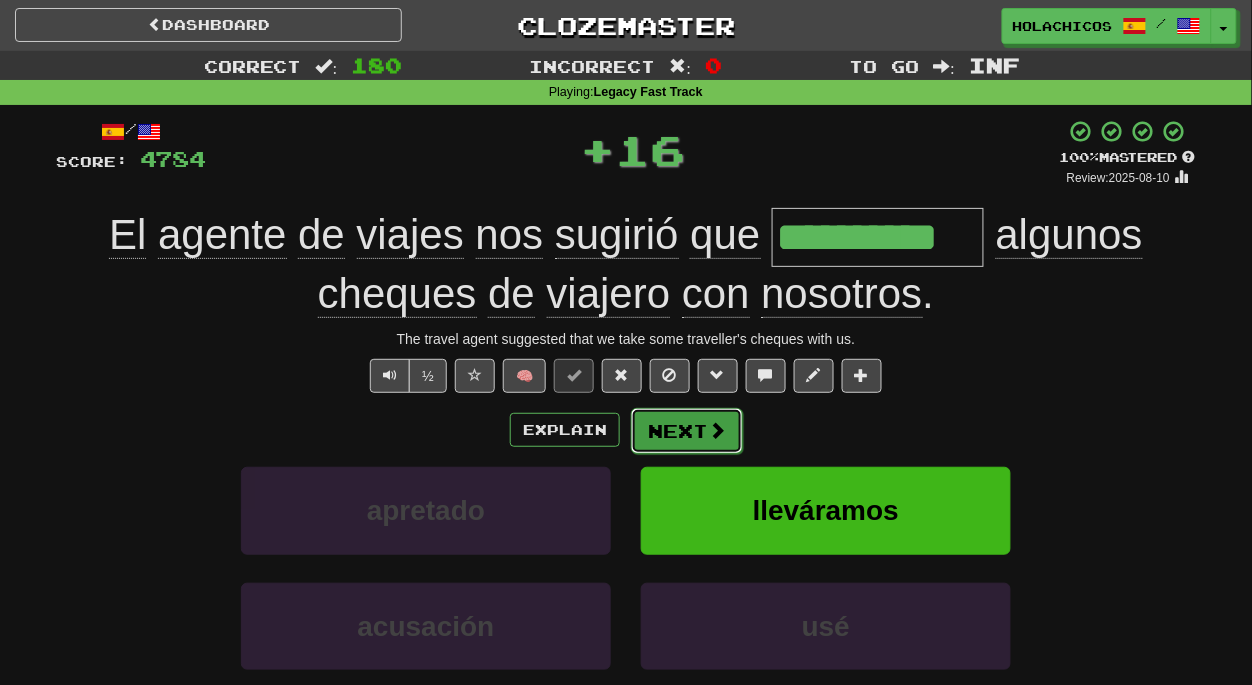 click on "Next" at bounding box center [687, 431] 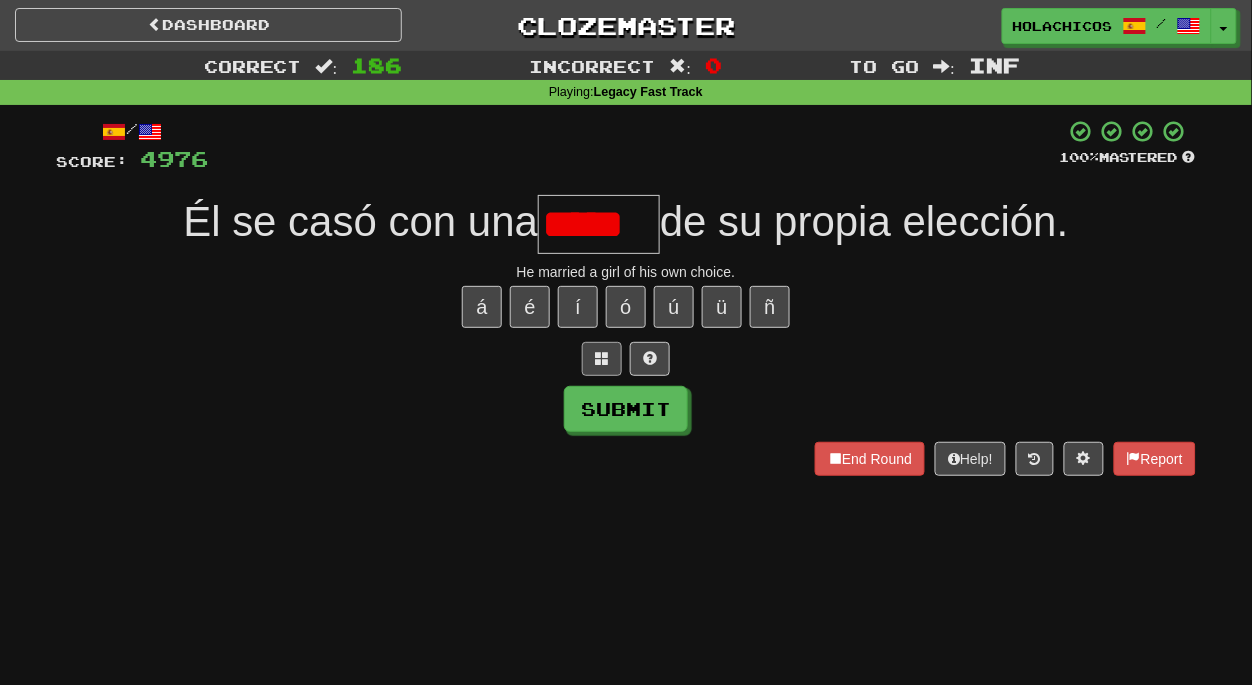 scroll, scrollTop: 0, scrollLeft: 0, axis: both 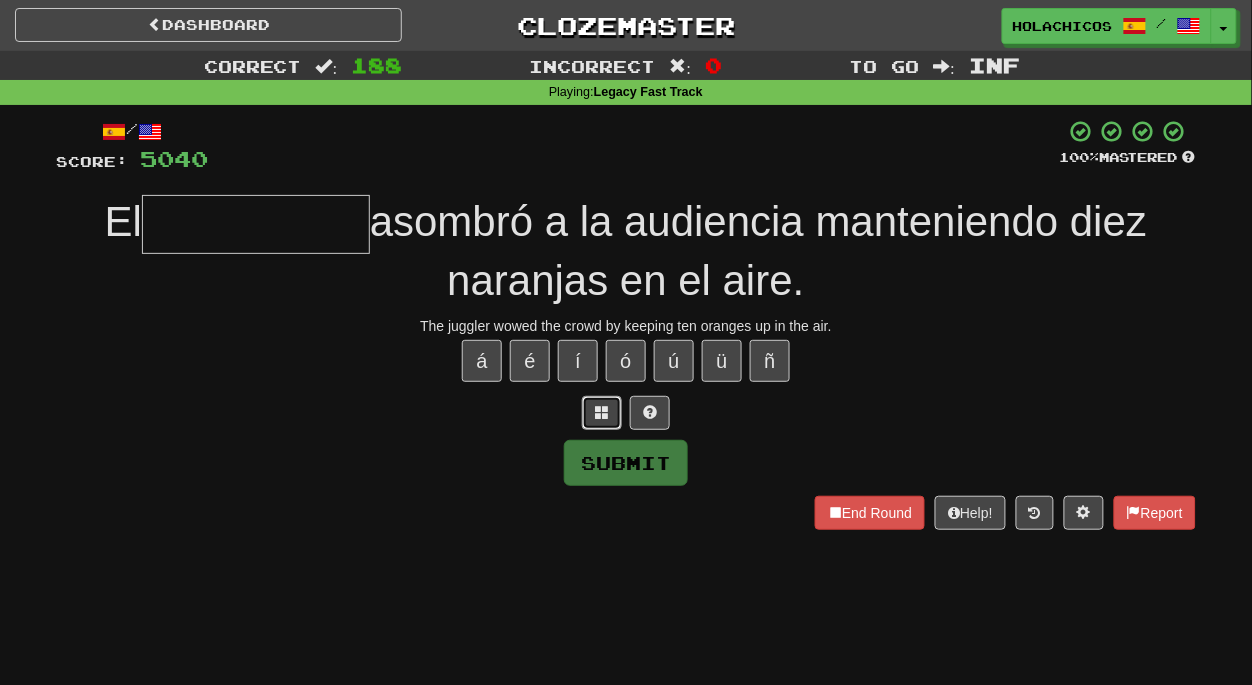 click at bounding box center (602, 412) 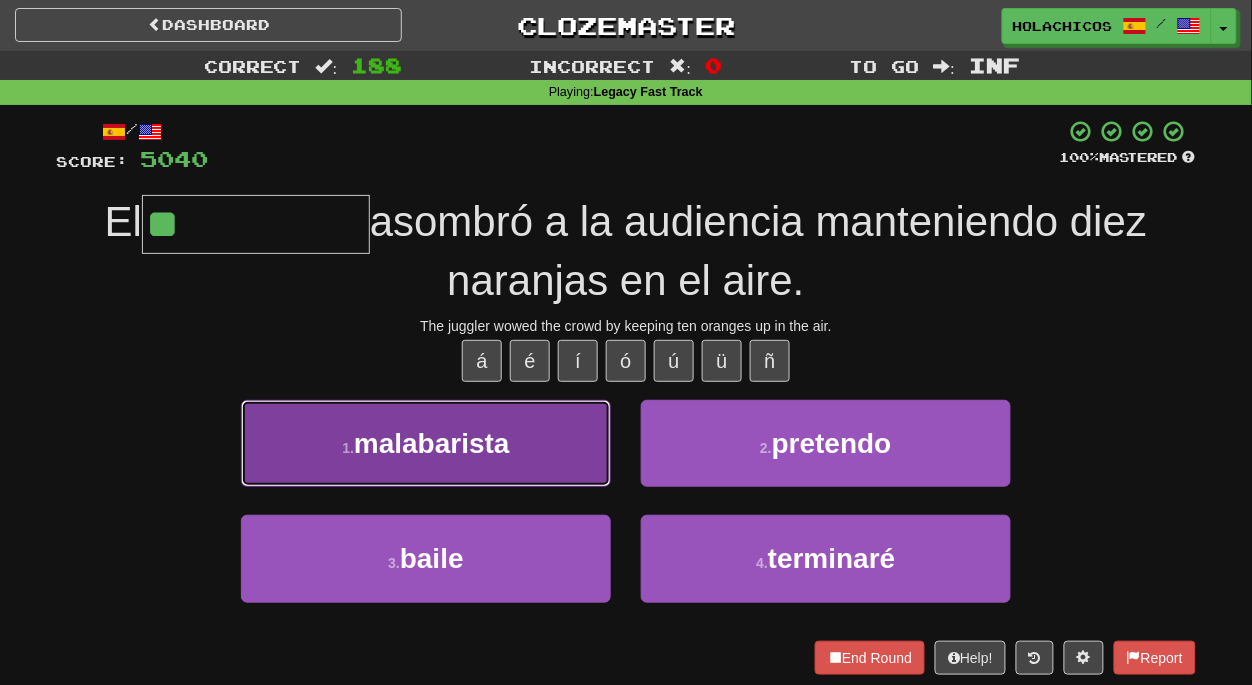 click on "1 .  malabarista" at bounding box center [426, 443] 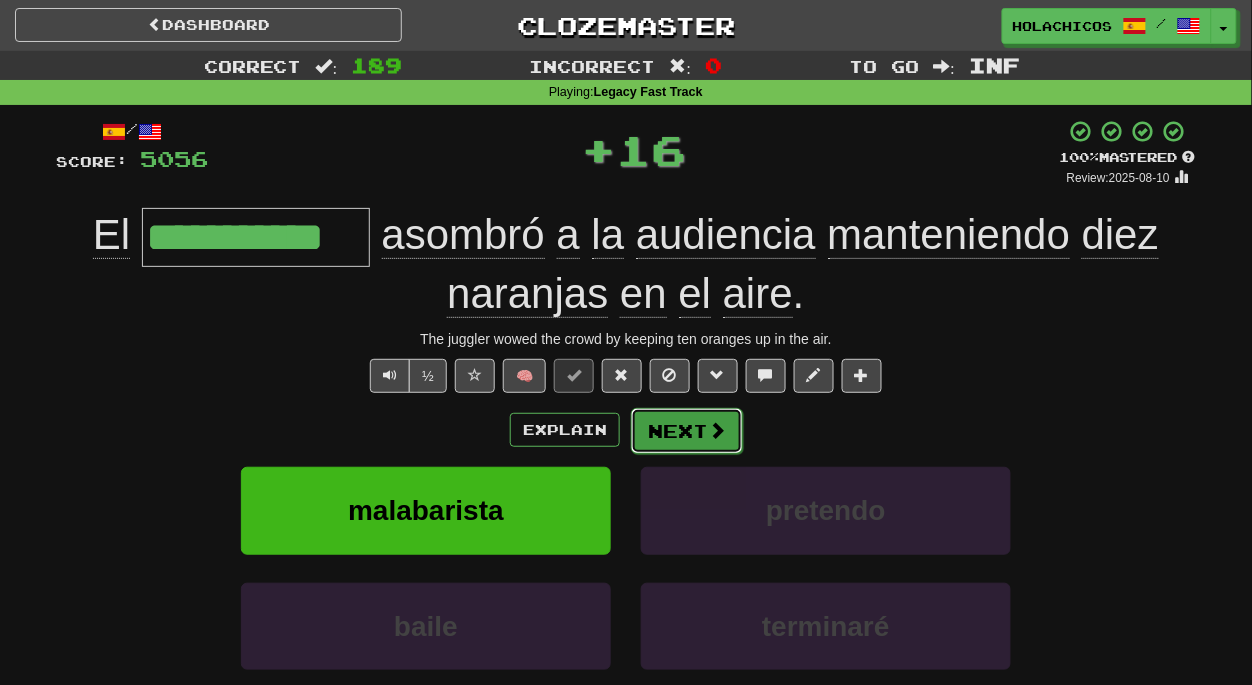 click on "Next" at bounding box center (687, 431) 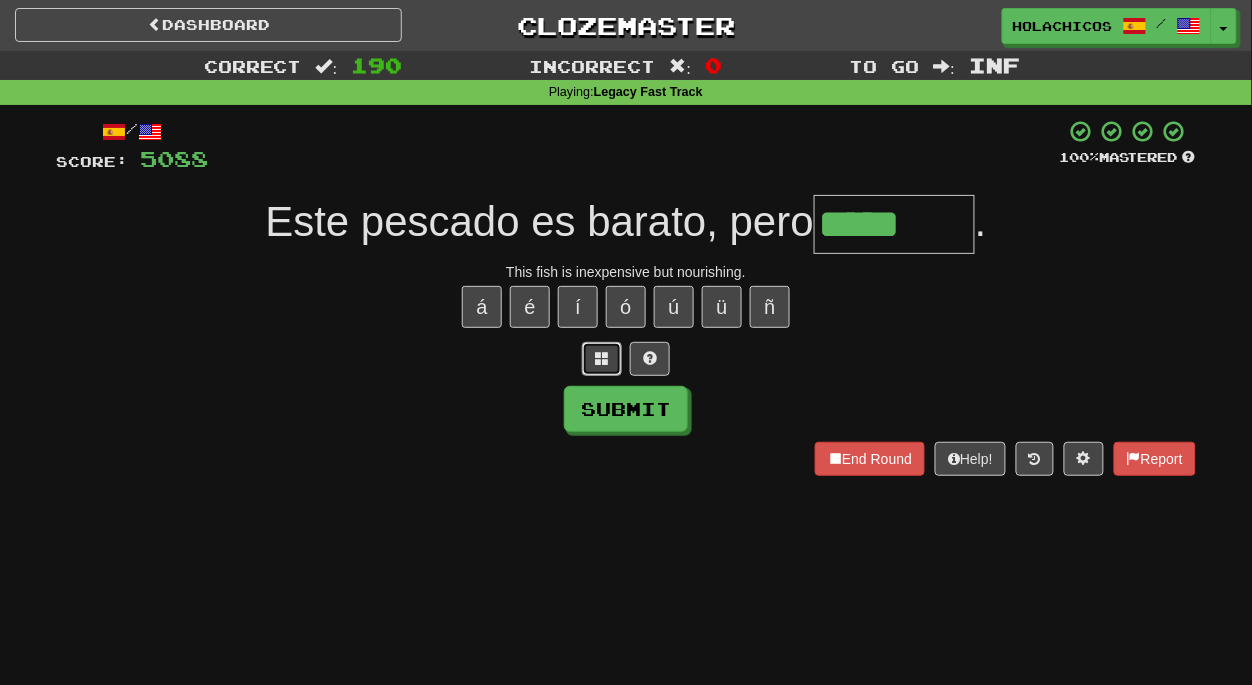 click at bounding box center (602, 358) 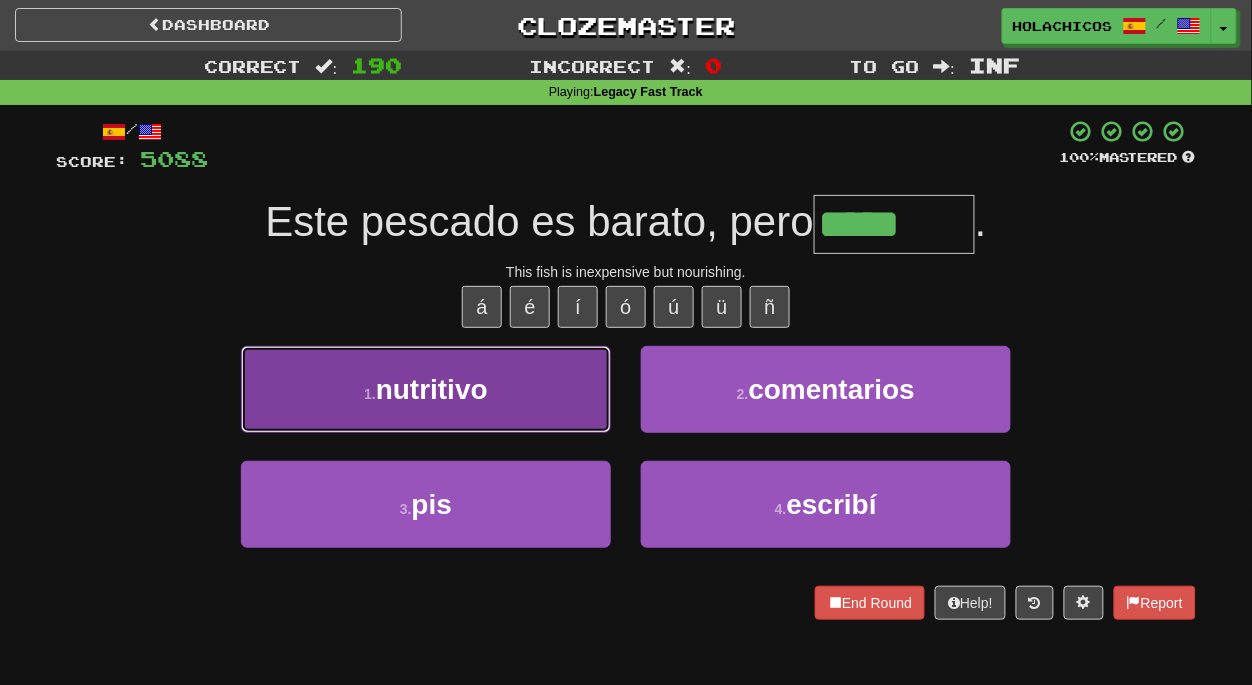click on "1 .  nutritivo" at bounding box center [426, 389] 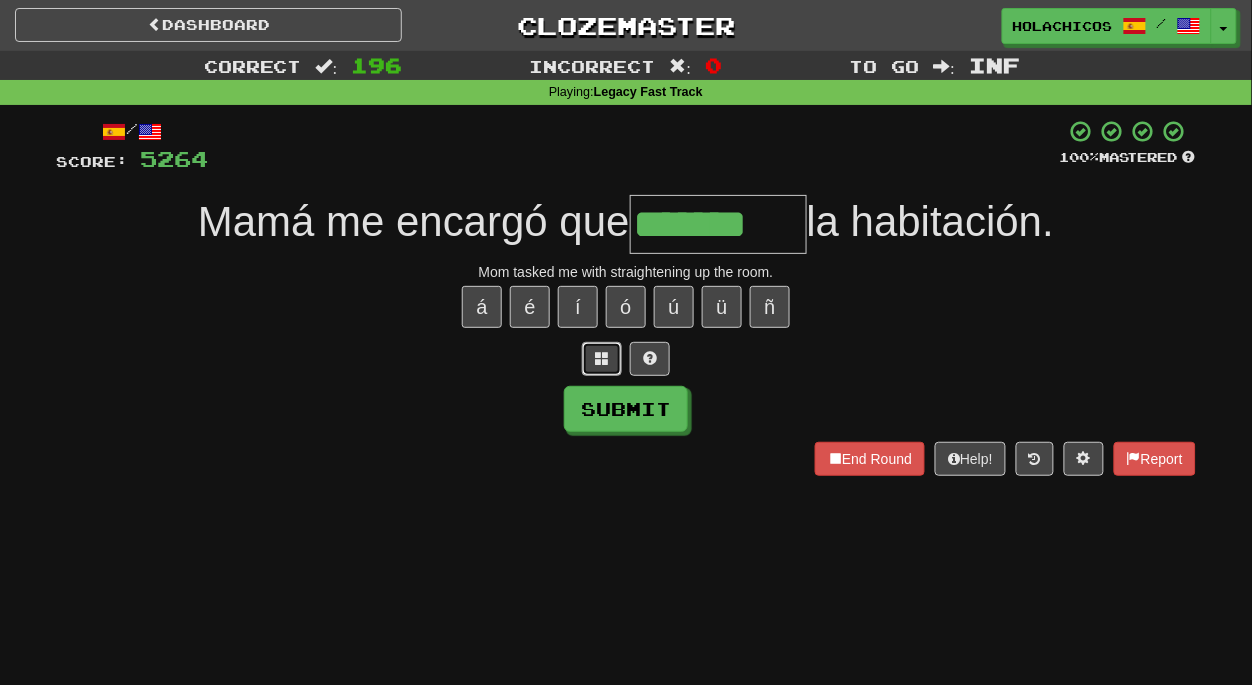 click at bounding box center (602, 358) 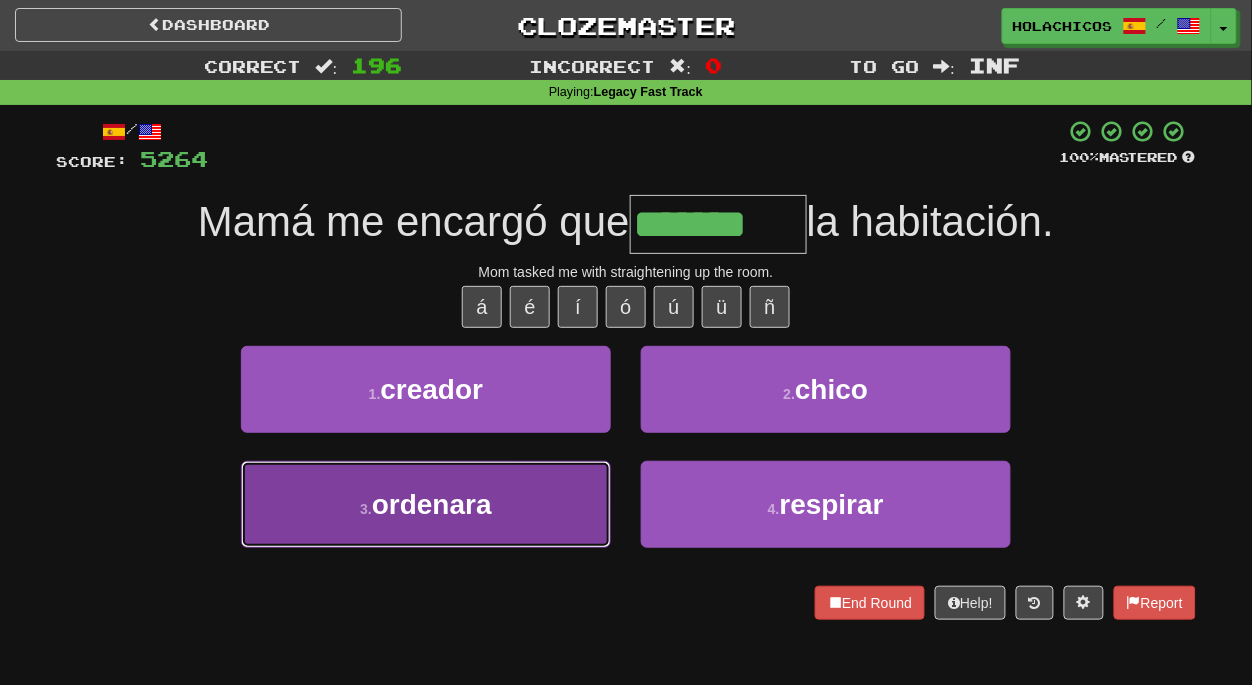 click on "3 .  ordenara" at bounding box center [426, 504] 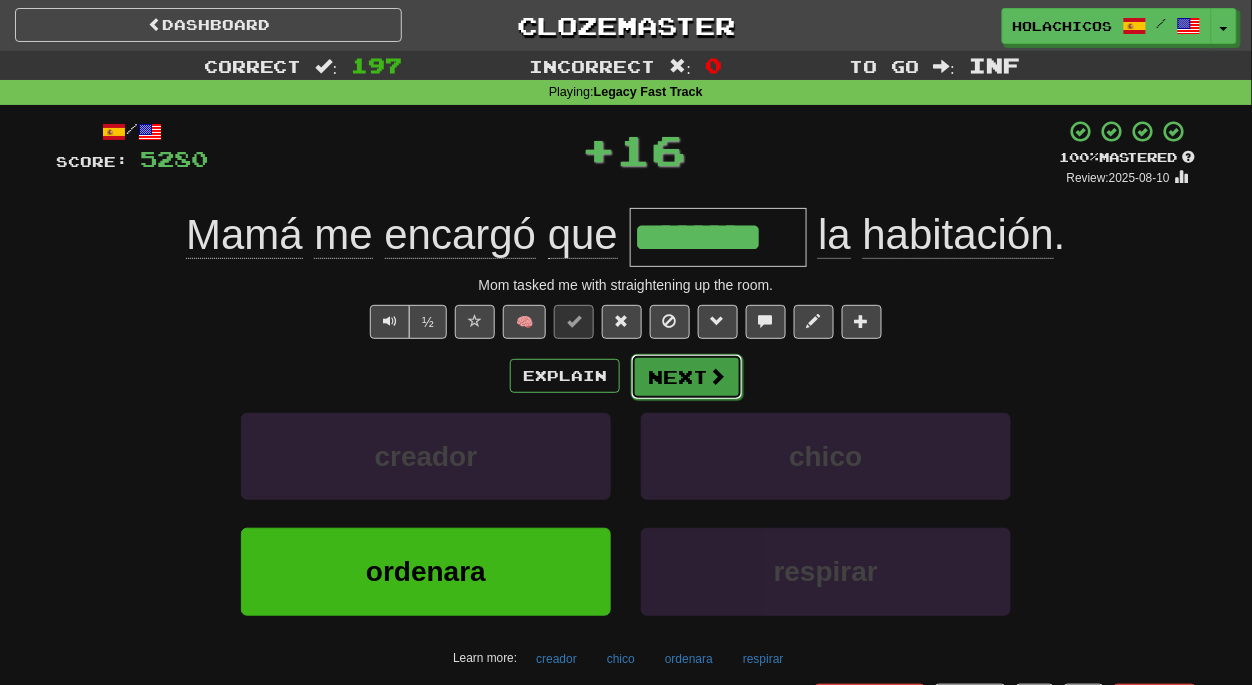 click on "Next" at bounding box center [687, 377] 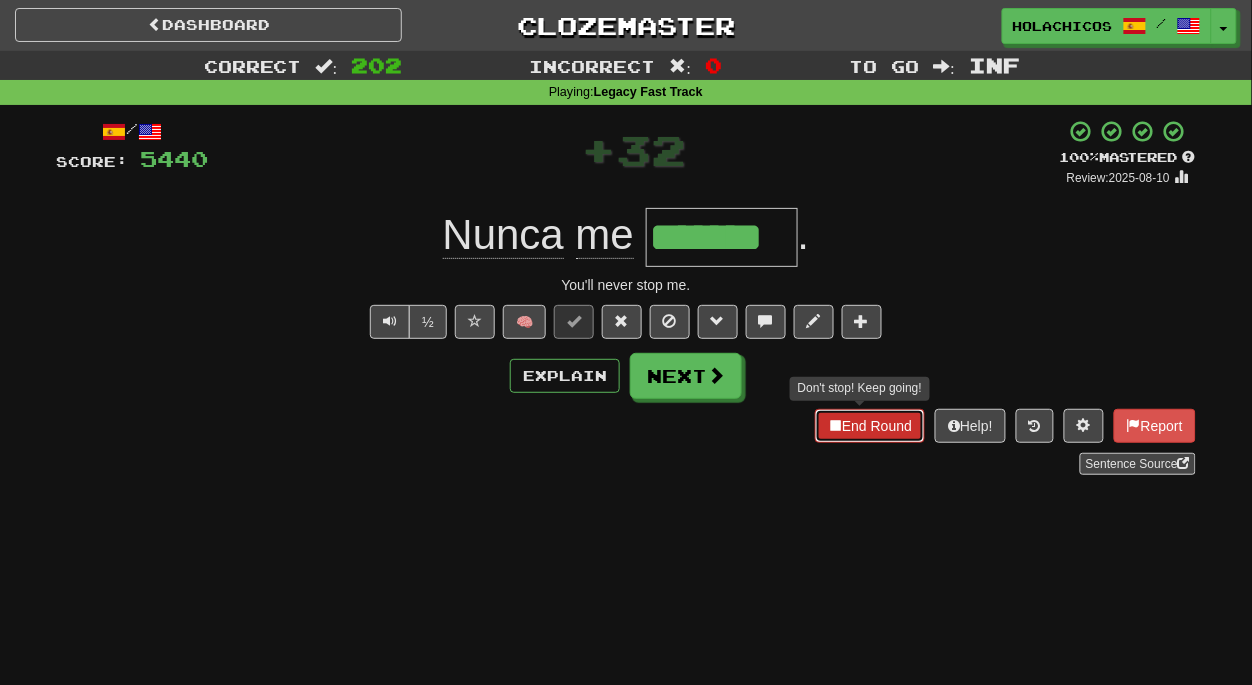 click on "End Round" at bounding box center [870, 426] 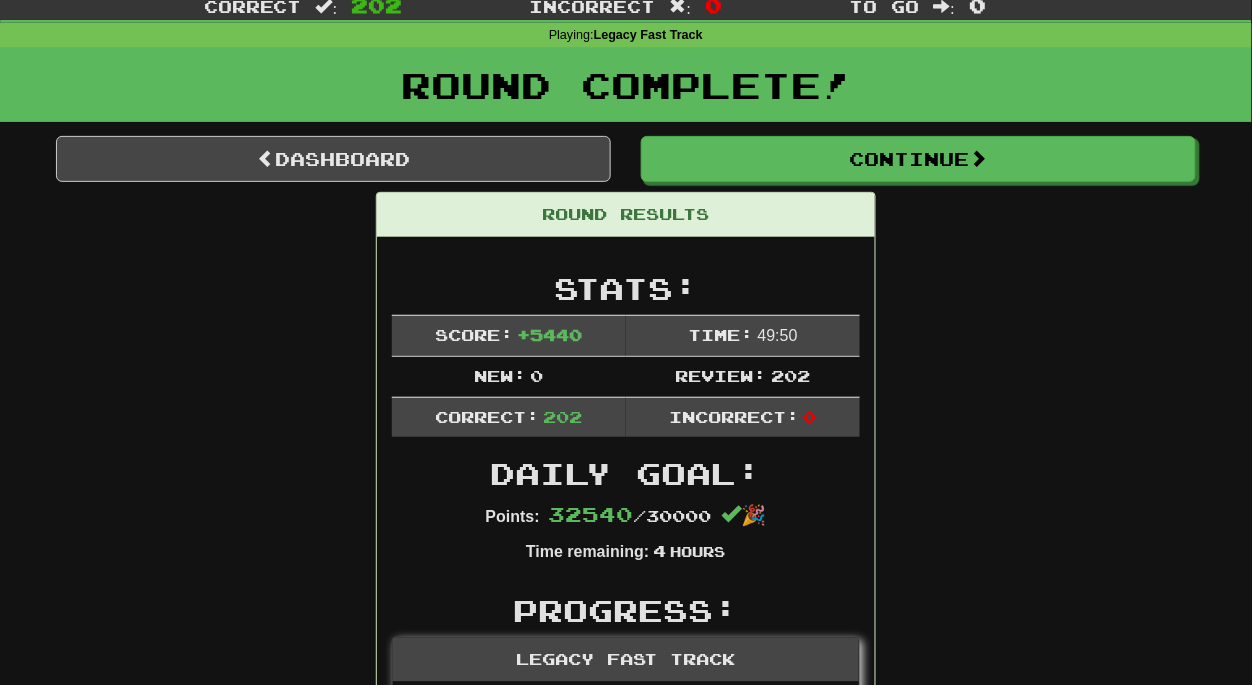 scroll, scrollTop: 60, scrollLeft: 0, axis: vertical 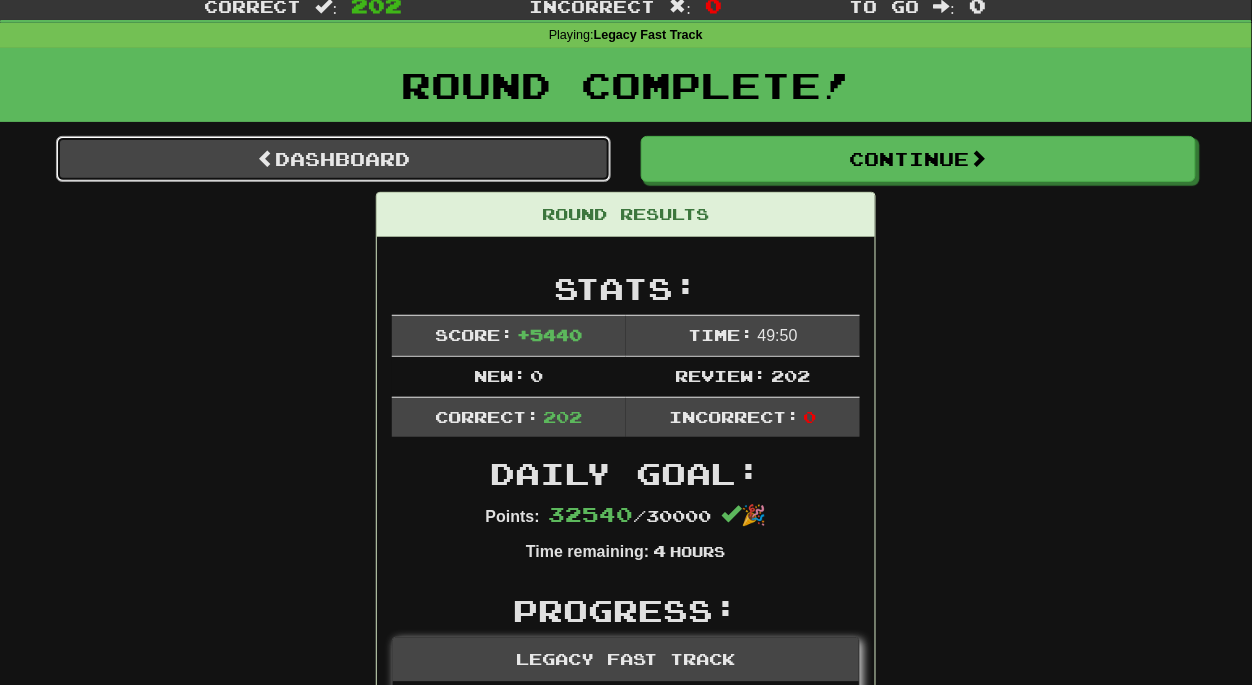 click on "Dashboard" at bounding box center [333, 159] 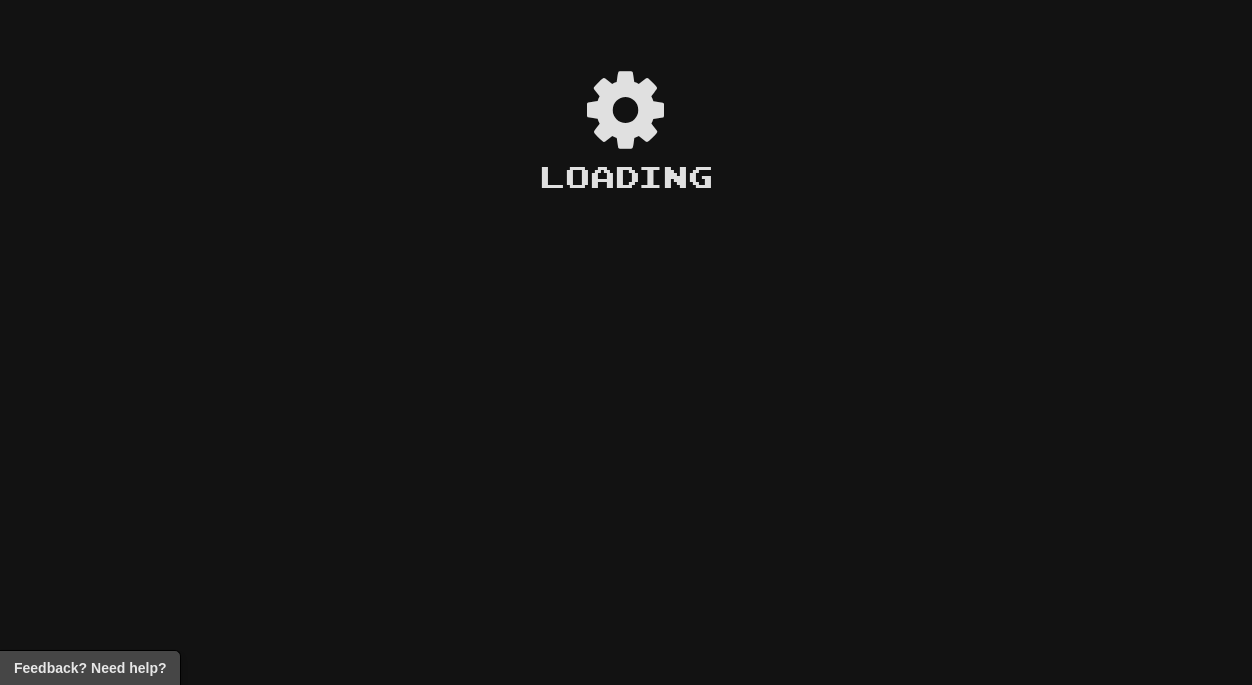scroll, scrollTop: 0, scrollLeft: 0, axis: both 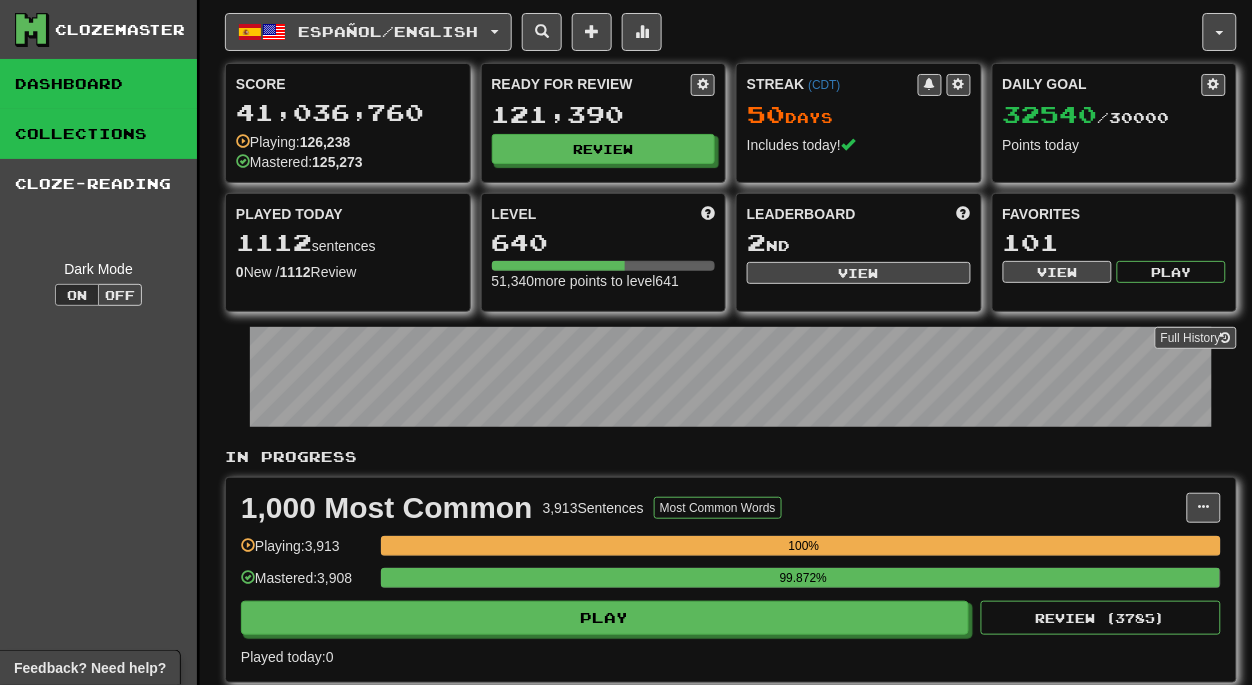 click on "Collections" at bounding box center (98, 134) 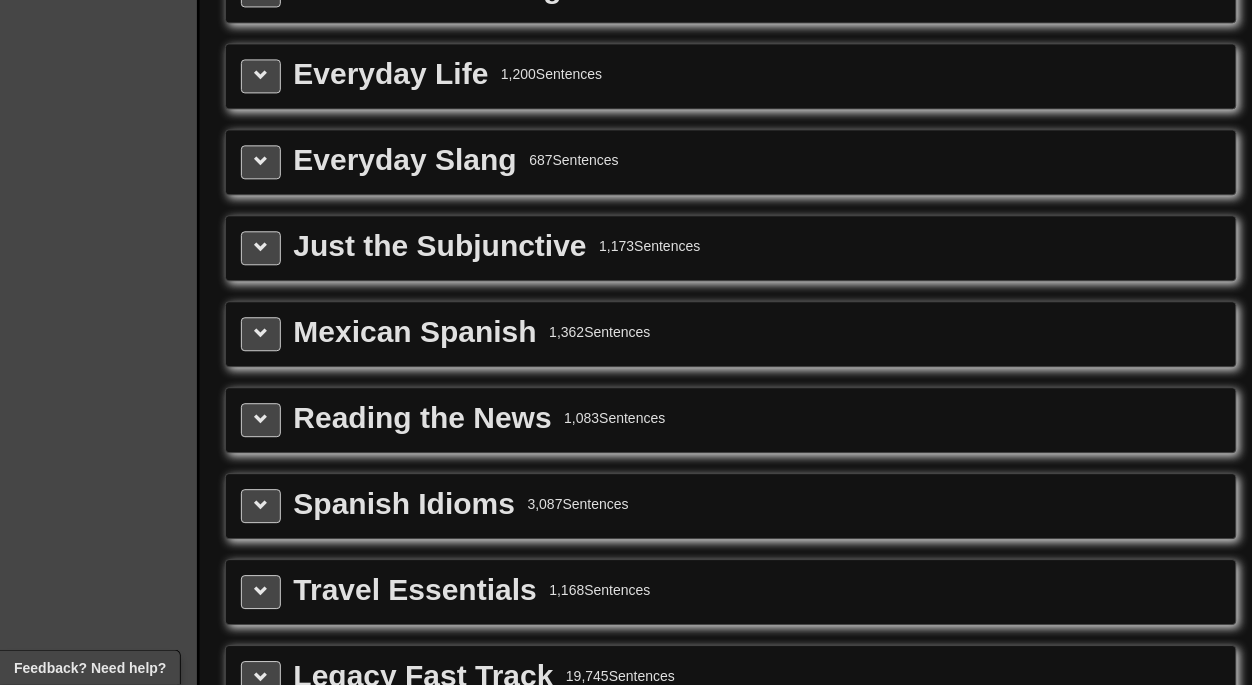 scroll, scrollTop: 2673, scrollLeft: 0, axis: vertical 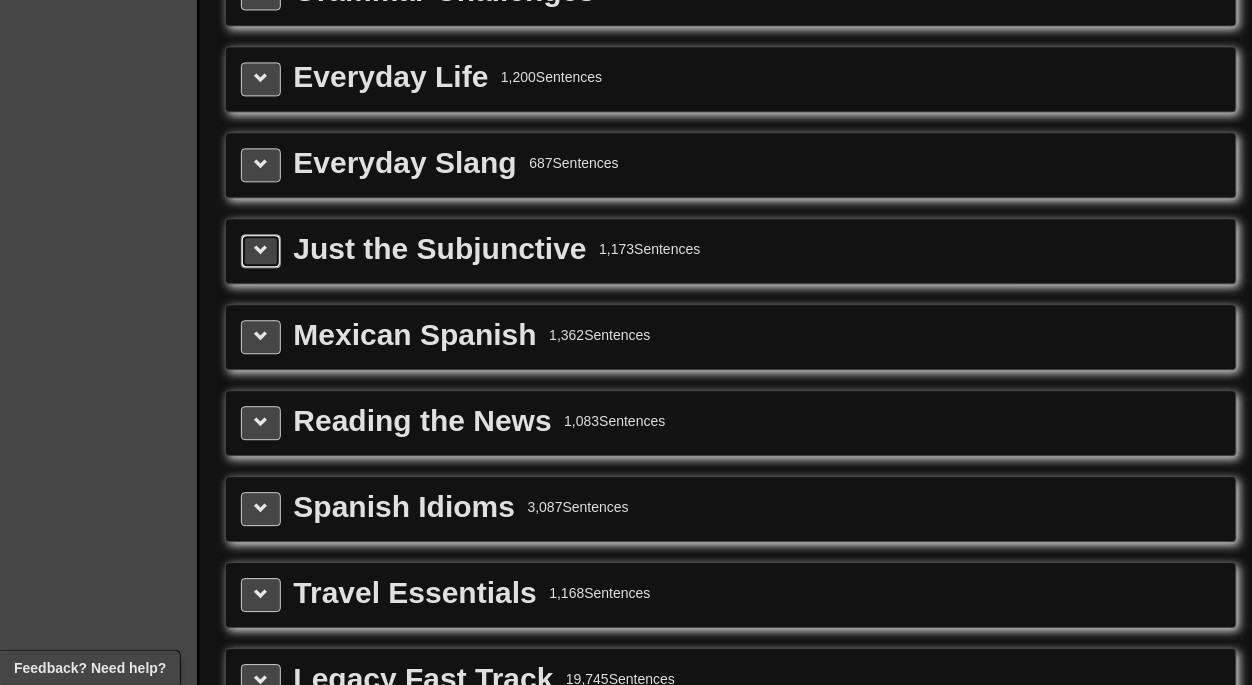 click at bounding box center (261, 250) 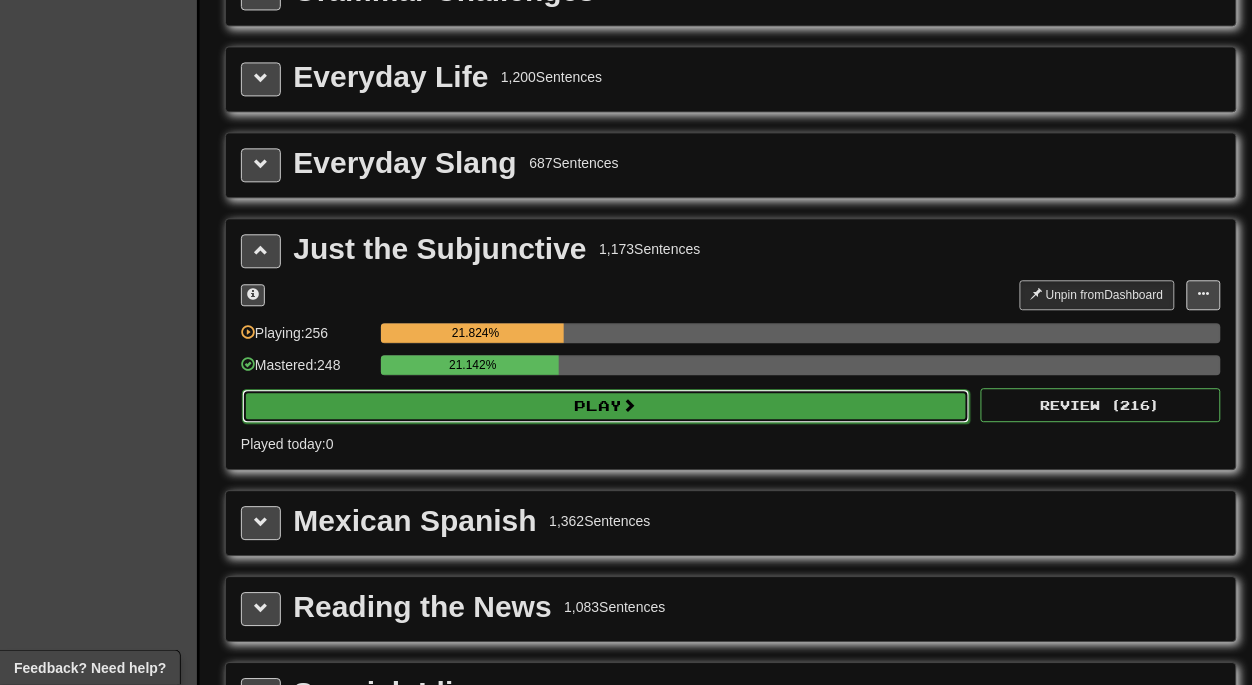 click on "Play" at bounding box center [606, 406] 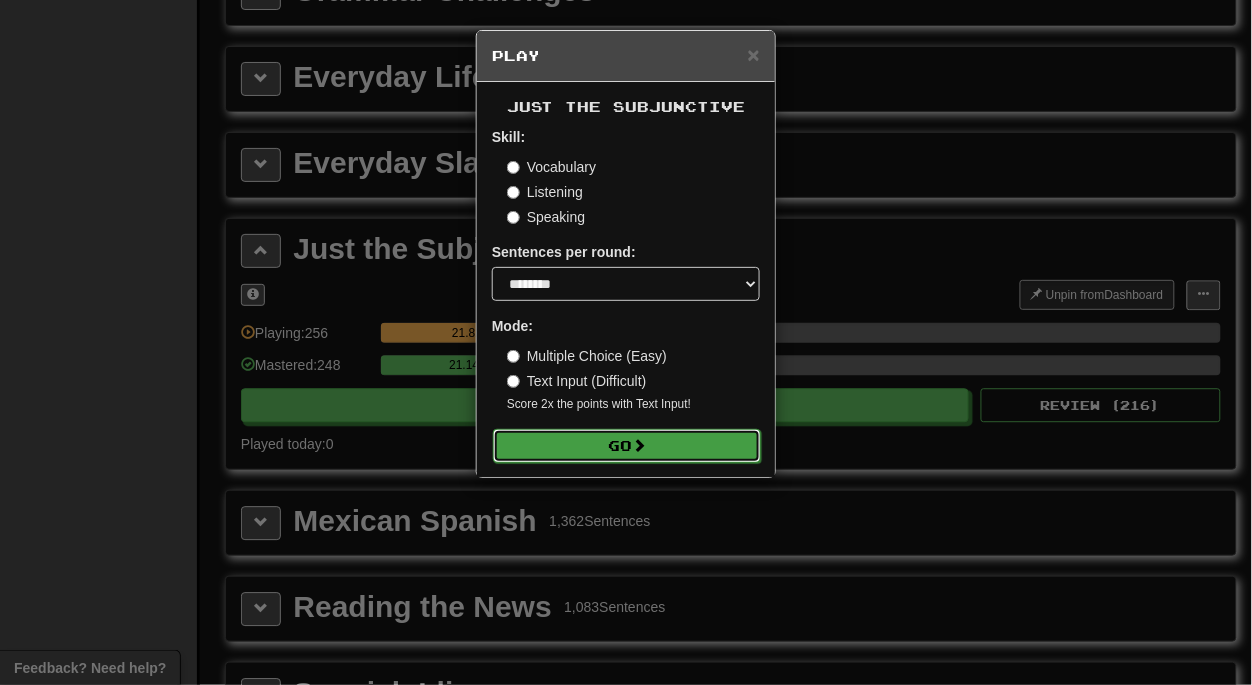 click on "Go" at bounding box center (627, 446) 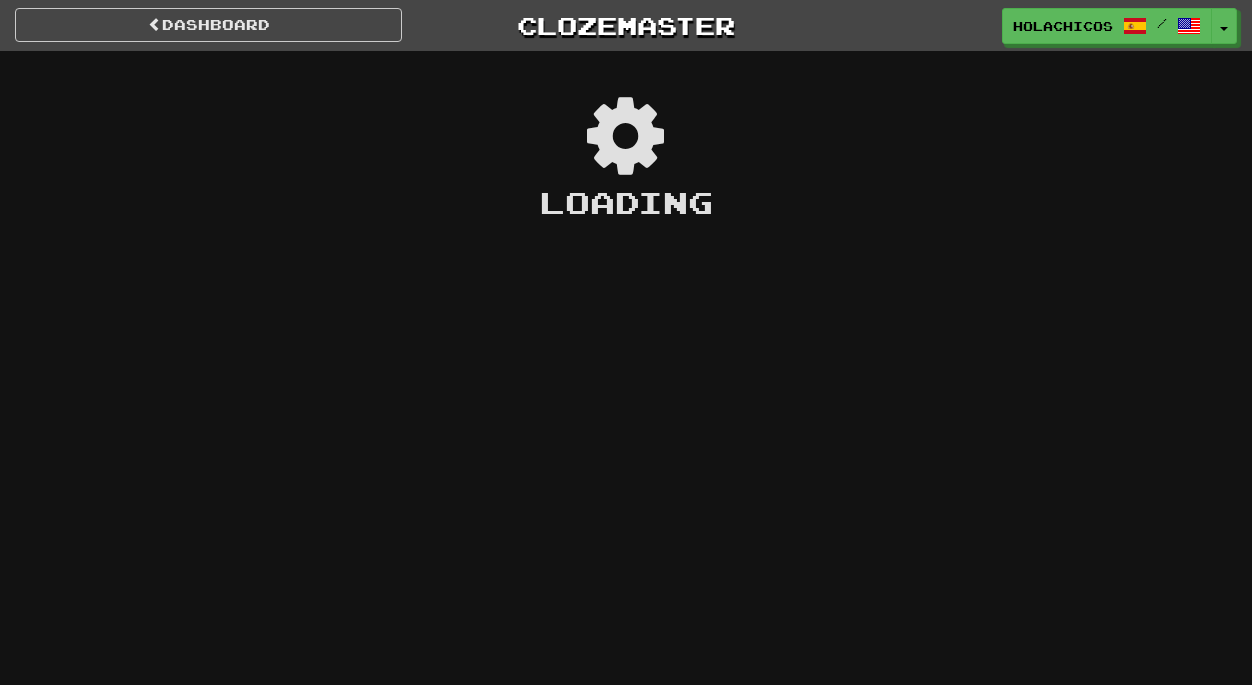 scroll, scrollTop: 0, scrollLeft: 0, axis: both 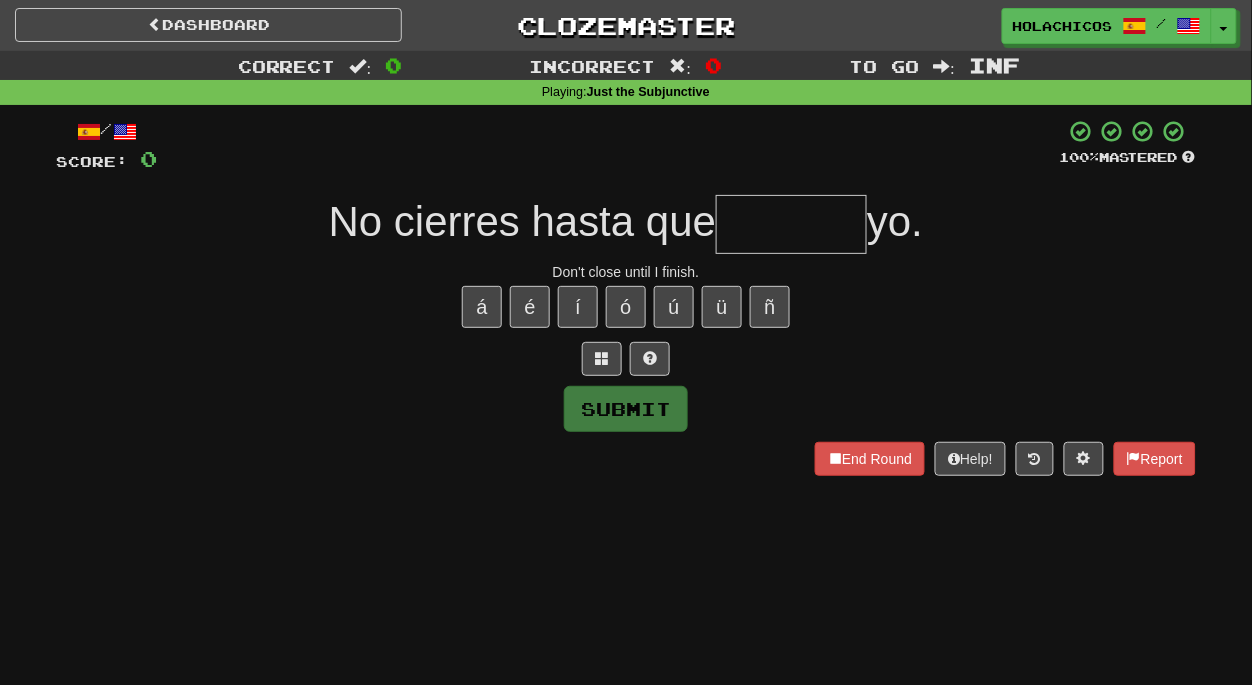 type on "*" 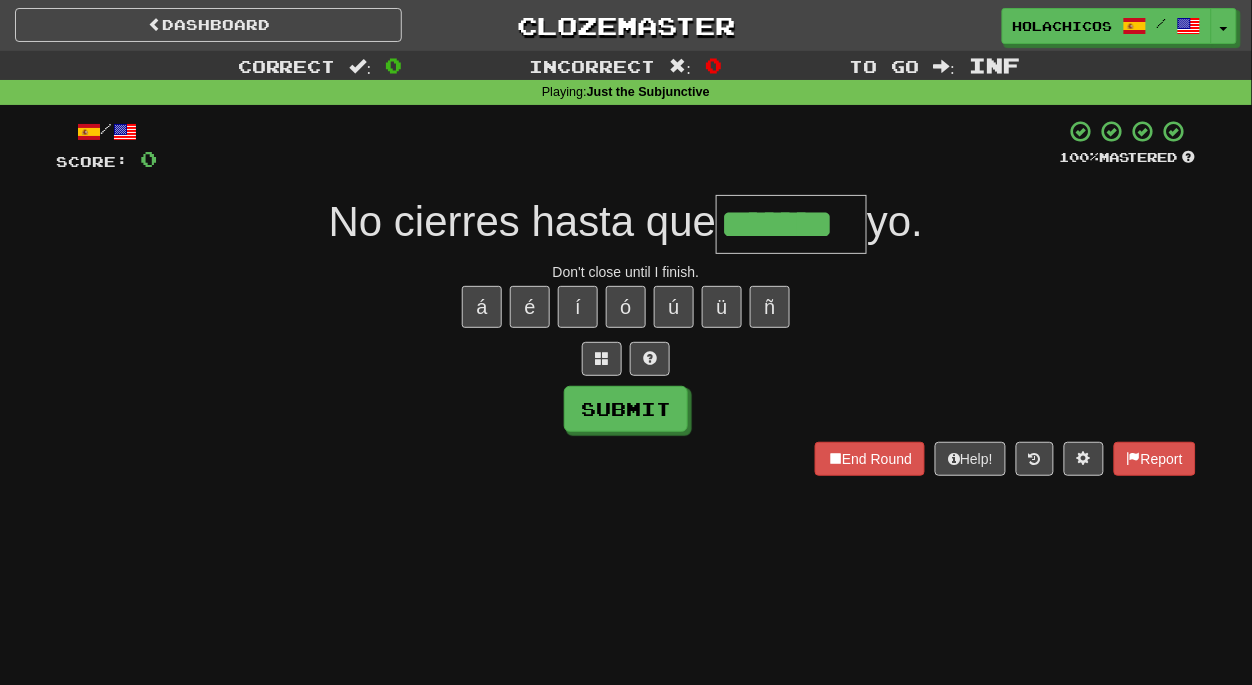 type on "*******" 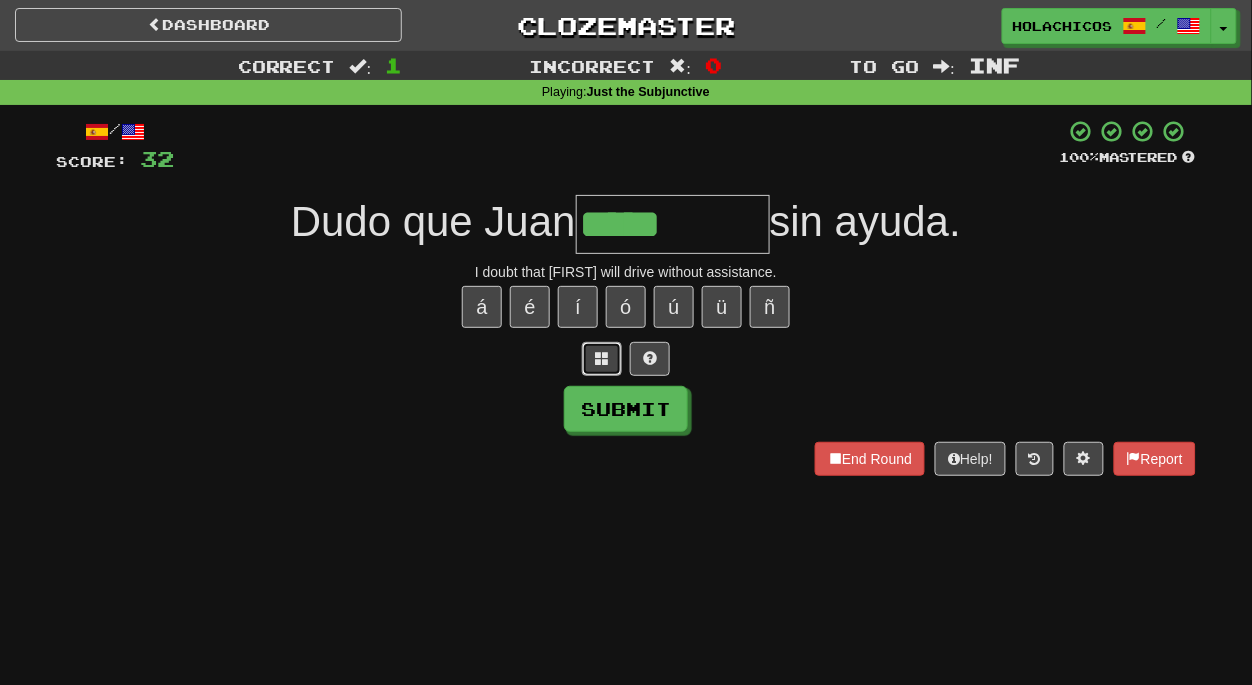 click at bounding box center [602, 359] 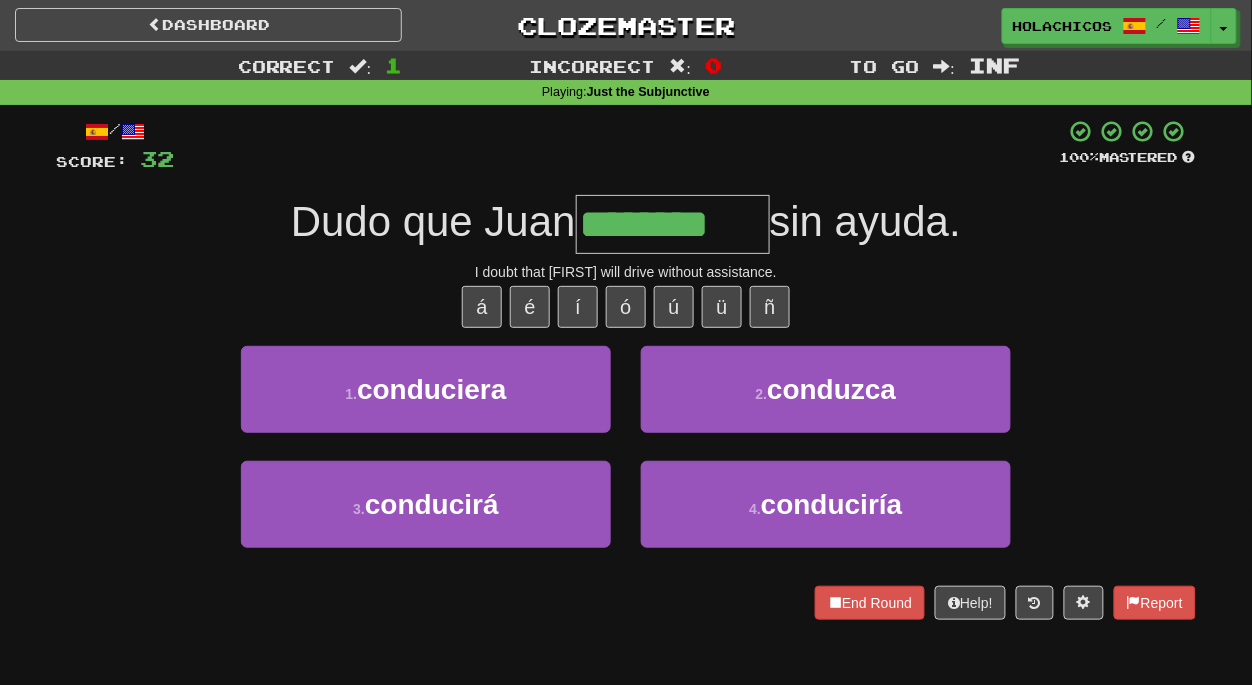 type on "********" 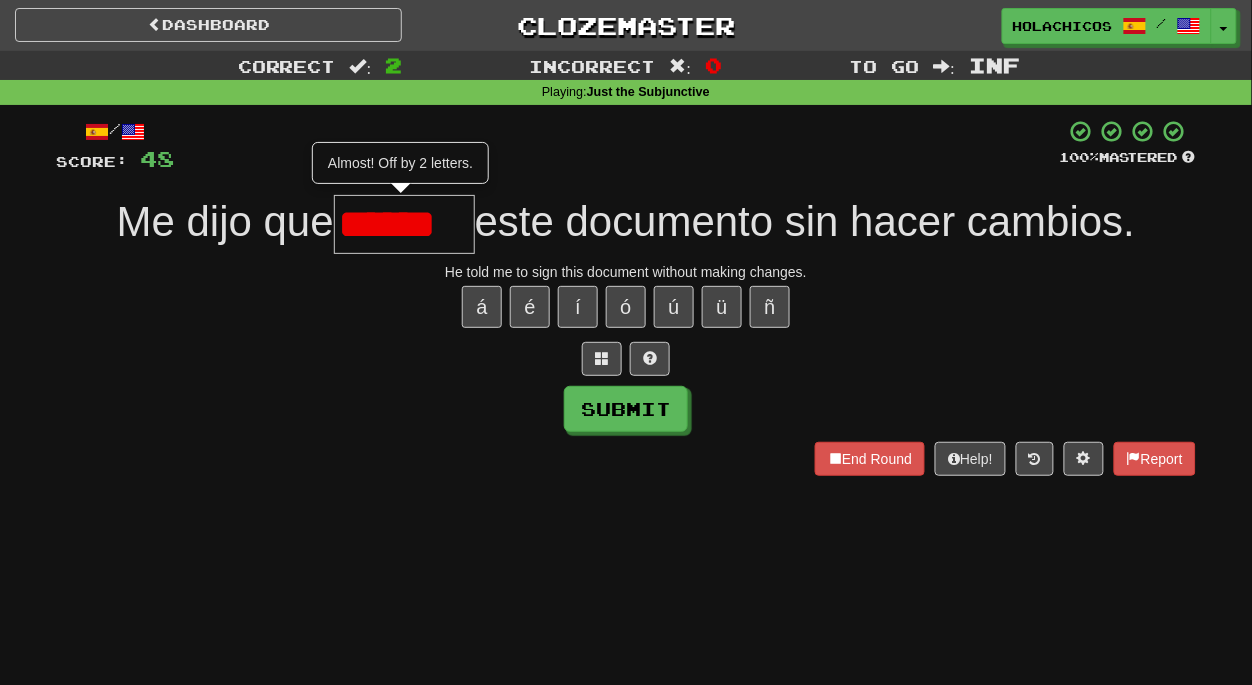 scroll, scrollTop: 0, scrollLeft: 0, axis: both 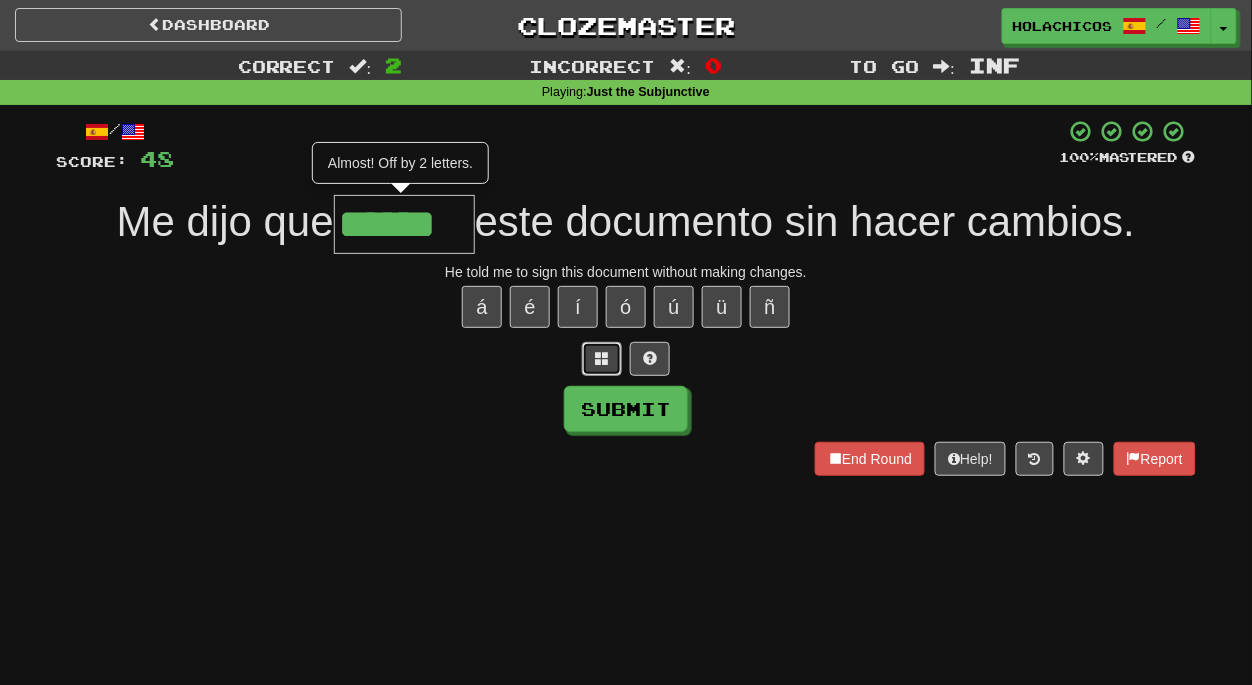 click at bounding box center (602, 359) 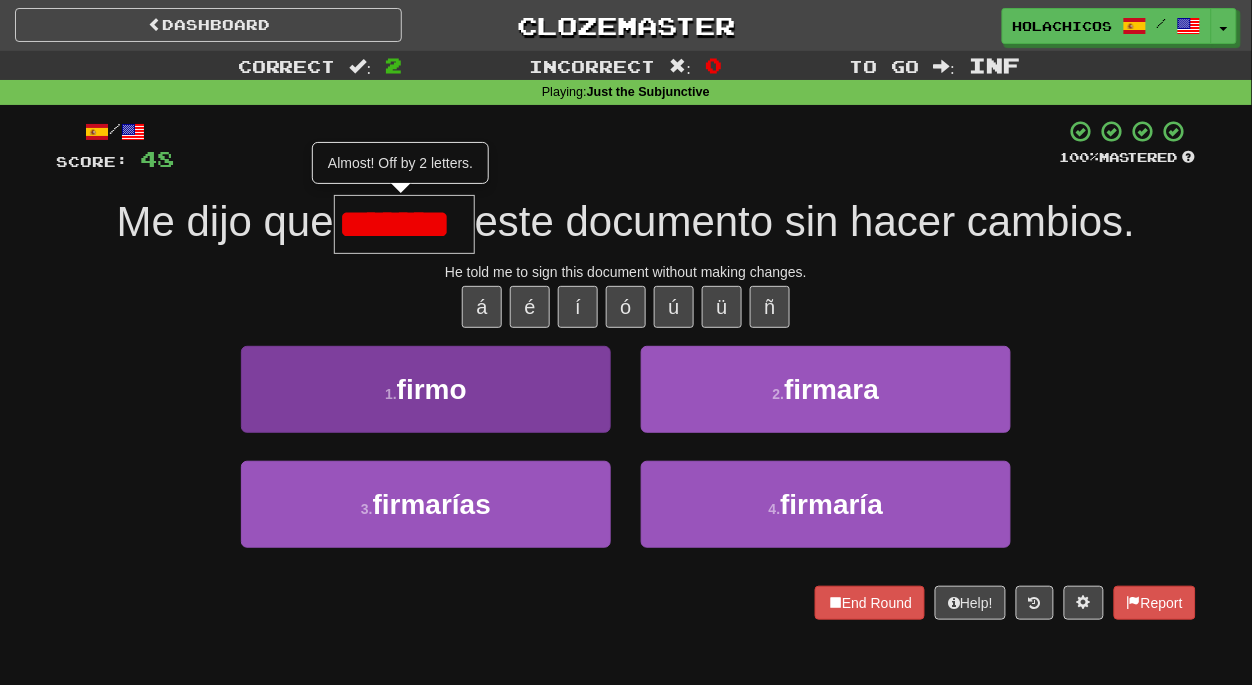 scroll, scrollTop: 0, scrollLeft: 0, axis: both 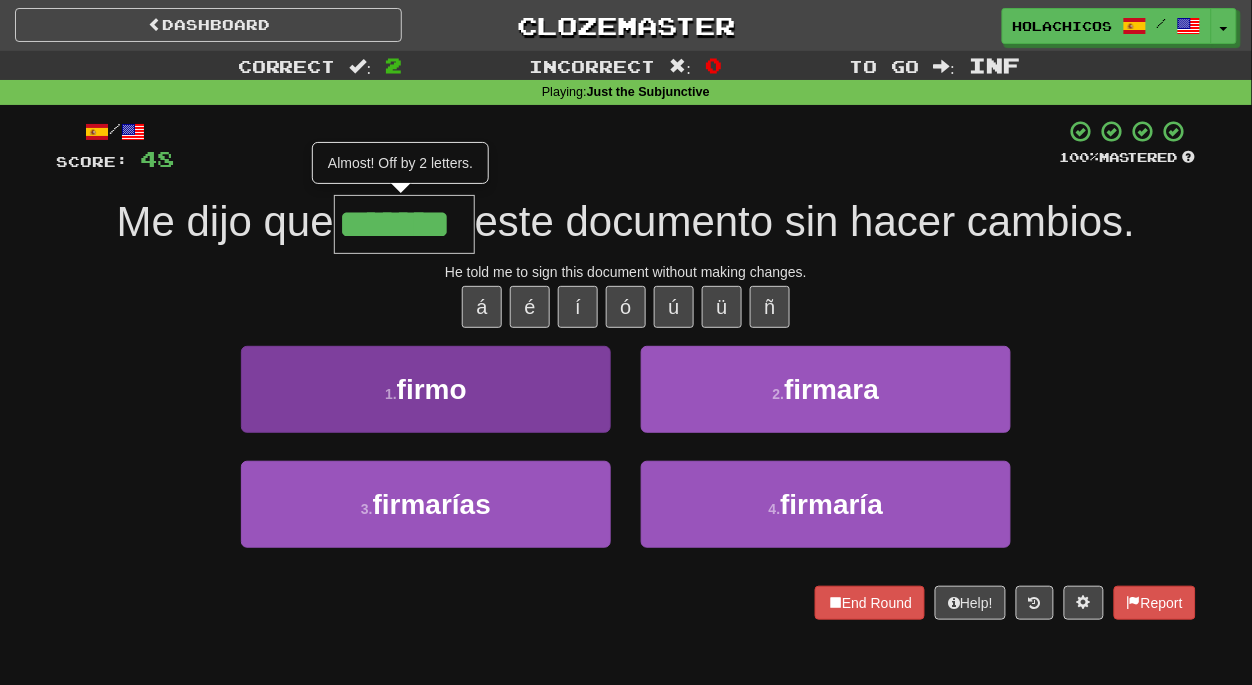 type on "*******" 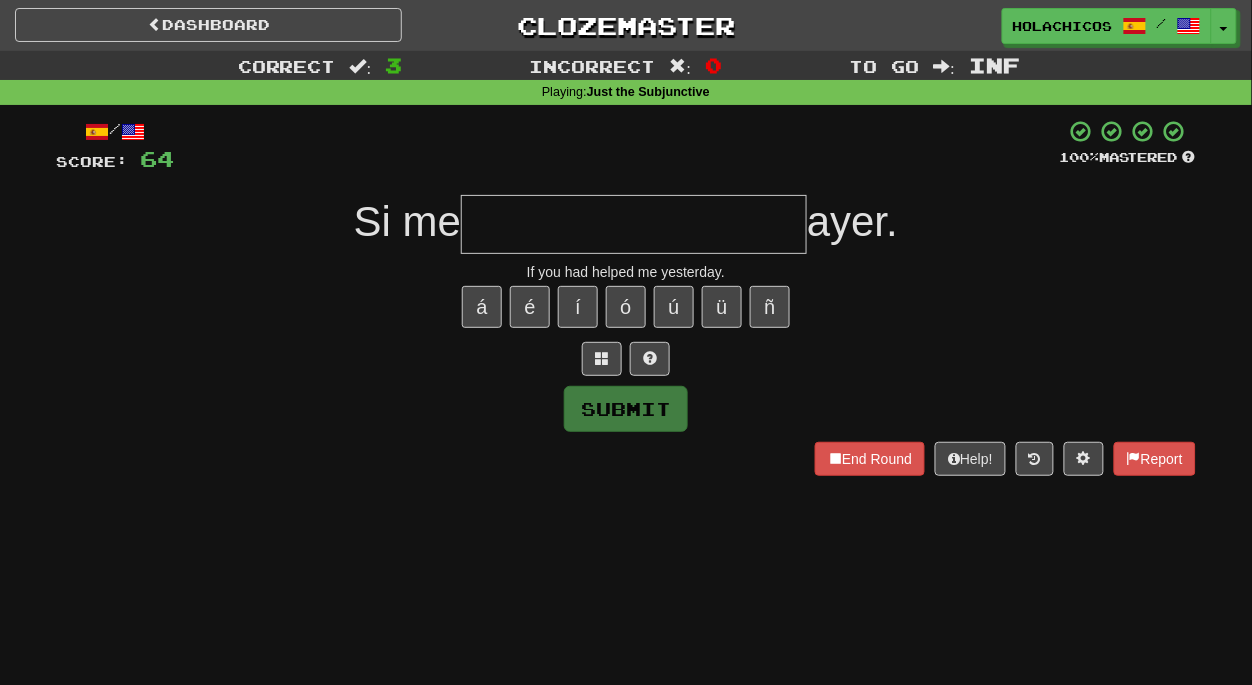 type on "*" 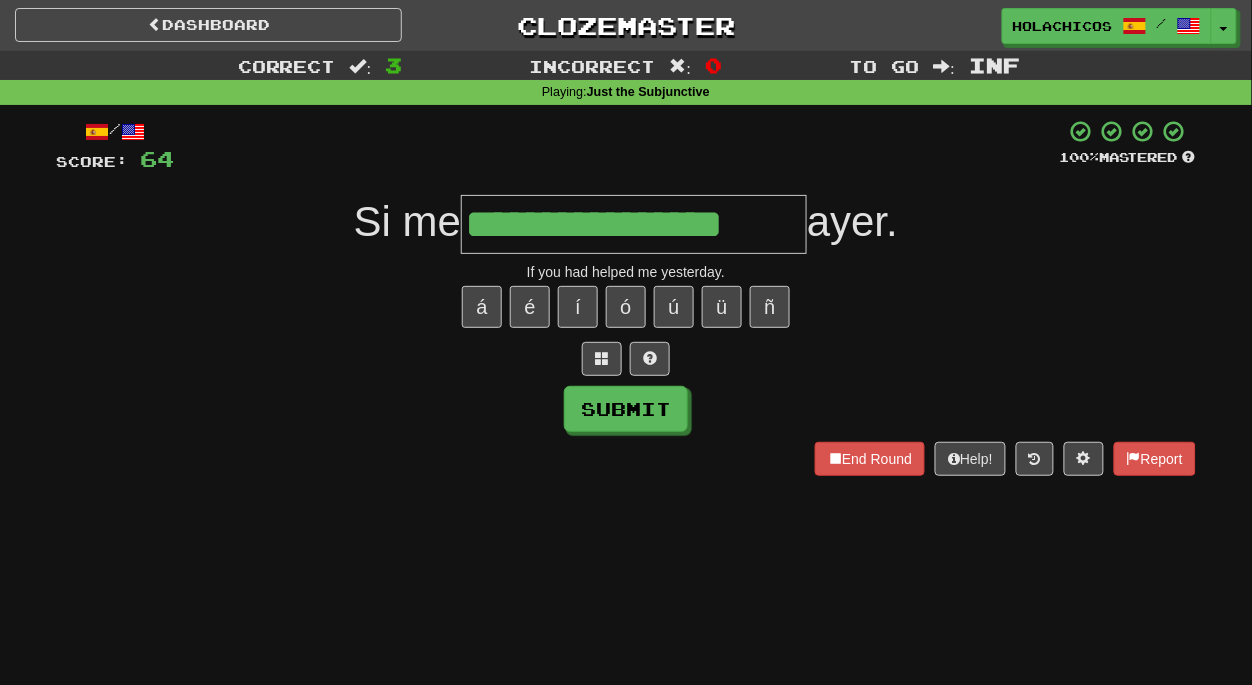 type on "**********" 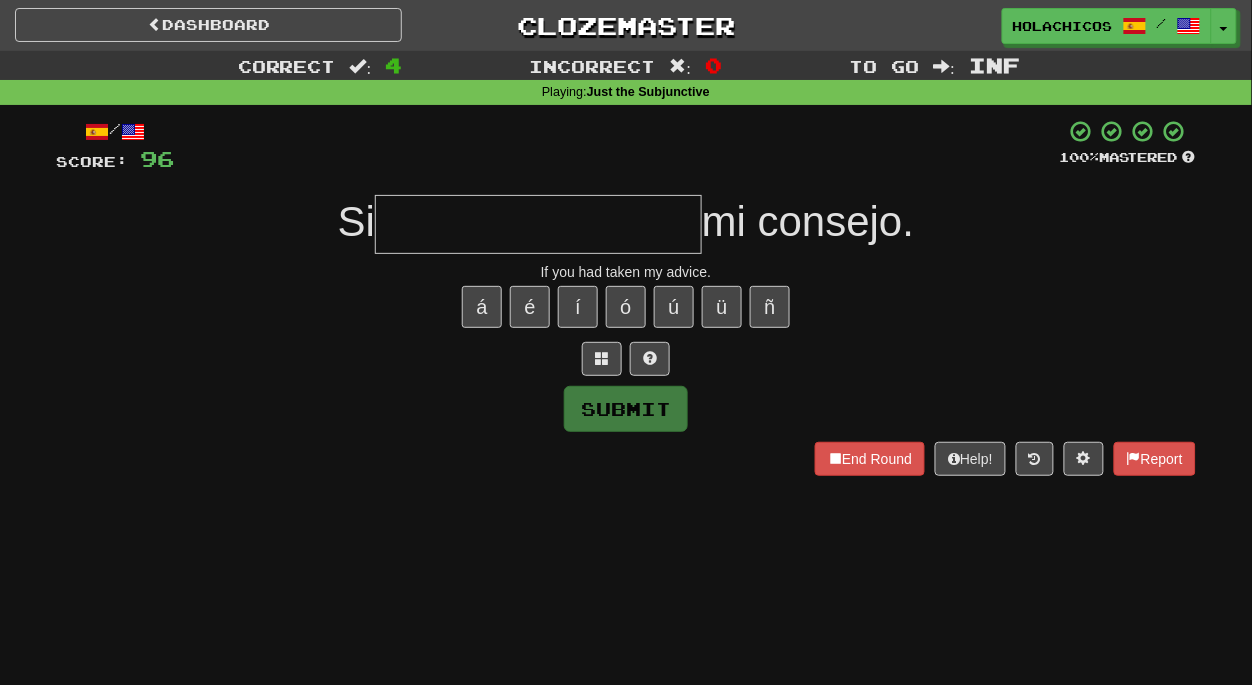 type on "*" 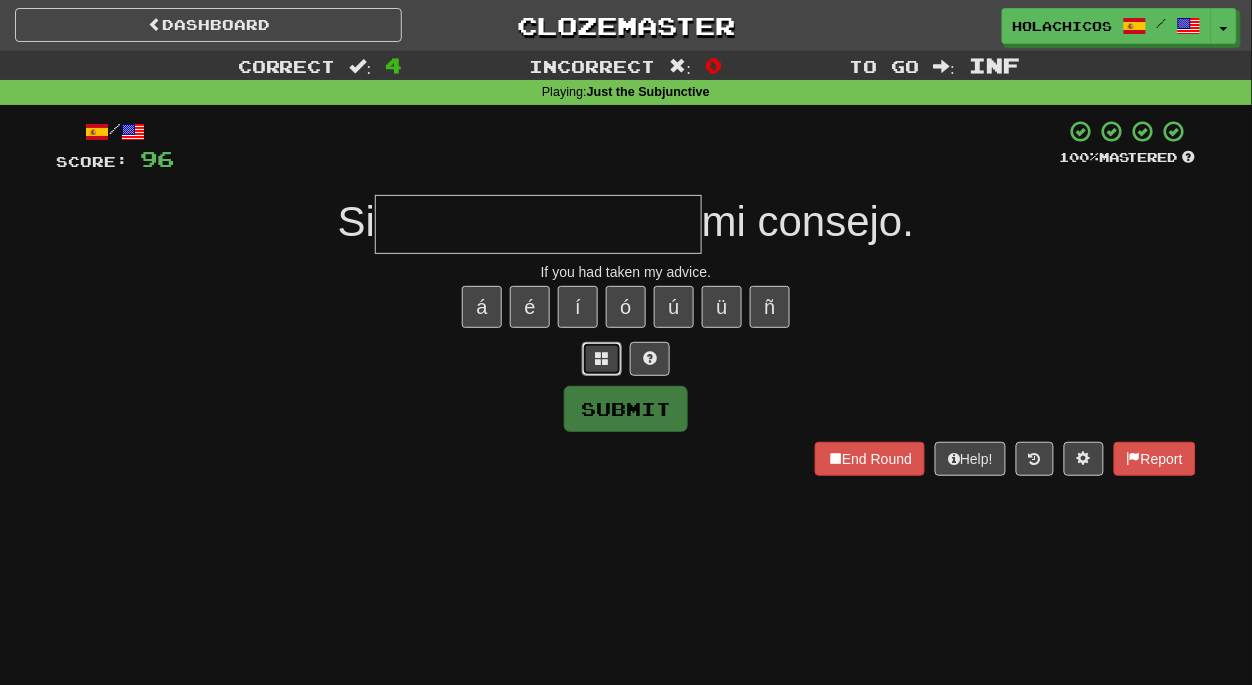 click at bounding box center [602, 358] 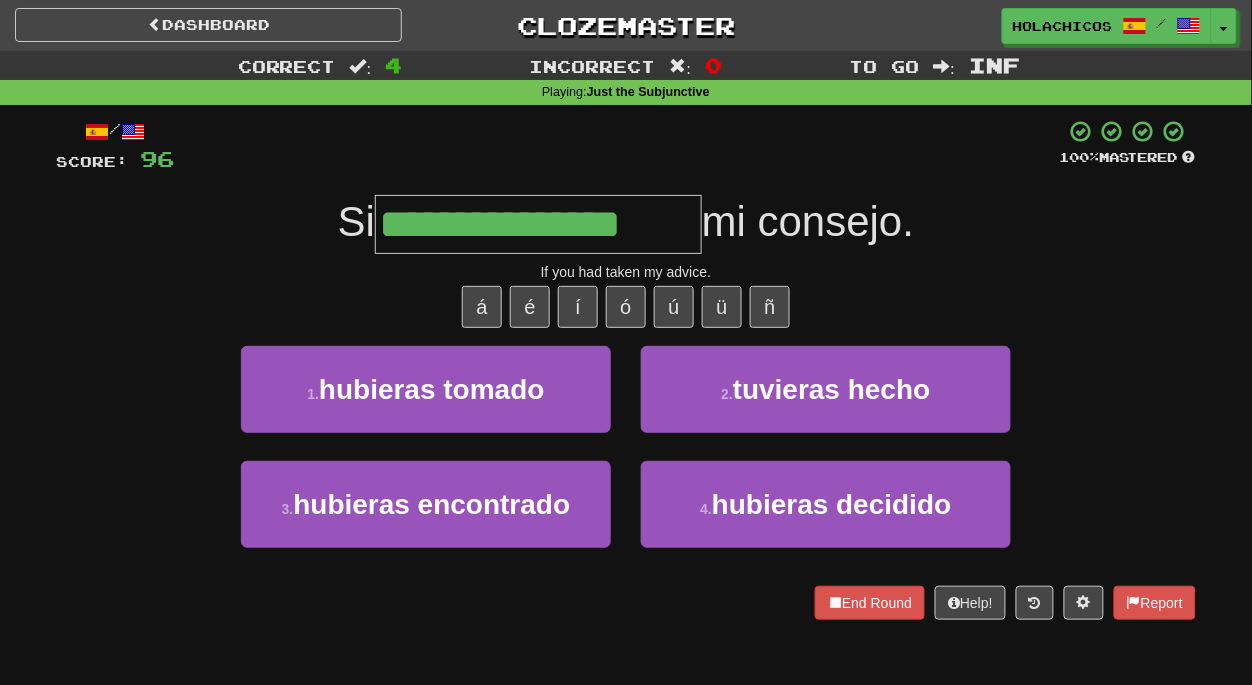type on "**********" 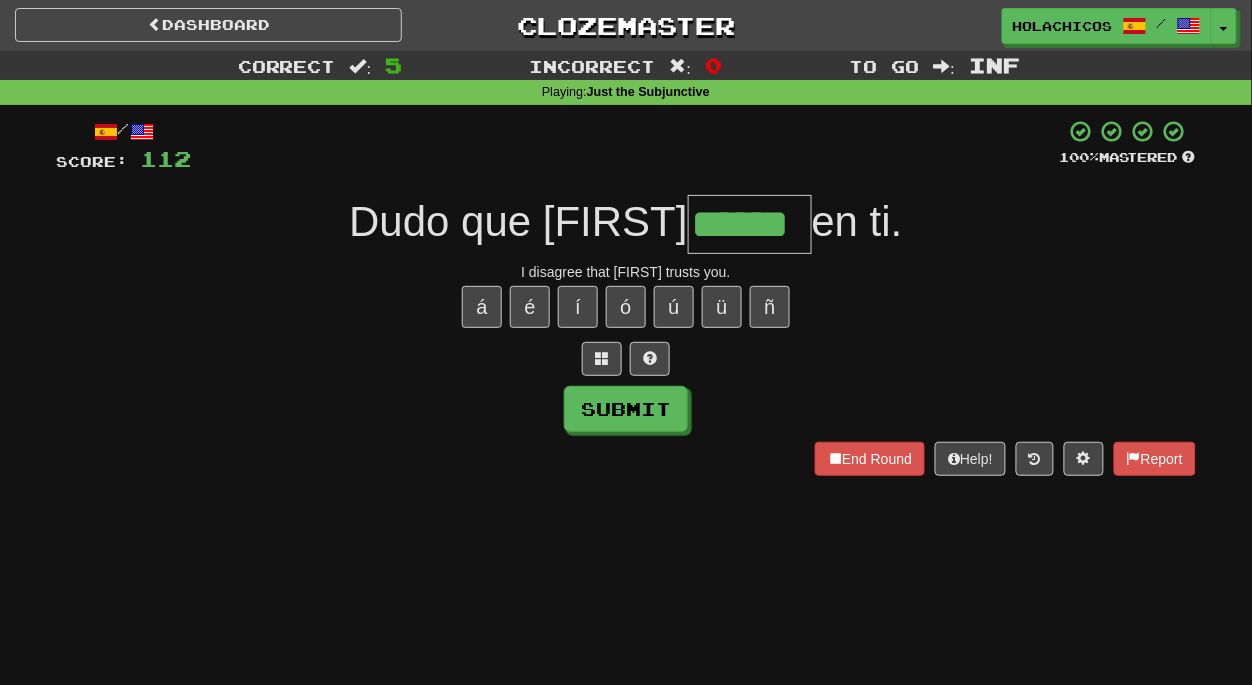 type on "******" 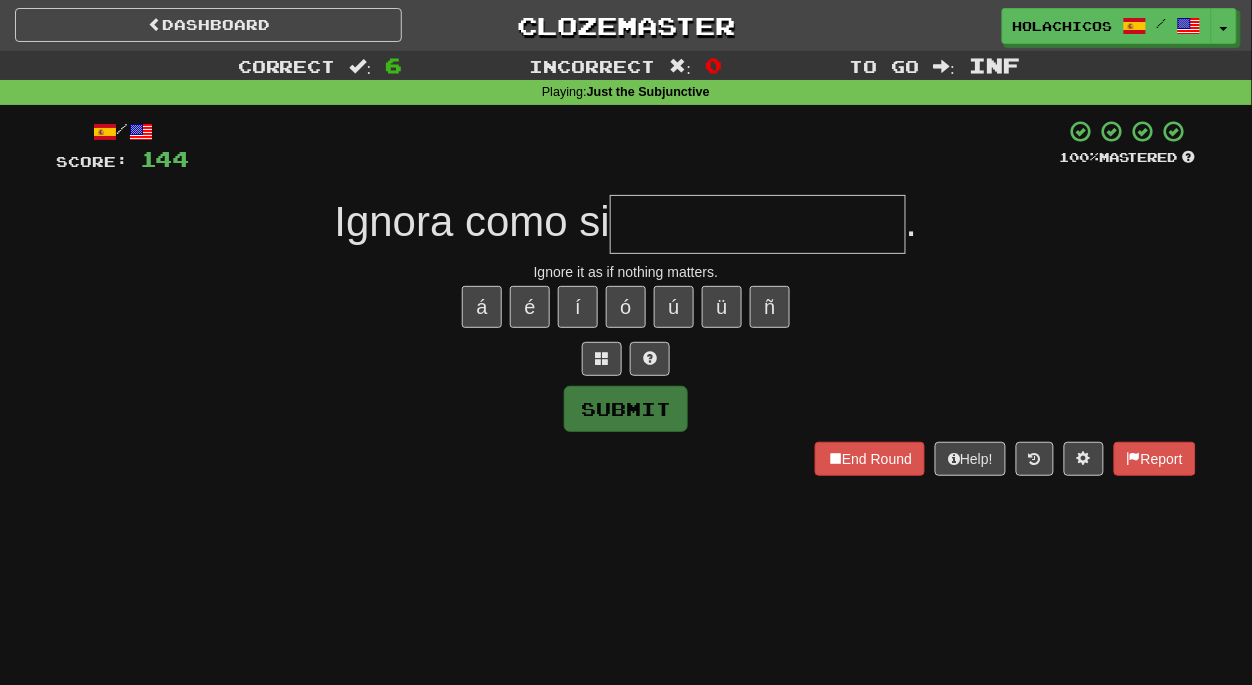 type on "*" 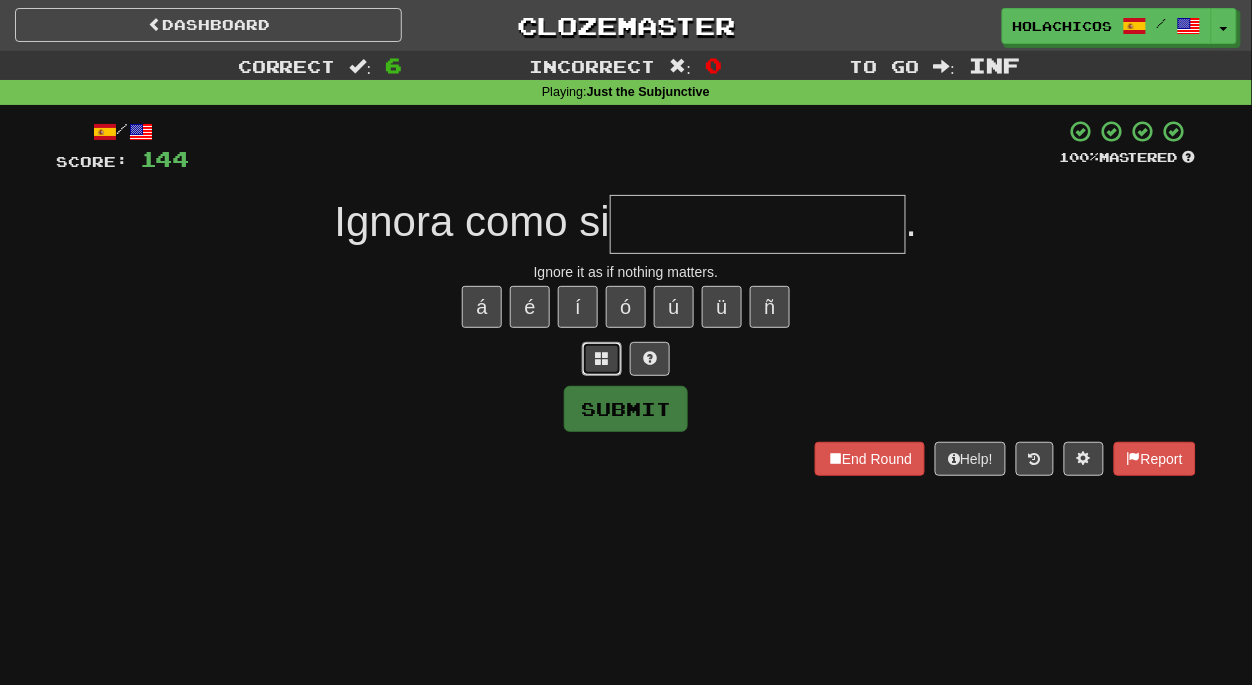click at bounding box center (602, 358) 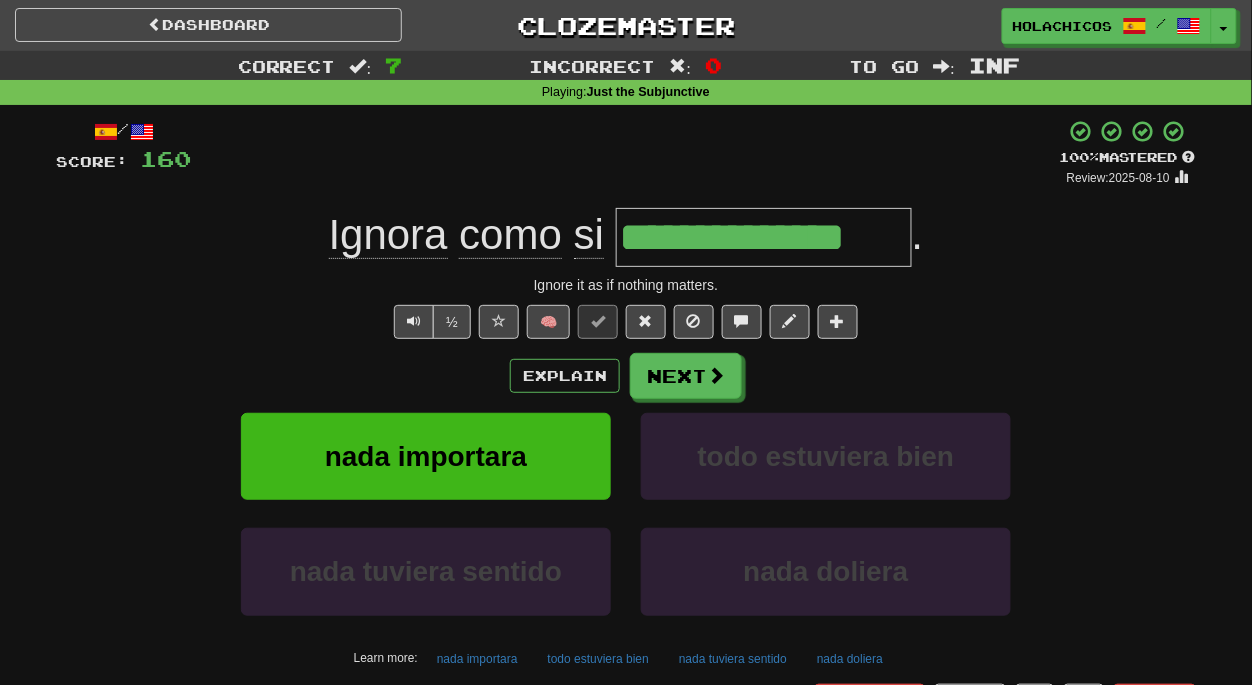 type on "*" 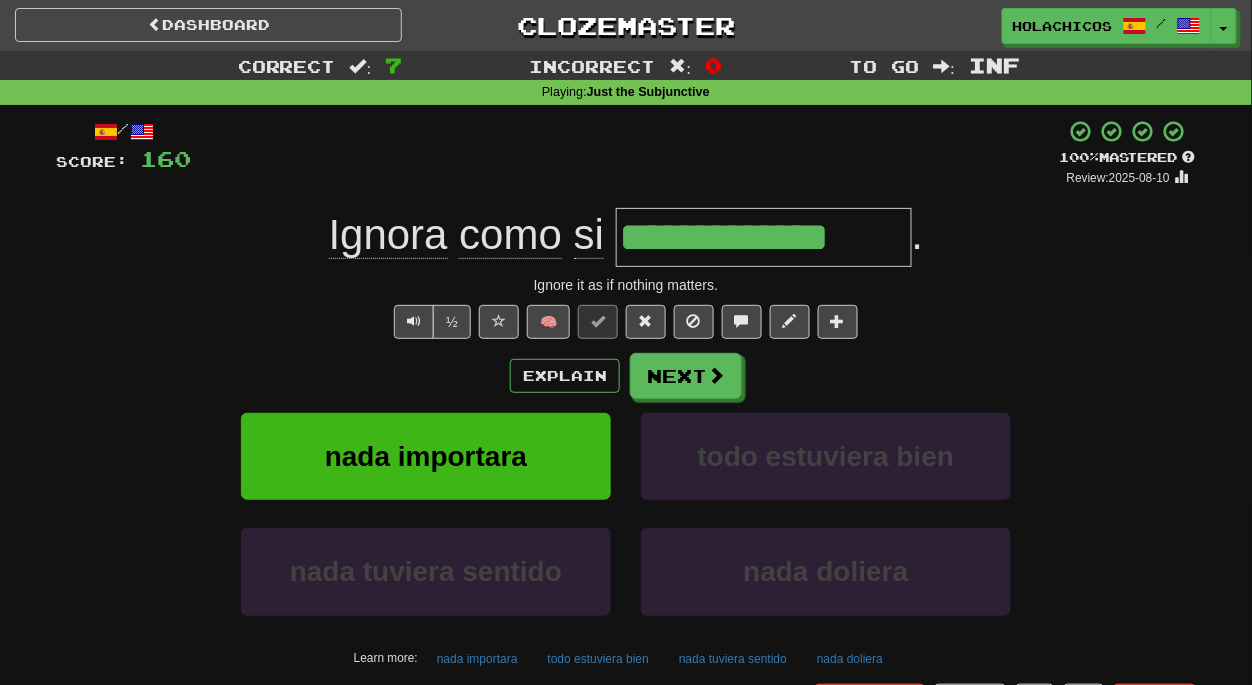 type on "**********" 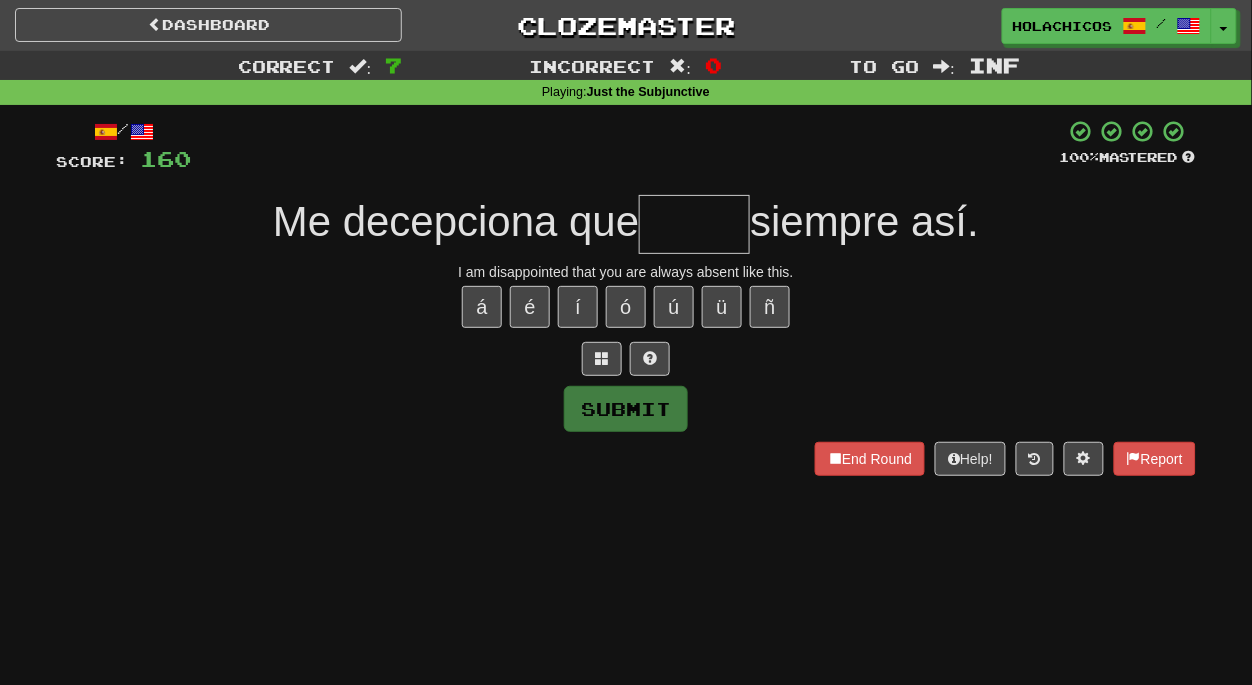 type on "******" 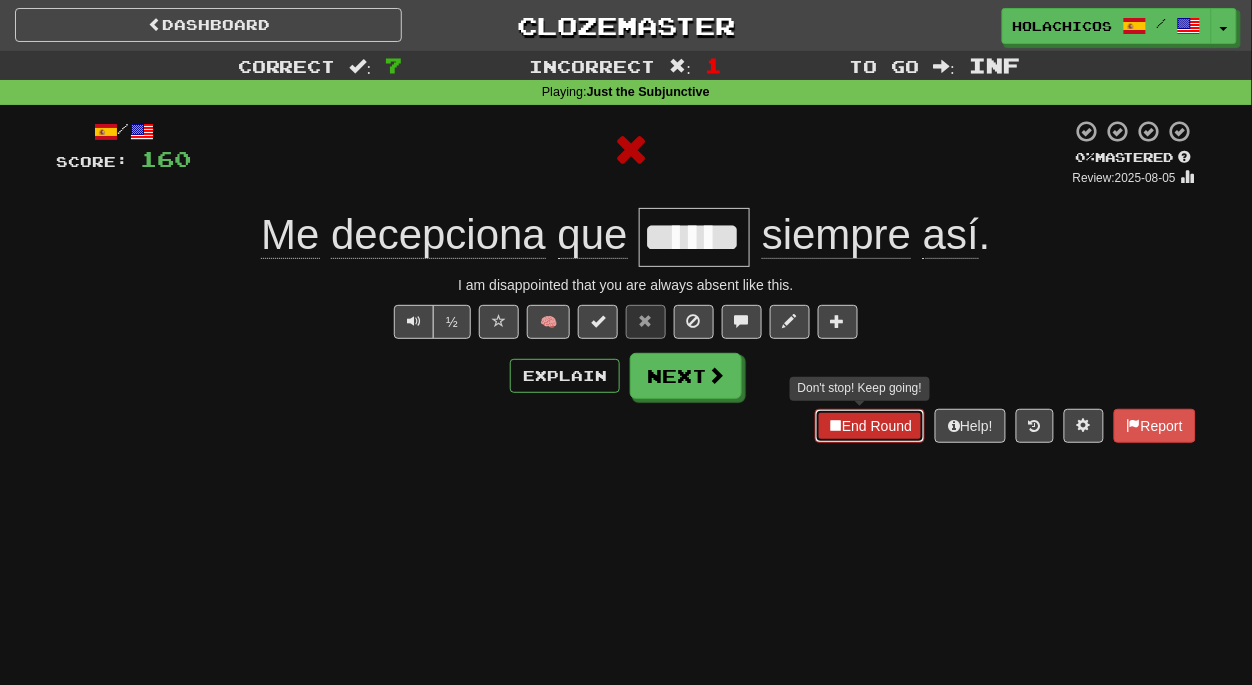 click on "End Round" at bounding box center (870, 426) 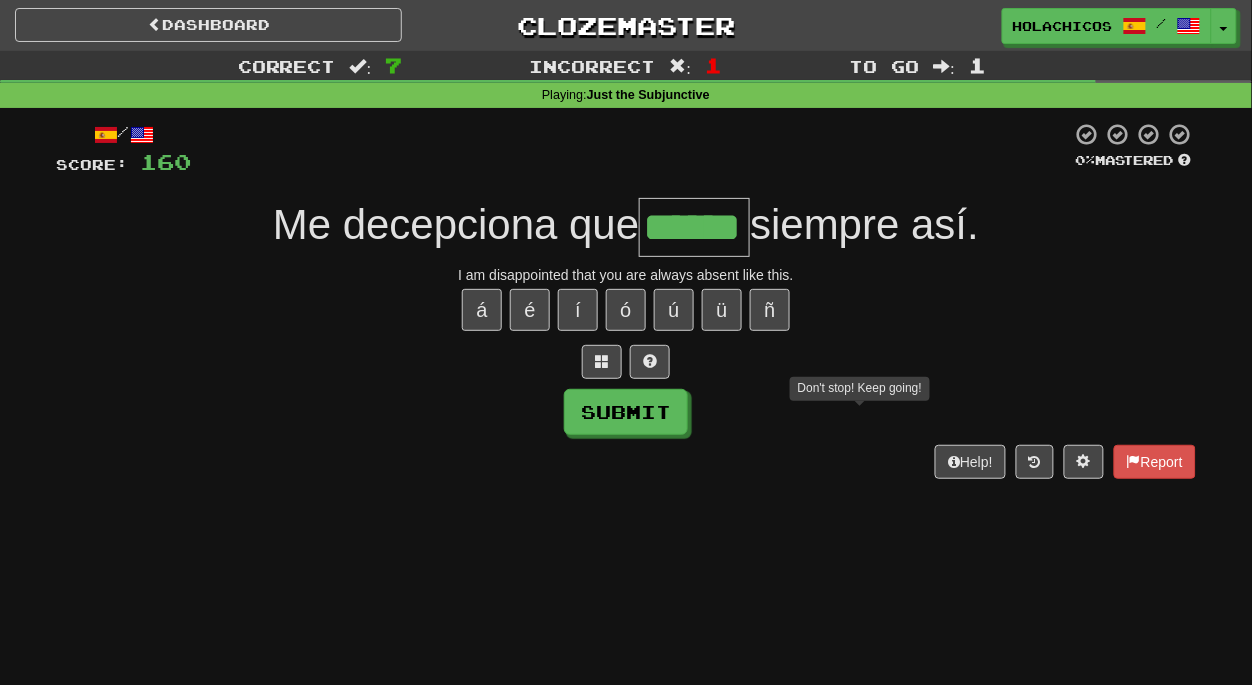 type on "******" 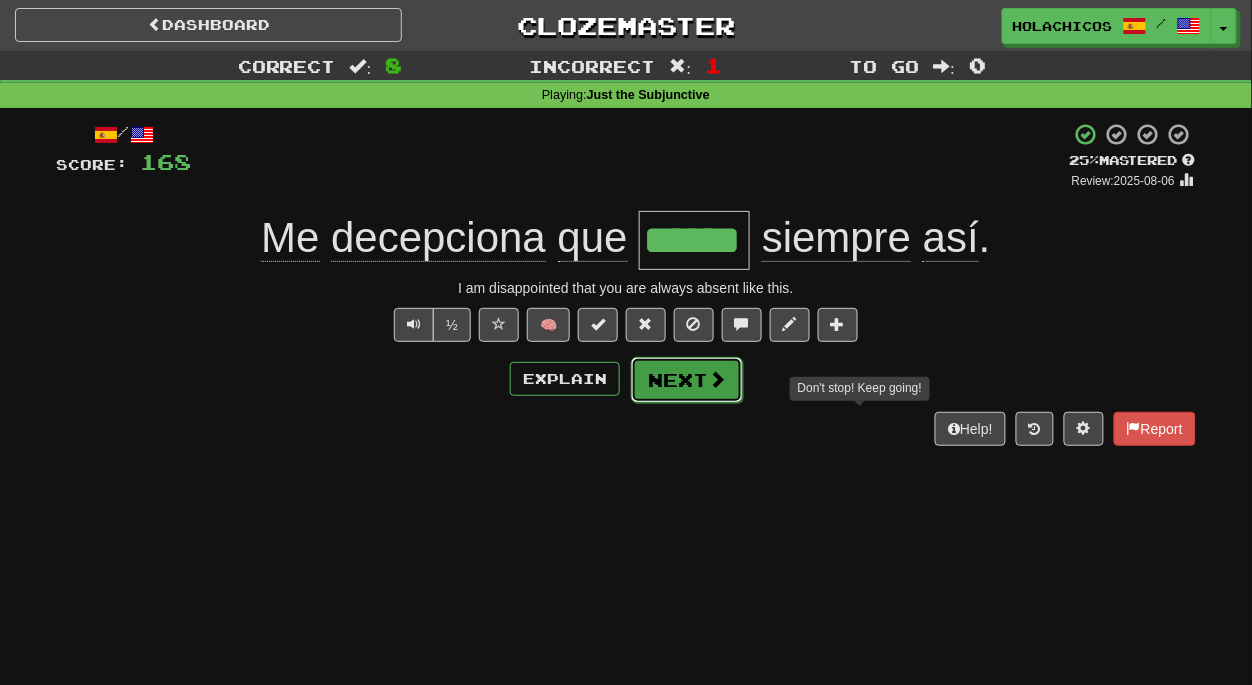 click at bounding box center [717, 379] 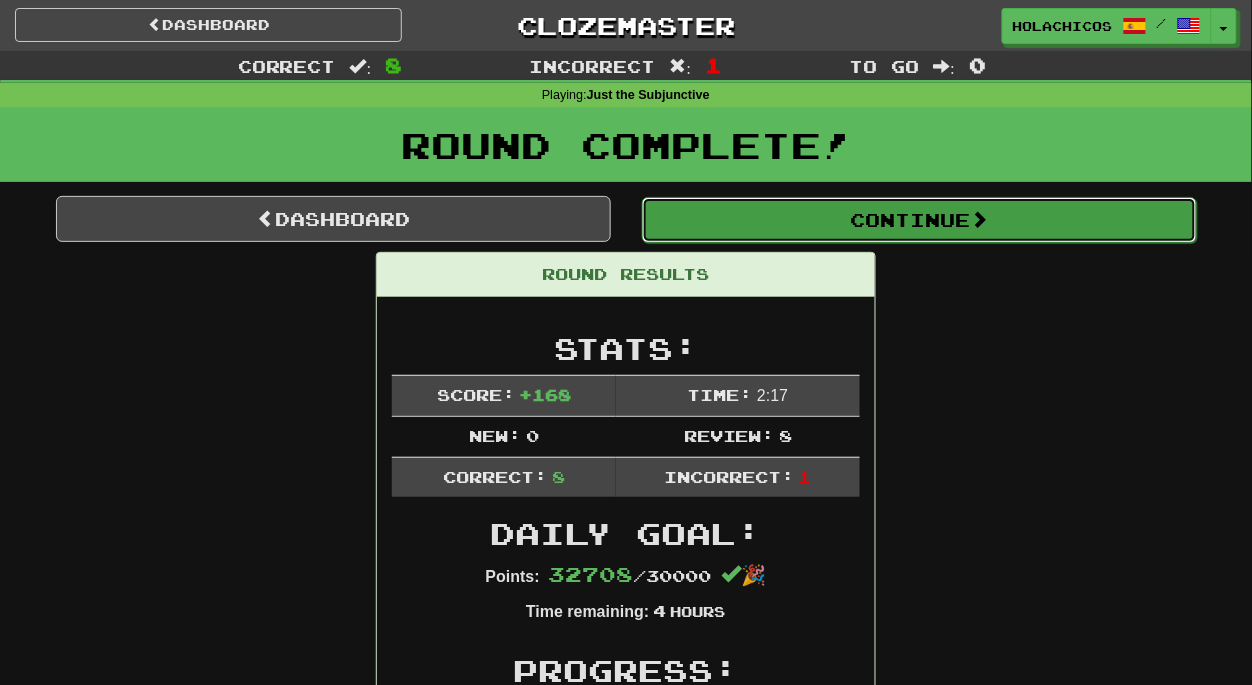 click on "Continue" at bounding box center (919, 220) 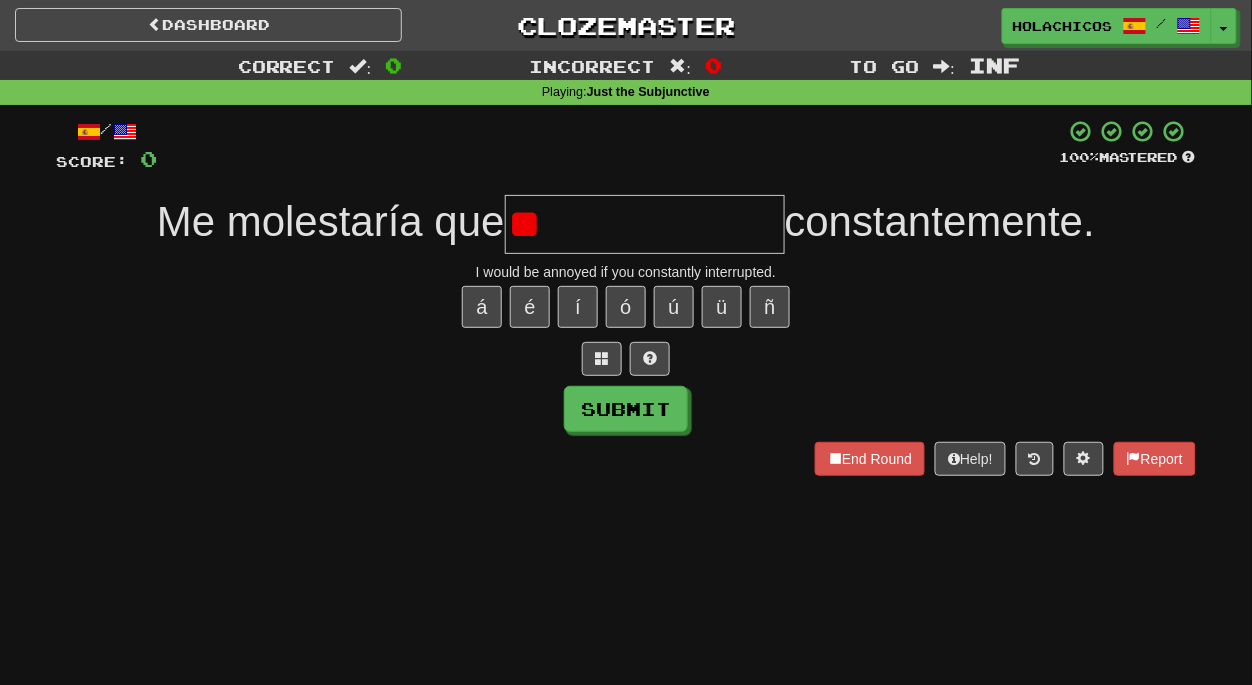 type on "*" 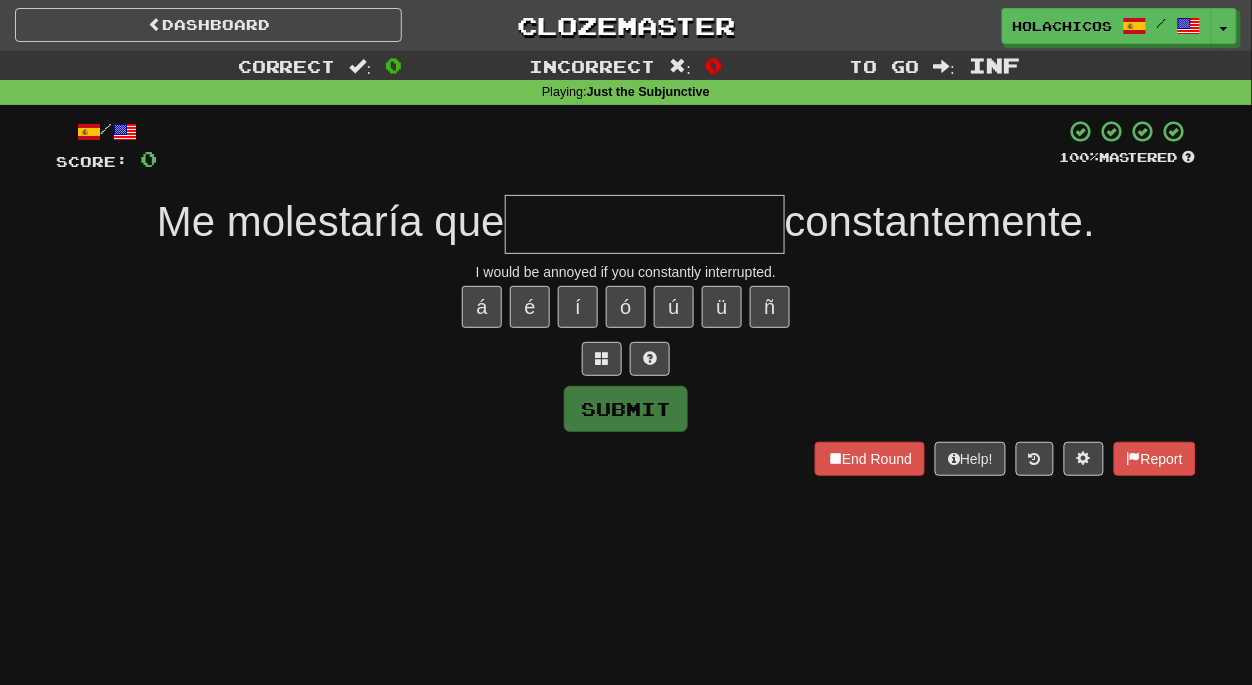 type on "*" 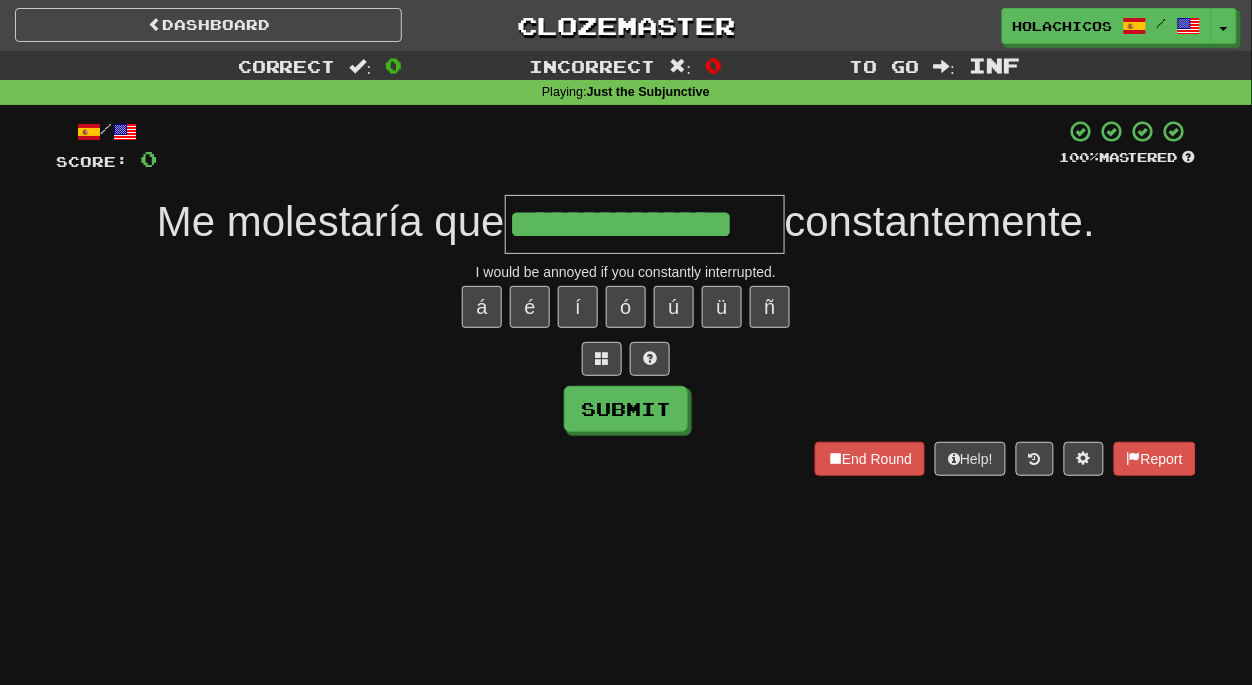 type on "**********" 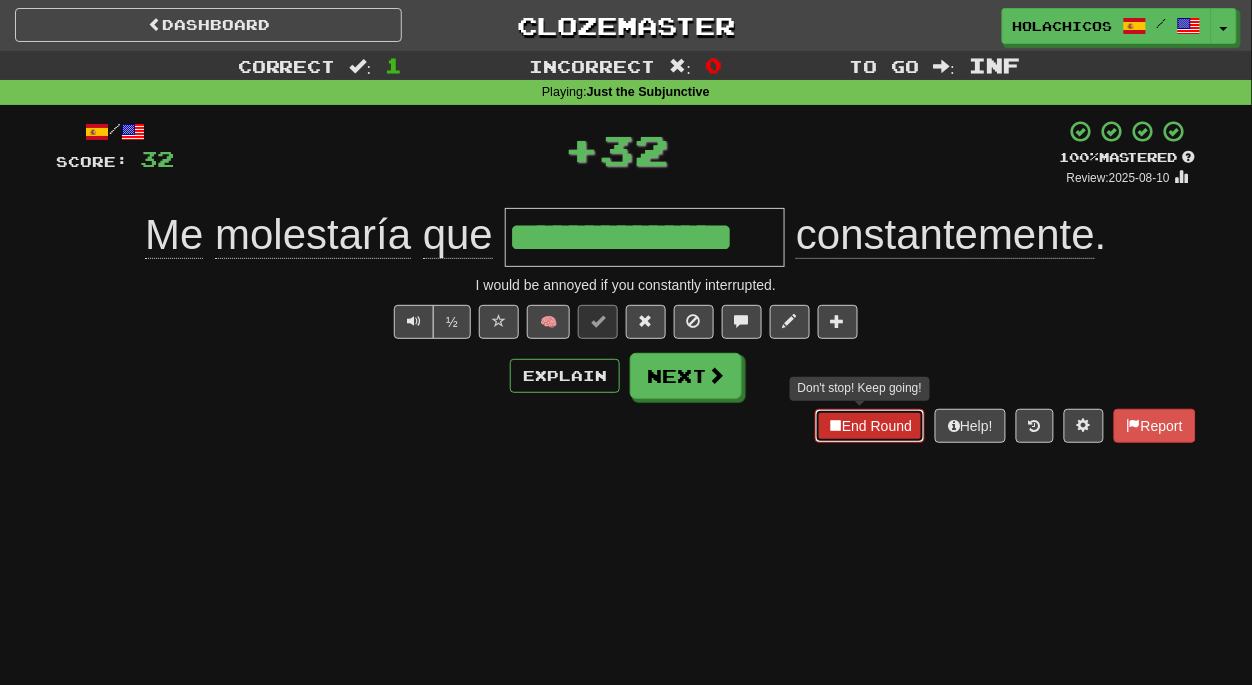 click on "End Round" at bounding box center [870, 426] 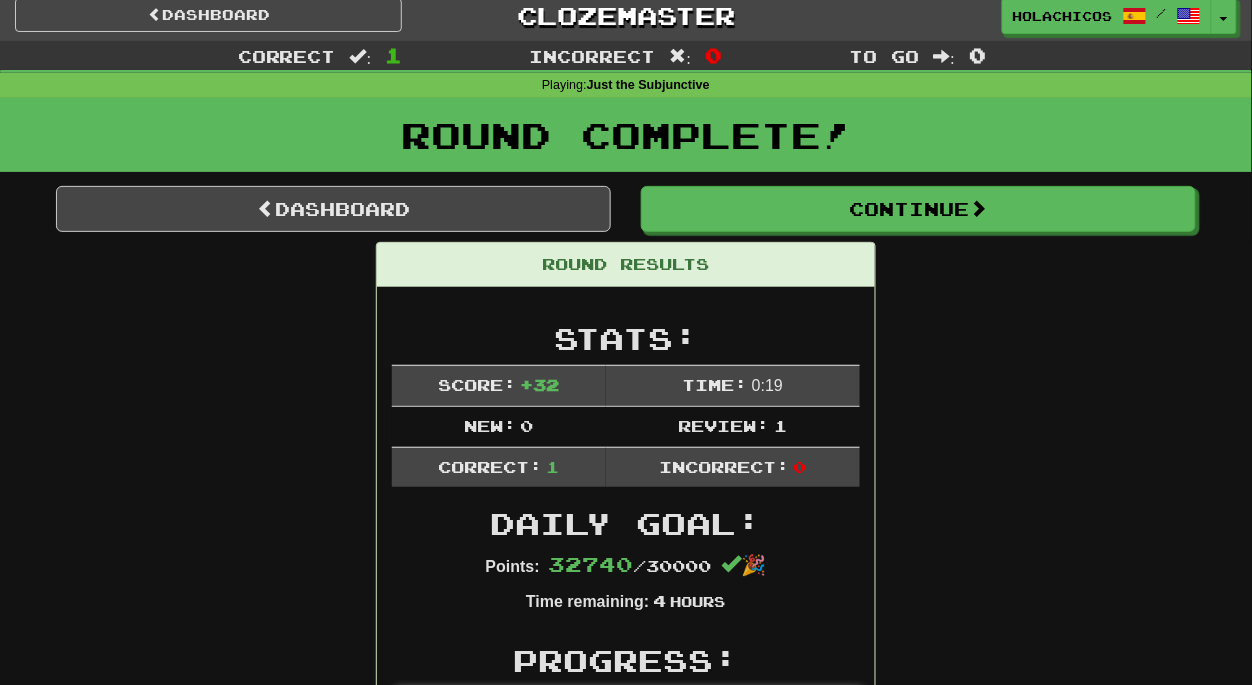 scroll, scrollTop: 0, scrollLeft: 0, axis: both 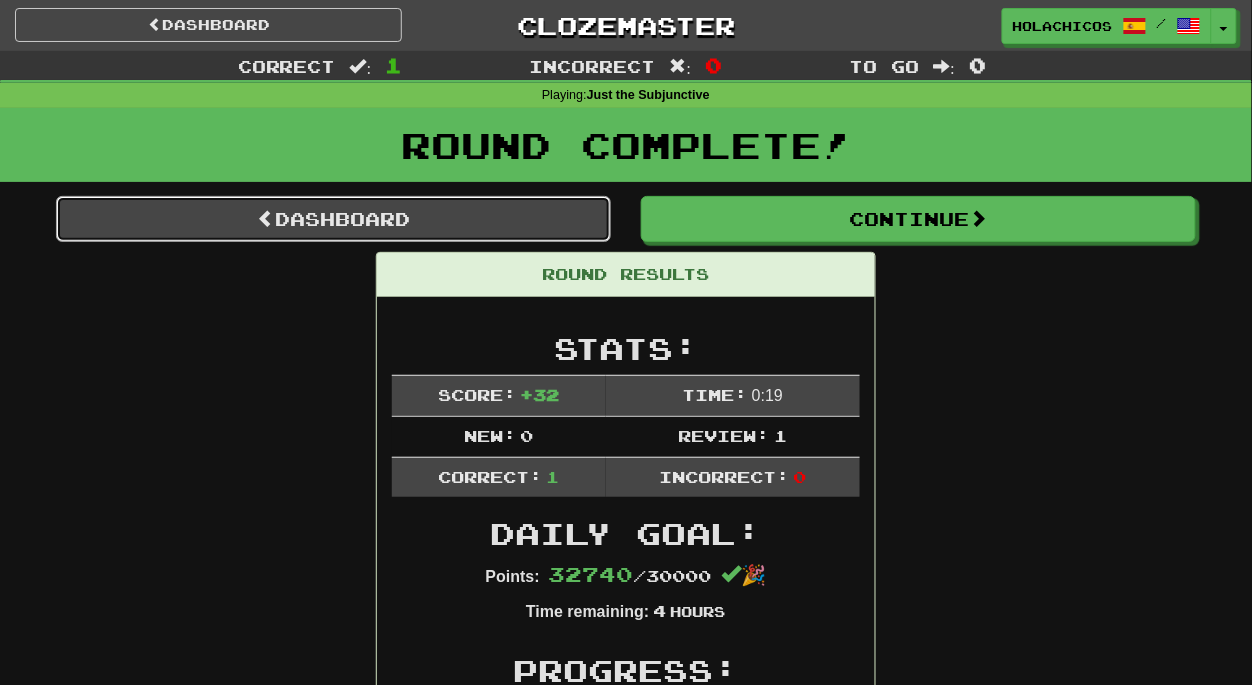 click on "Dashboard" at bounding box center (333, 219) 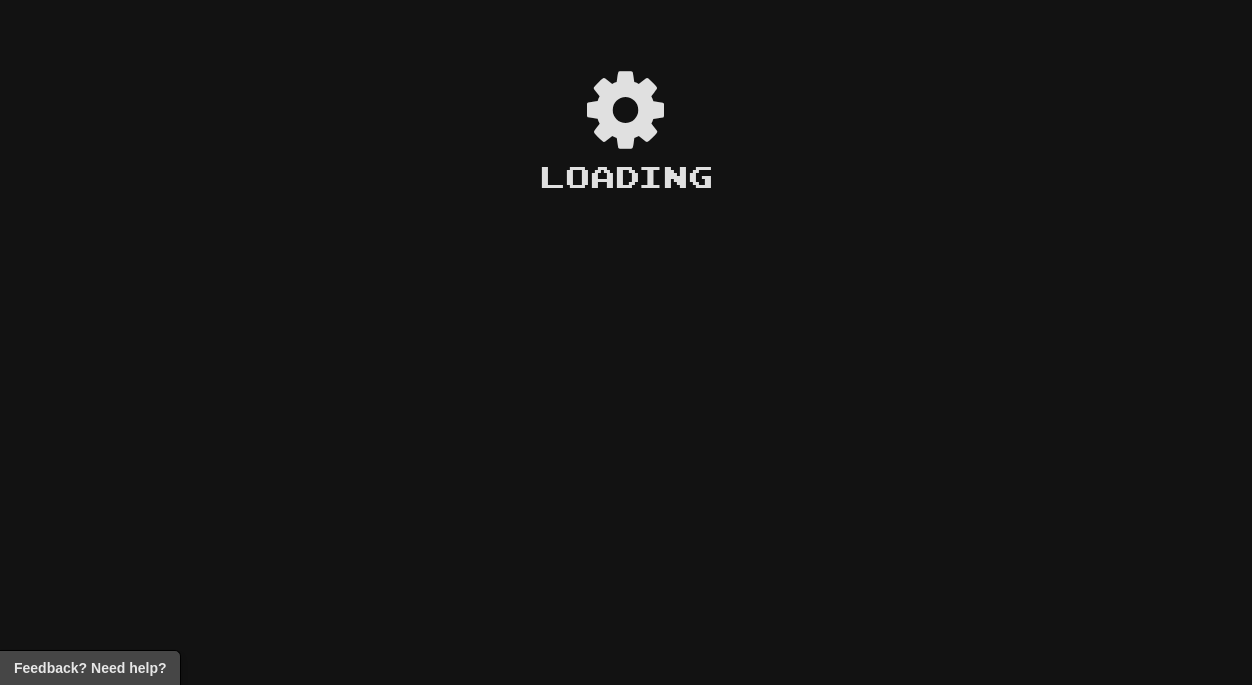 scroll, scrollTop: 0, scrollLeft: 0, axis: both 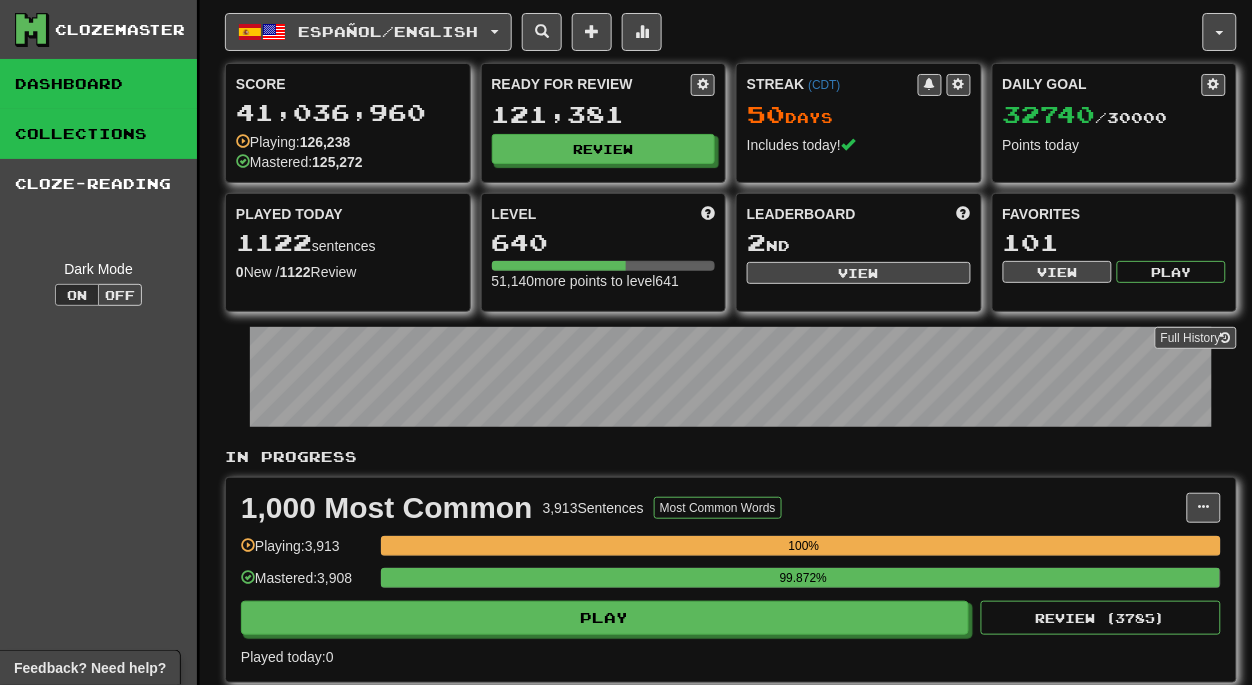 click on "Collections" at bounding box center (98, 134) 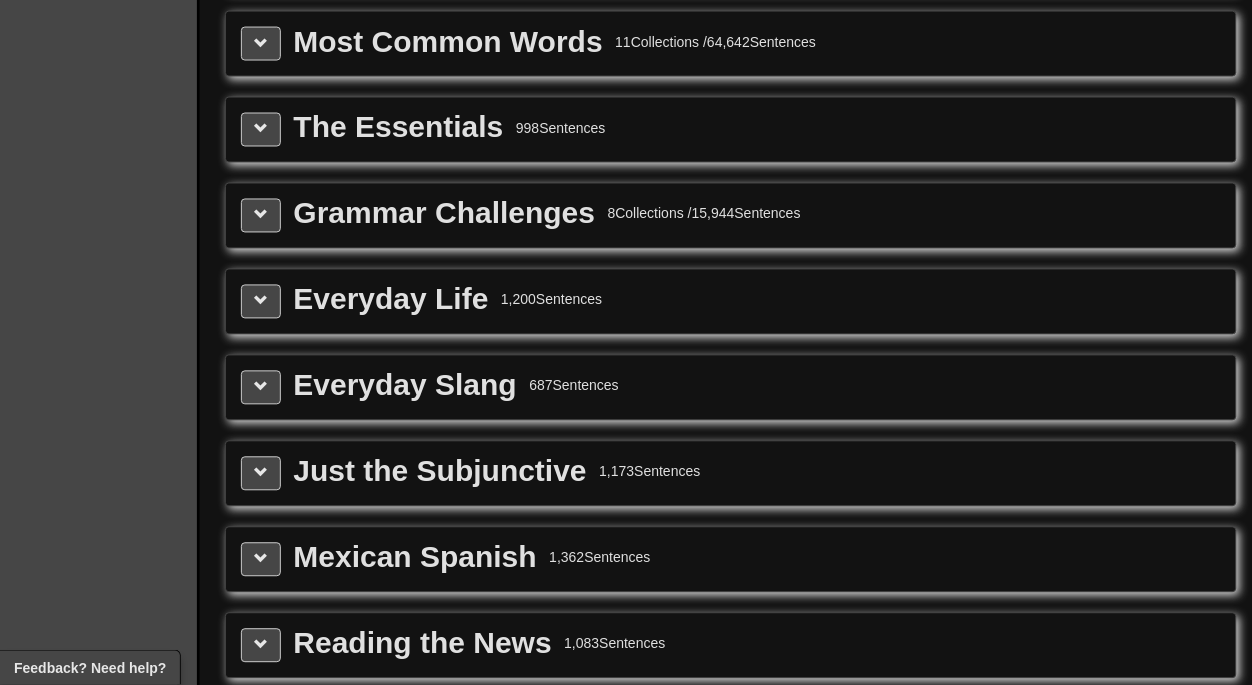scroll, scrollTop: 2427, scrollLeft: 0, axis: vertical 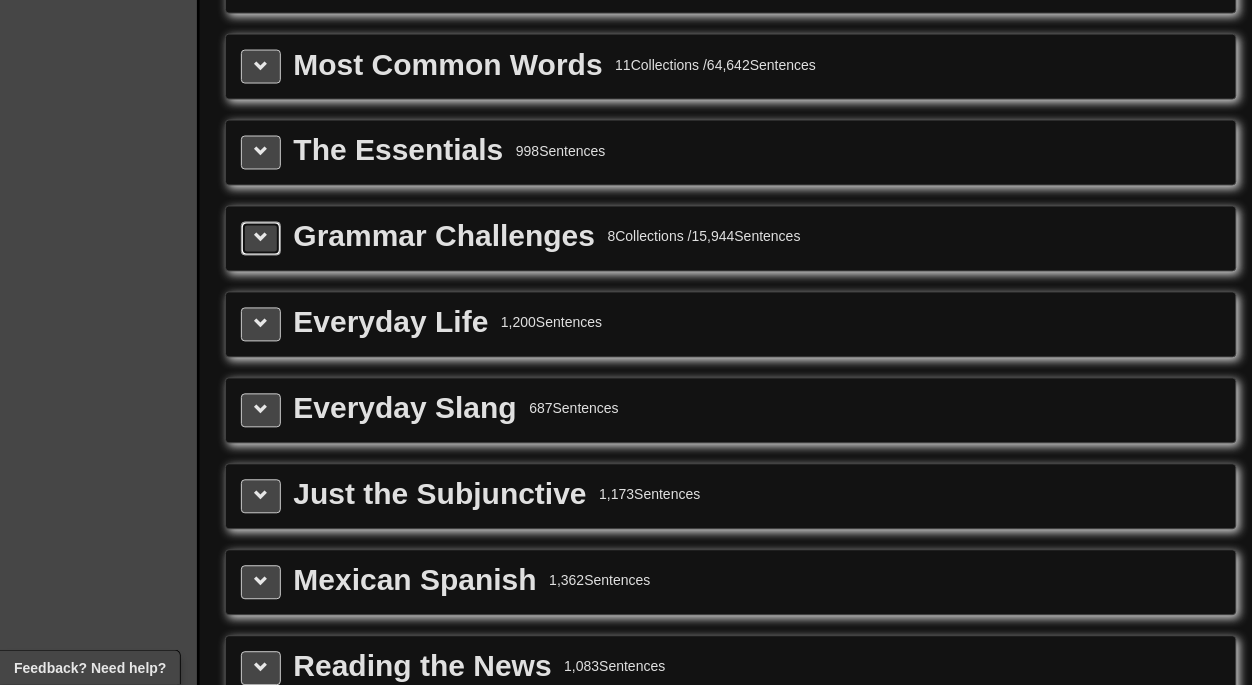 click at bounding box center [261, 238] 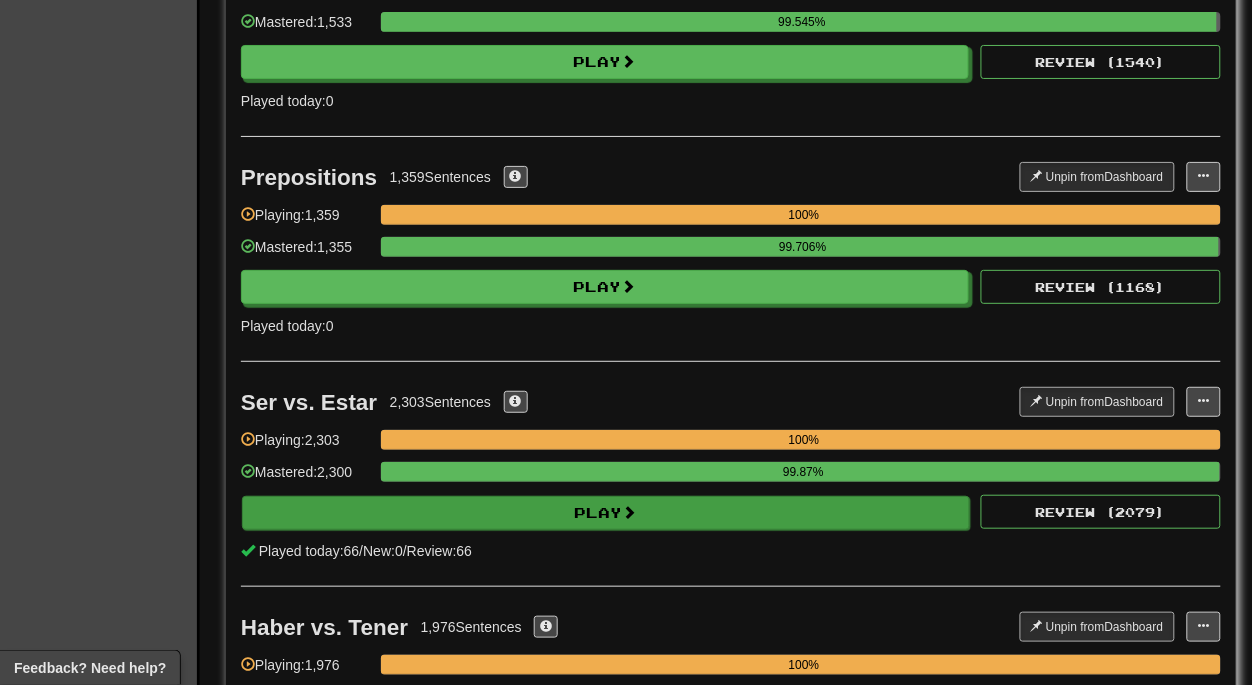scroll, scrollTop: 3450, scrollLeft: 0, axis: vertical 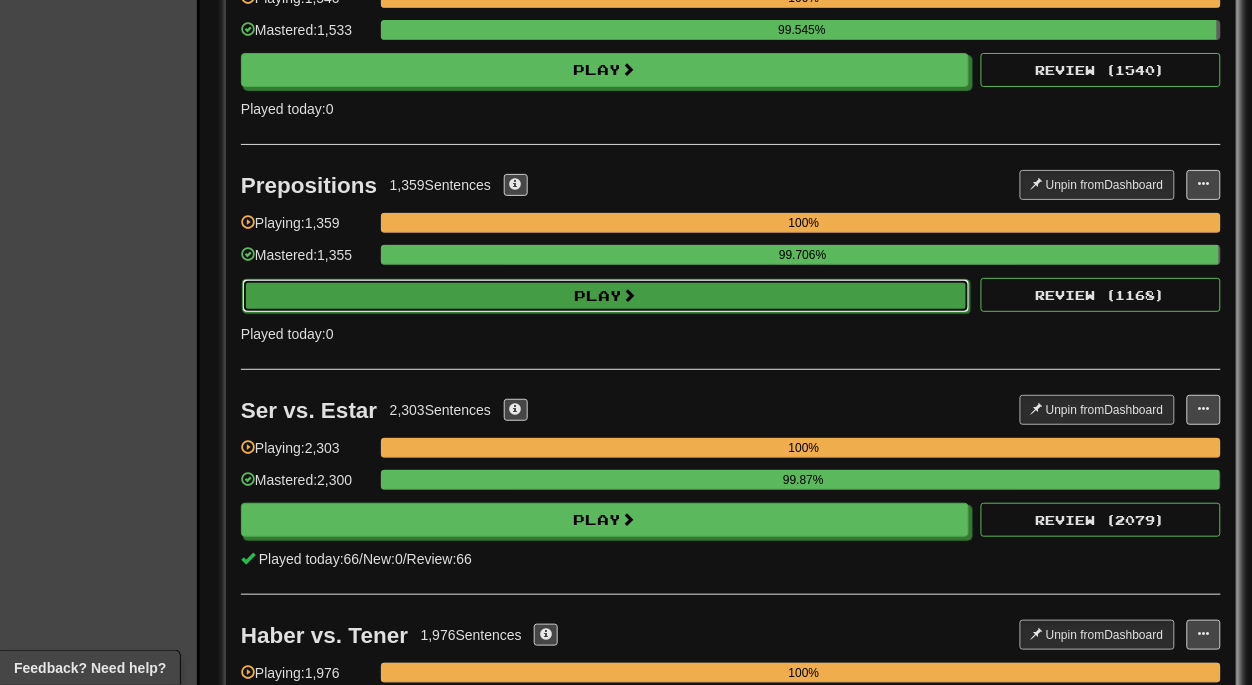 click on "Play" at bounding box center [606, 296] 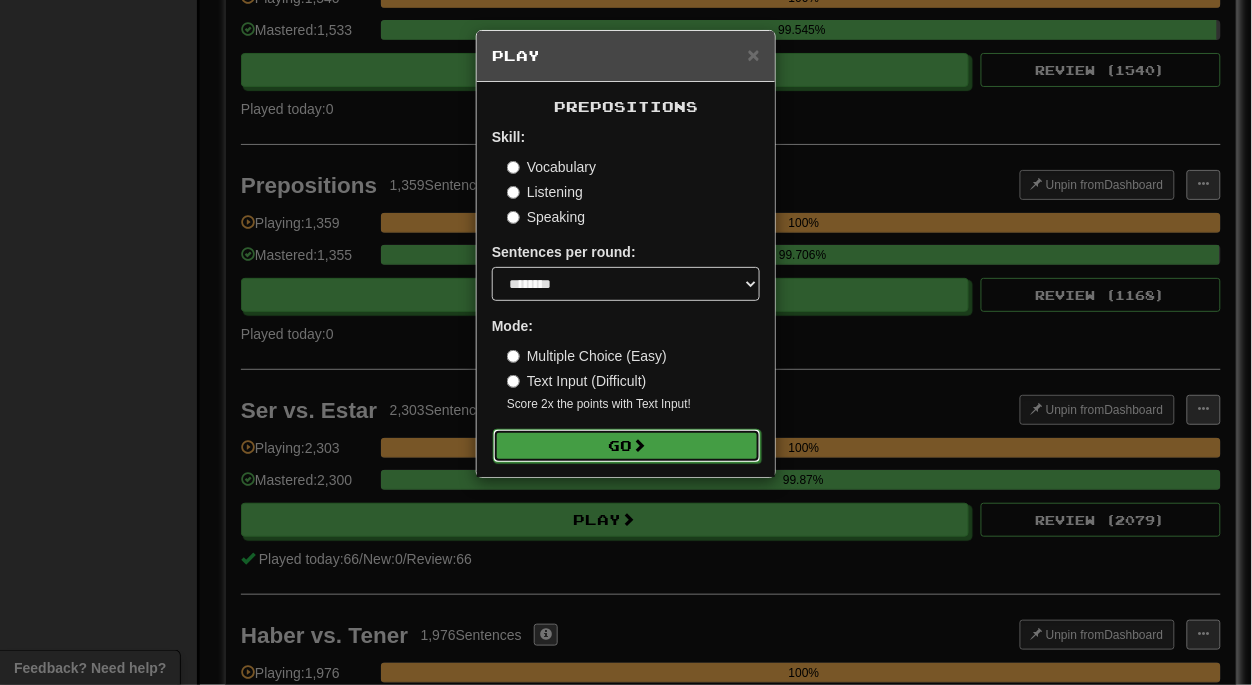 click on "Go" at bounding box center (627, 446) 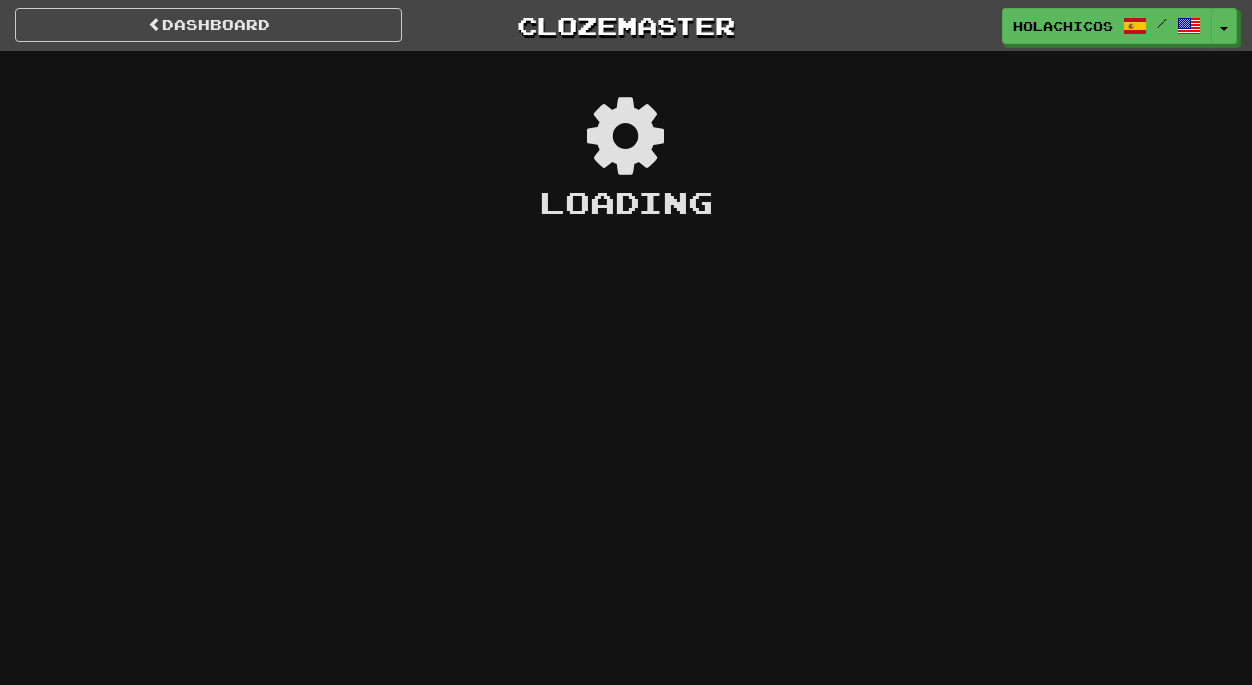 scroll, scrollTop: 0, scrollLeft: 0, axis: both 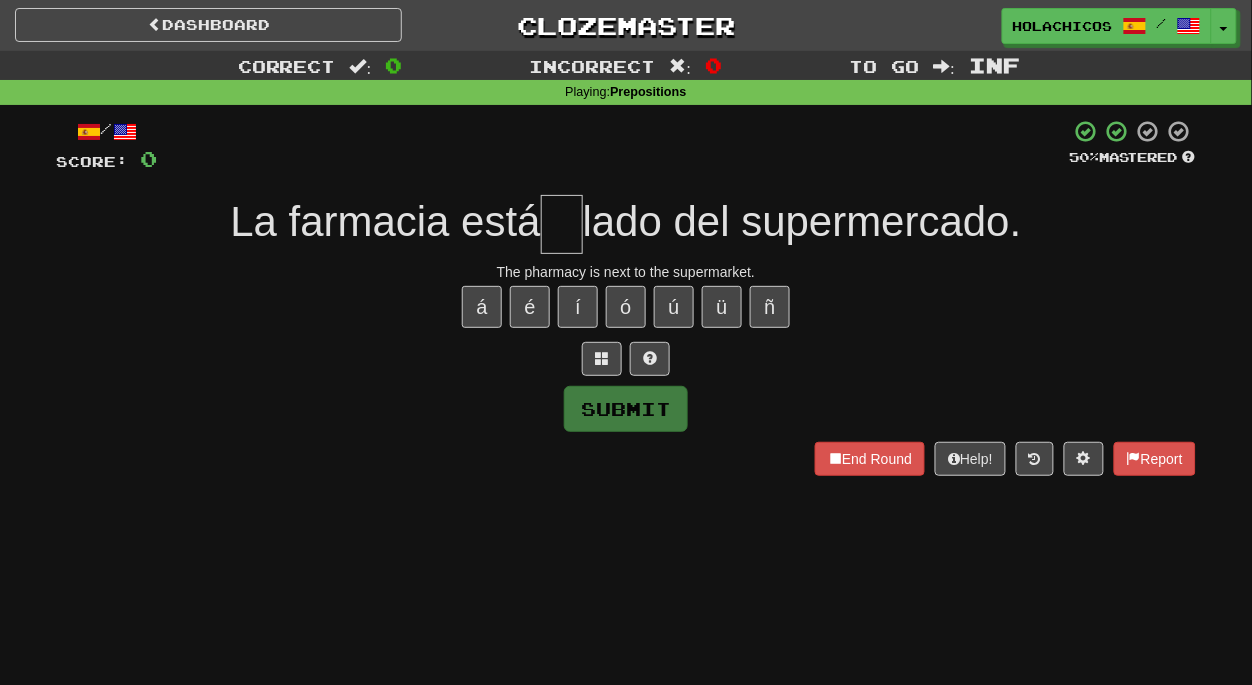 type on "*" 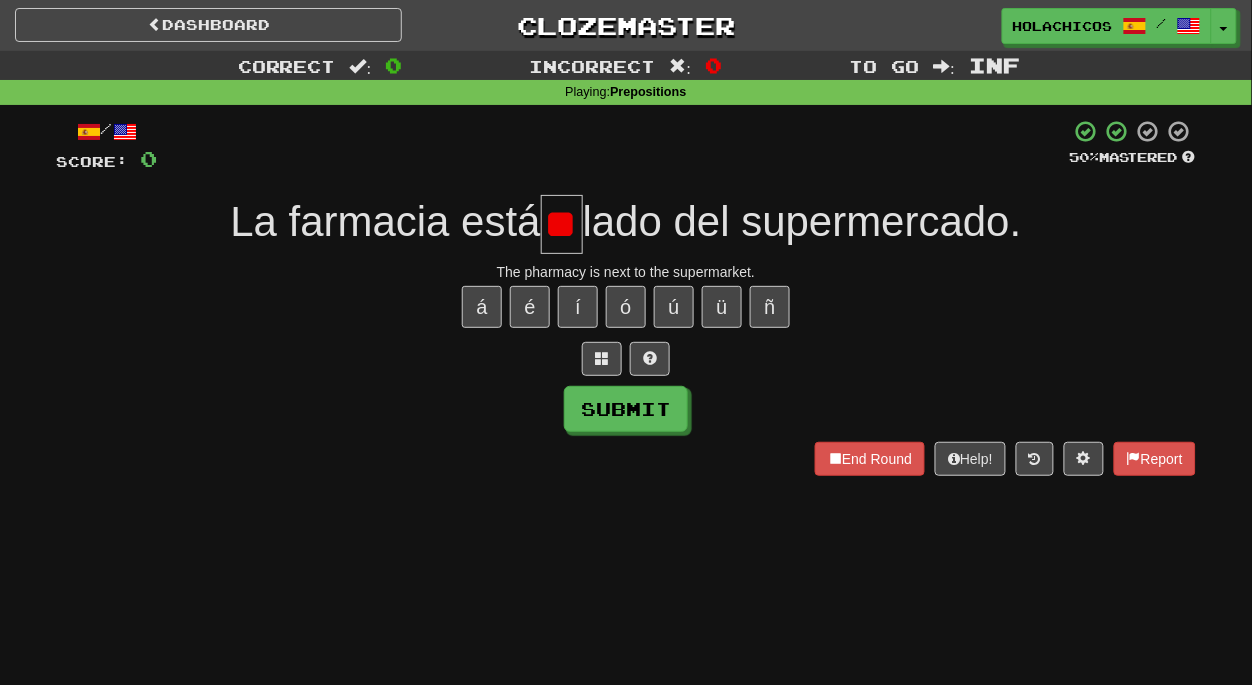 scroll, scrollTop: 0, scrollLeft: 13, axis: horizontal 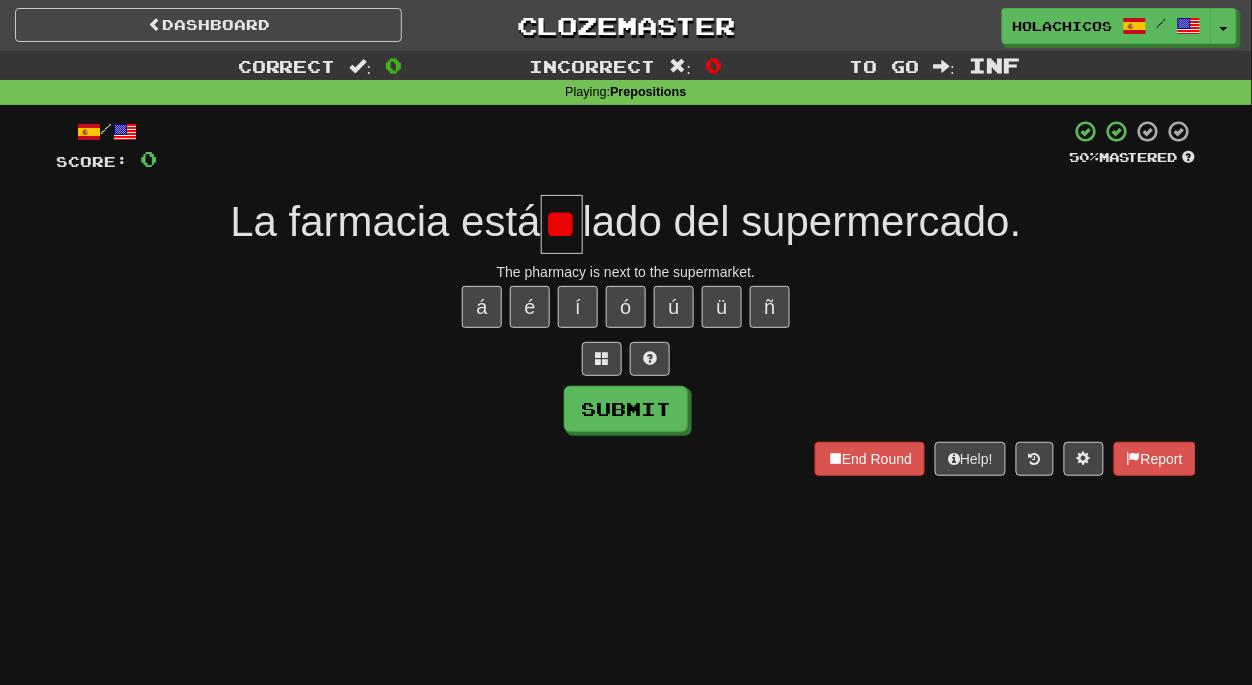 type on "*" 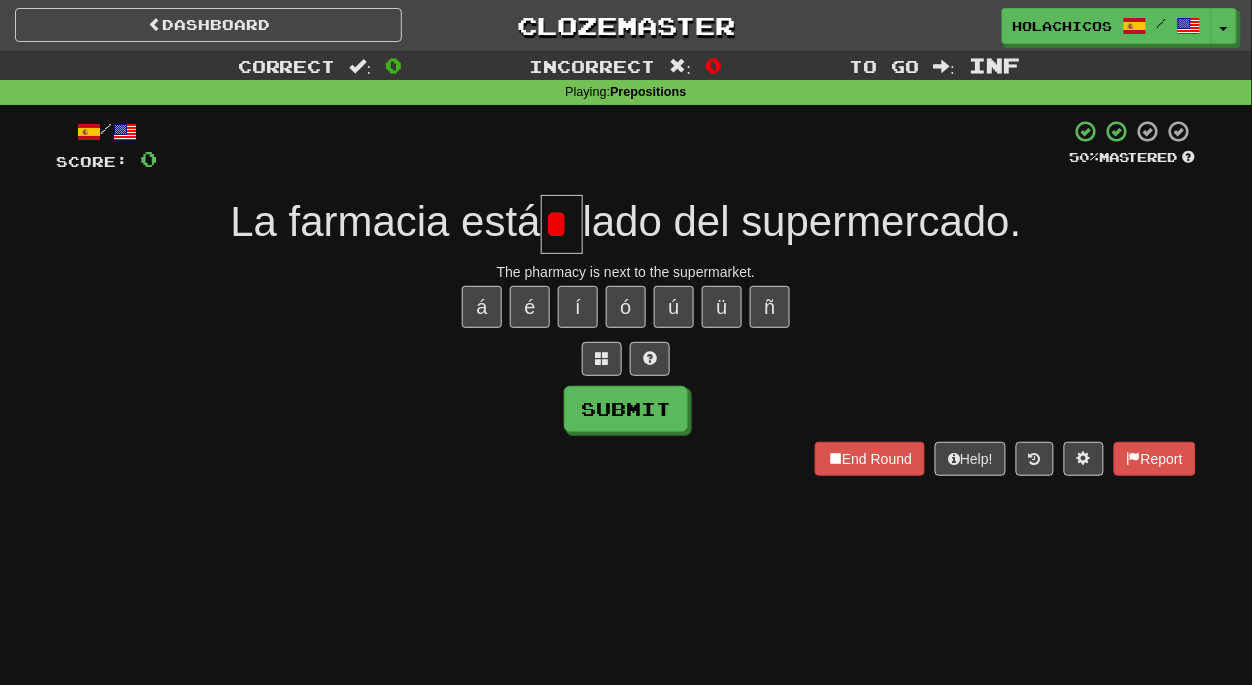 scroll, scrollTop: 0, scrollLeft: 0, axis: both 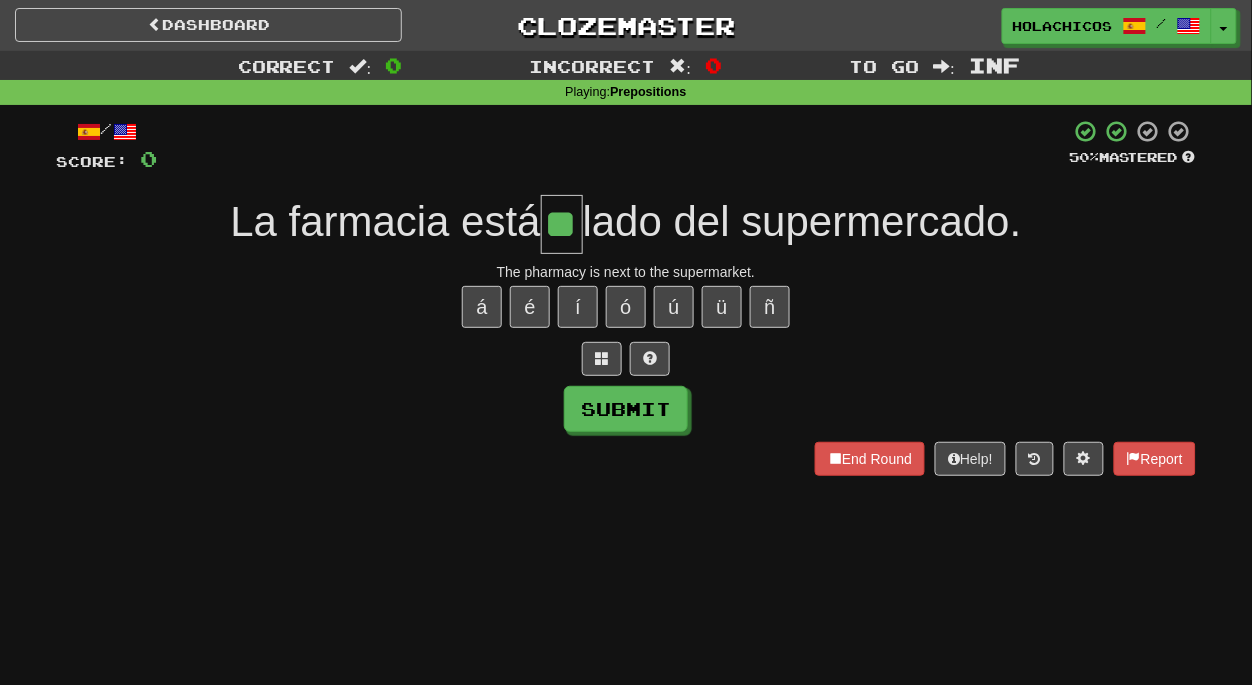 type on "**" 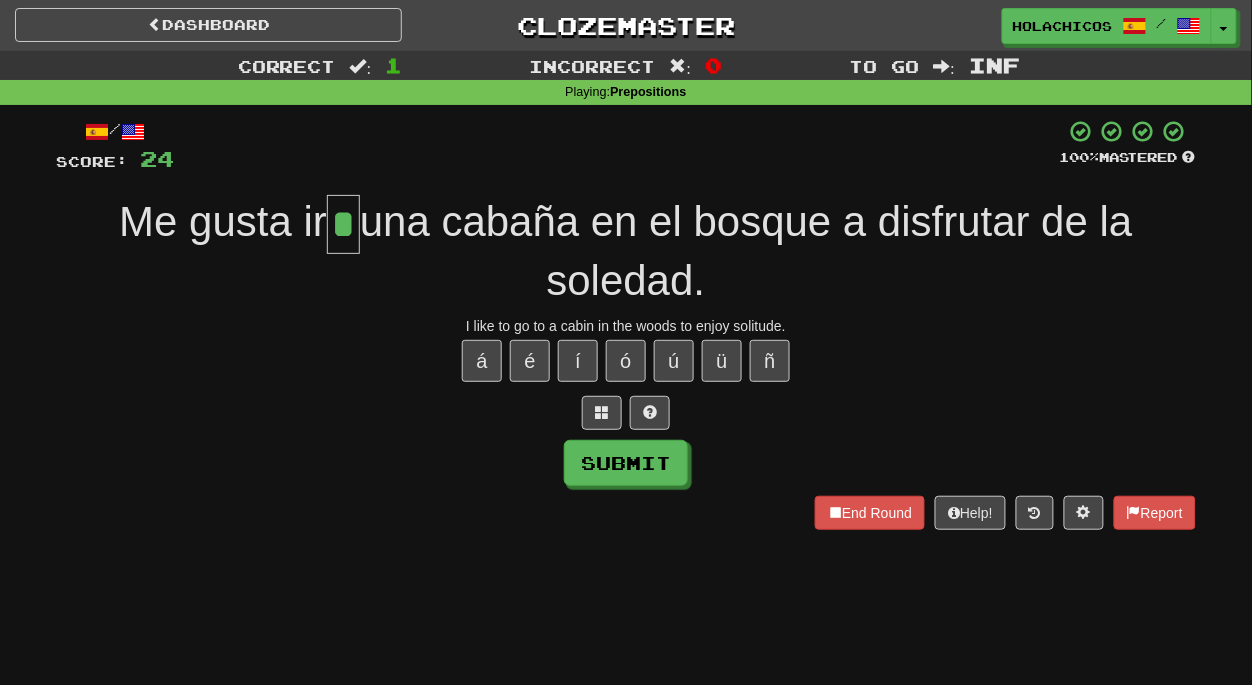 type on "*" 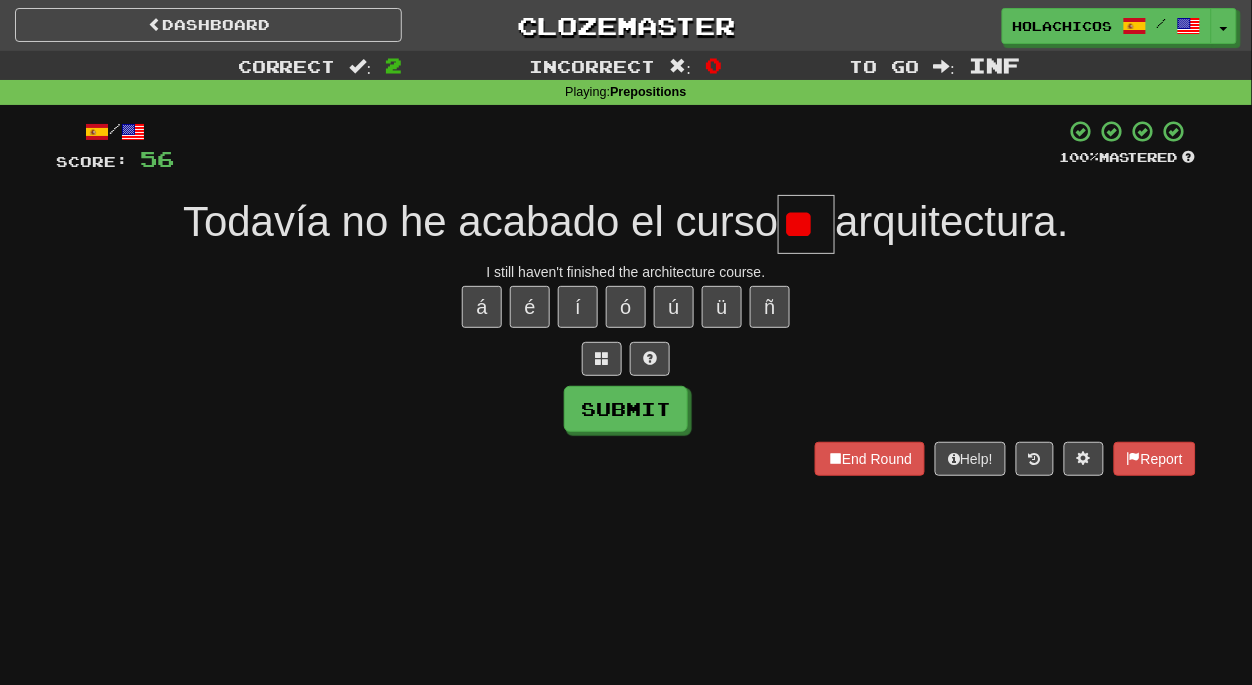 type on "*" 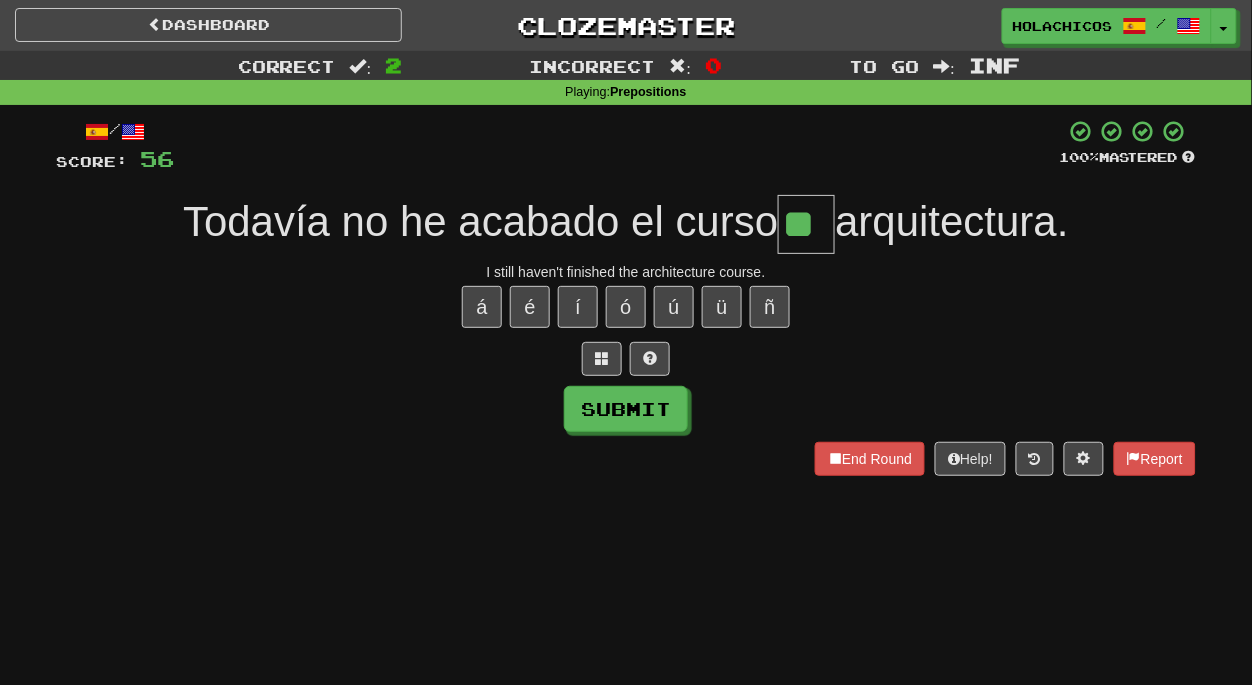 type on "**" 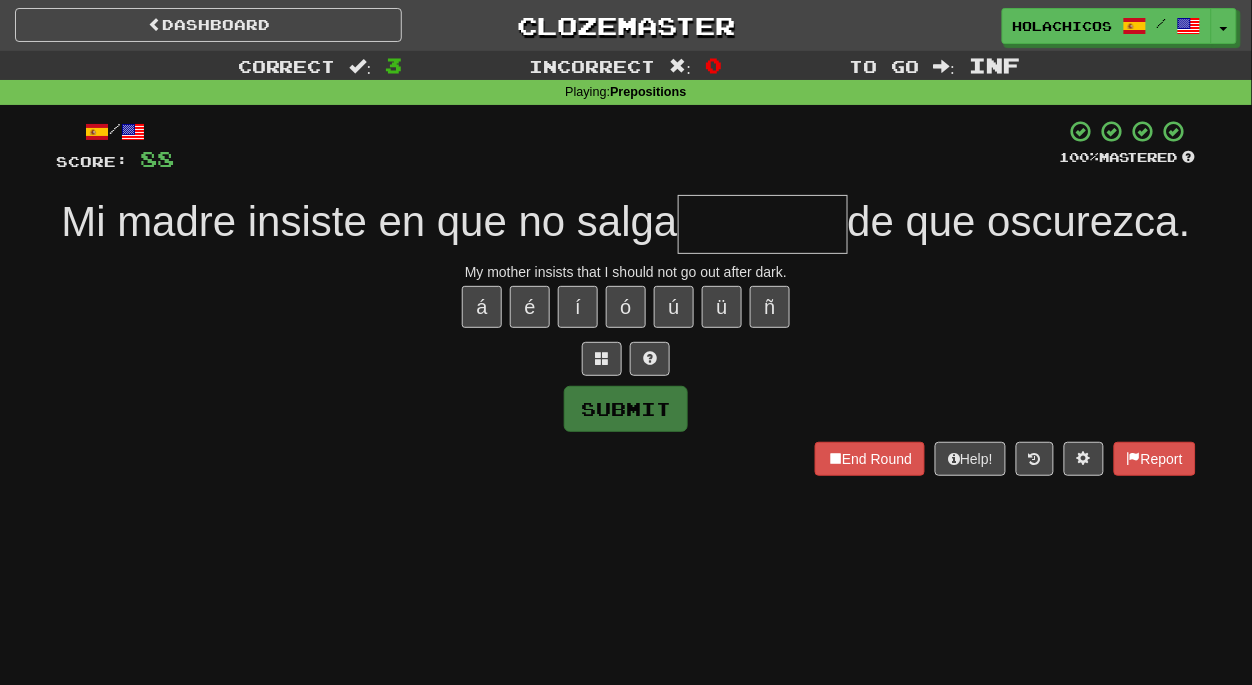 type on "*" 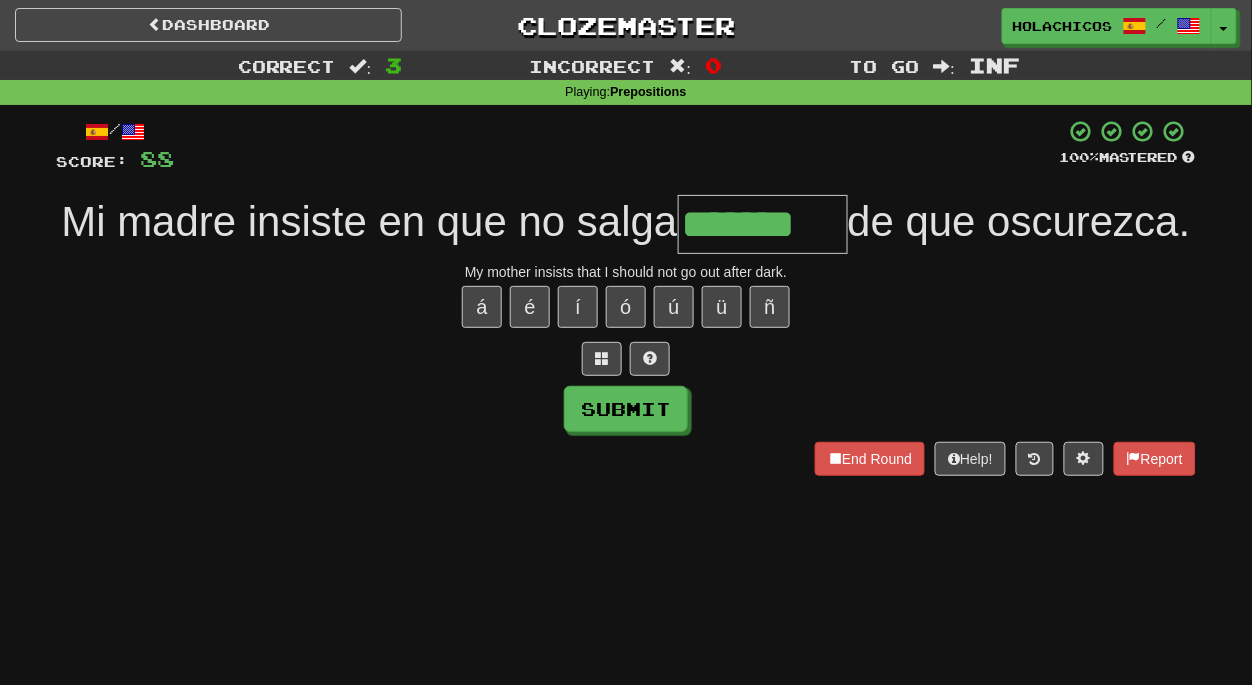 type on "*******" 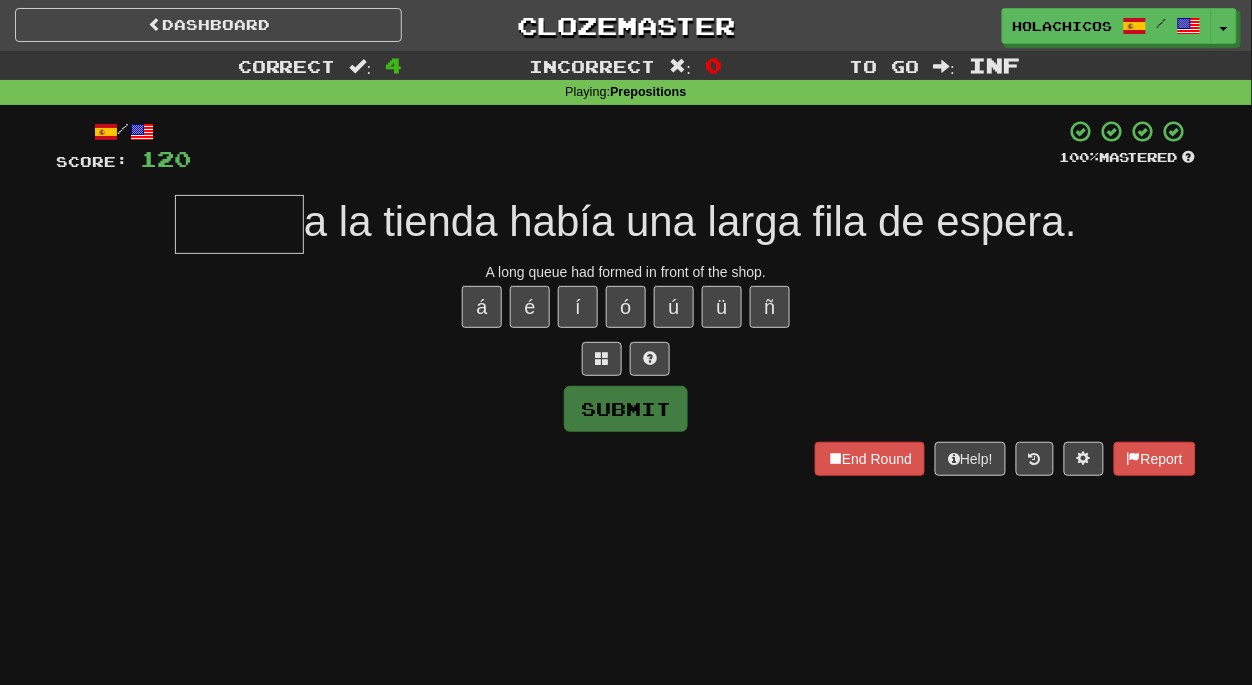 type on "*" 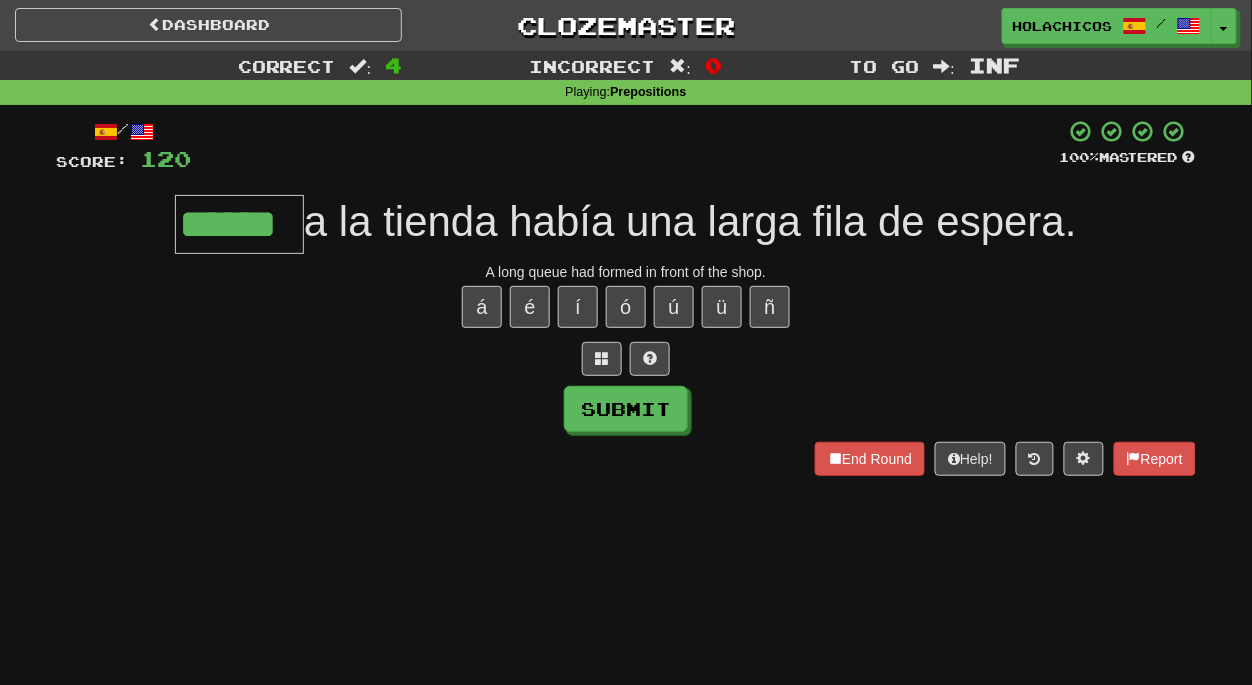 type on "******" 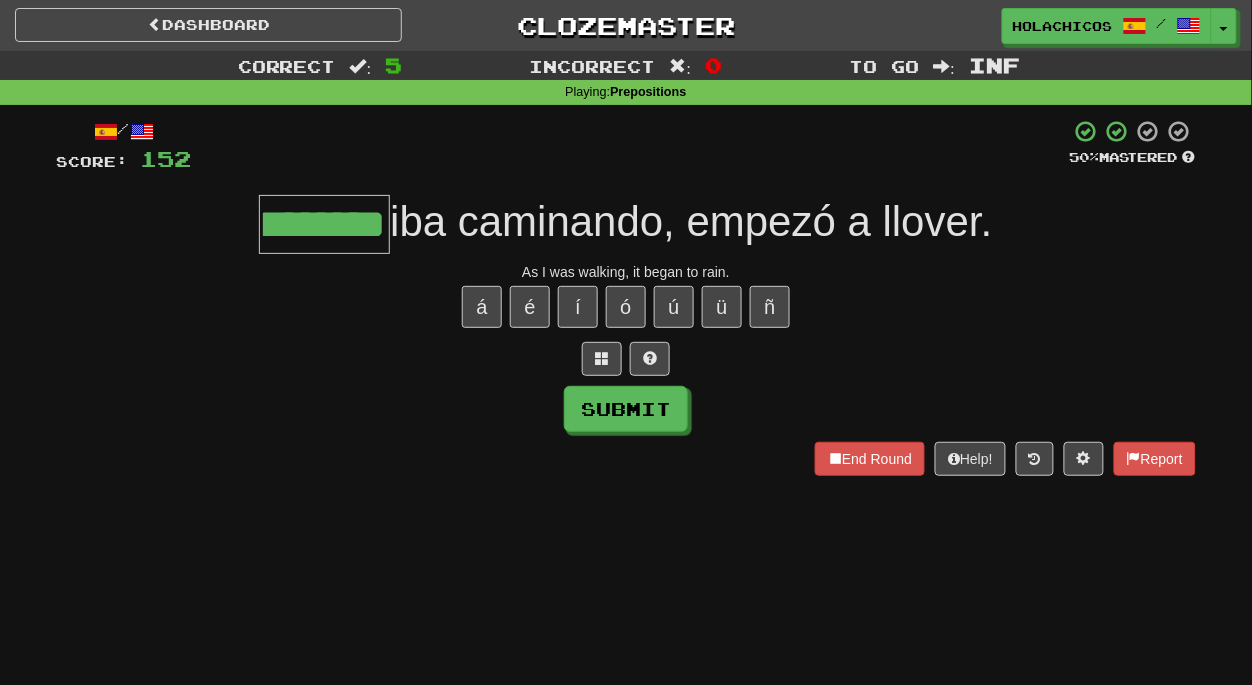 scroll, scrollTop: 0, scrollLeft: 38, axis: horizontal 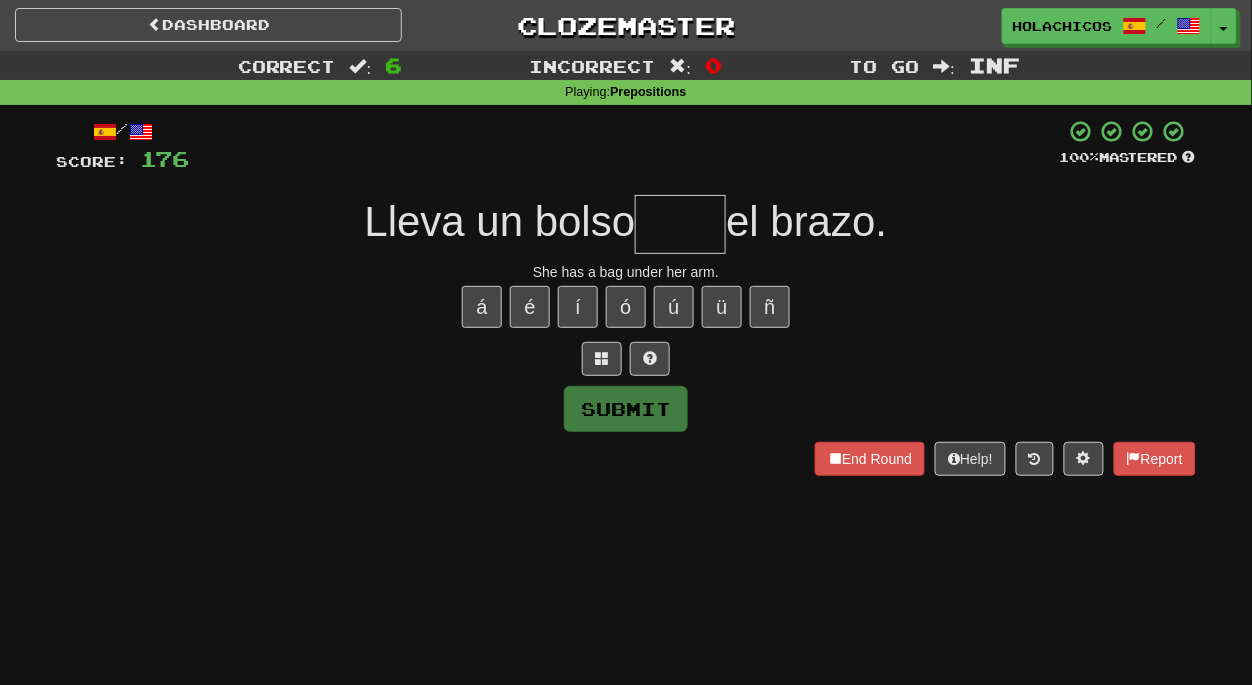 type on "*" 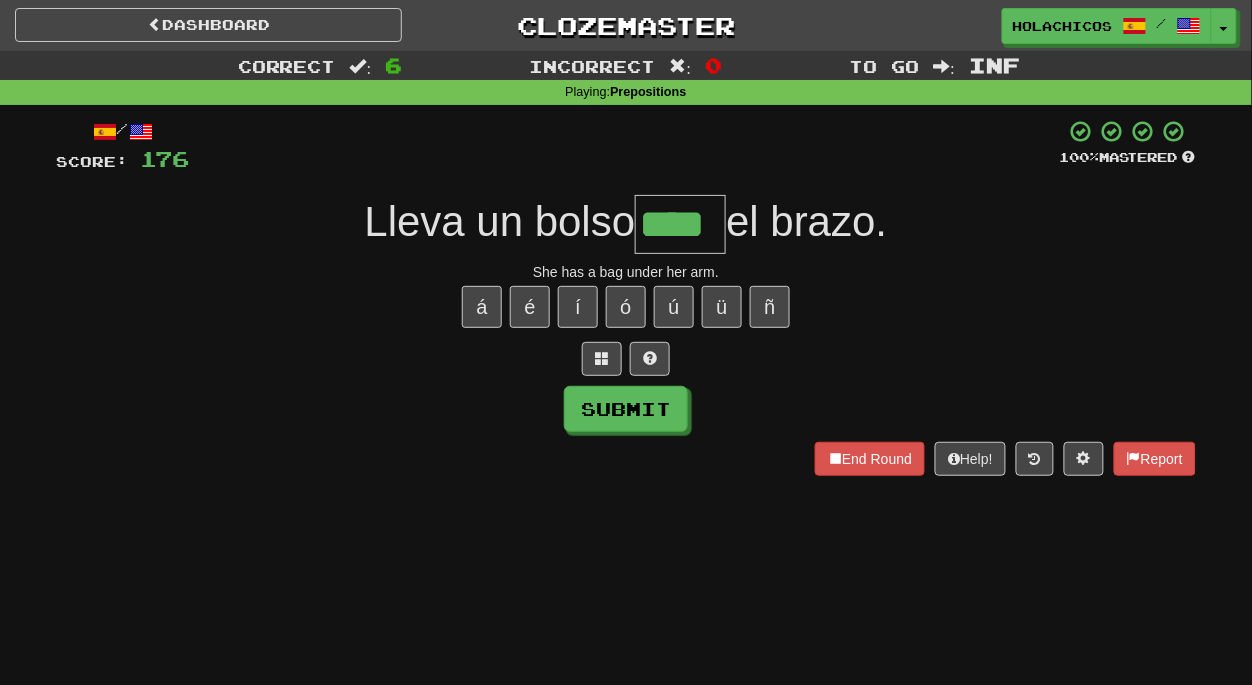 type on "****" 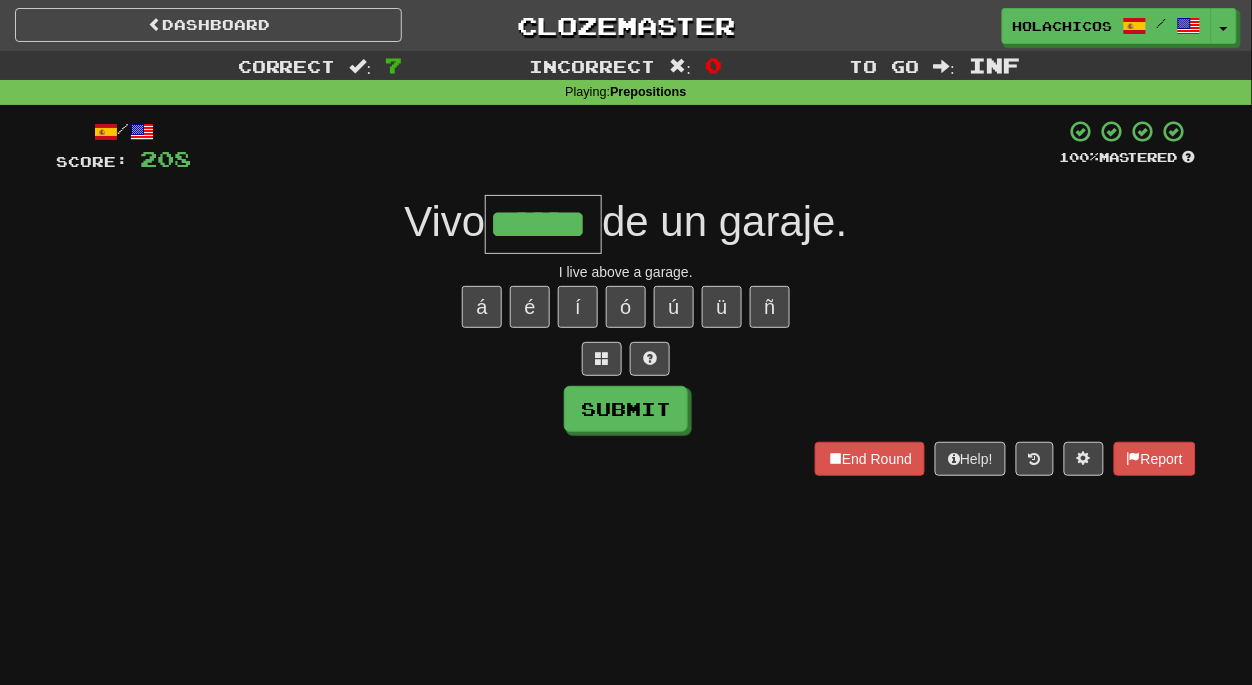 scroll, scrollTop: 0, scrollLeft: 26, axis: horizontal 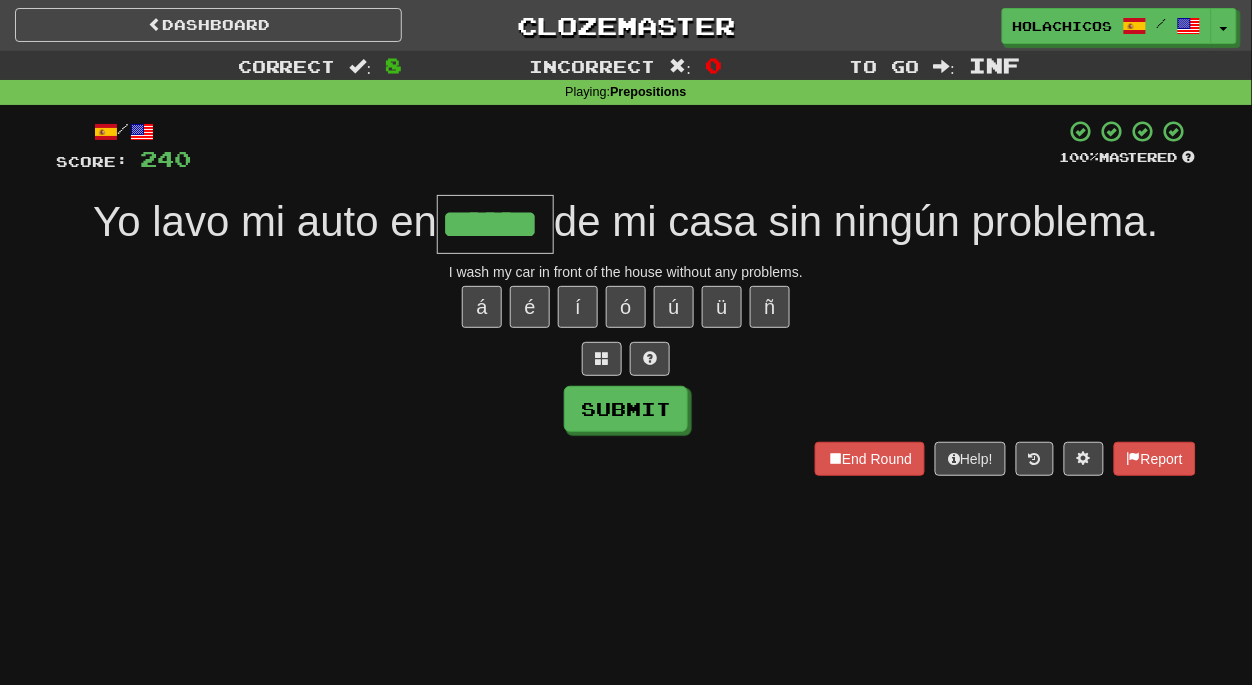 type on "******" 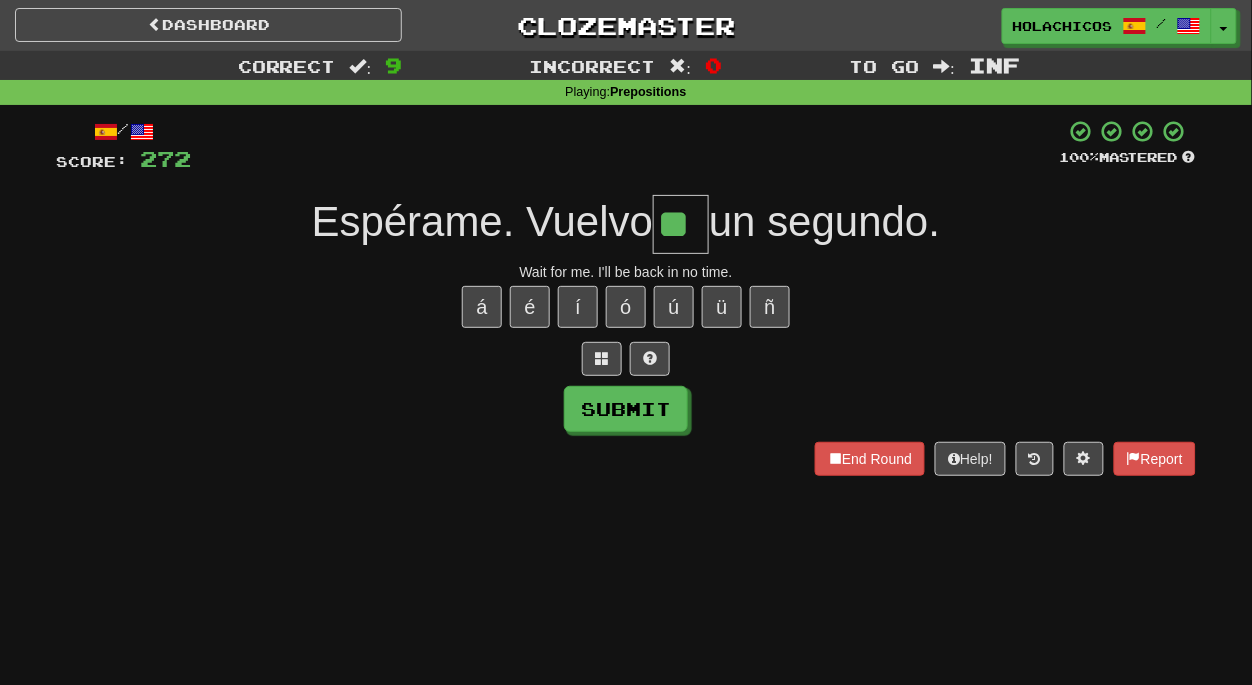 type on "**" 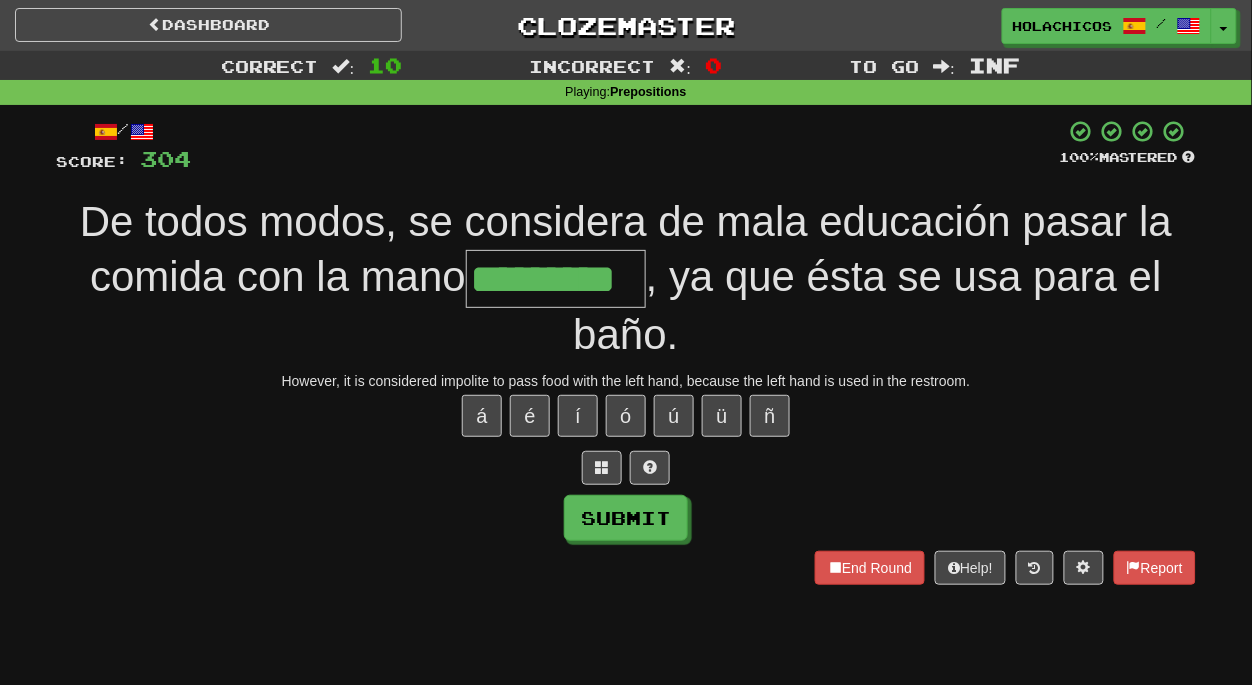 type on "*********" 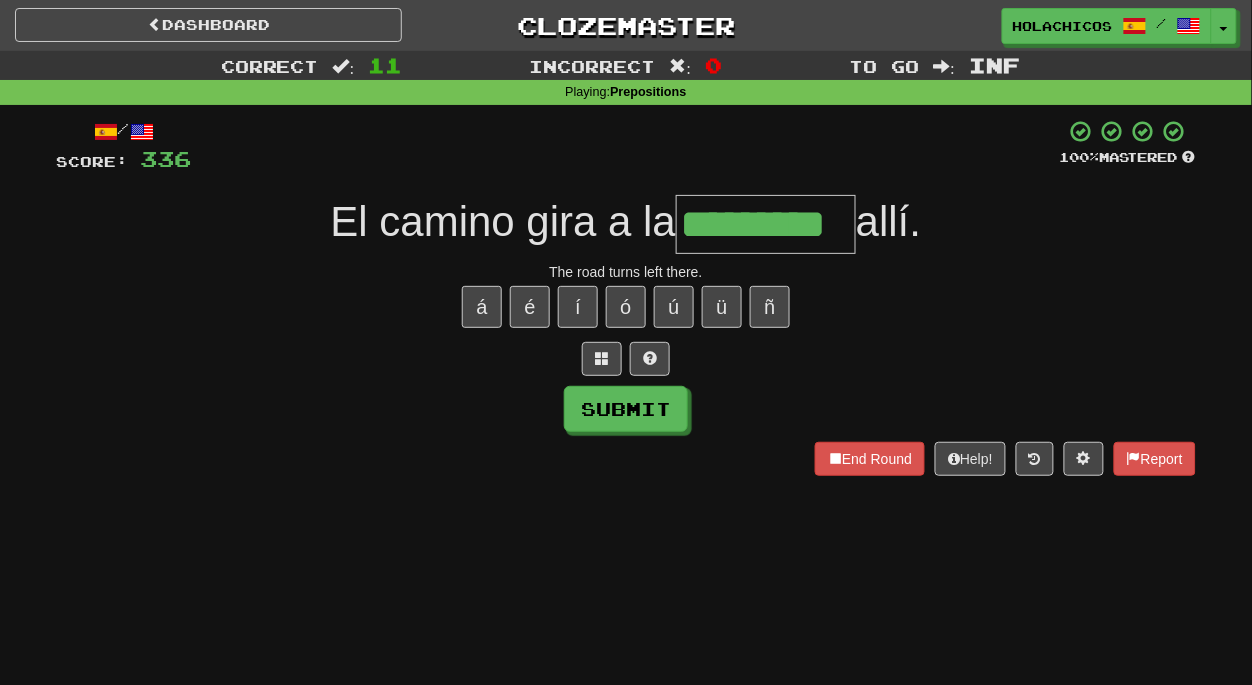 type on "*********" 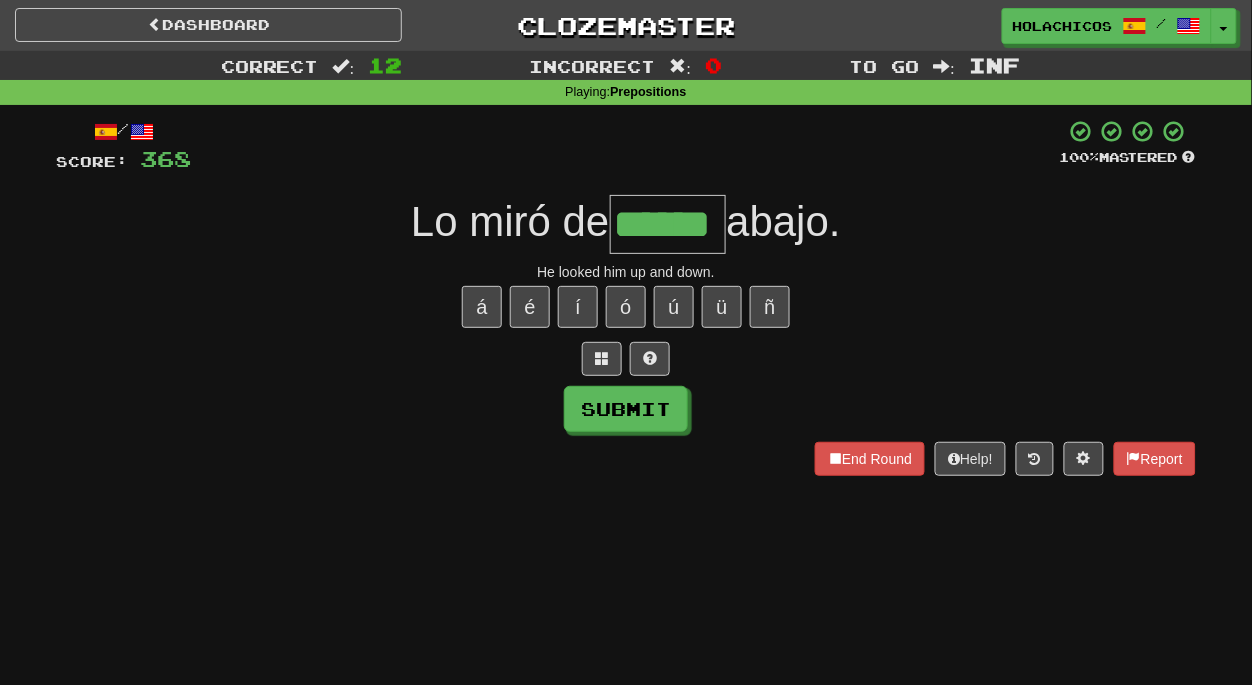 type on "******" 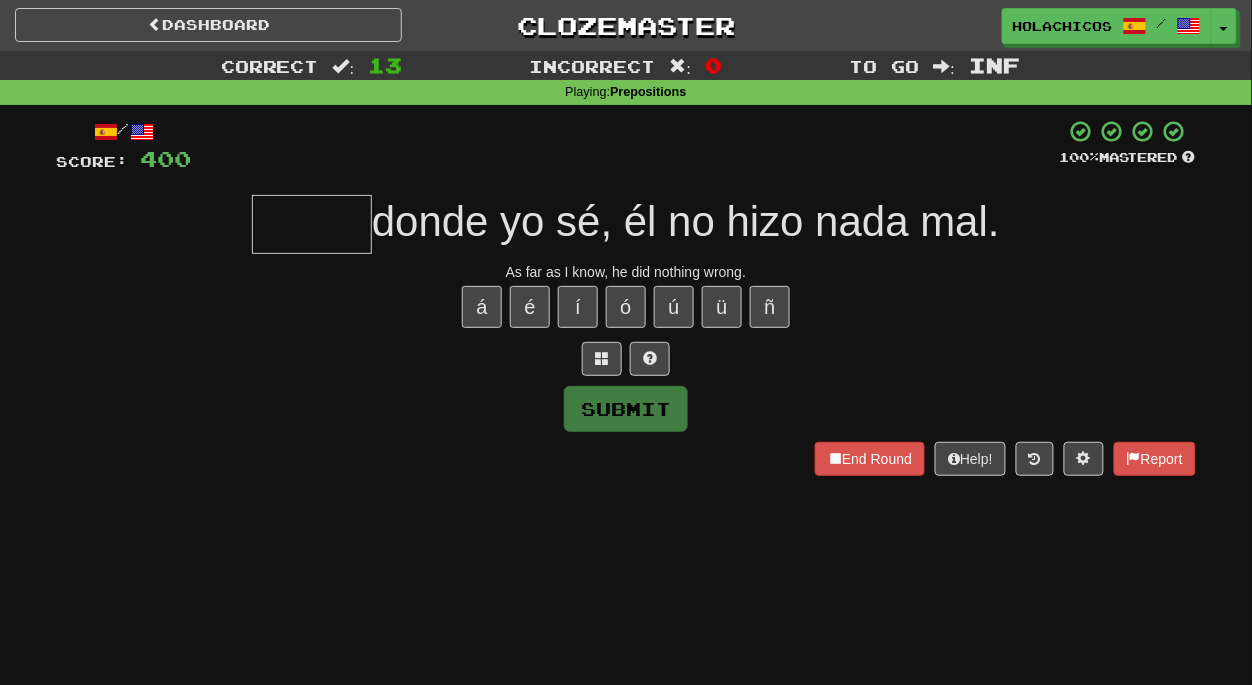 type on "*" 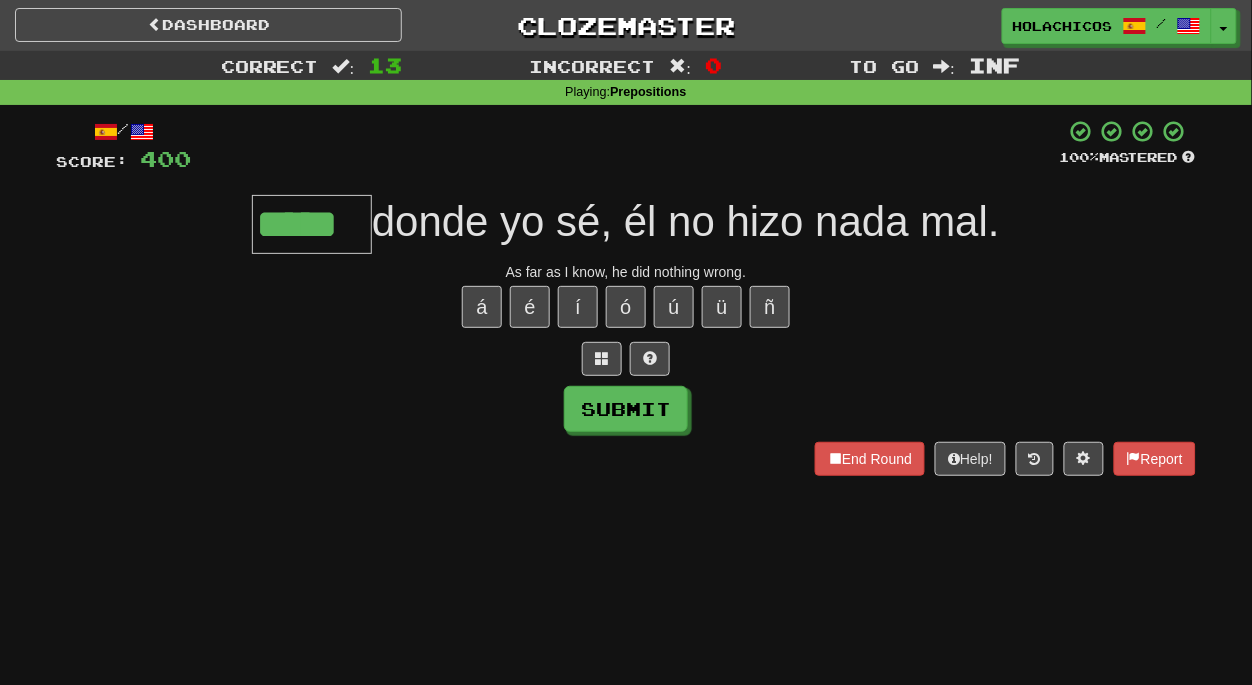type on "*****" 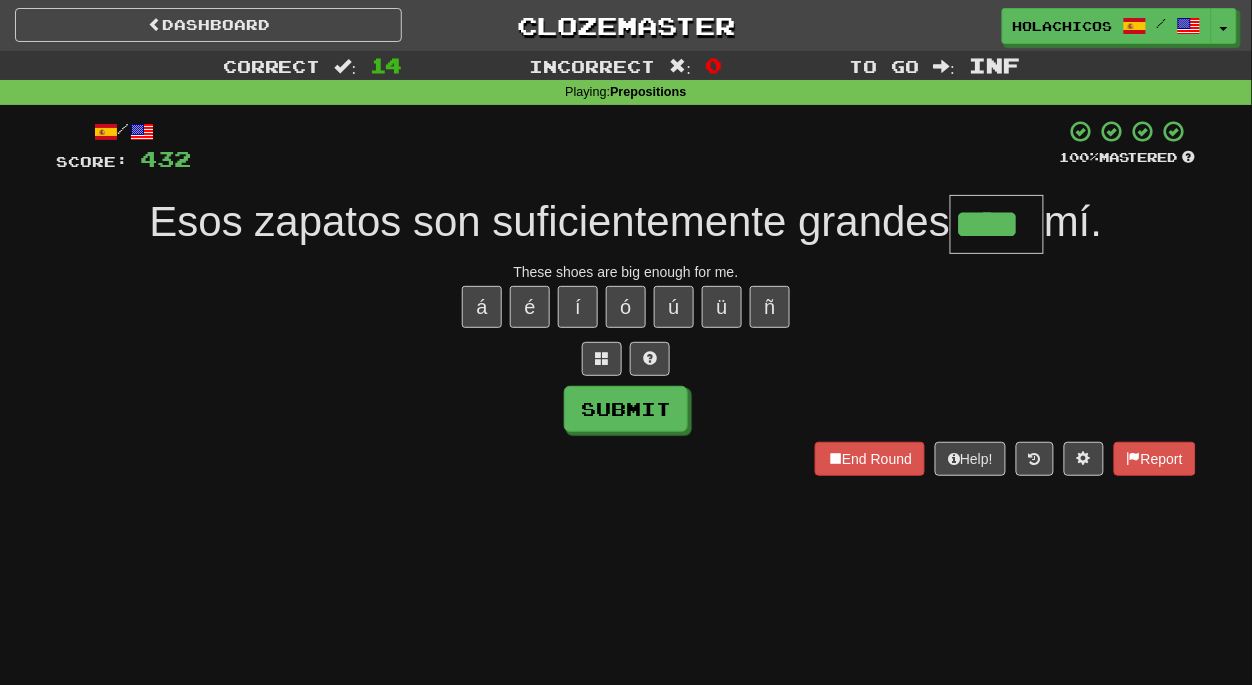type on "****" 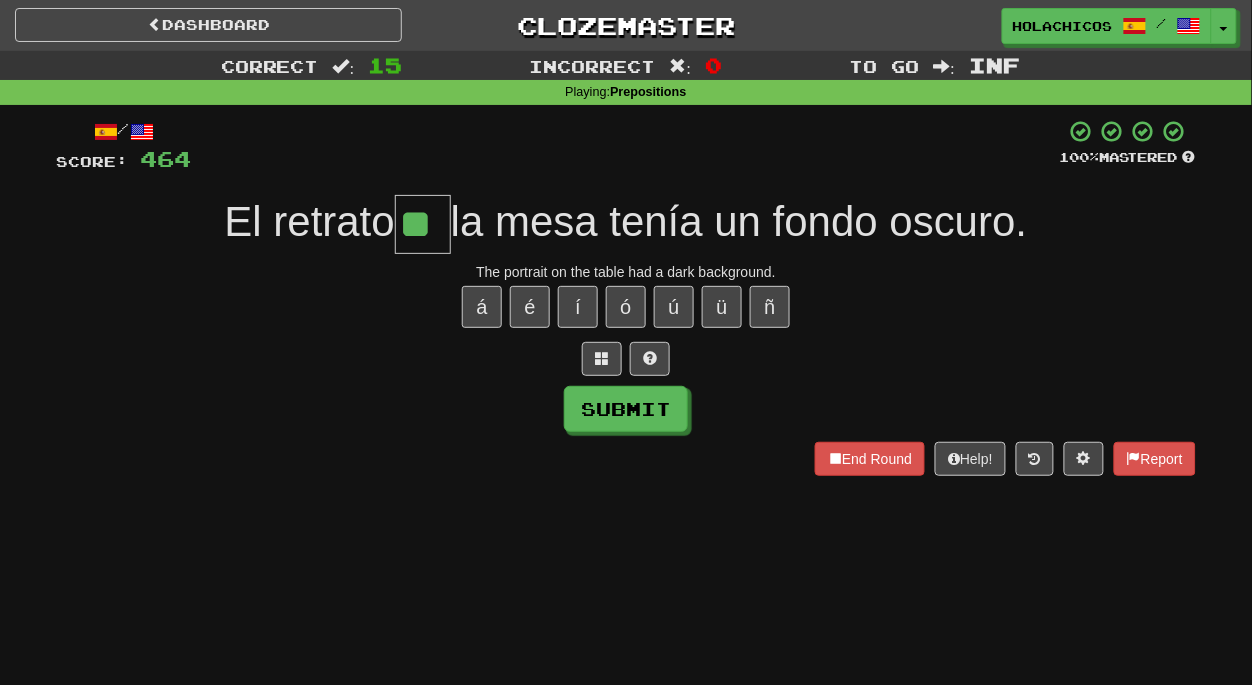 type on "**" 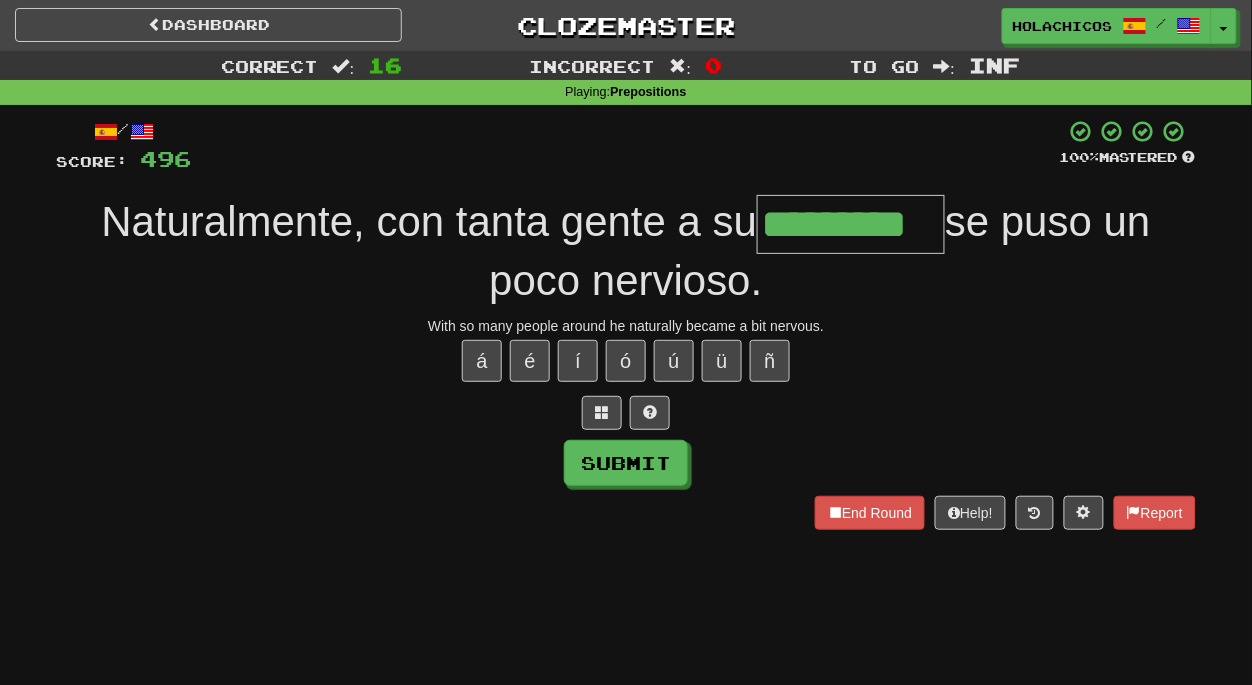 type on "*********" 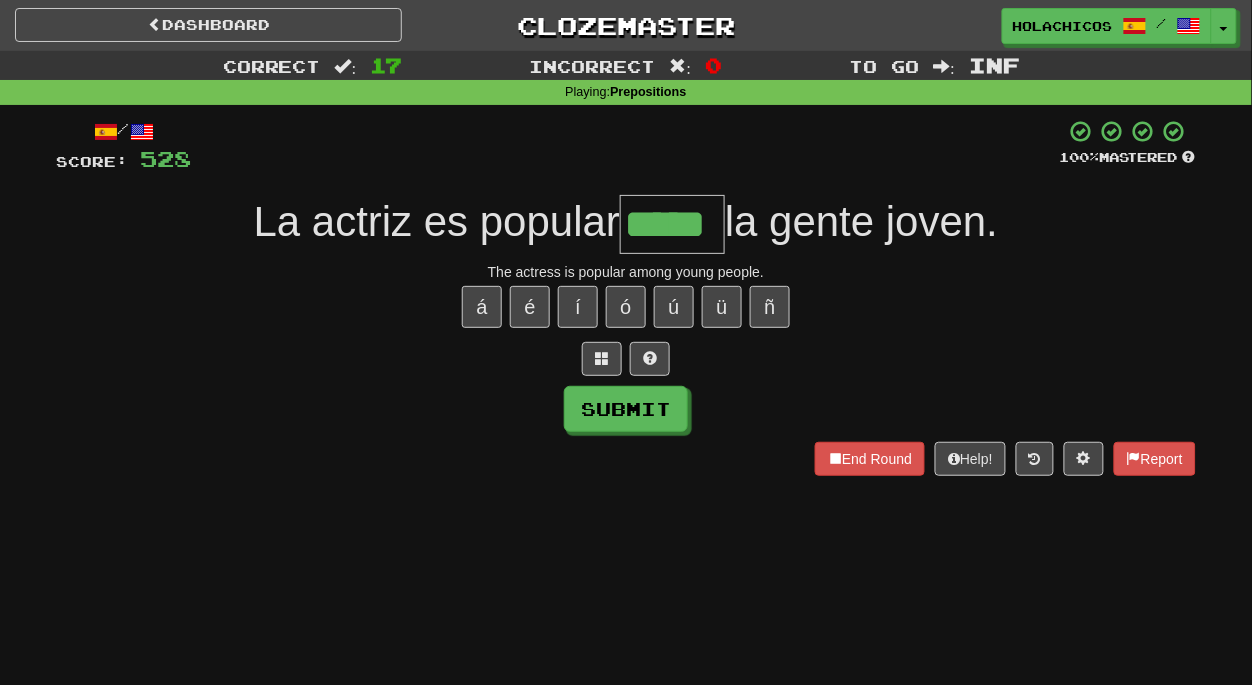 type on "*****" 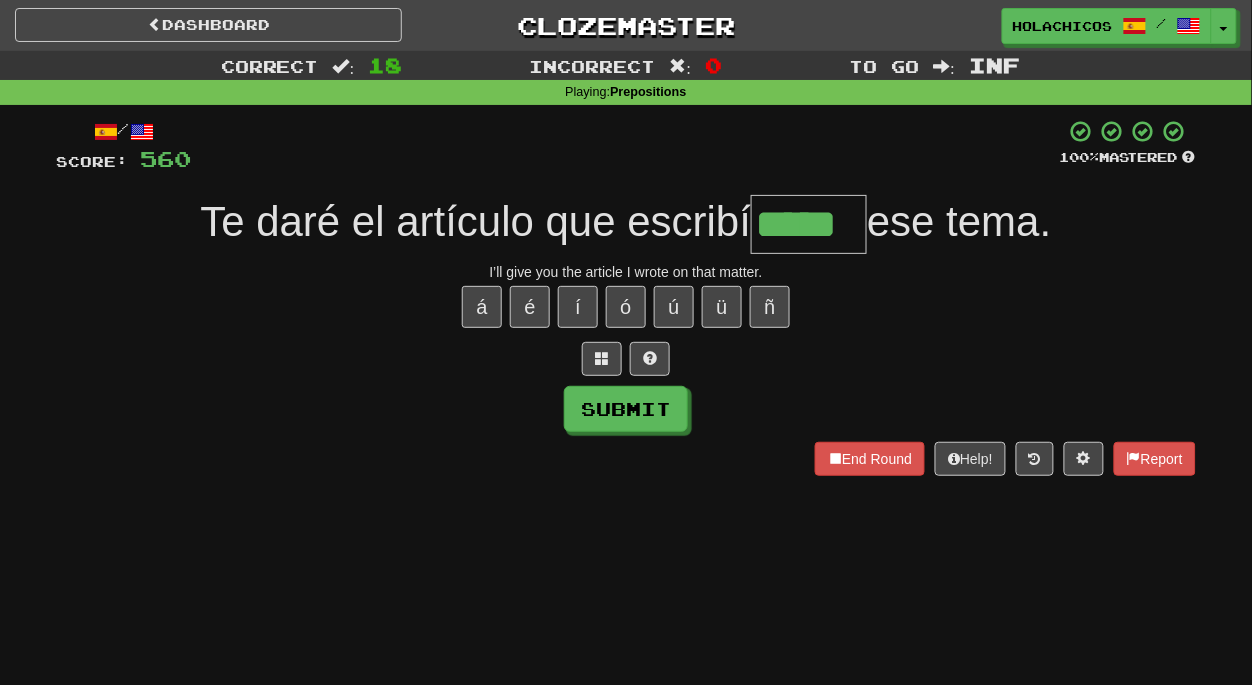 type on "*****" 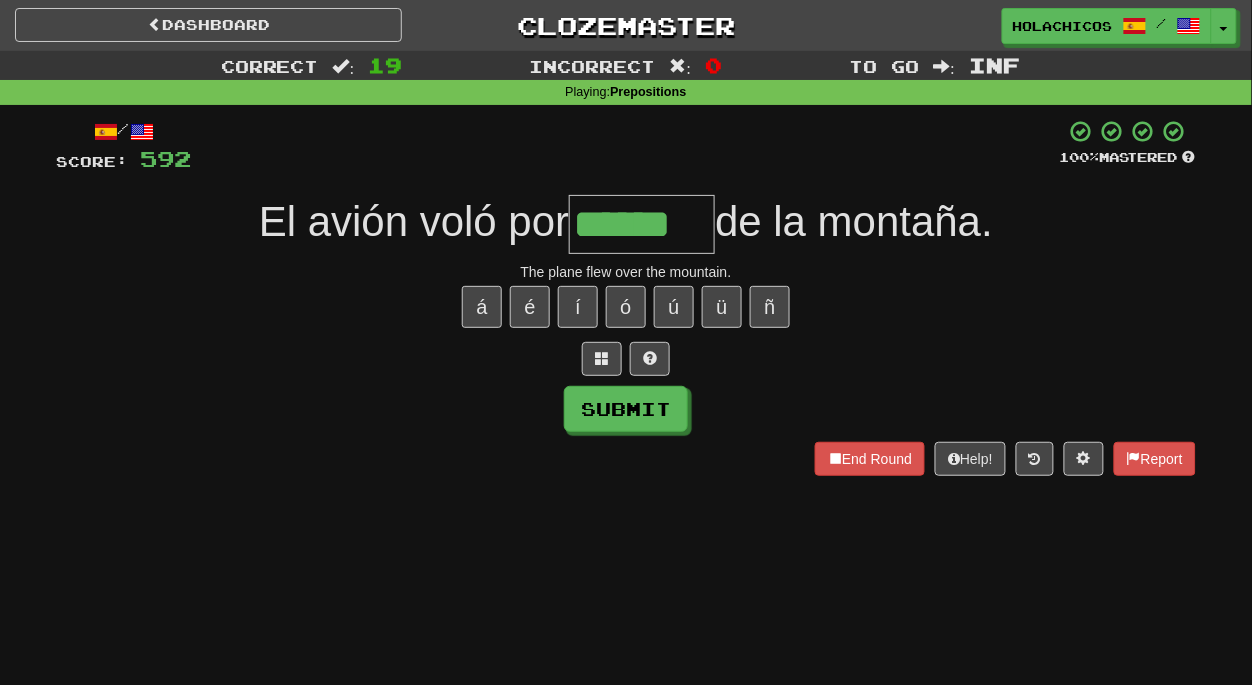 type on "******" 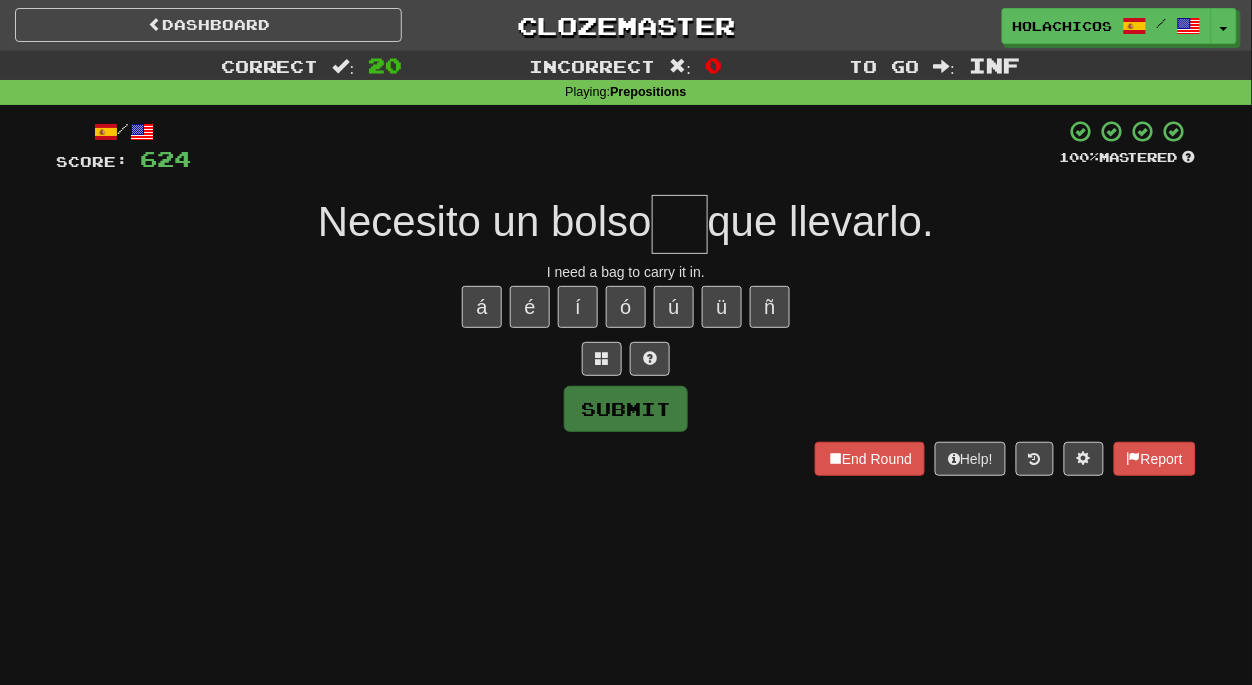 type on "*" 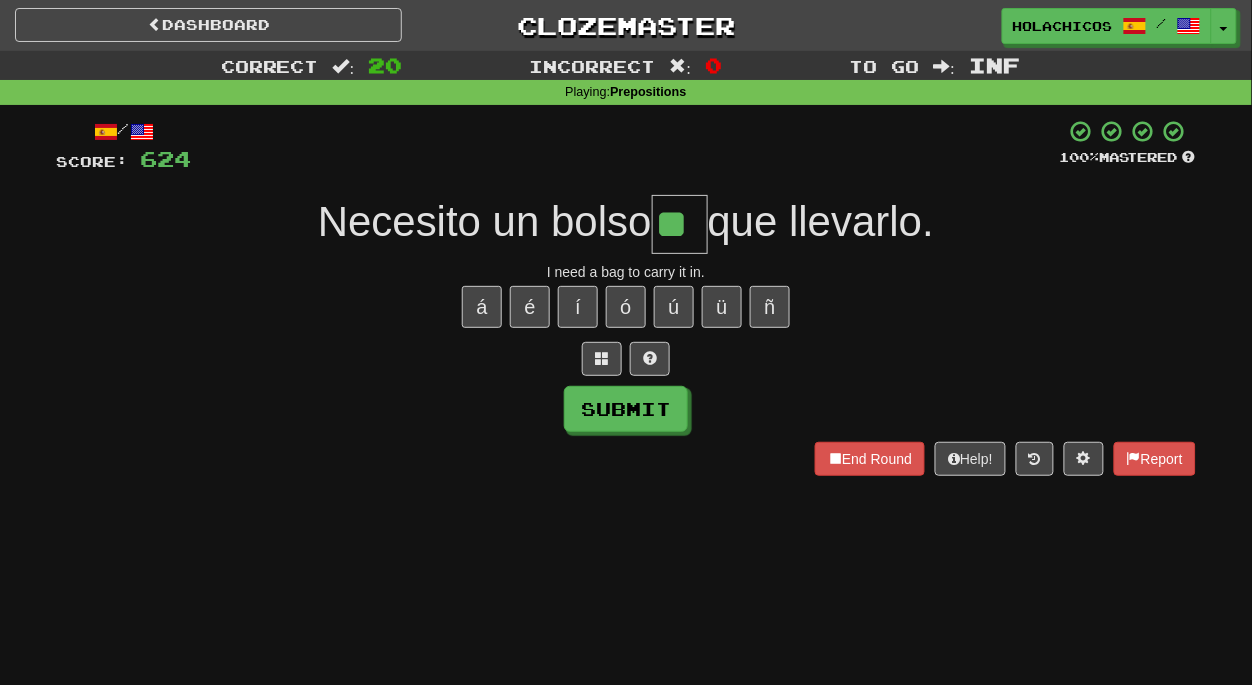 type on "**" 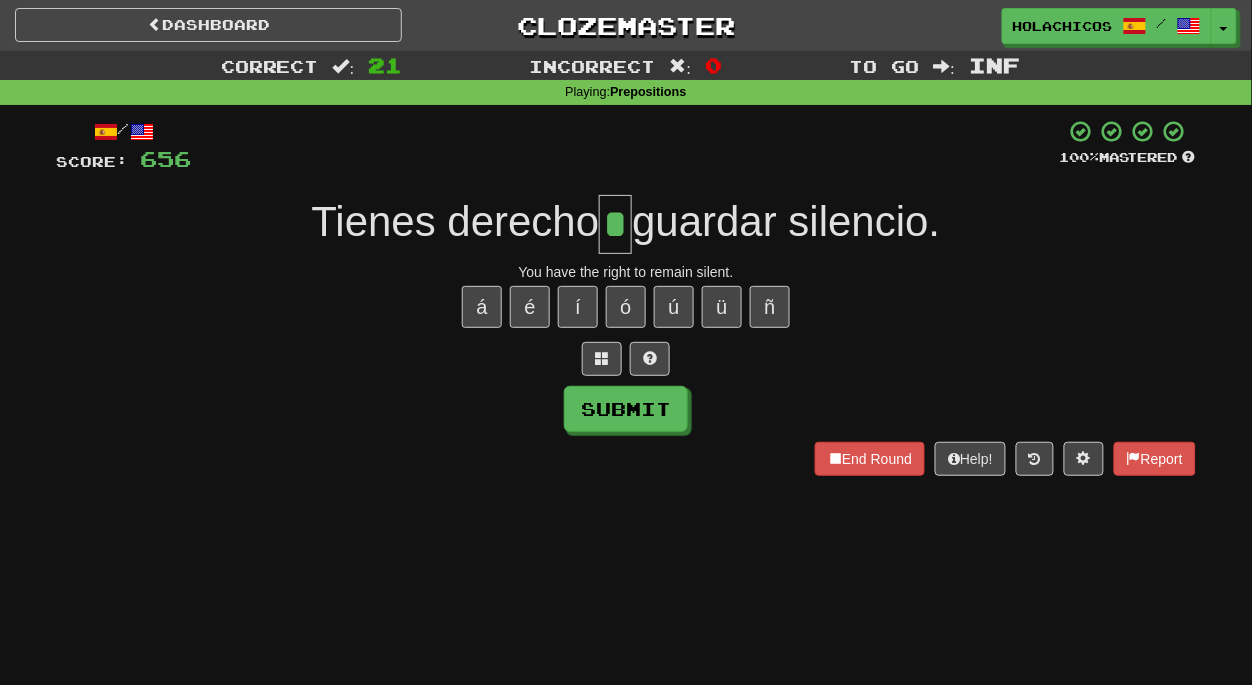 type on "*" 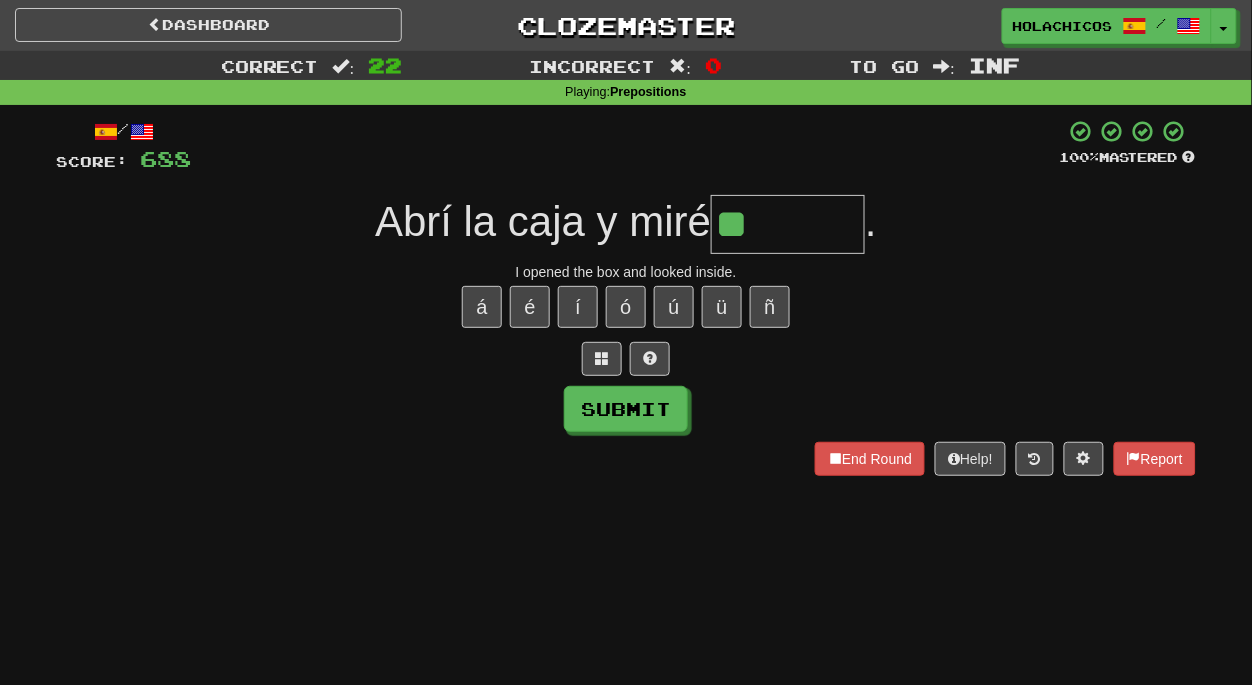 type on "*" 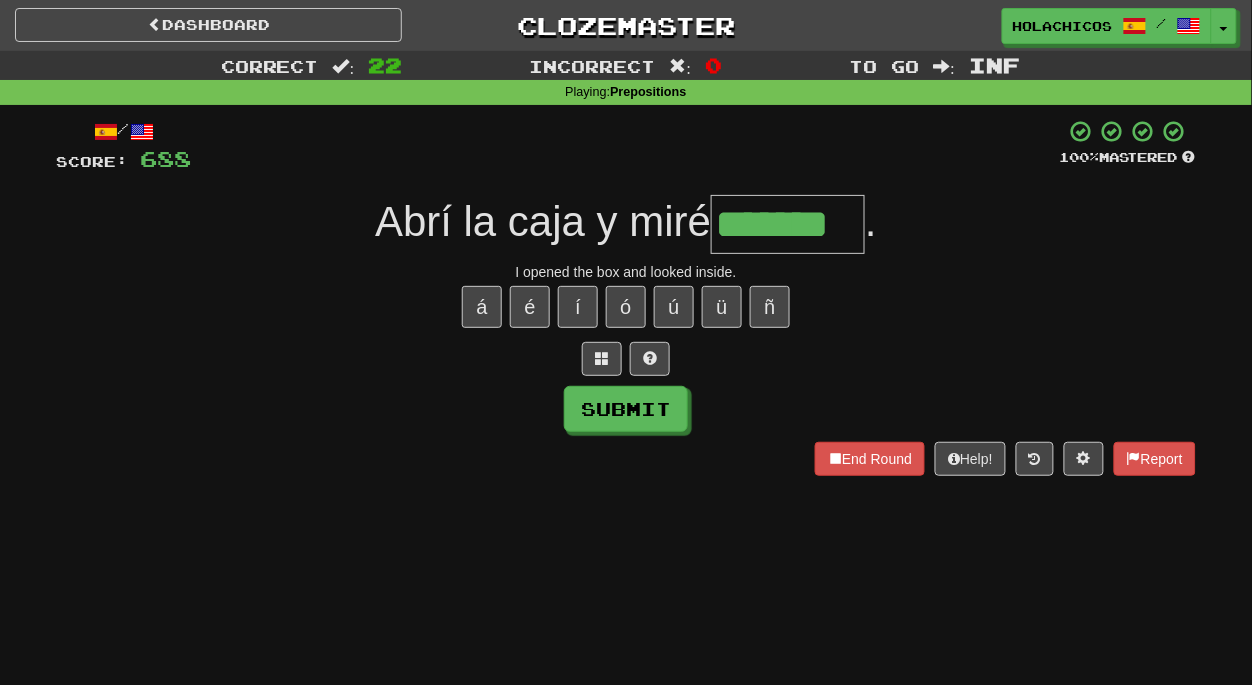 type on "*******" 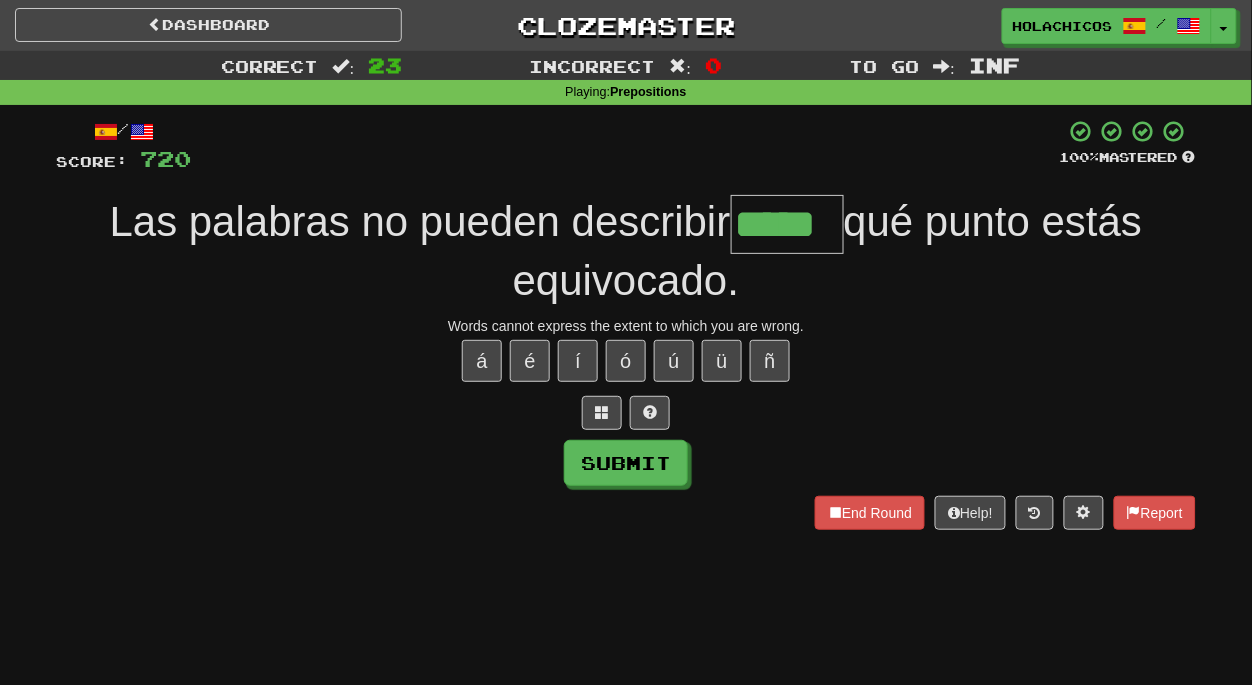 type on "*****" 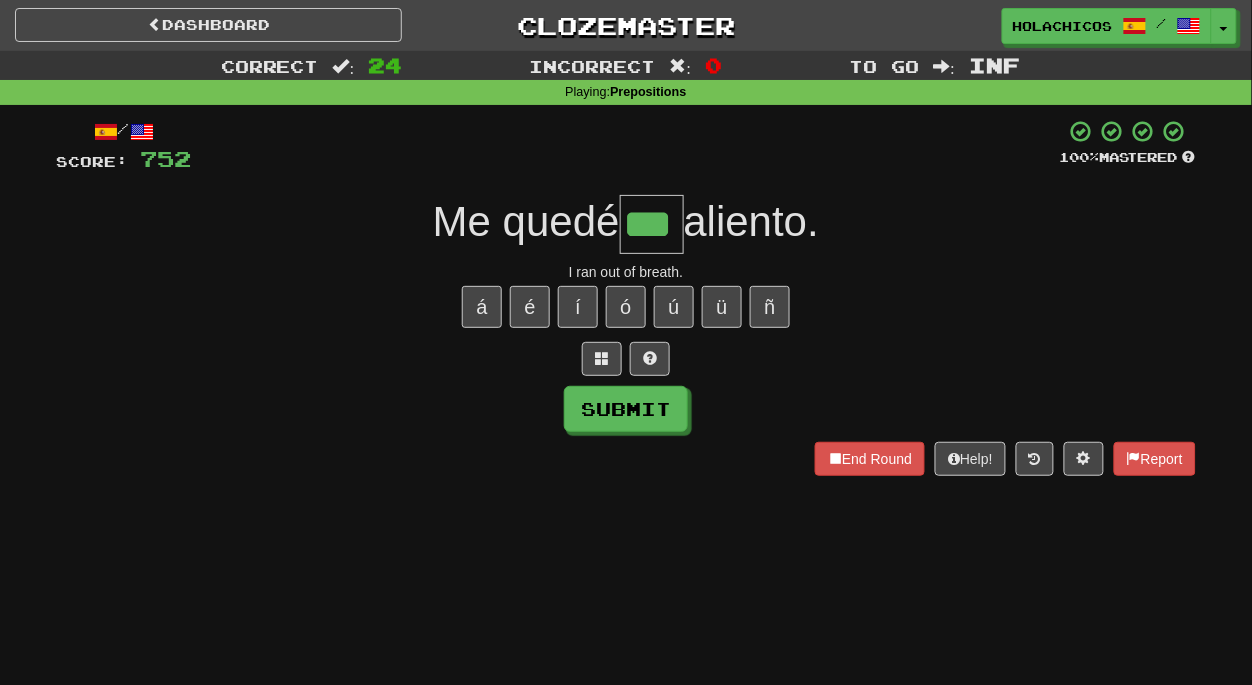 type on "***" 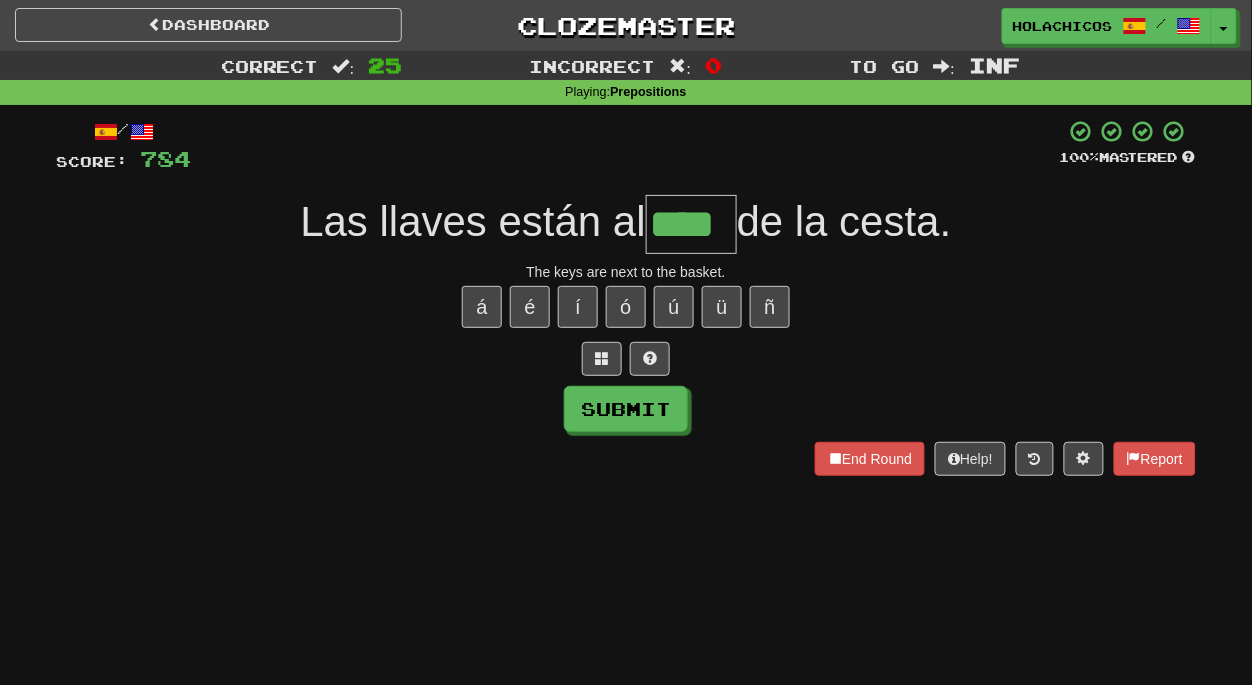 type on "****" 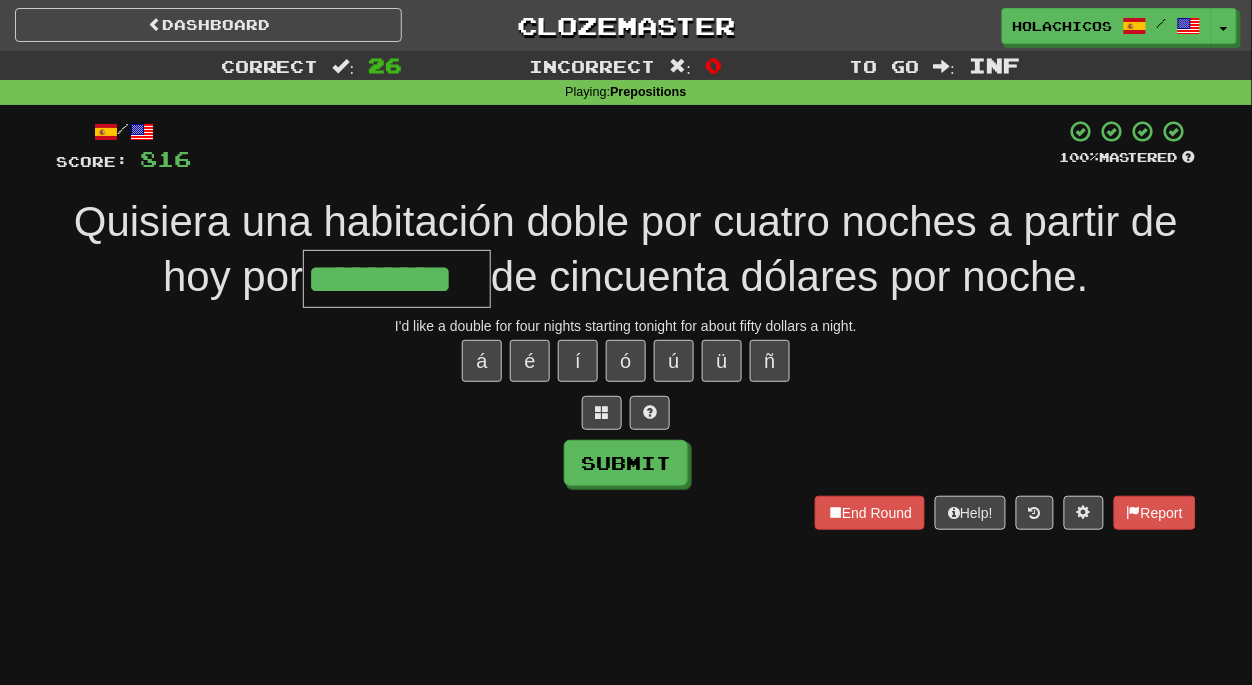type on "*********" 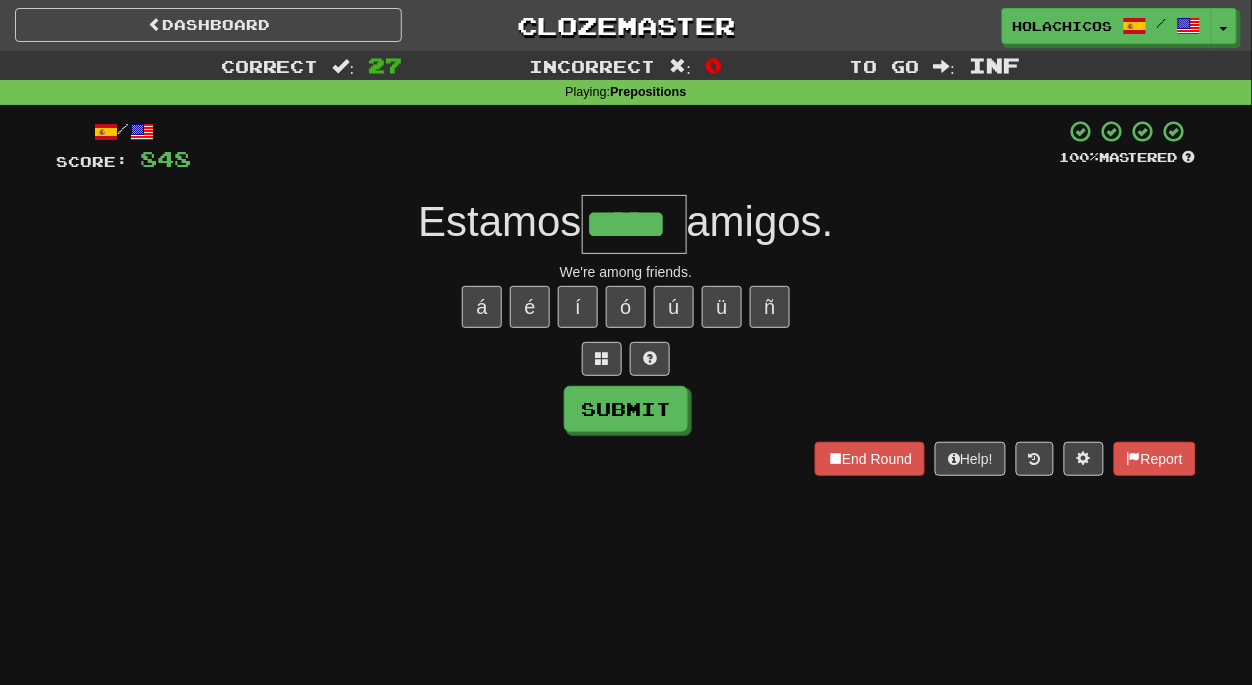 type on "*****" 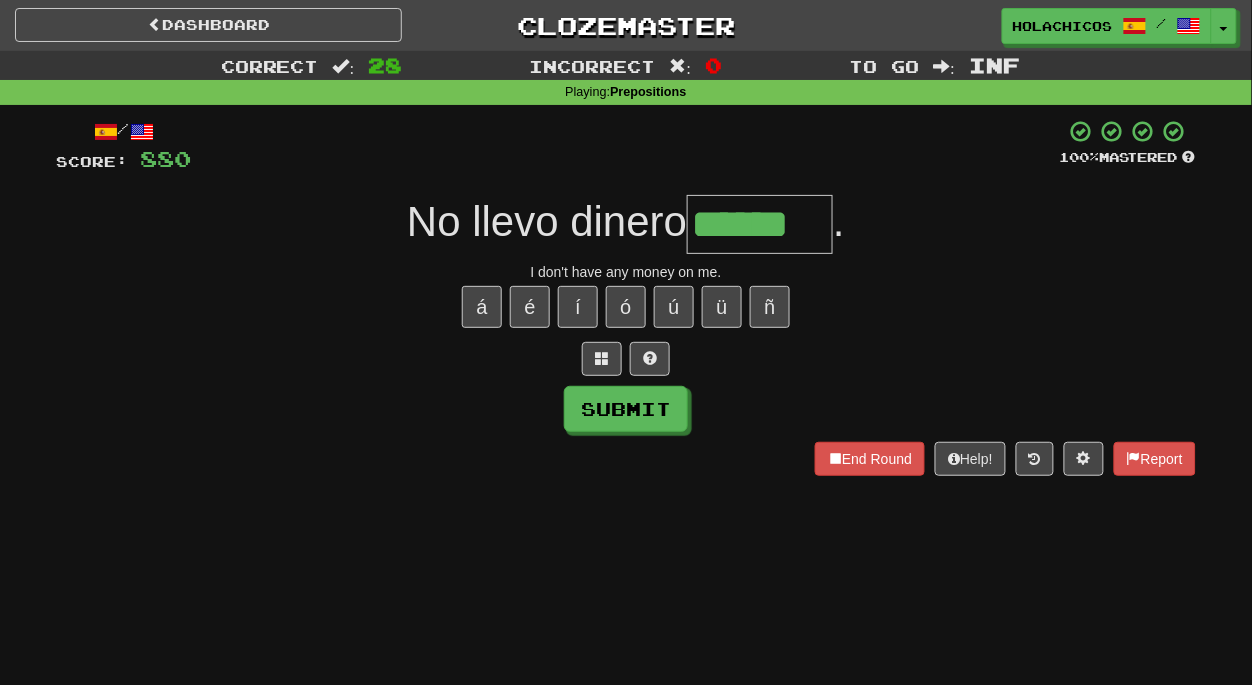 type on "******" 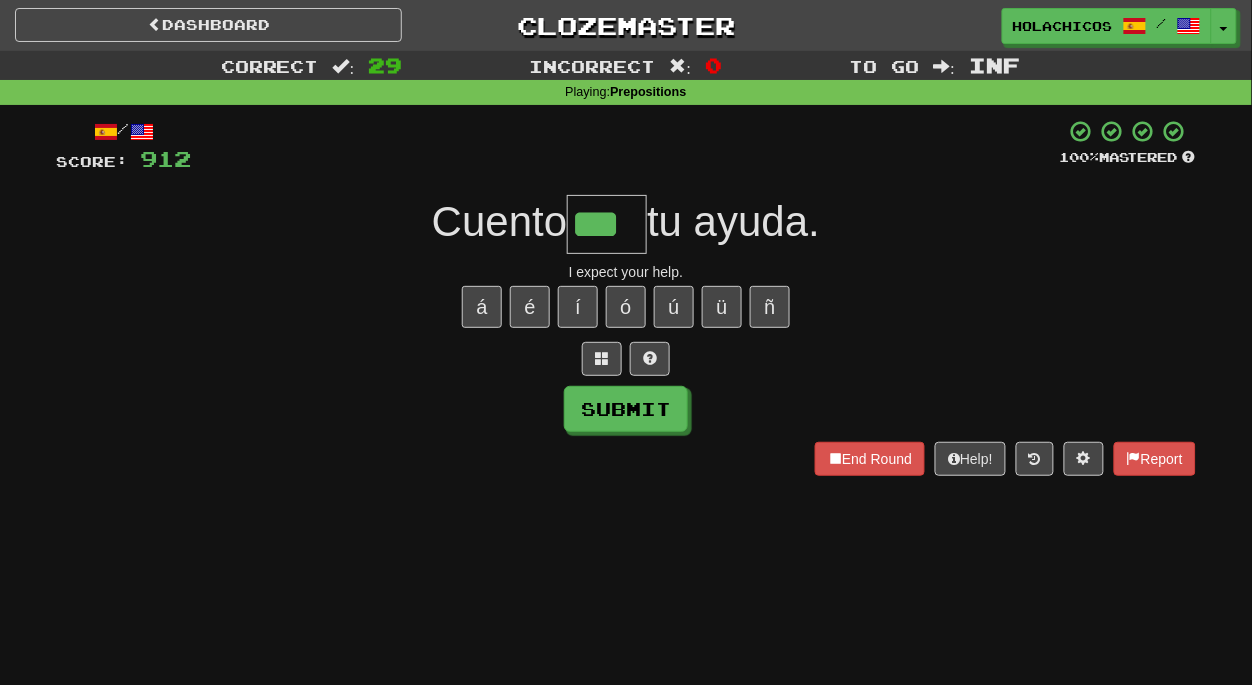 type on "***" 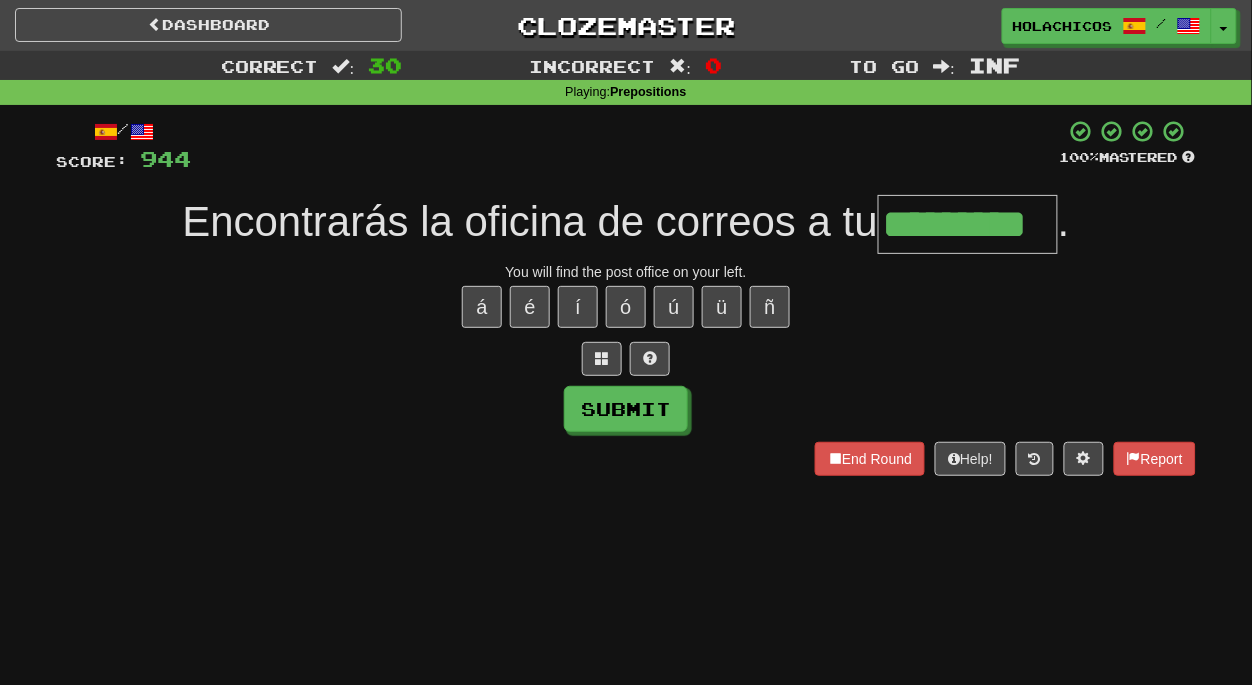 type on "*********" 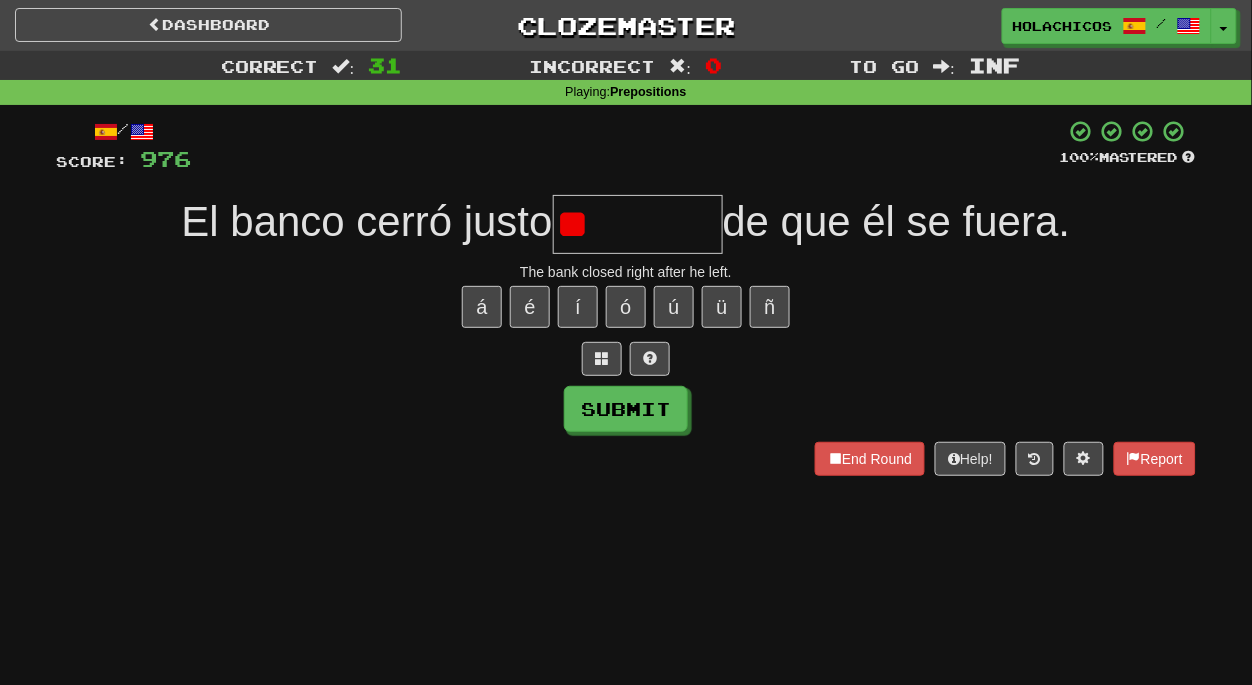 type on "*" 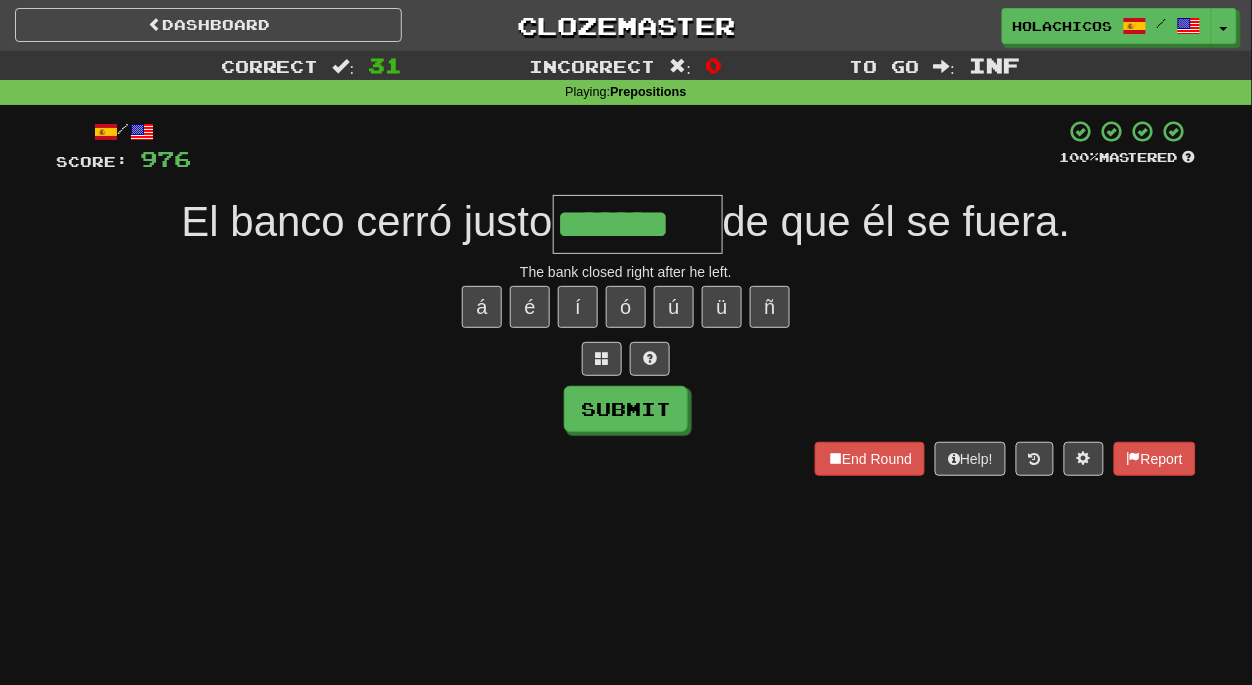 type on "*******" 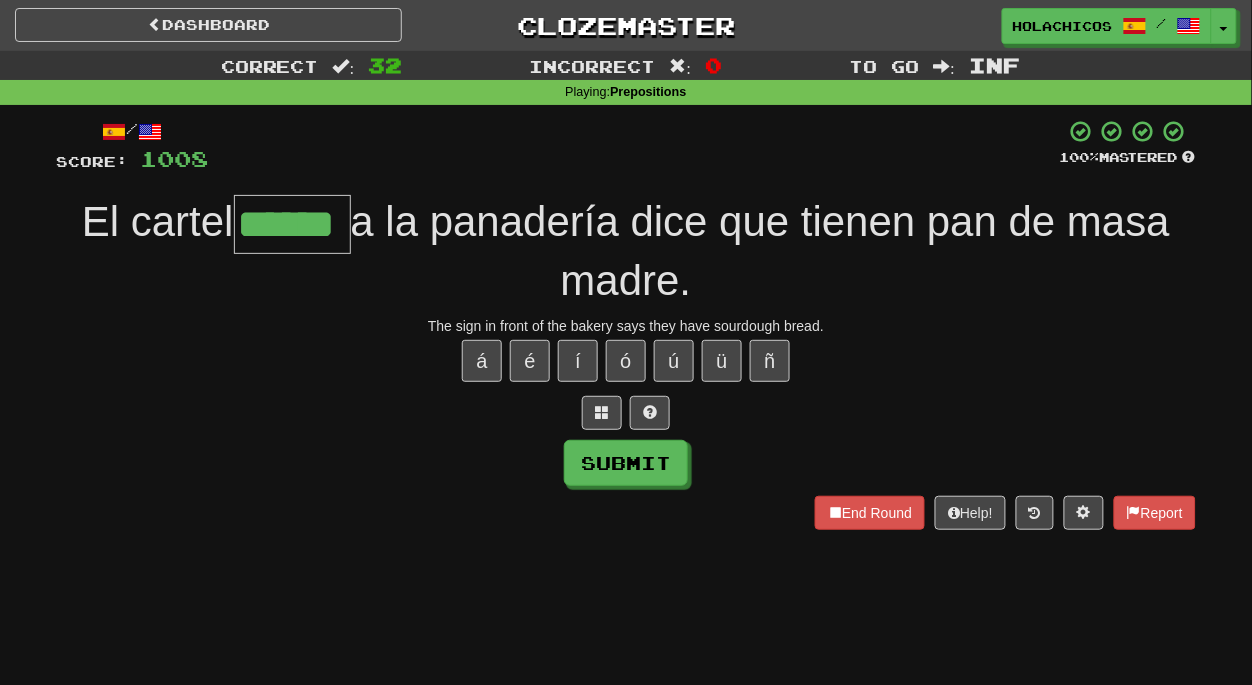 type on "******" 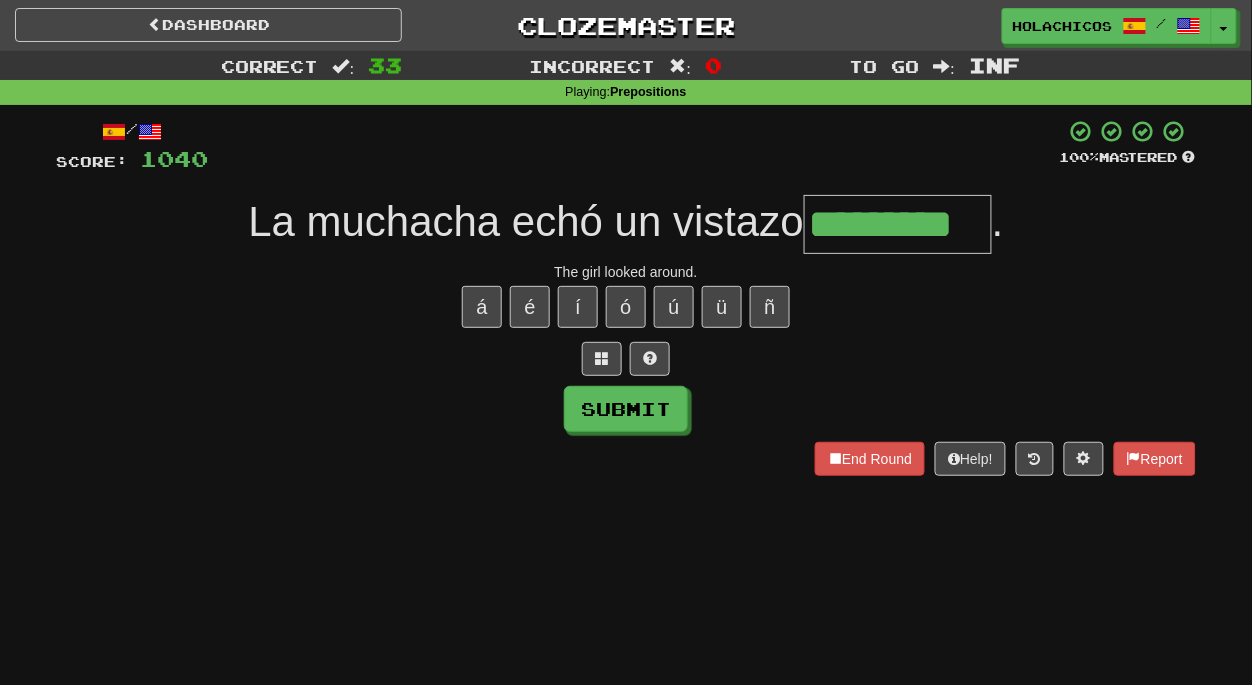 type on "*********" 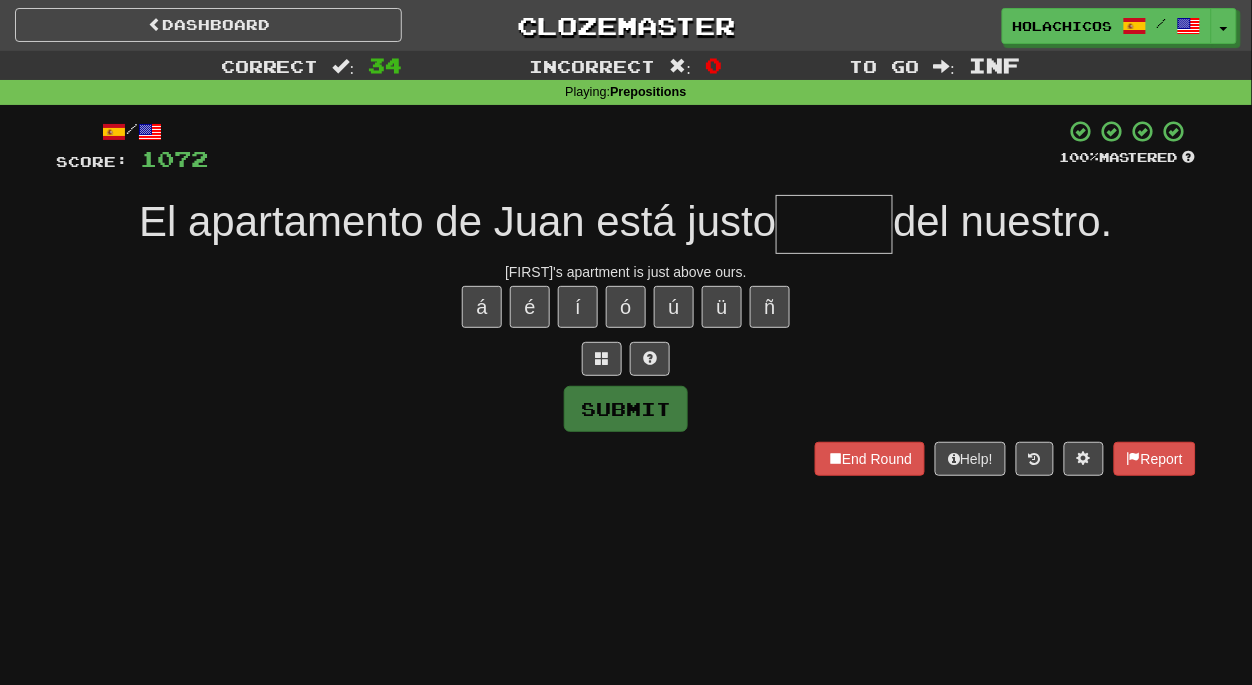 type on "*" 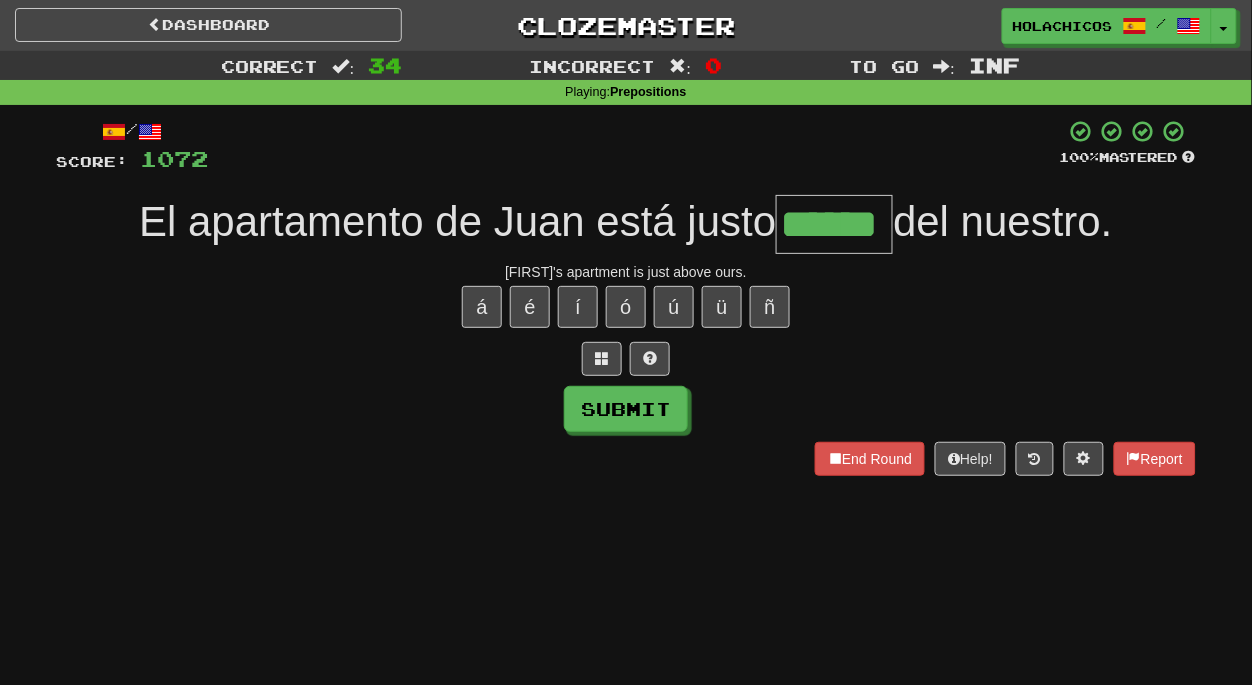 type on "******" 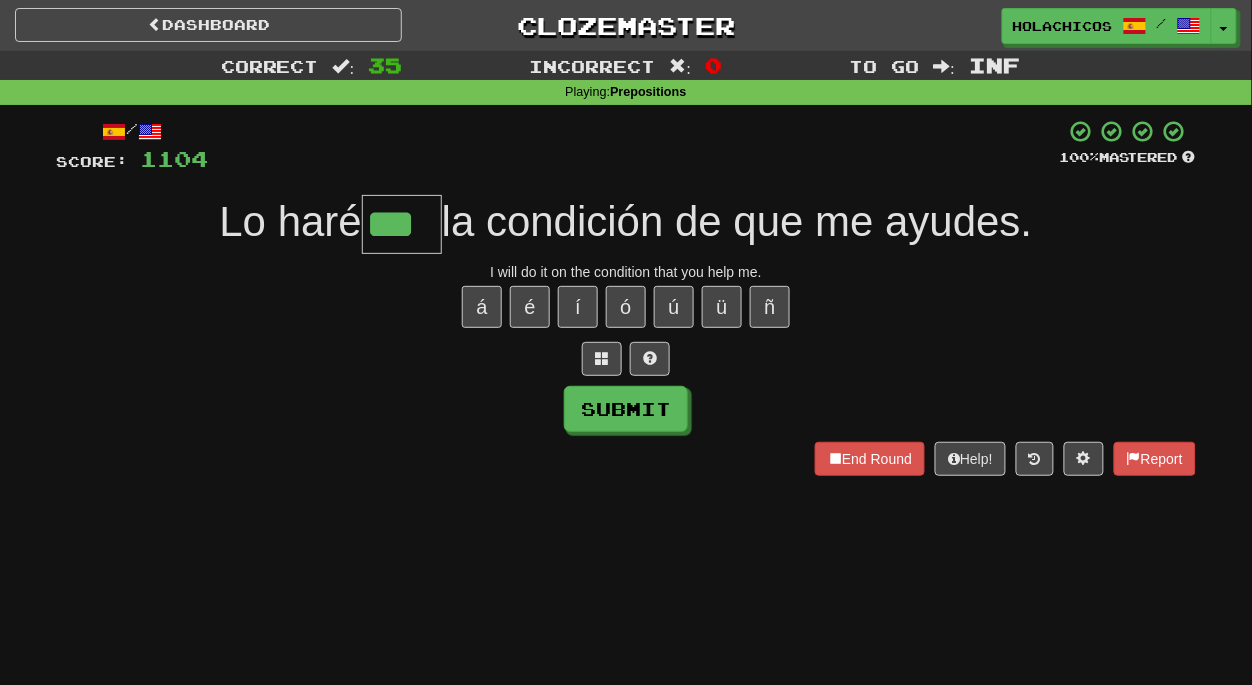 type on "***" 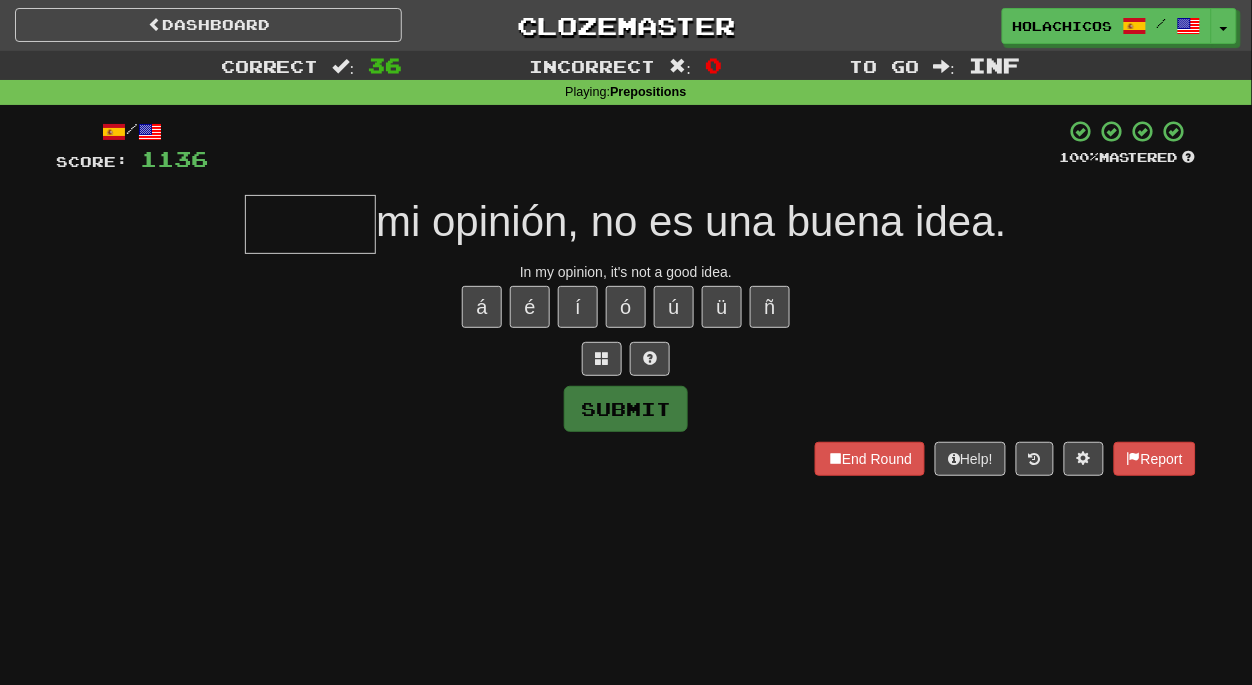 type on "*" 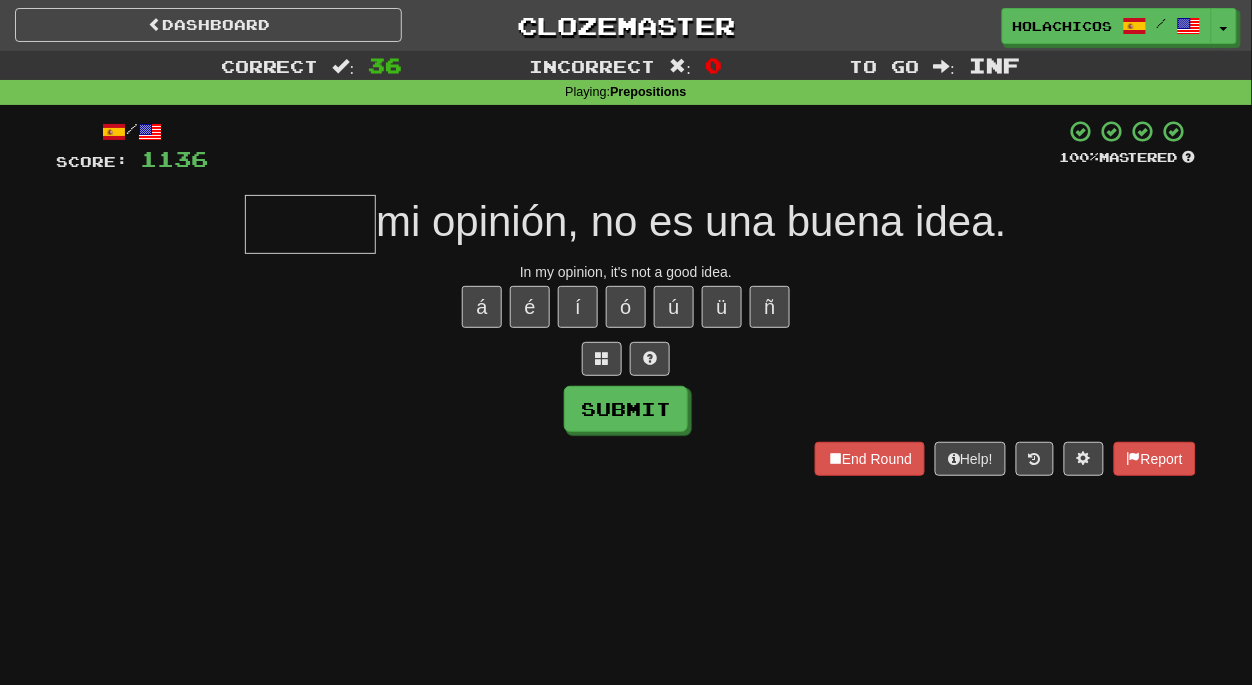 type on "*" 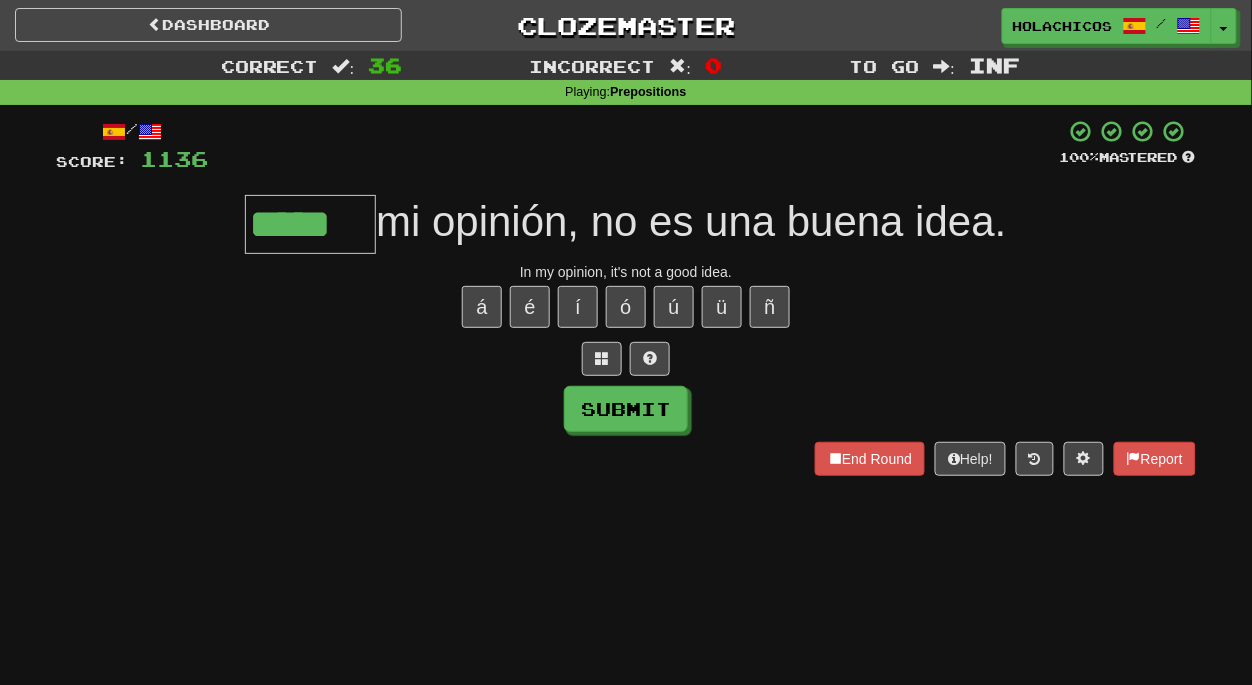 type on "*****" 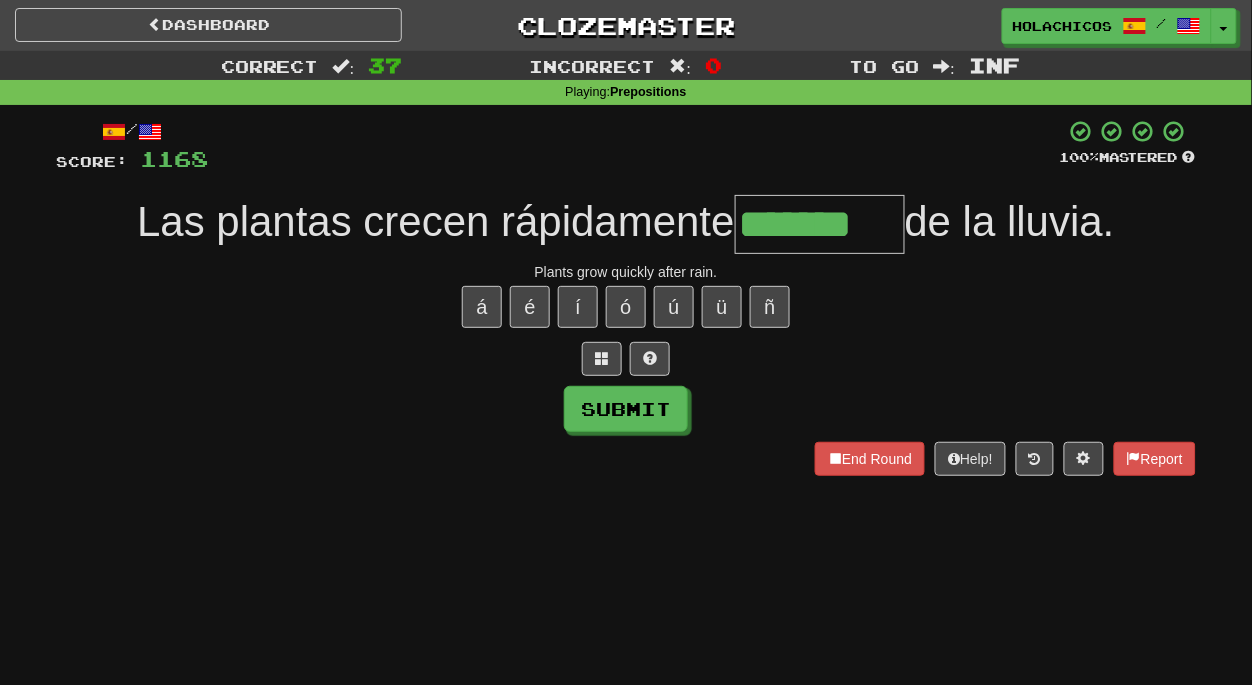 type on "*******" 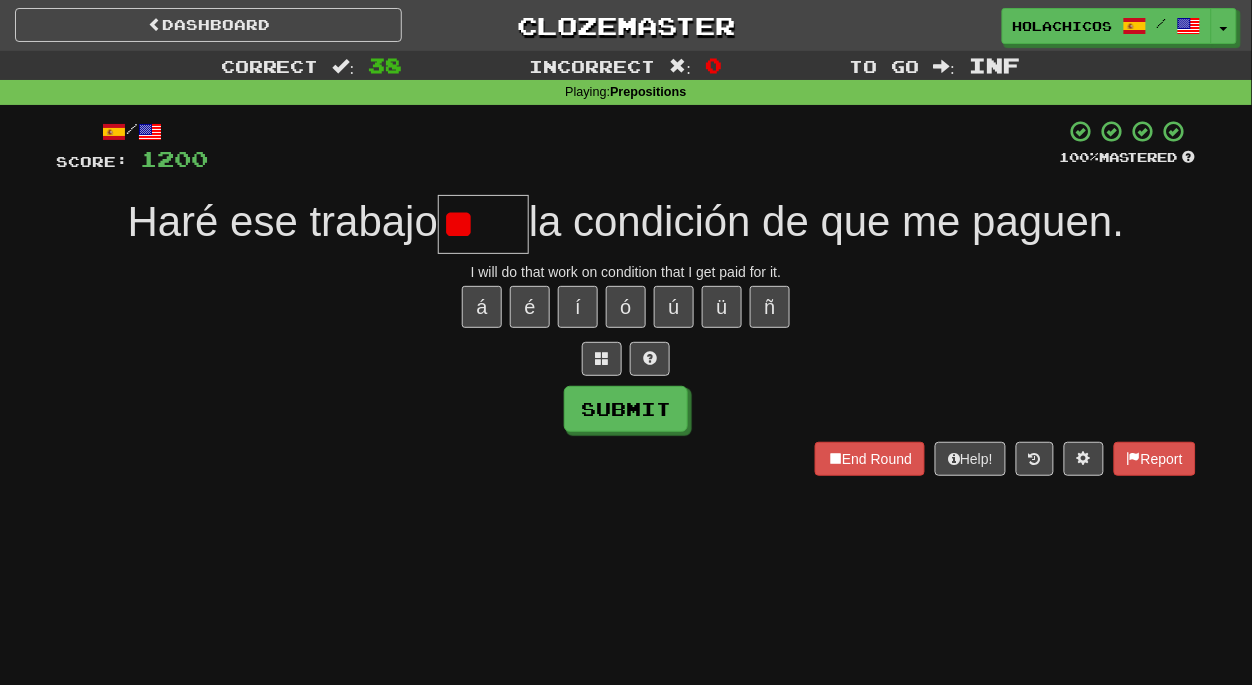 type on "*" 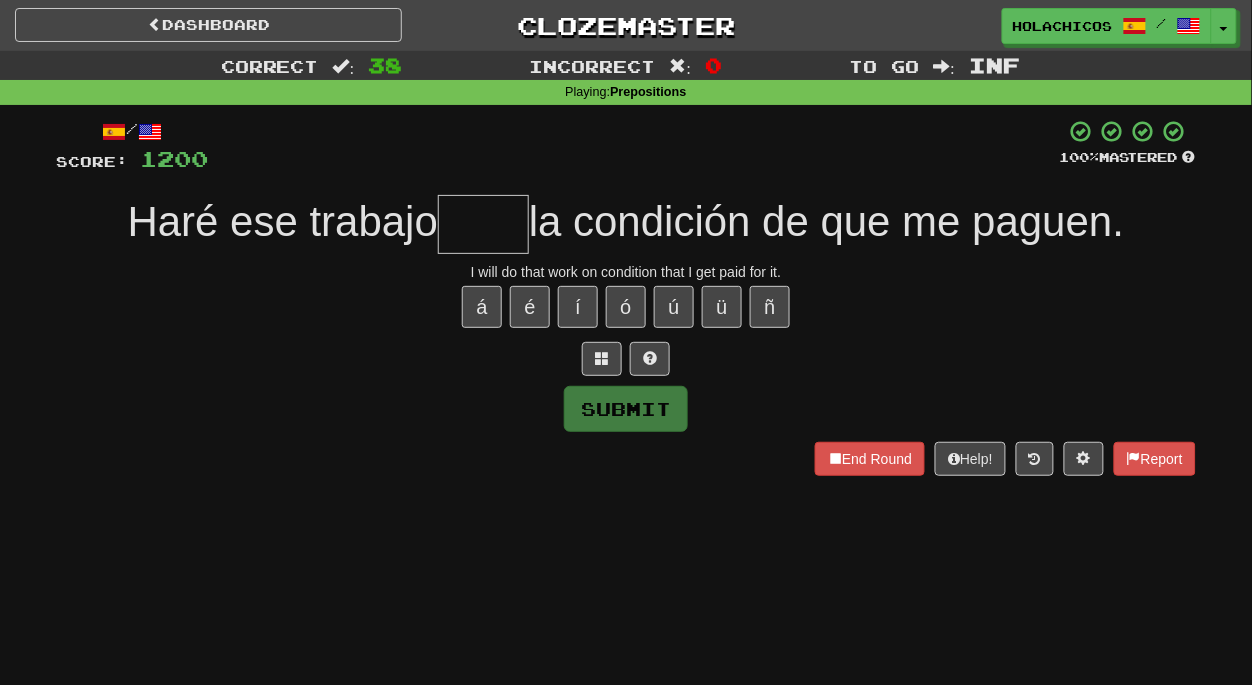type on "*" 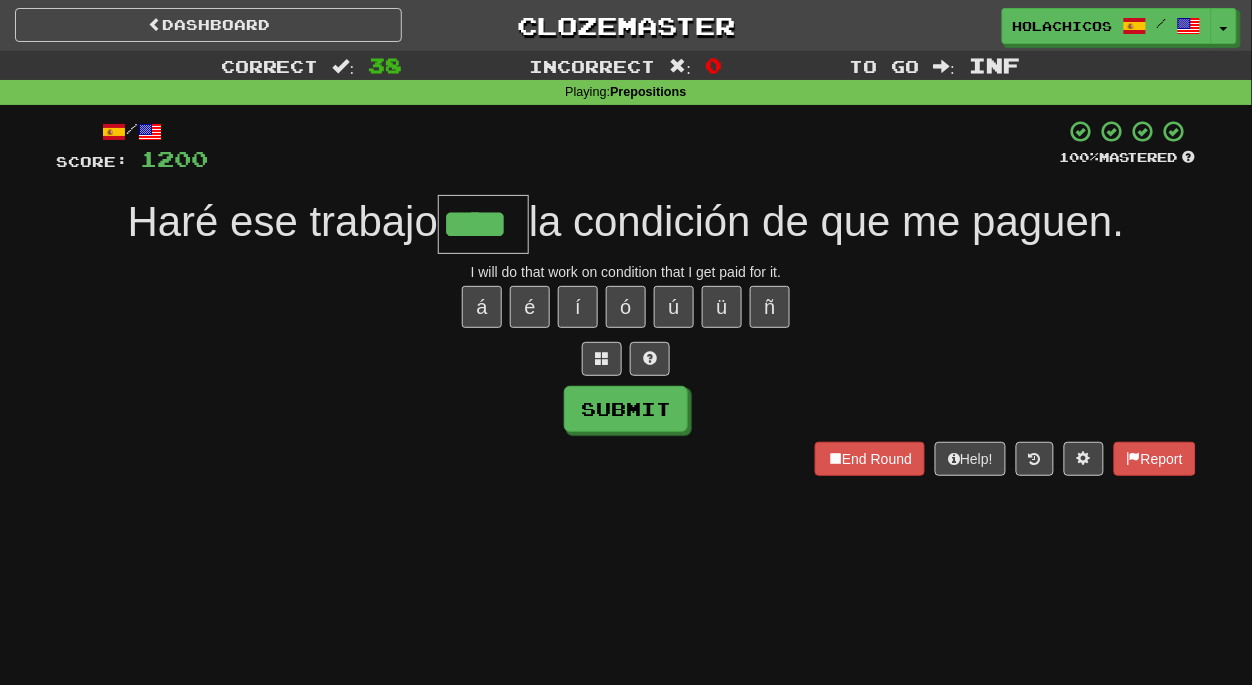 type on "****" 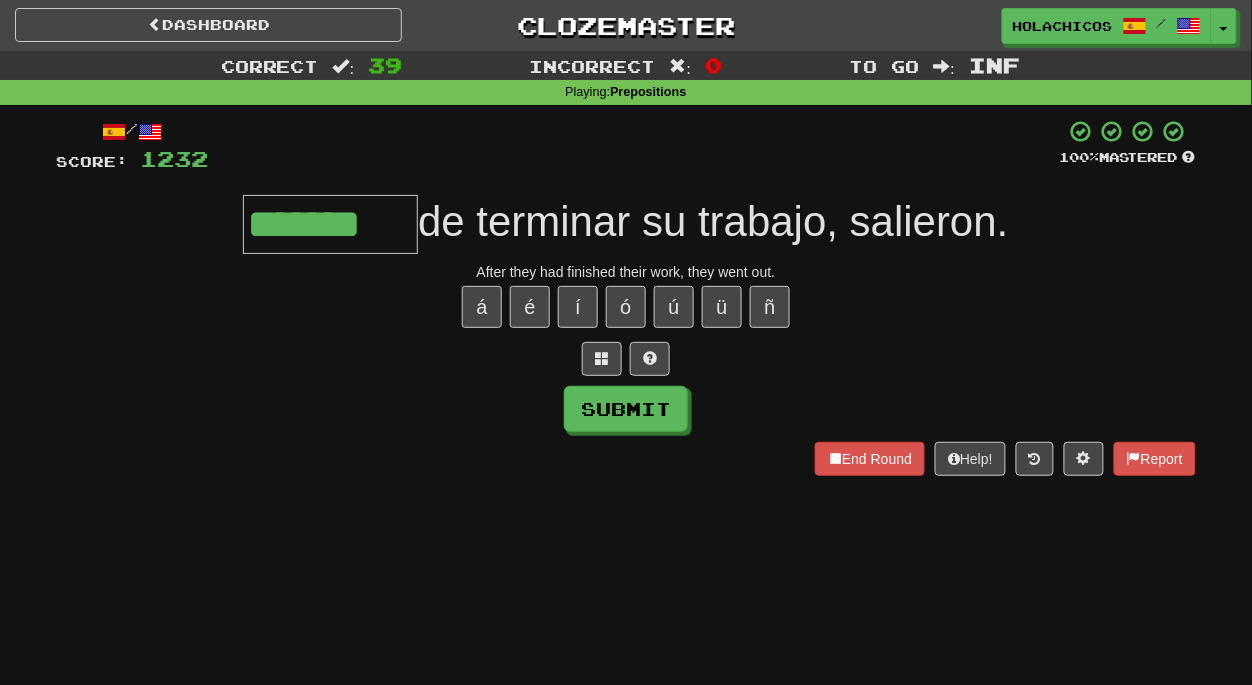 type on "*******" 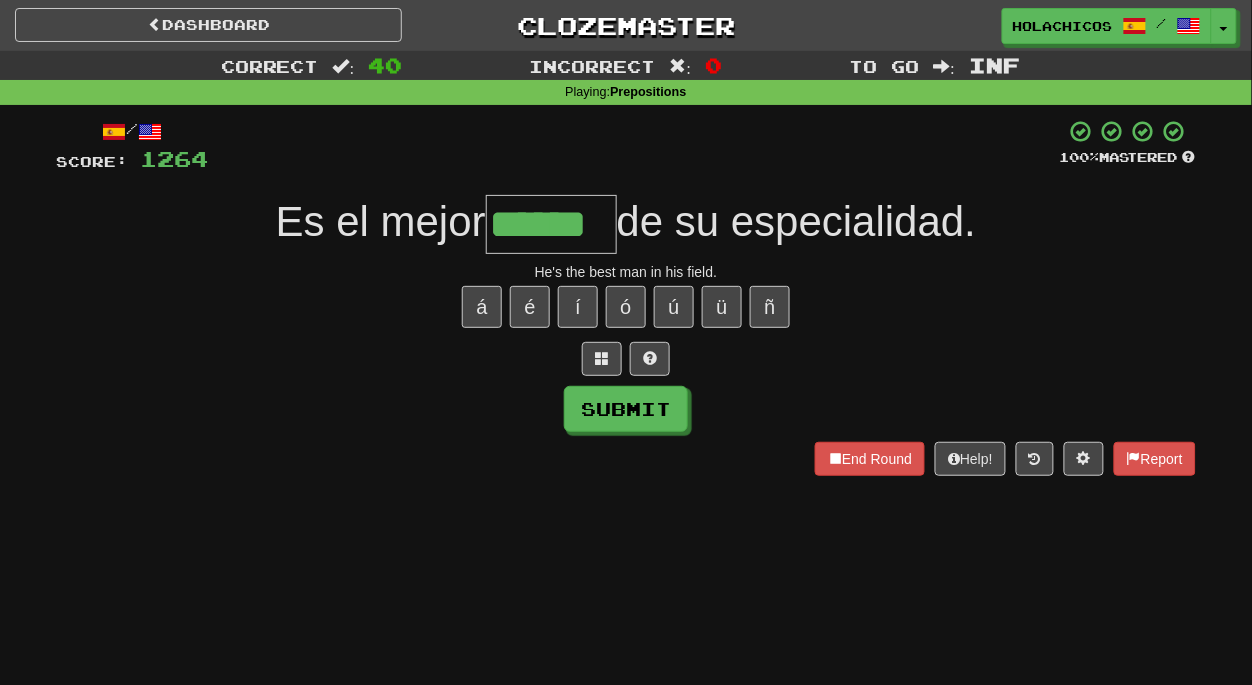 type on "******" 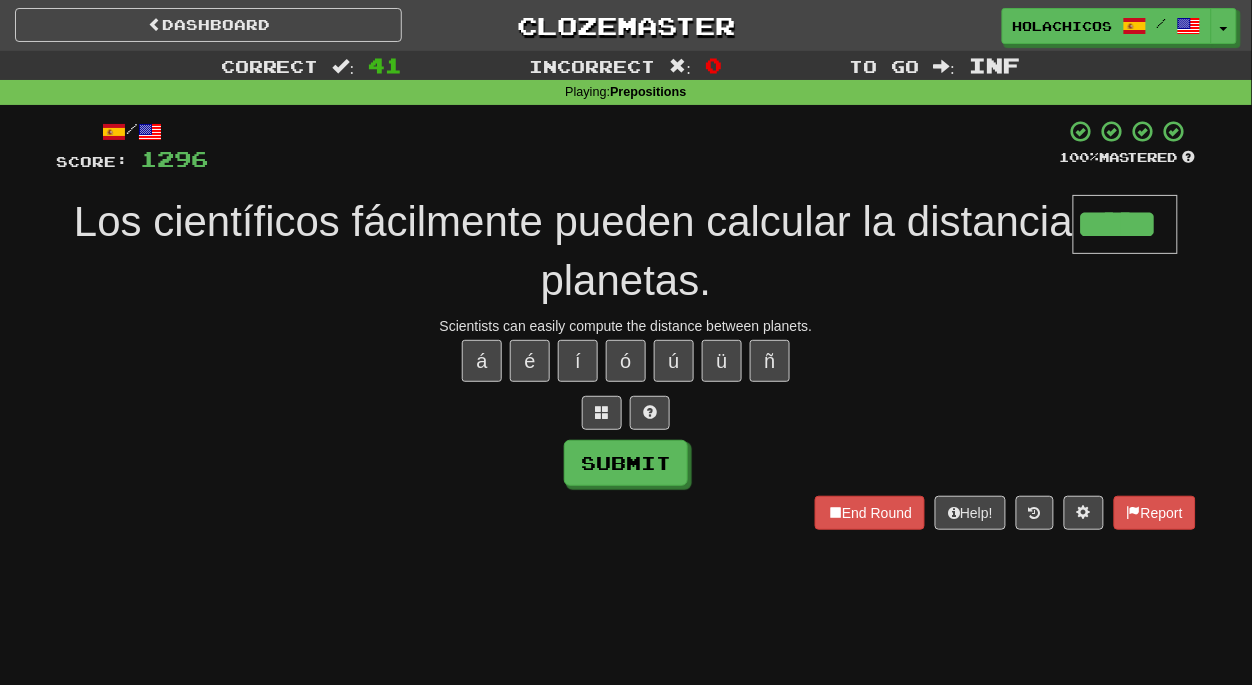 type on "*****" 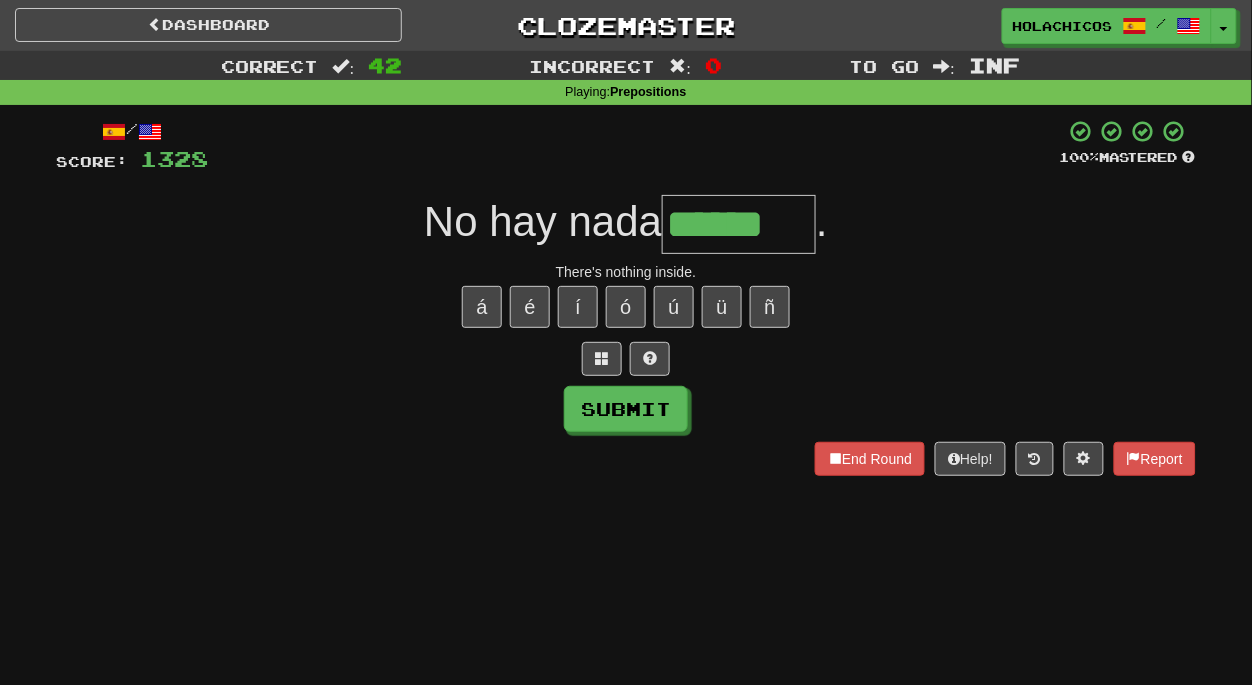 type on "*******" 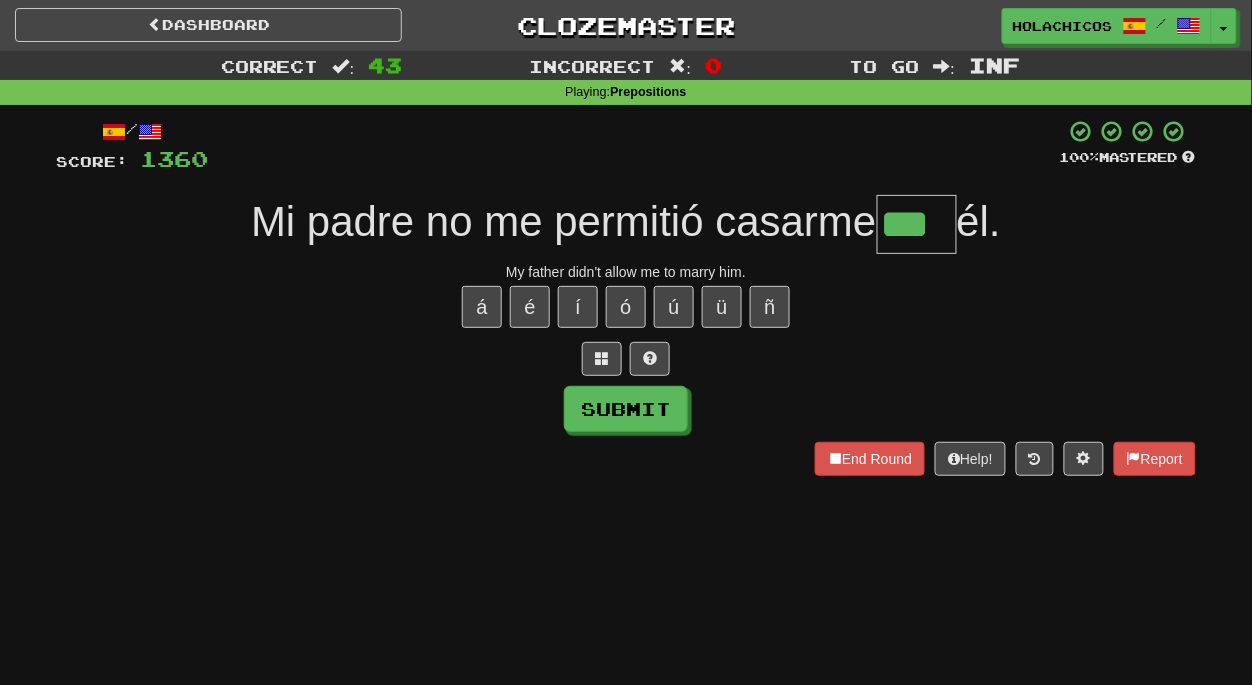 type on "***" 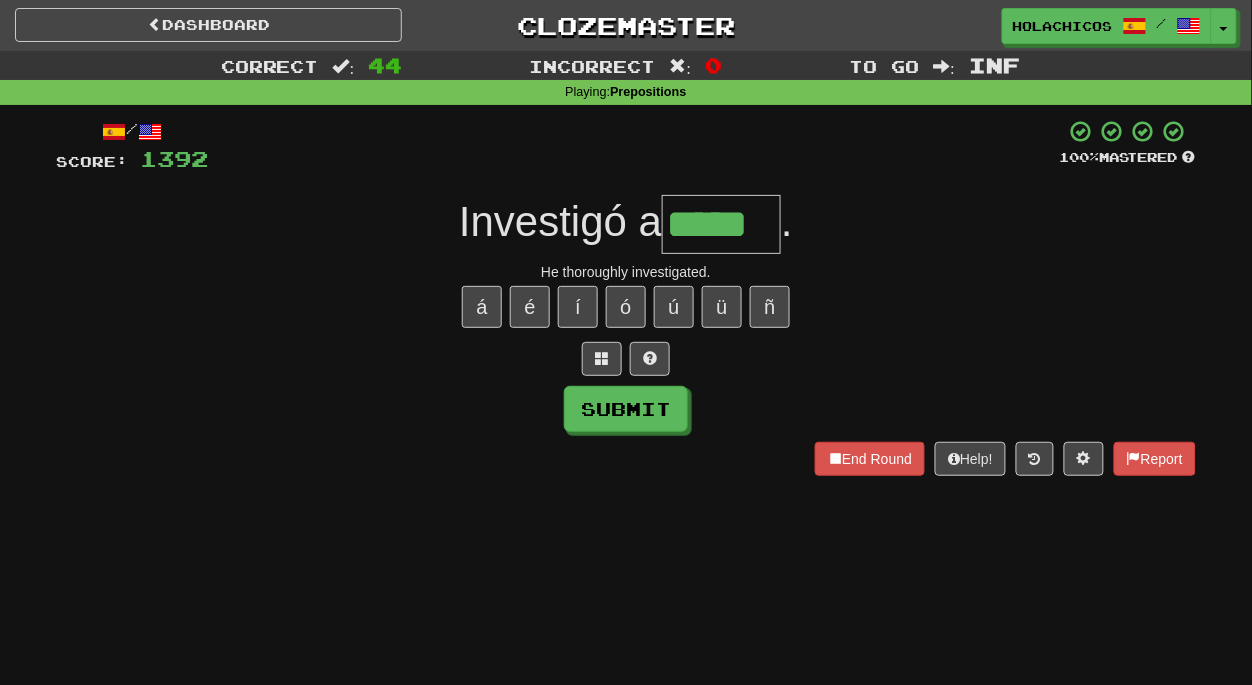 type on "*****" 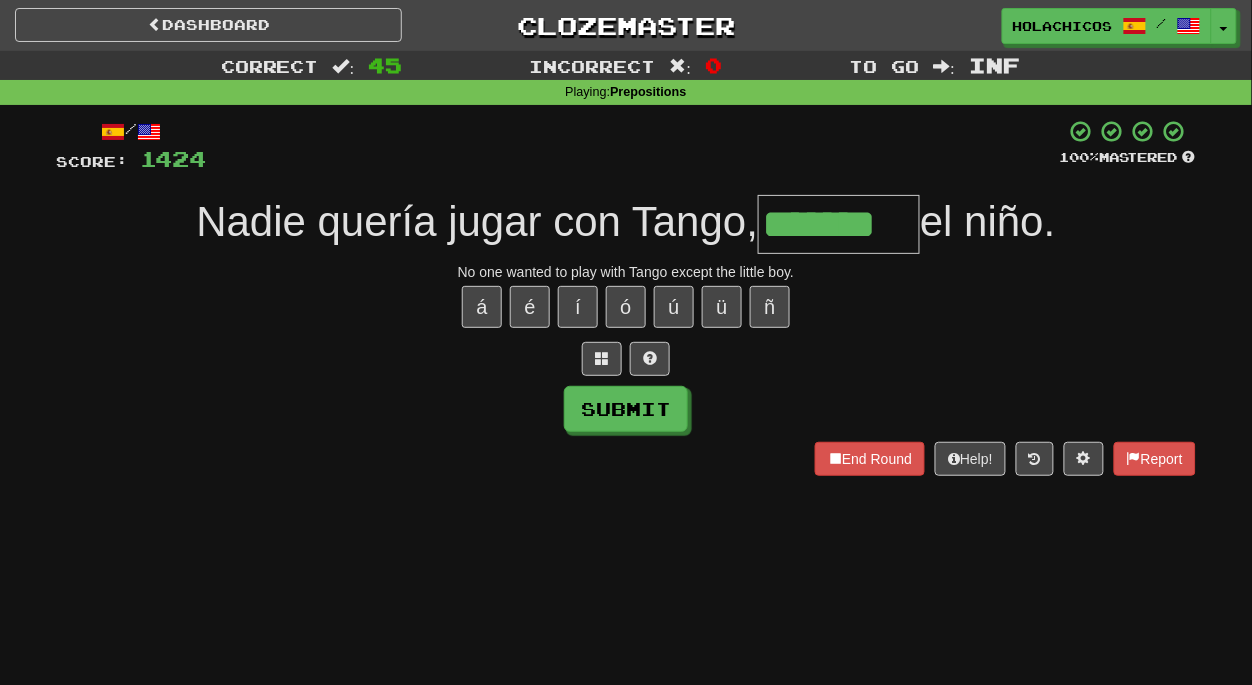 type on "*******" 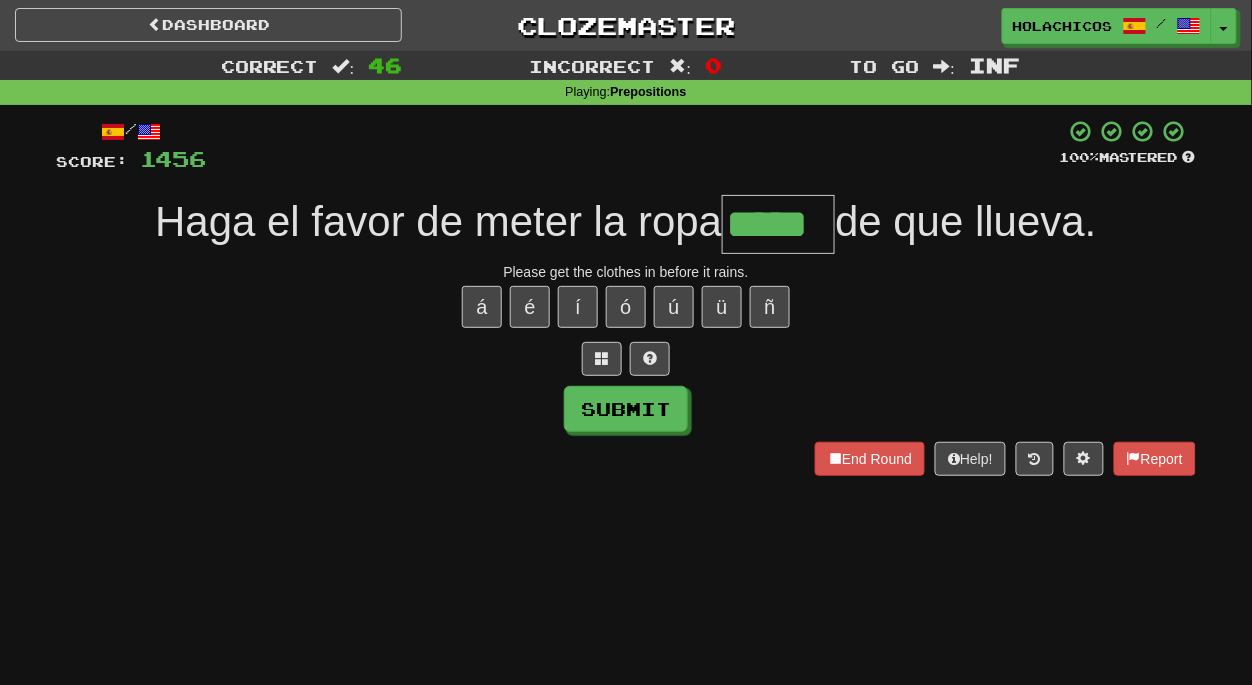 type on "*****" 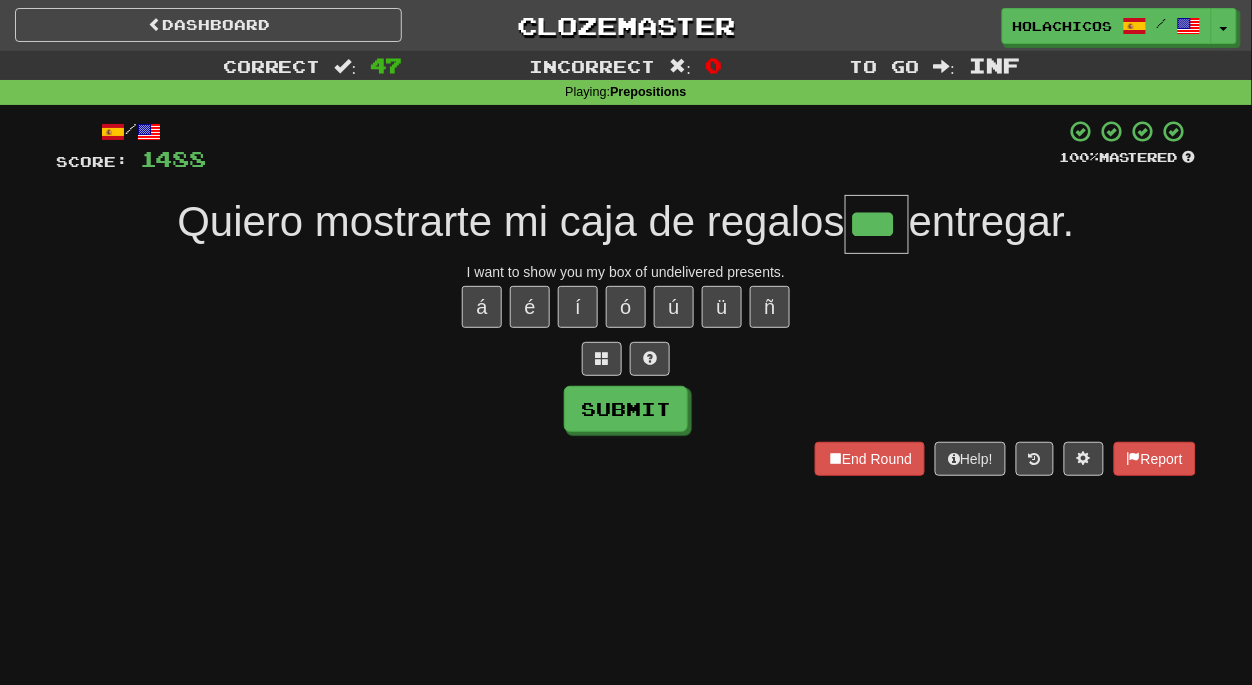 type on "***" 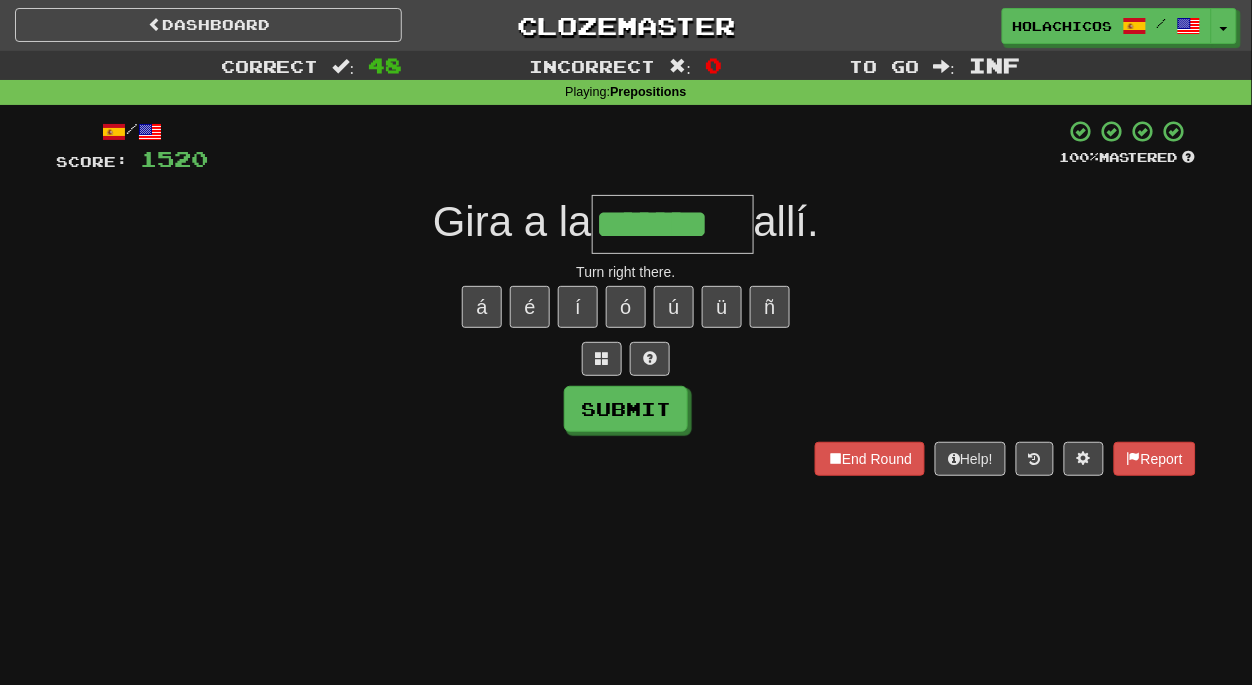 type on "*******" 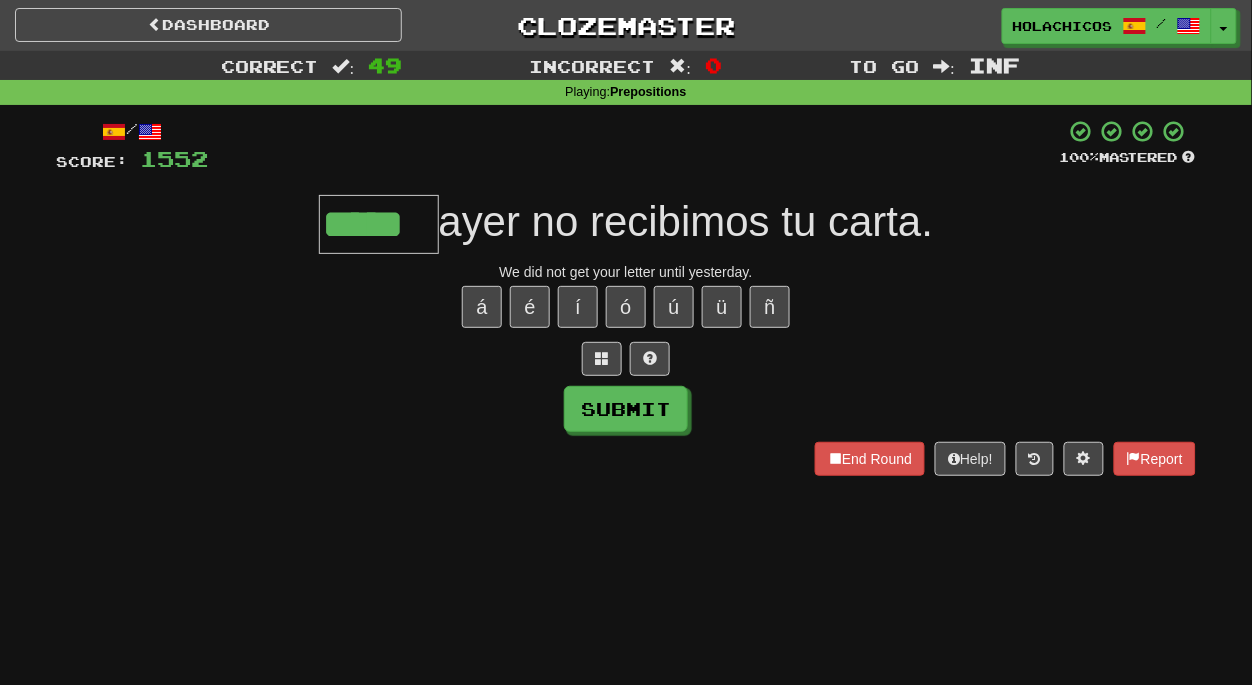 type on "*****" 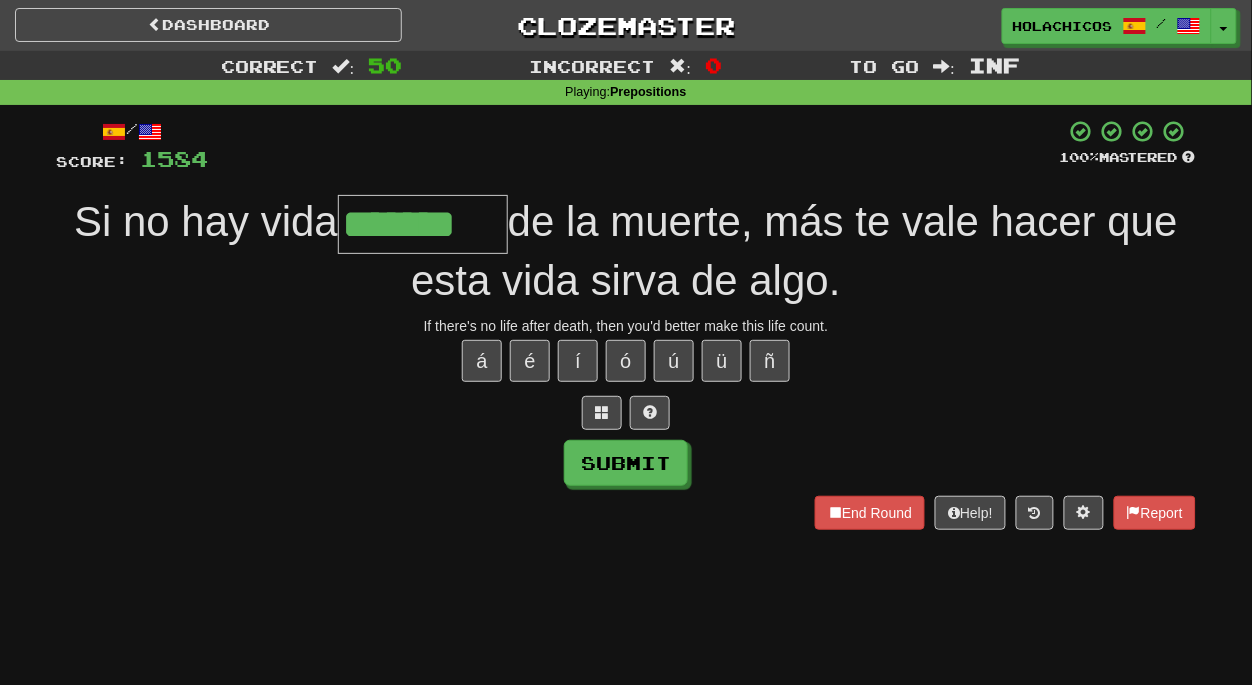 type on "*******" 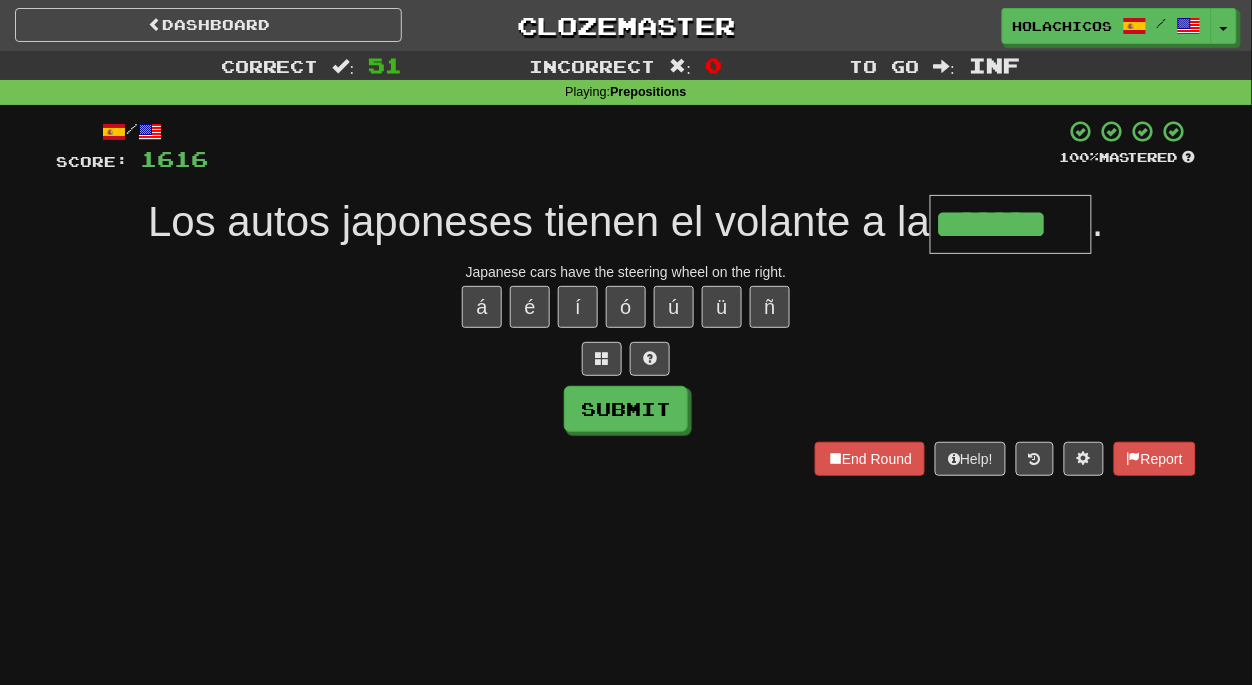 type on "*******" 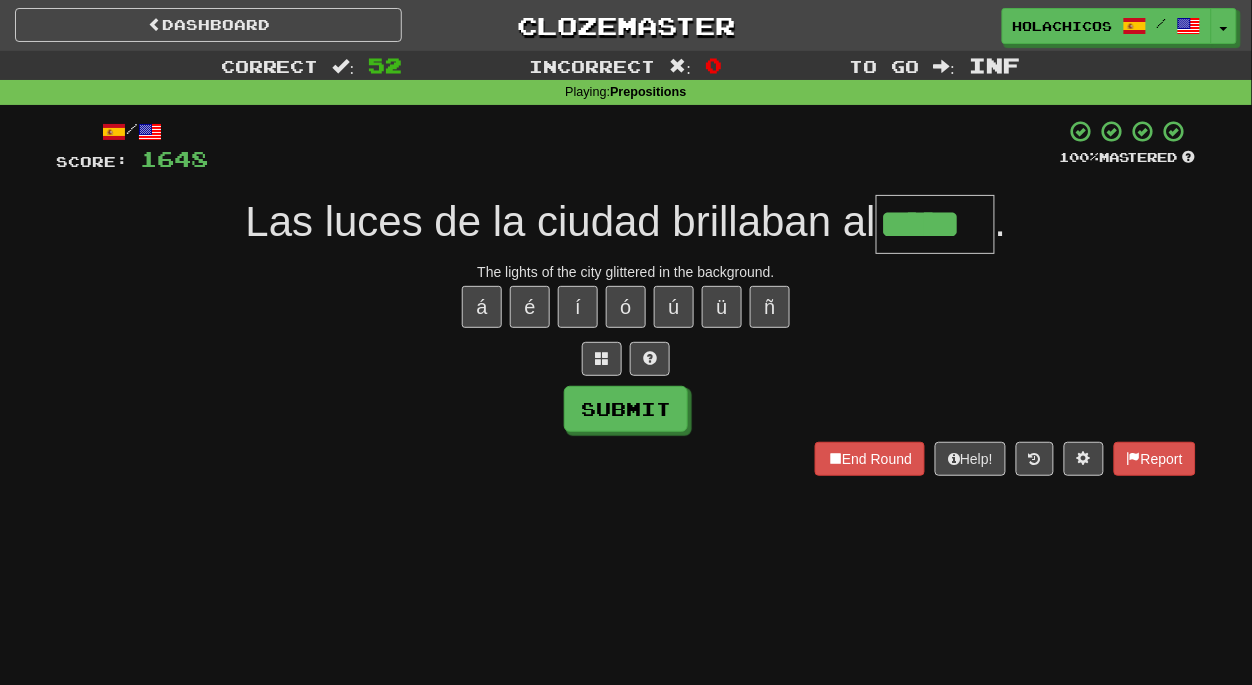 type on "*****" 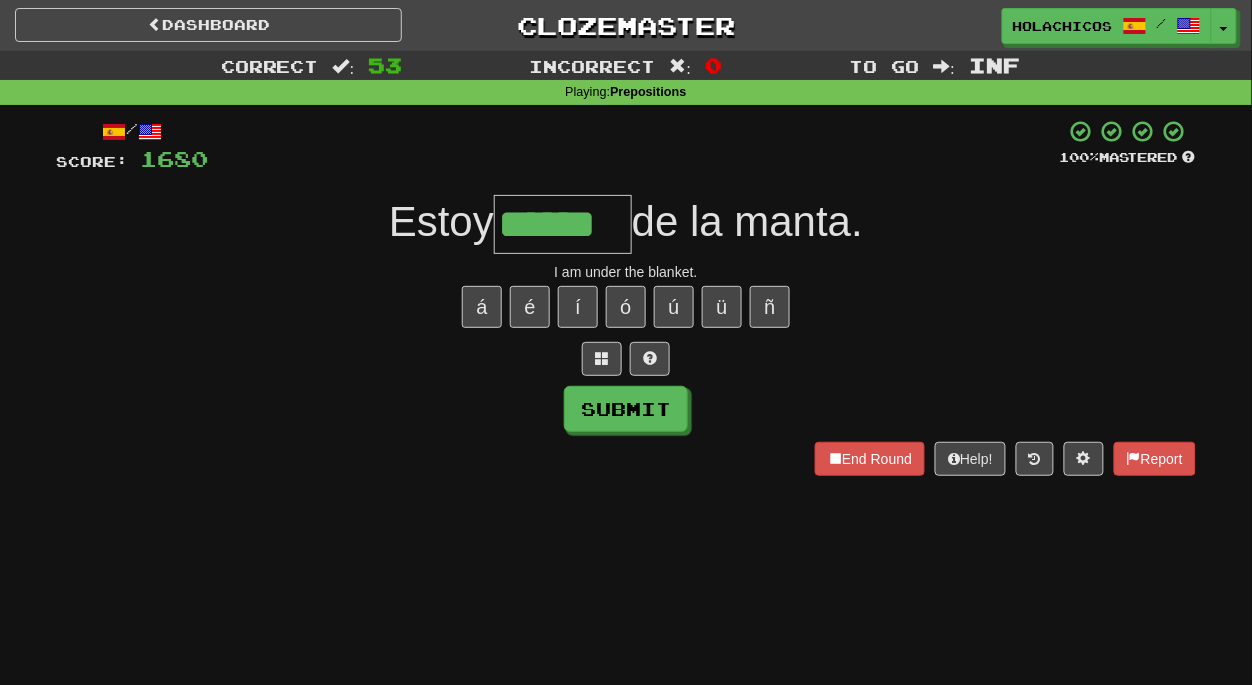 type on "******" 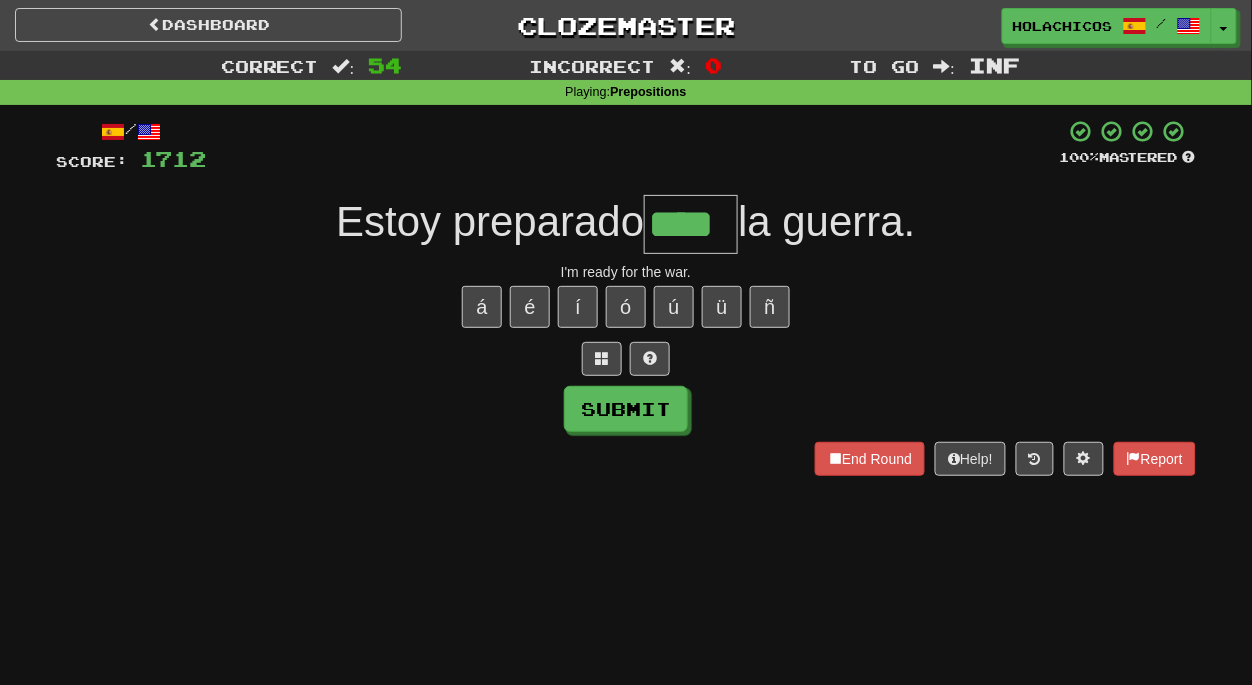 type on "****" 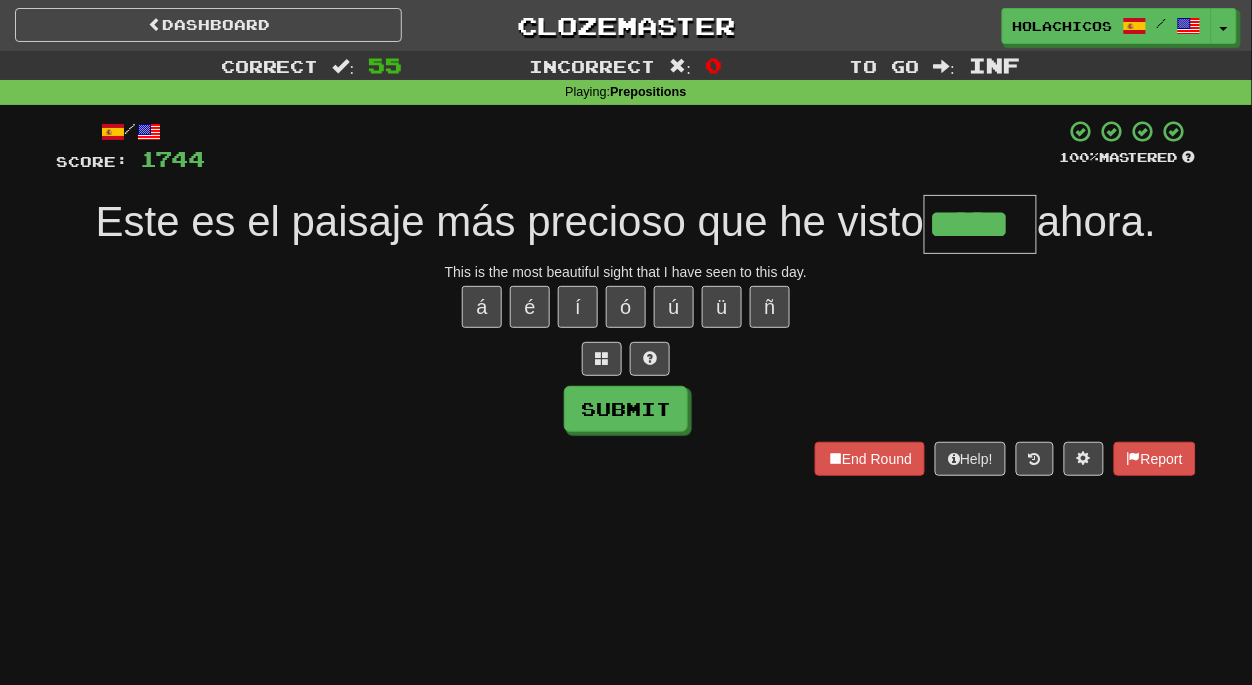 type on "*****" 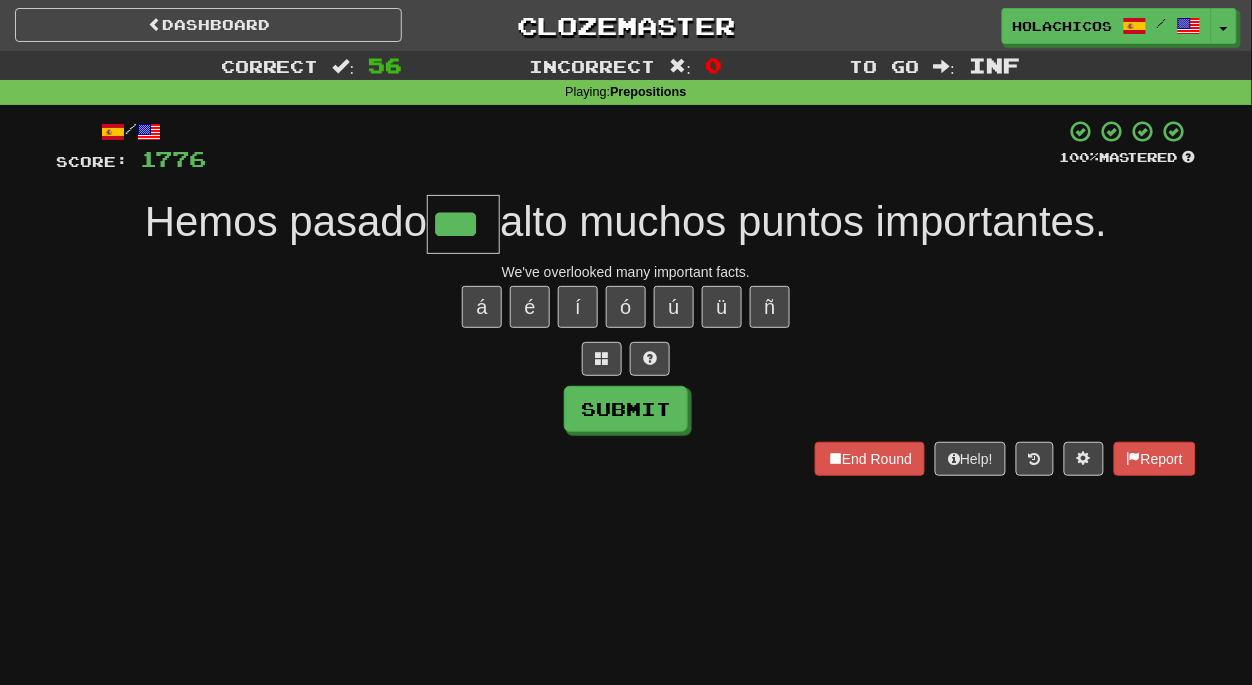 type on "***" 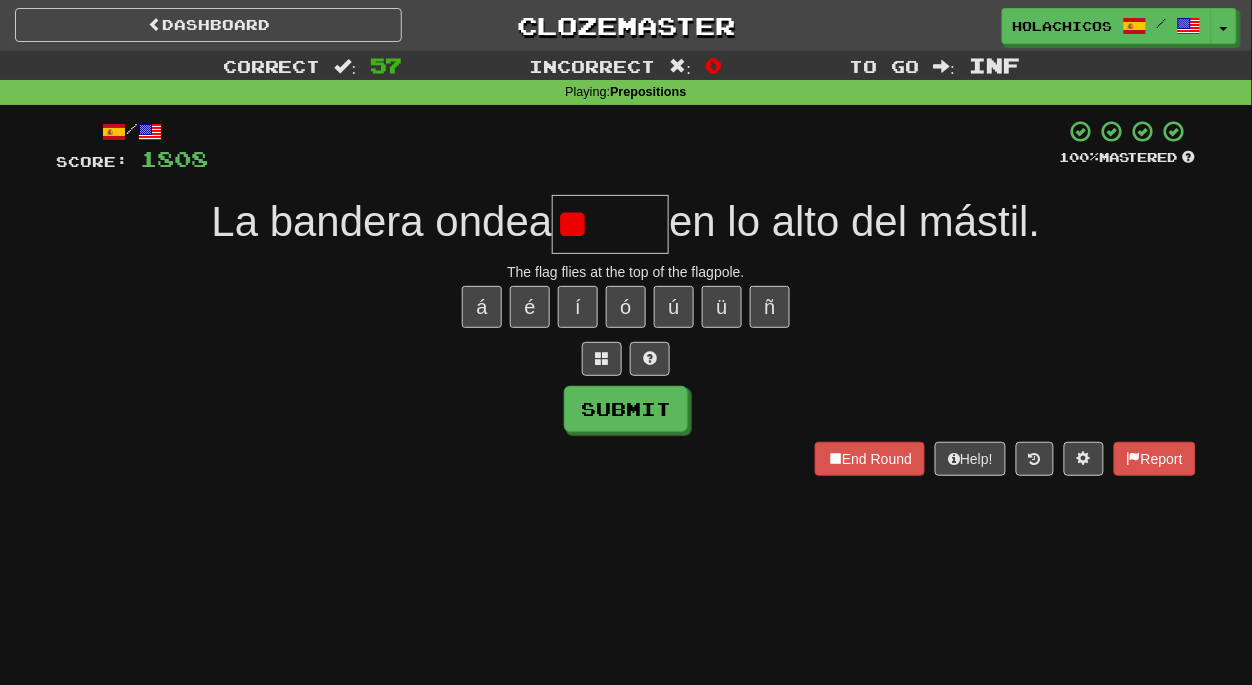 type on "*" 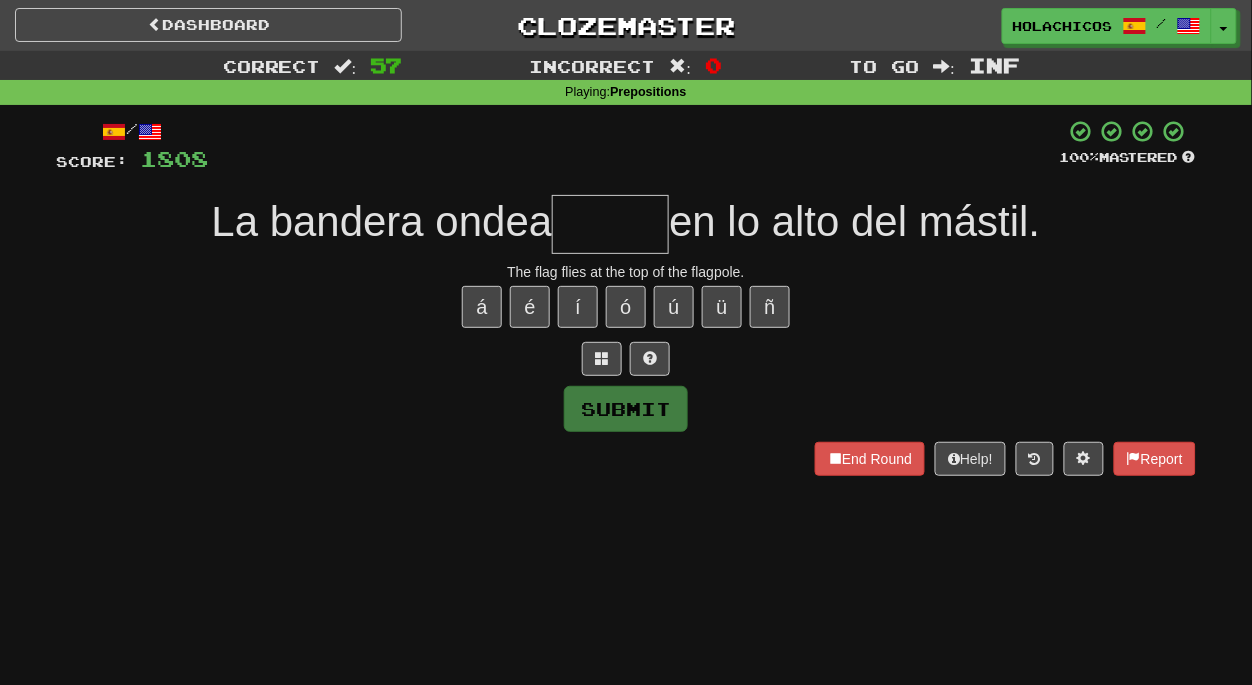 type on "*" 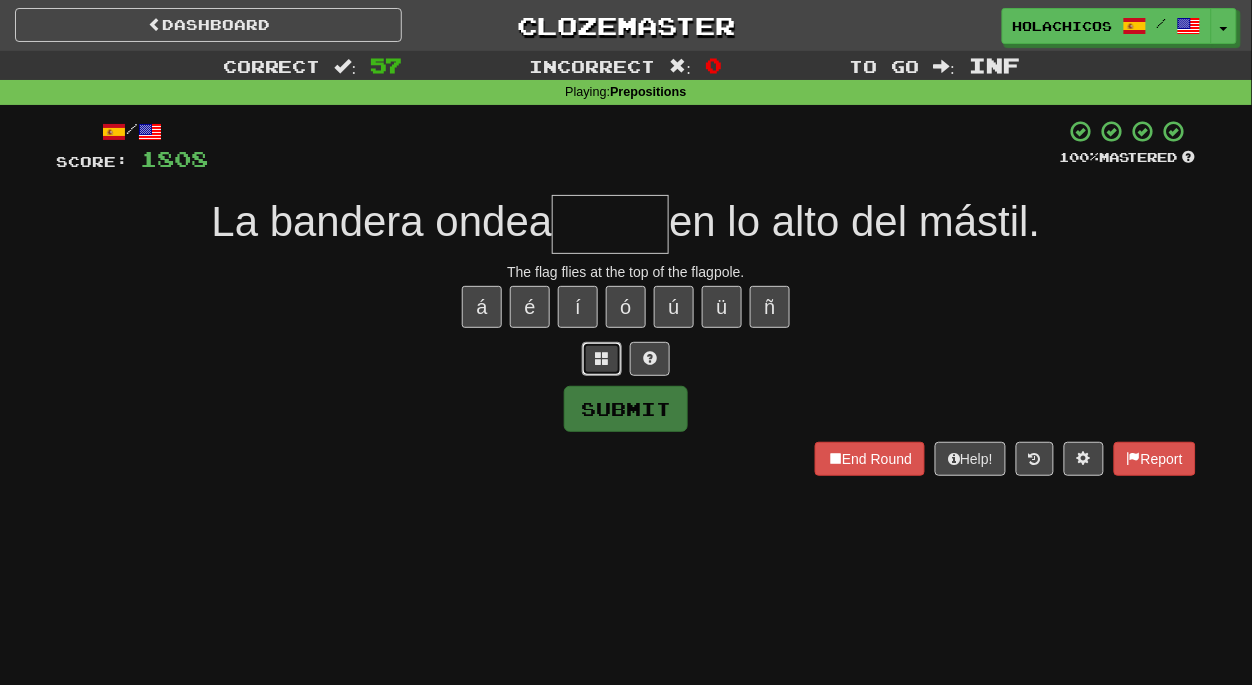 click at bounding box center [602, 358] 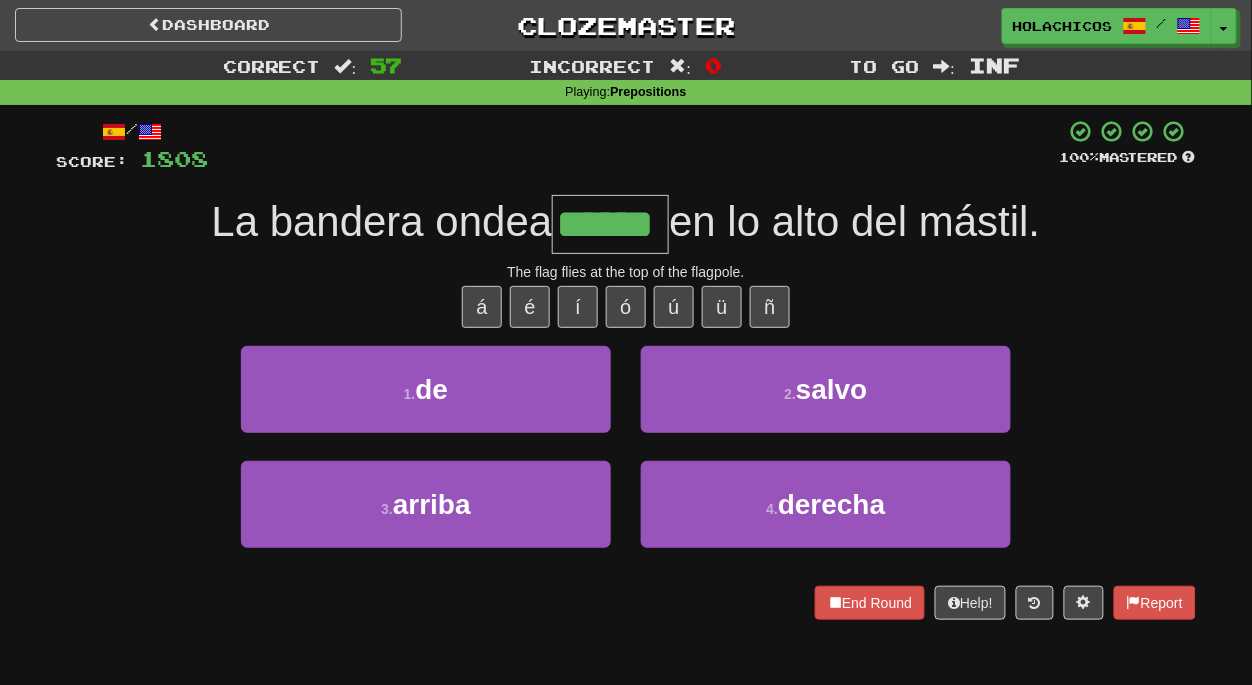 type on "******" 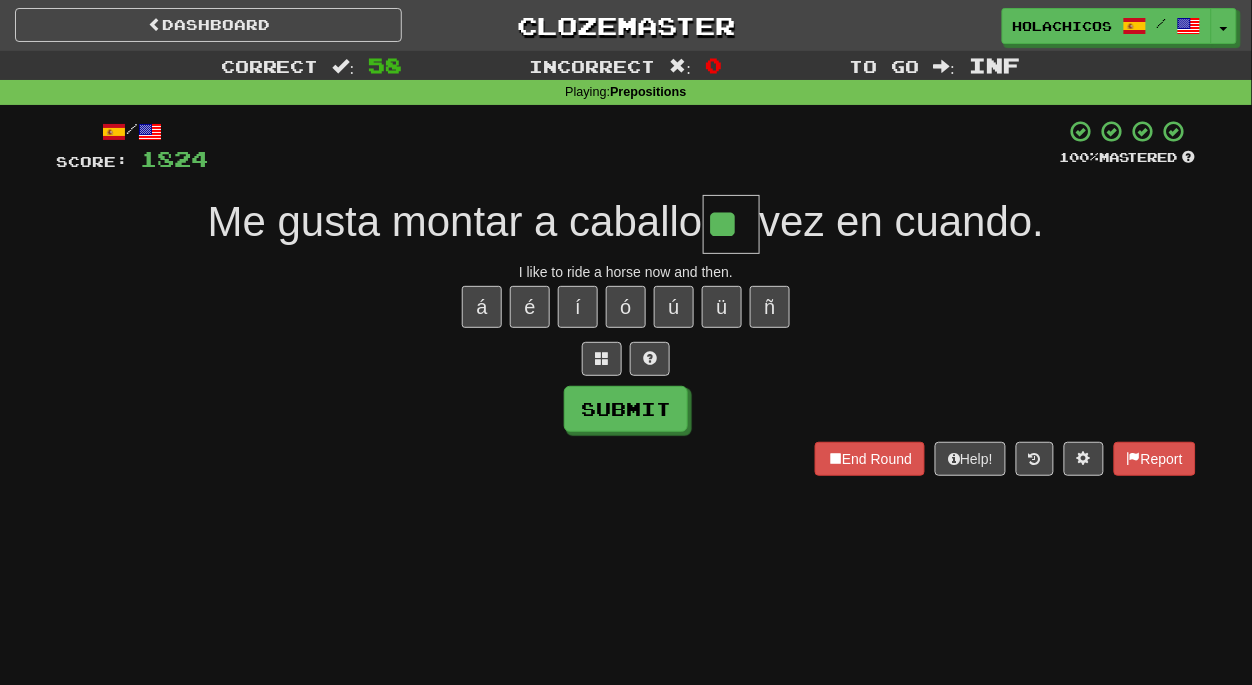 type on "**" 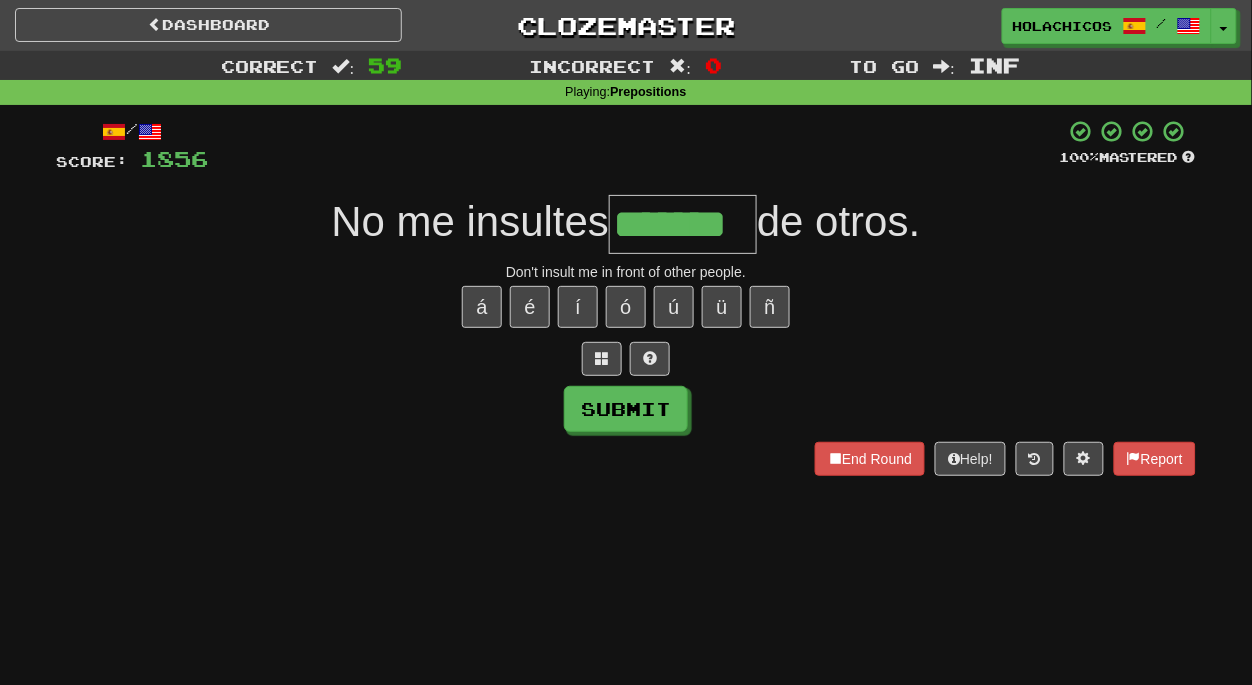 type on "*******" 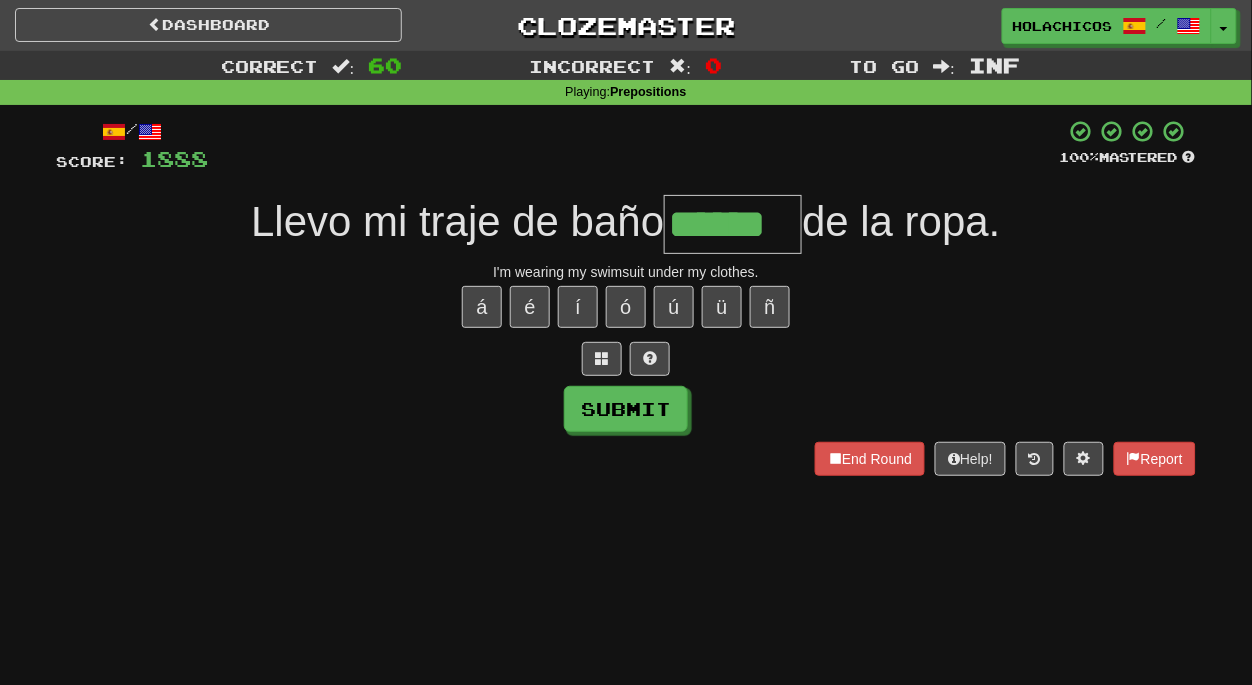 type on "******" 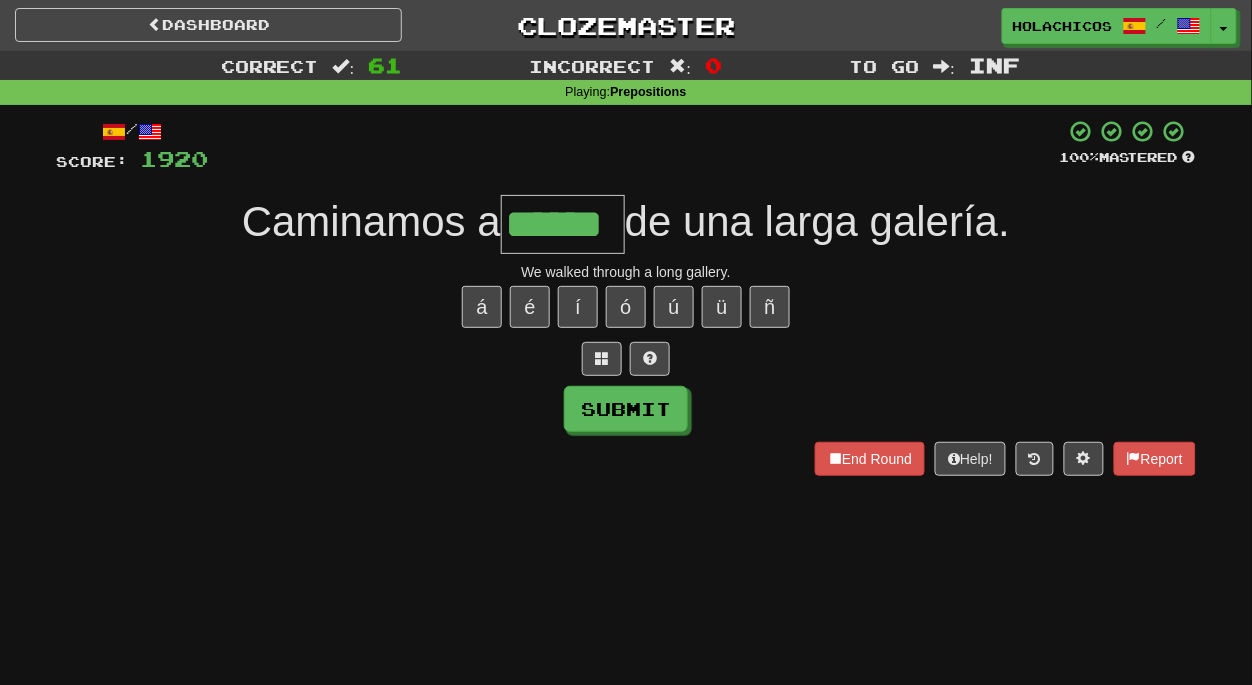 type on "******" 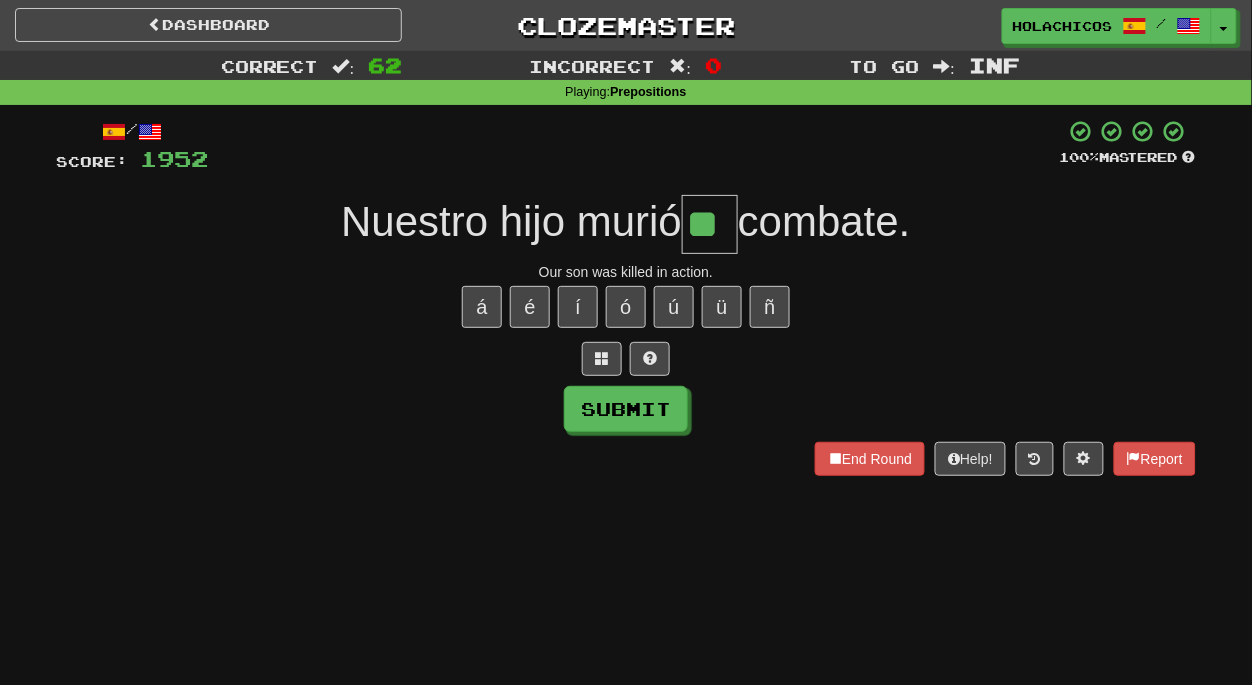 type on "**" 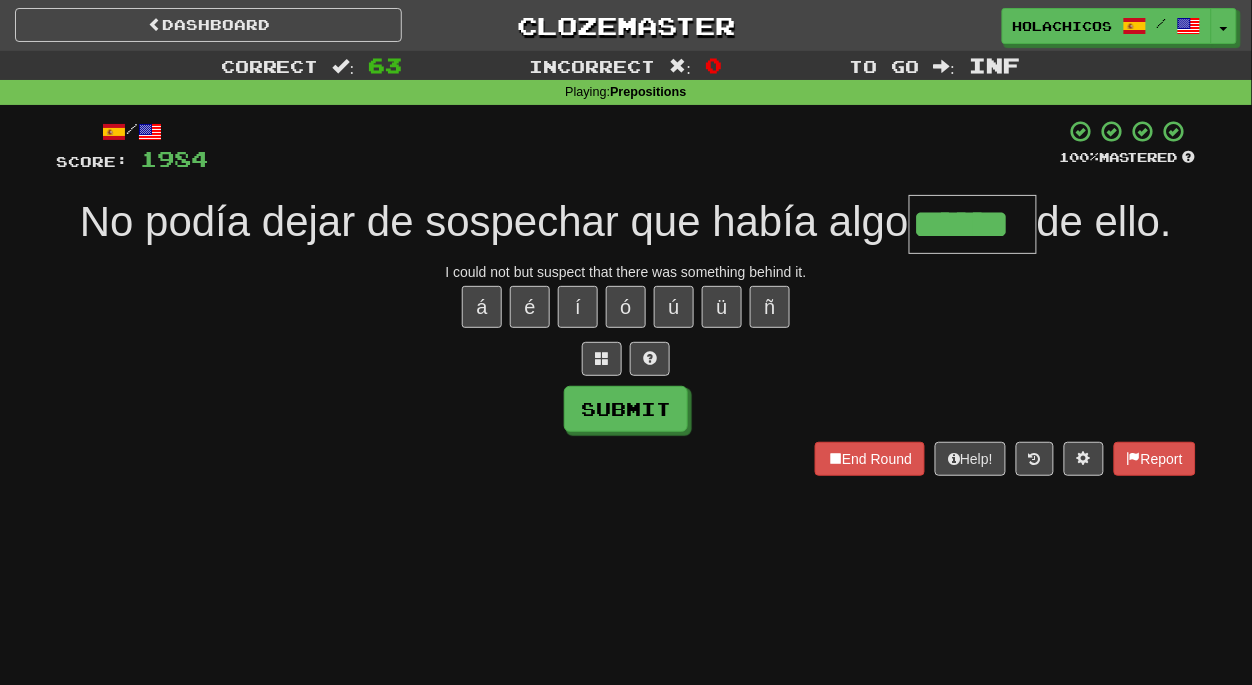 type on "******" 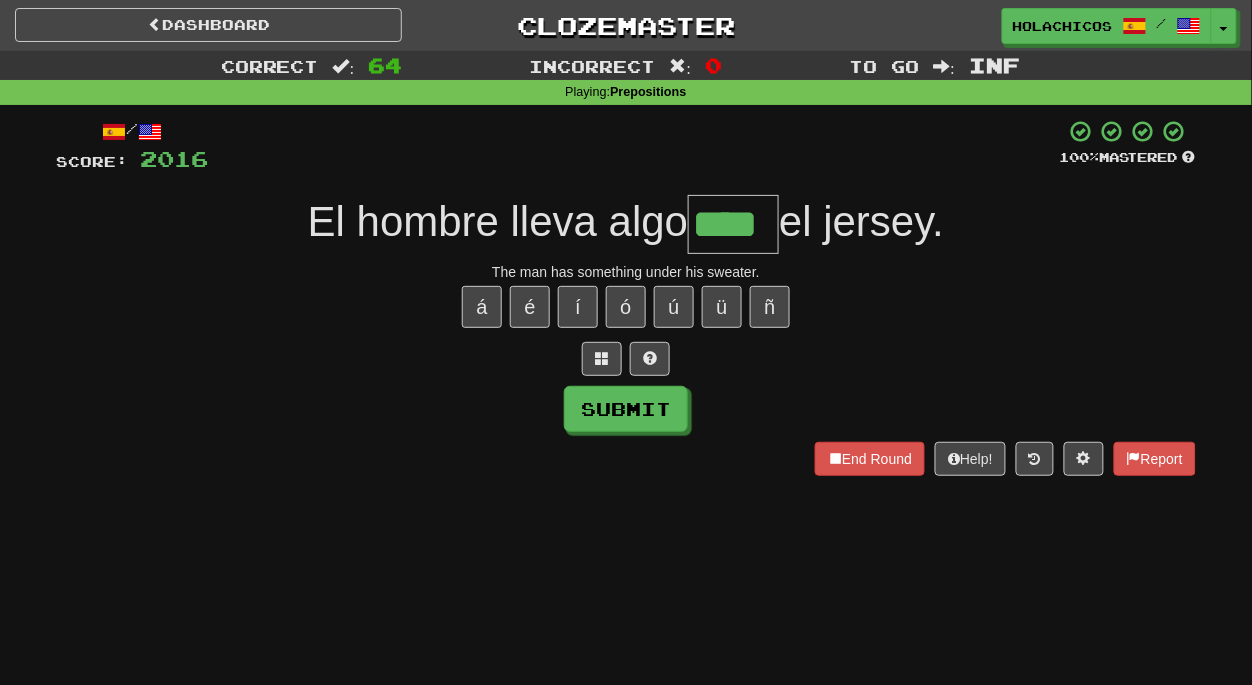type on "****" 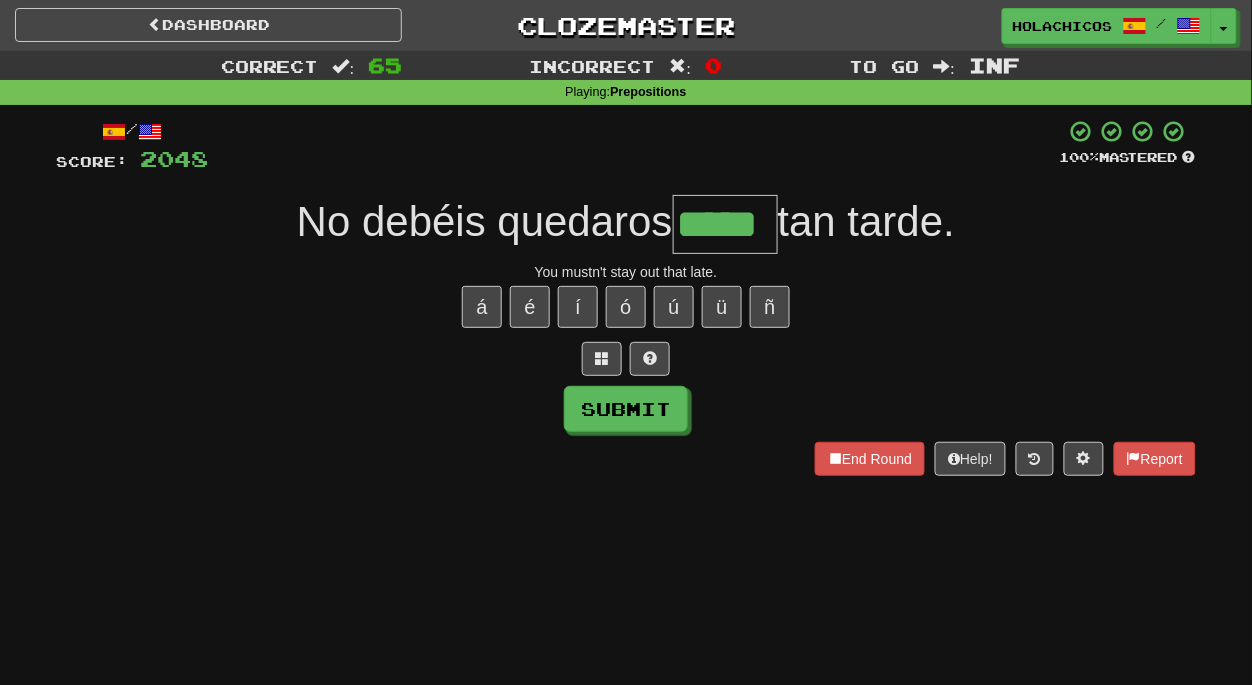 type on "*****" 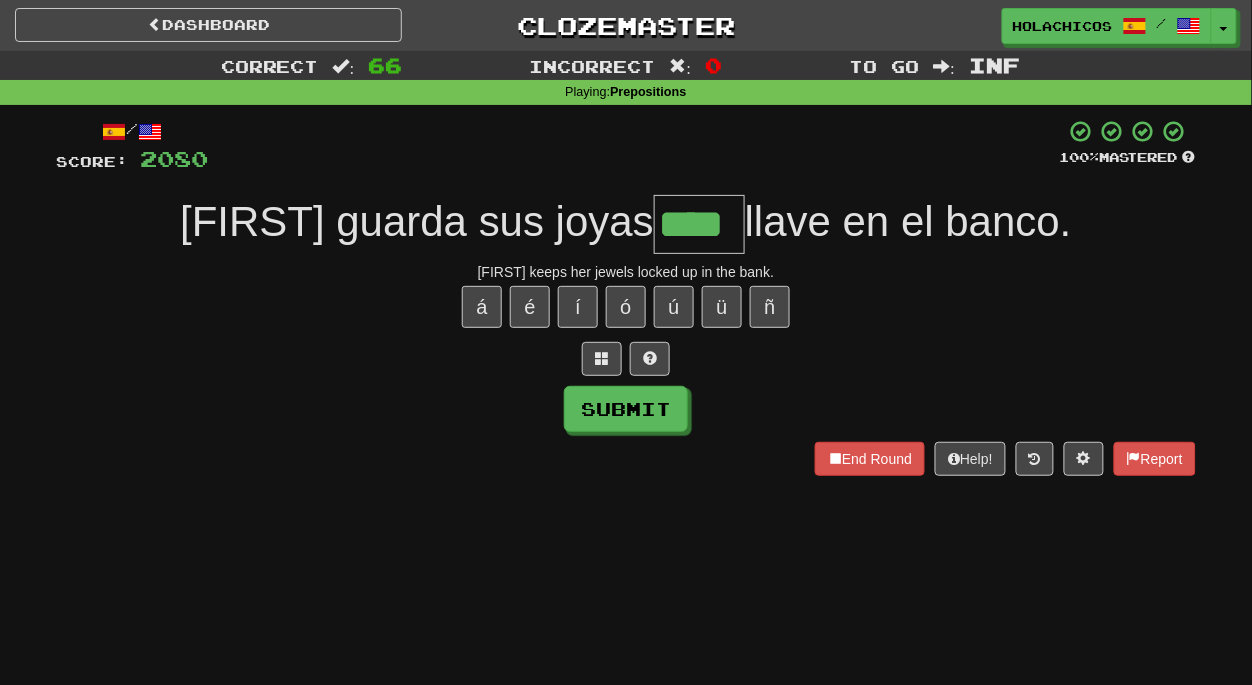 type on "****" 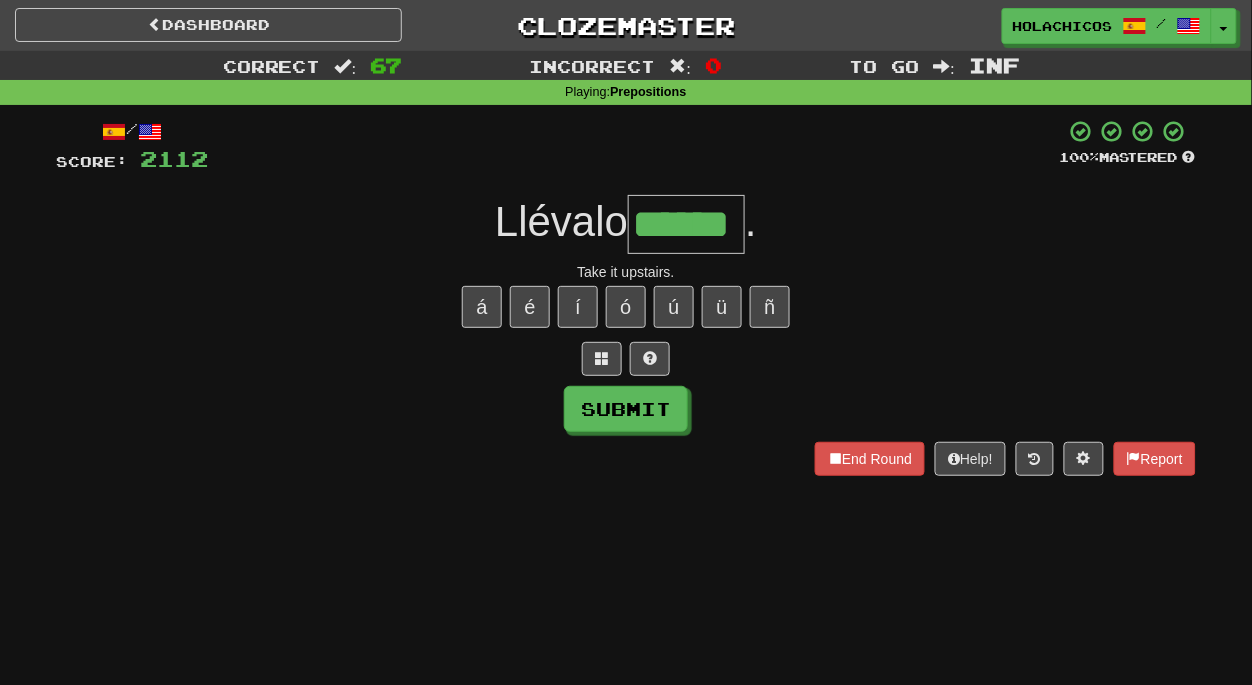 type on "******" 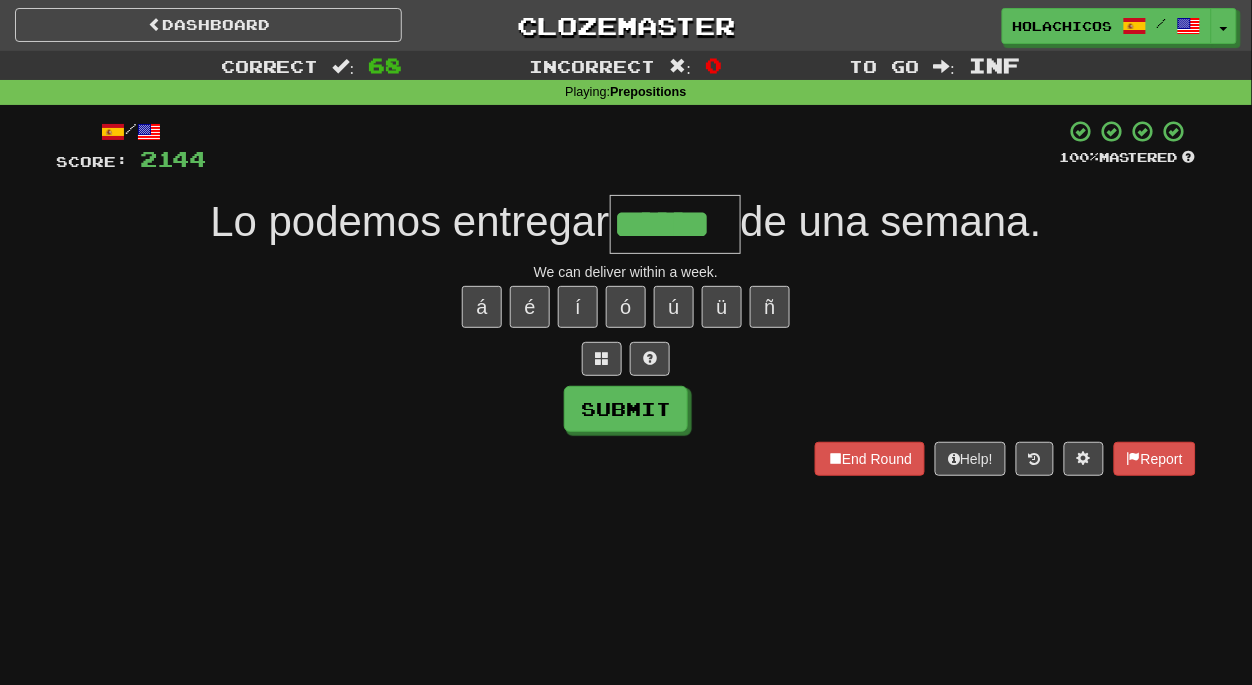 type on "******" 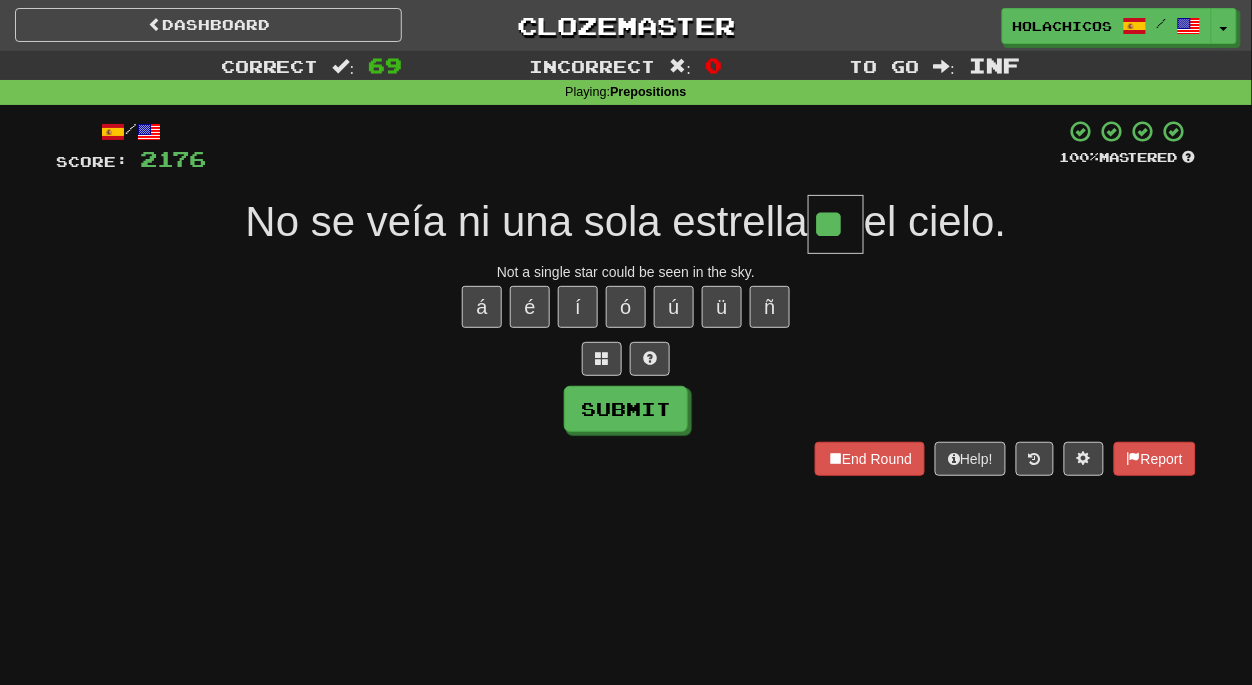 type on "**" 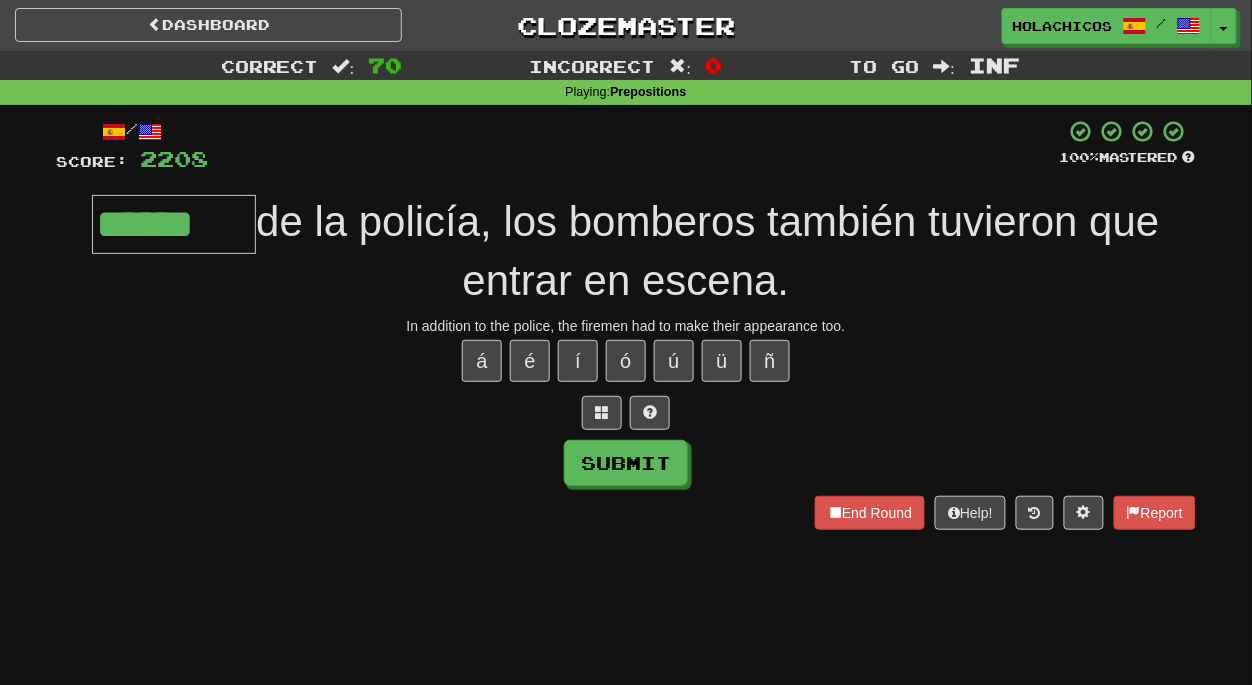 type on "******" 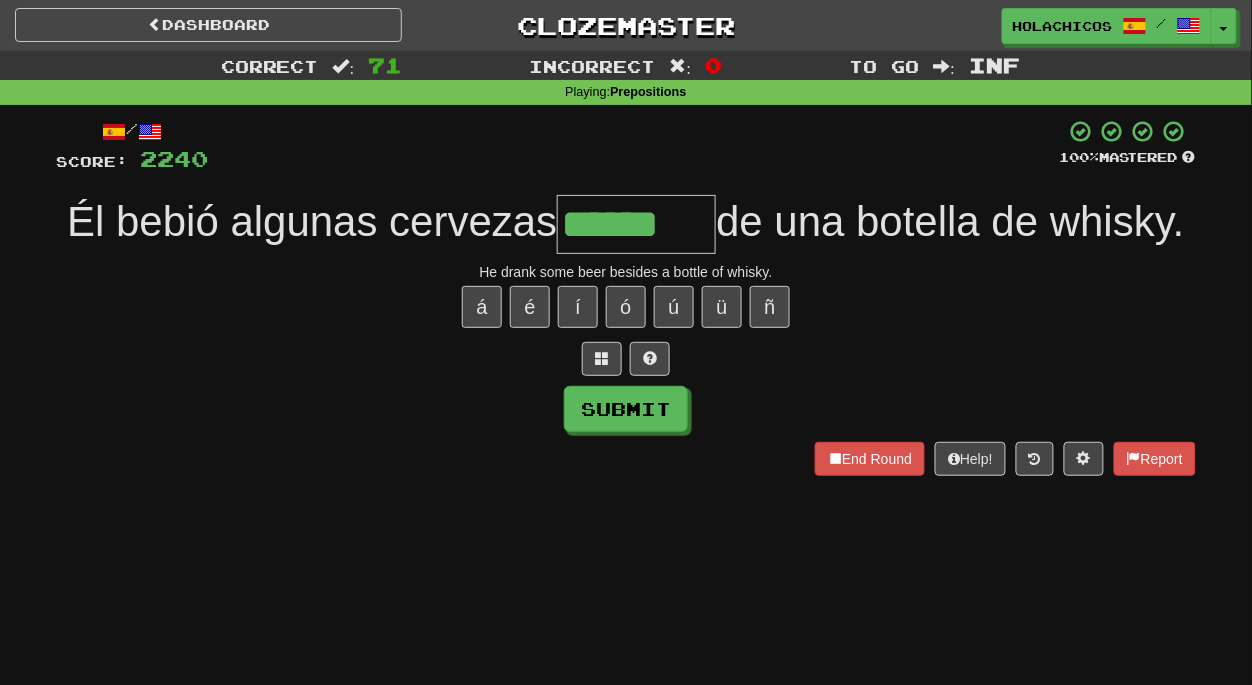 type on "******" 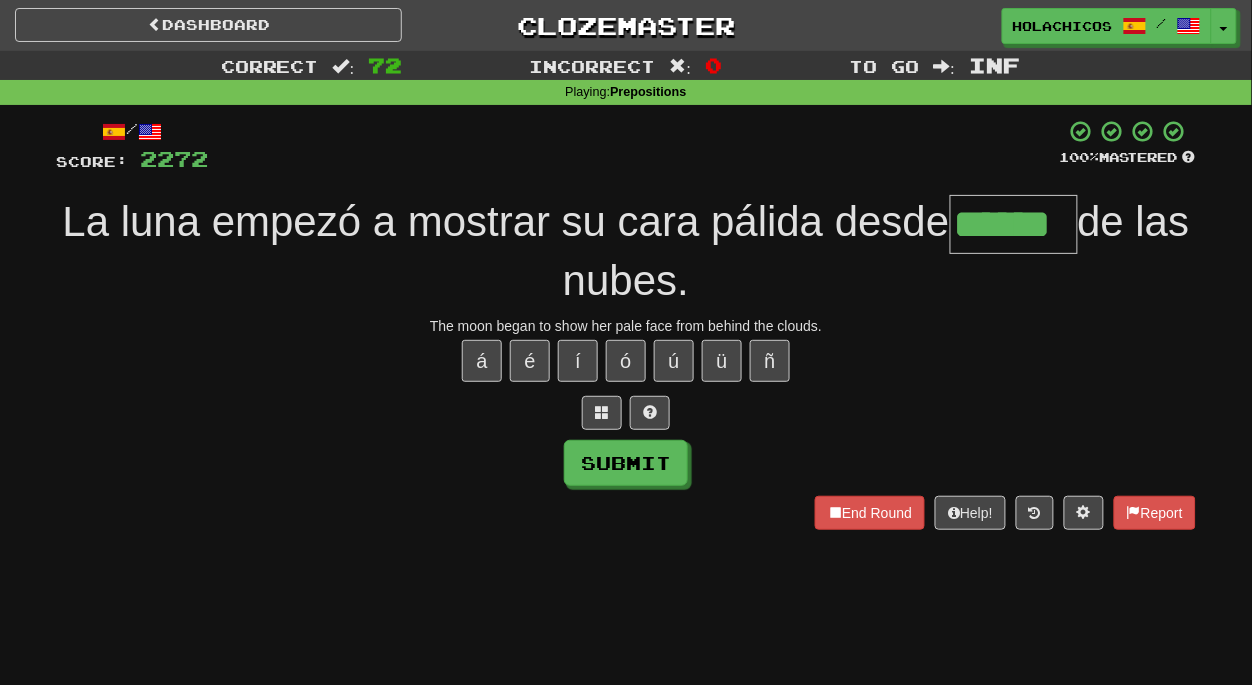 type on "******" 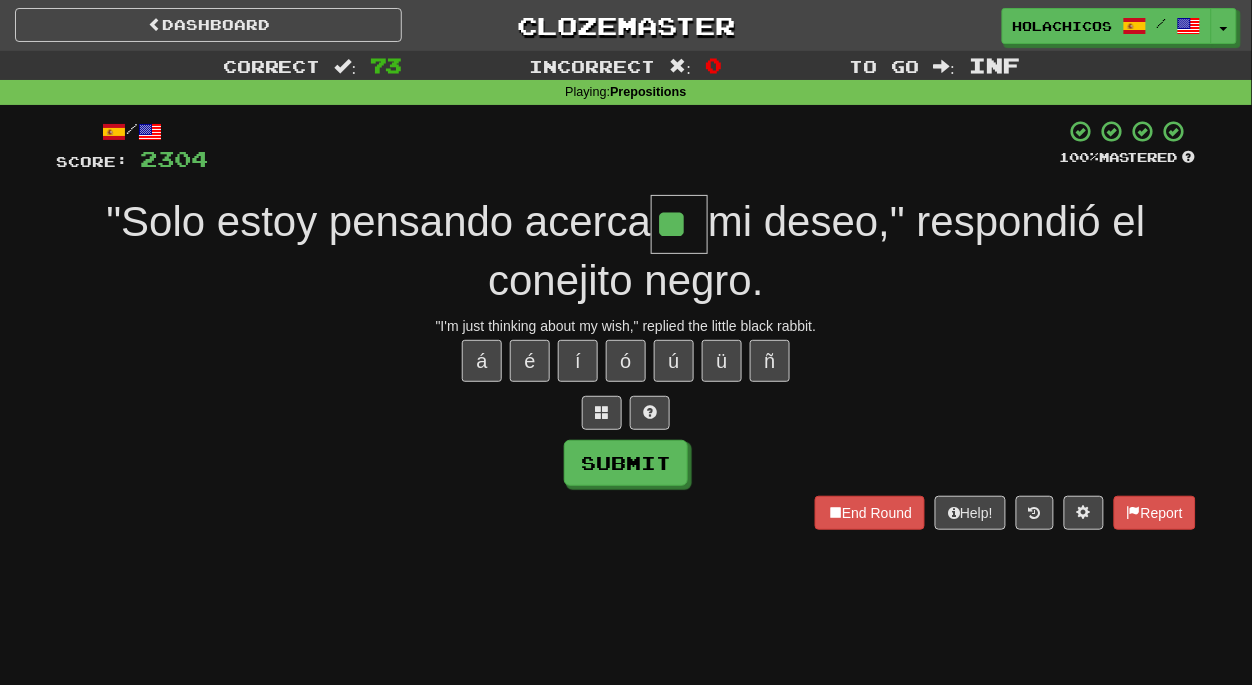 type on "**" 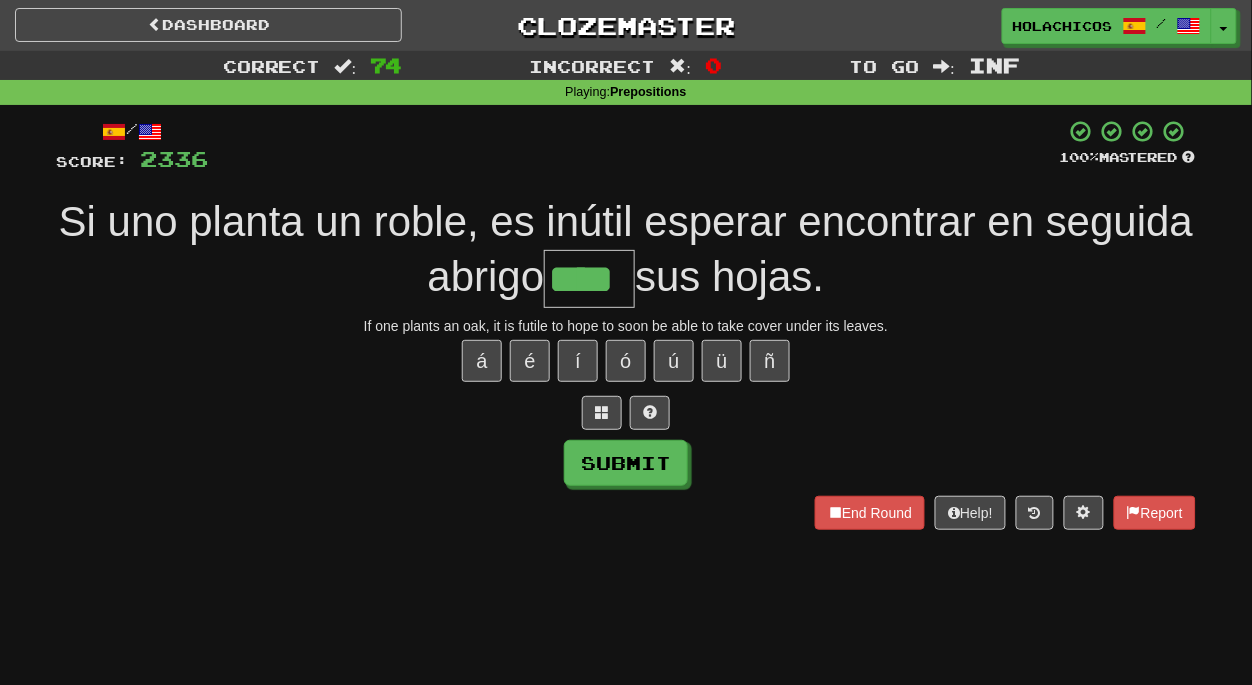 type on "****" 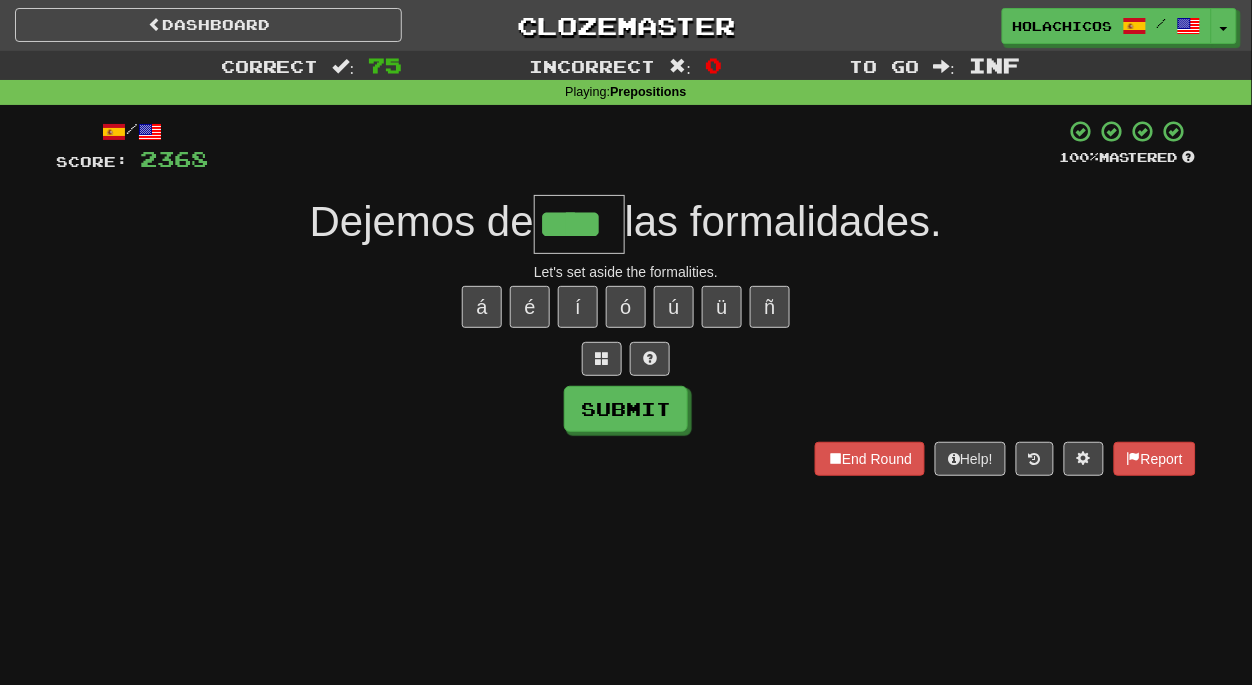 type on "****" 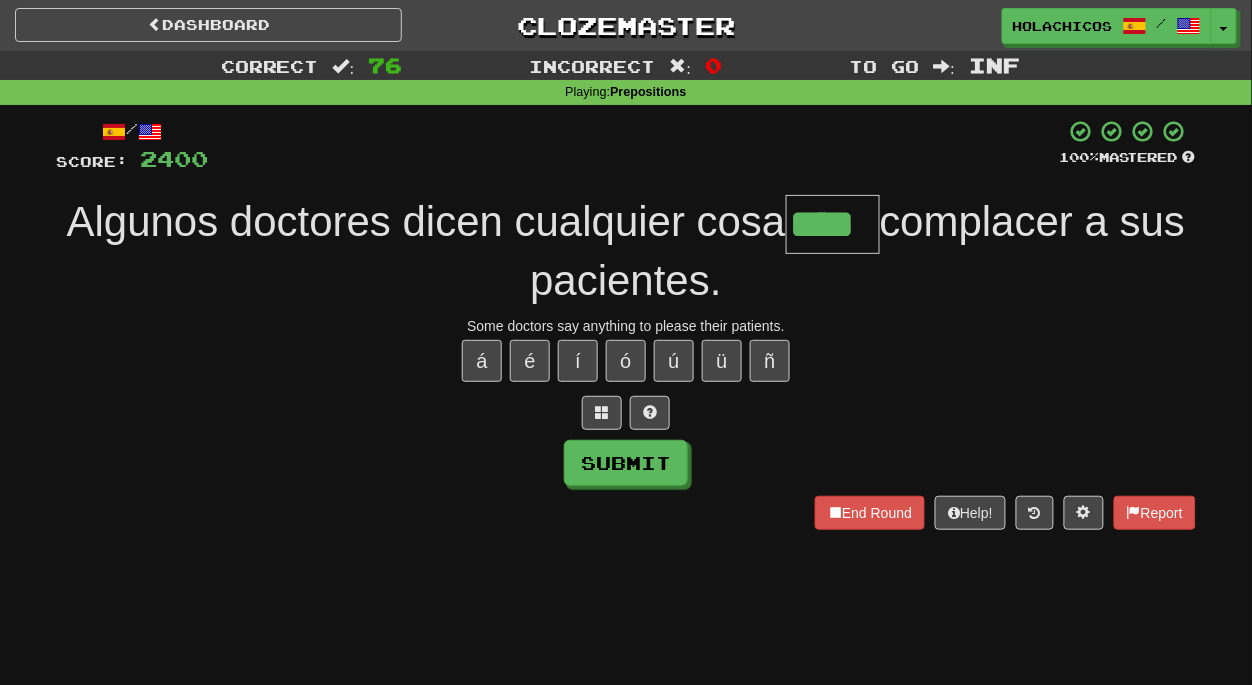 type on "****" 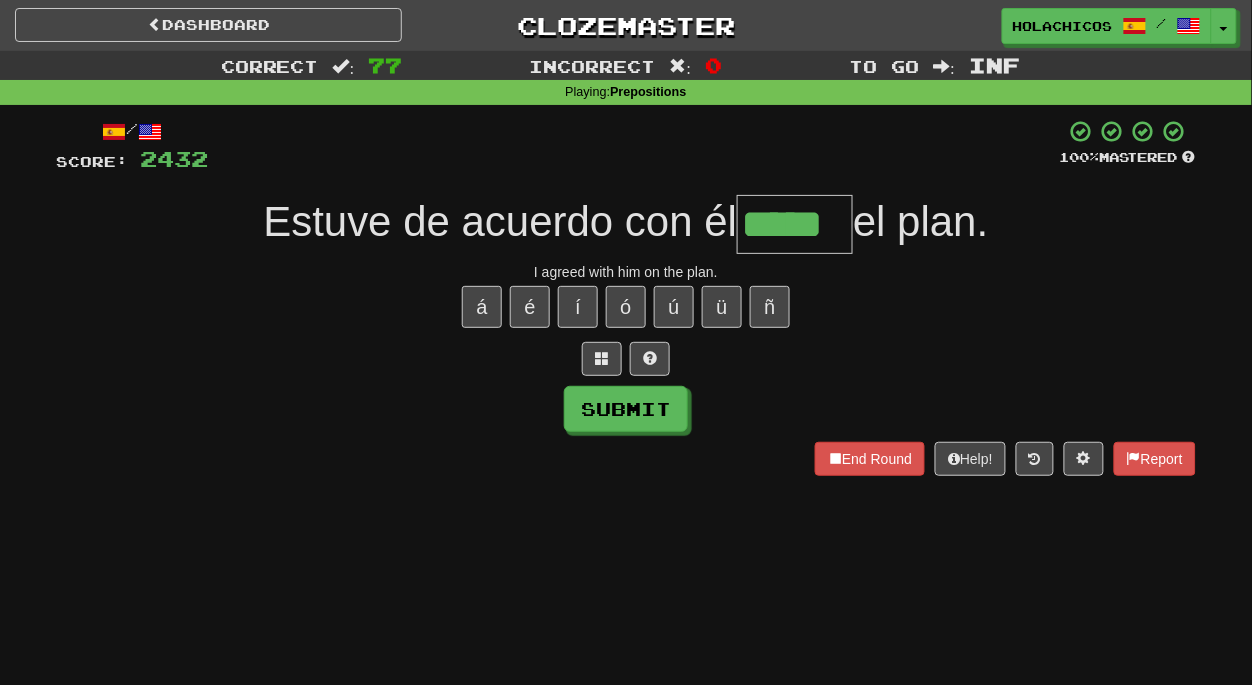 type on "*****" 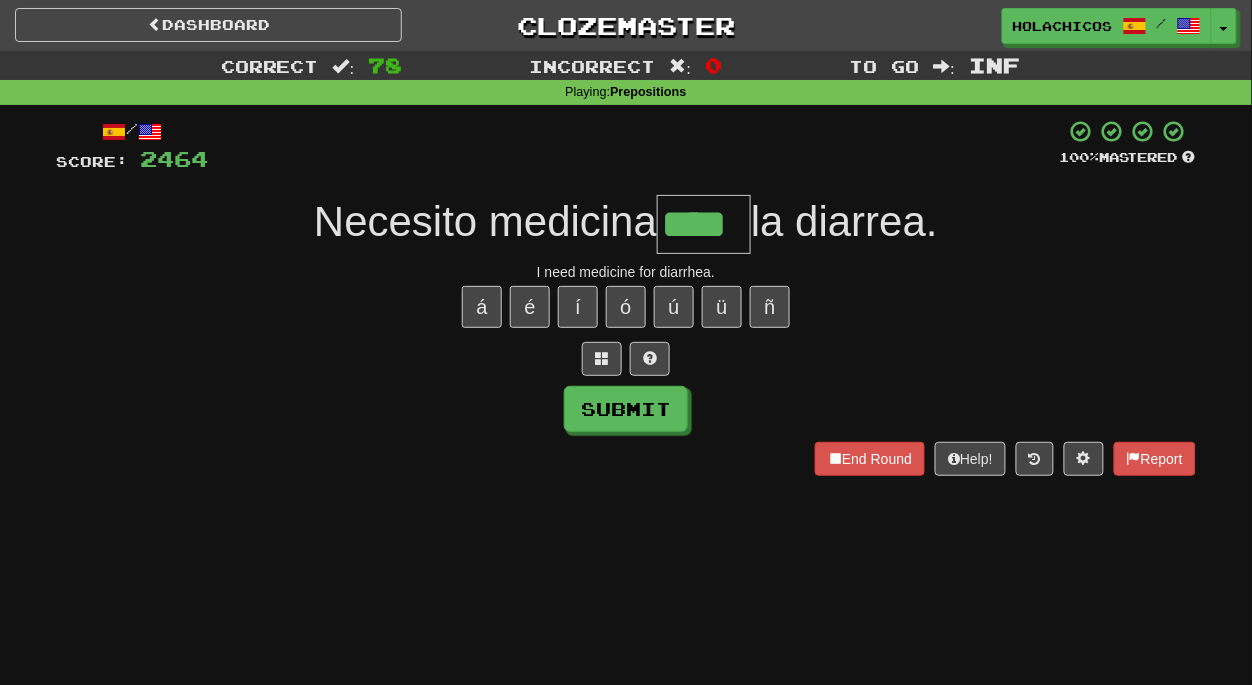 type on "****" 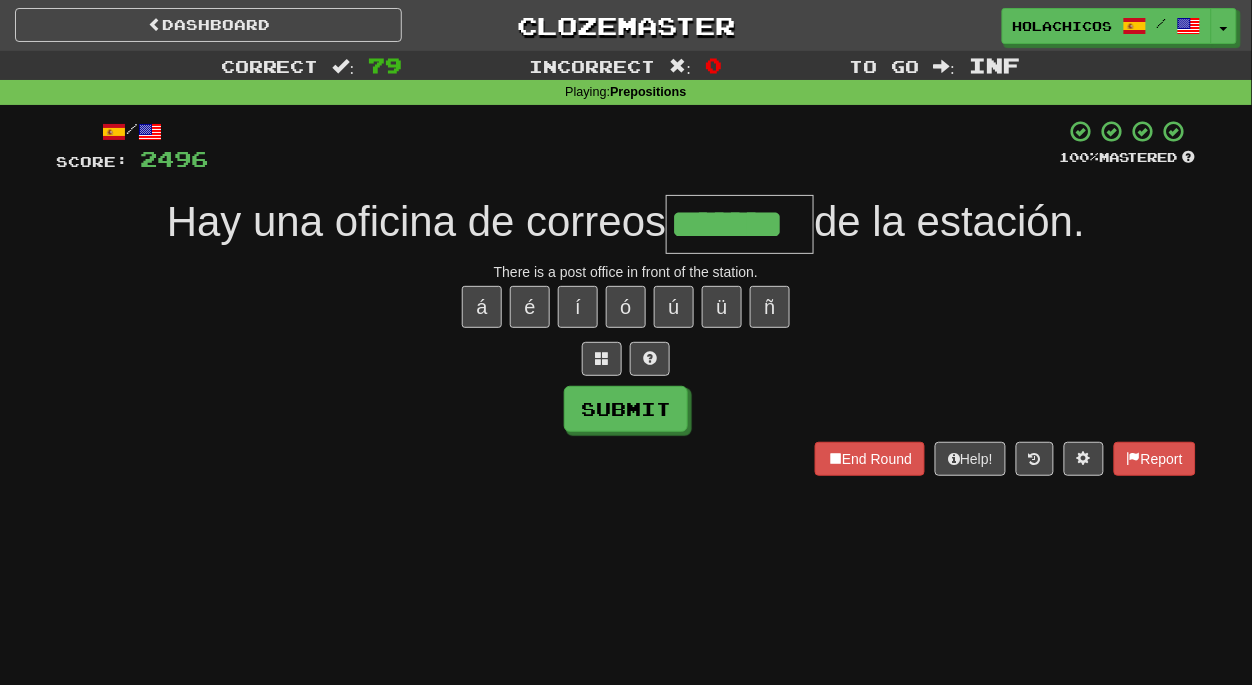 type on "*******" 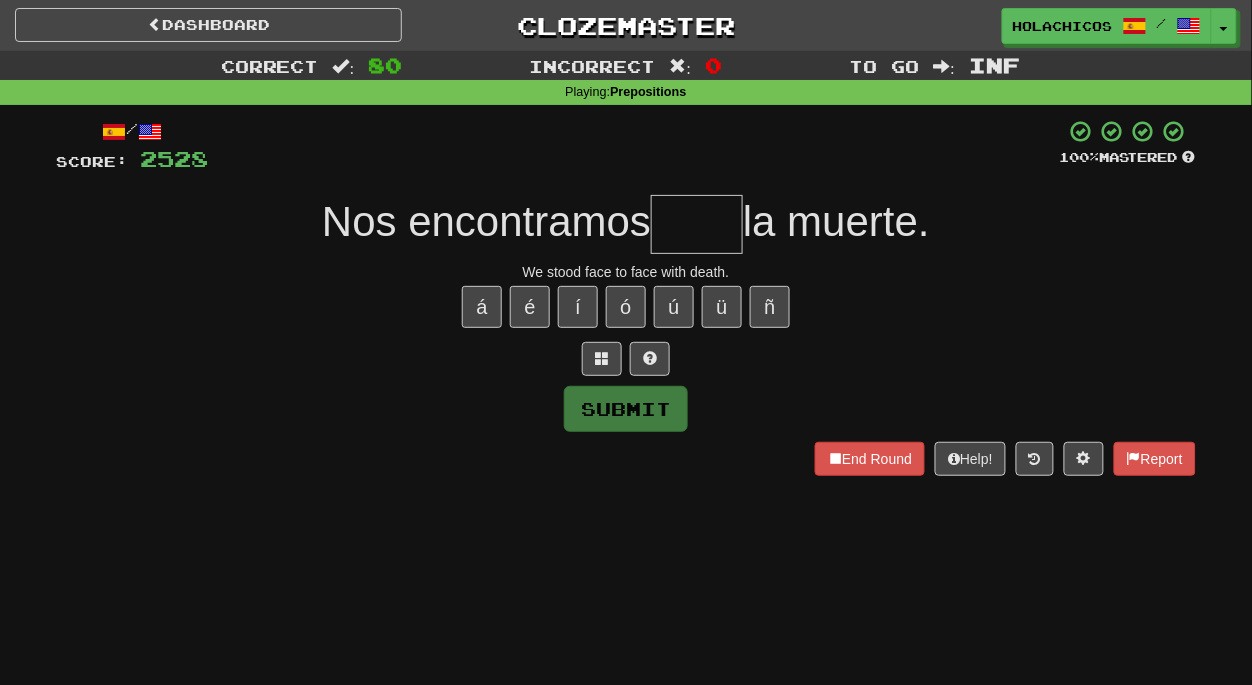 type on "*" 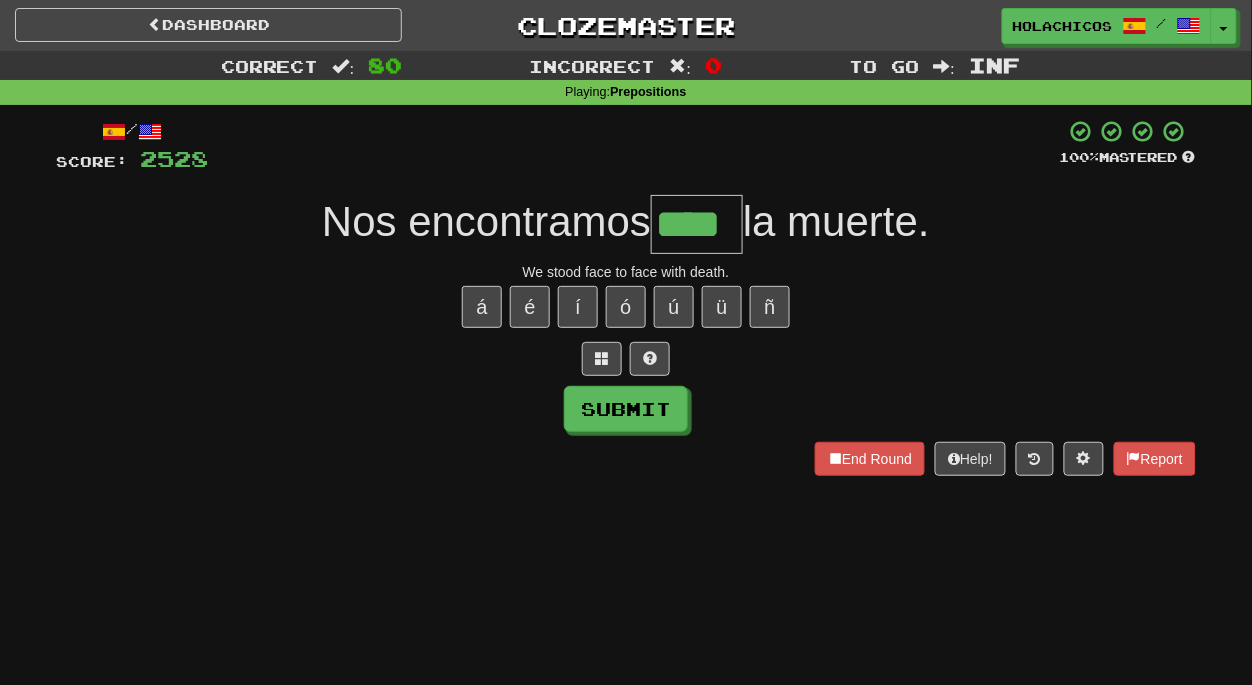 type on "****" 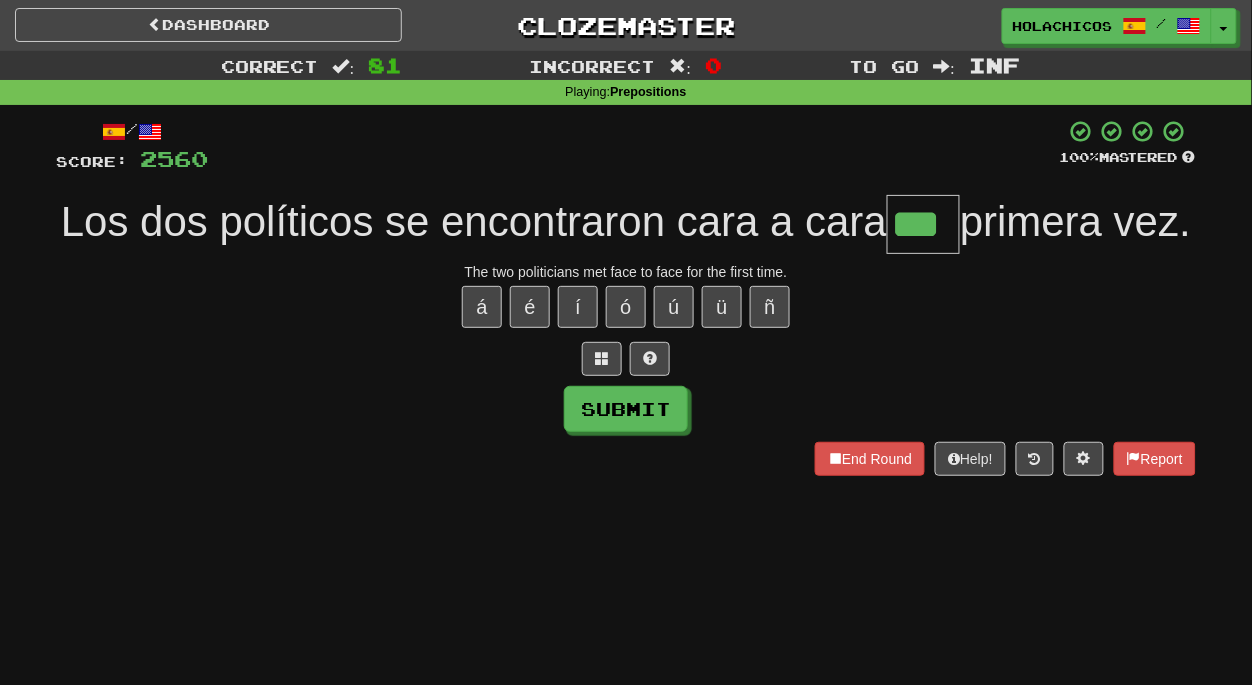 type on "***" 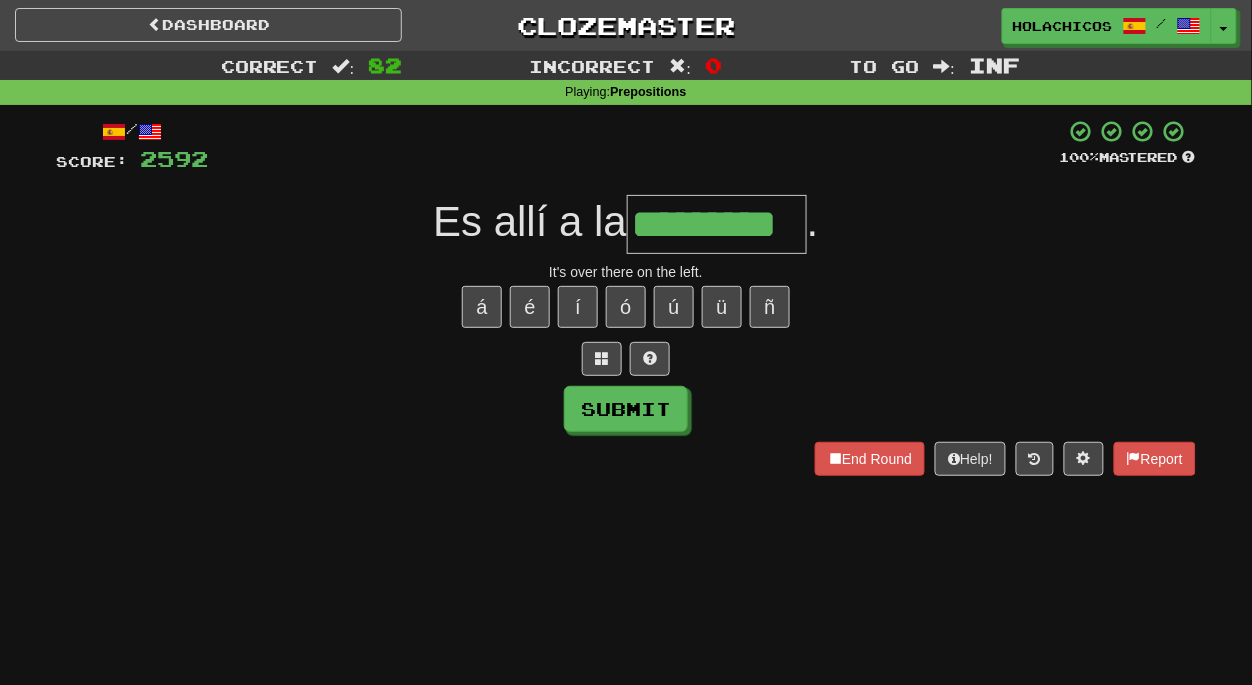 type on "*********" 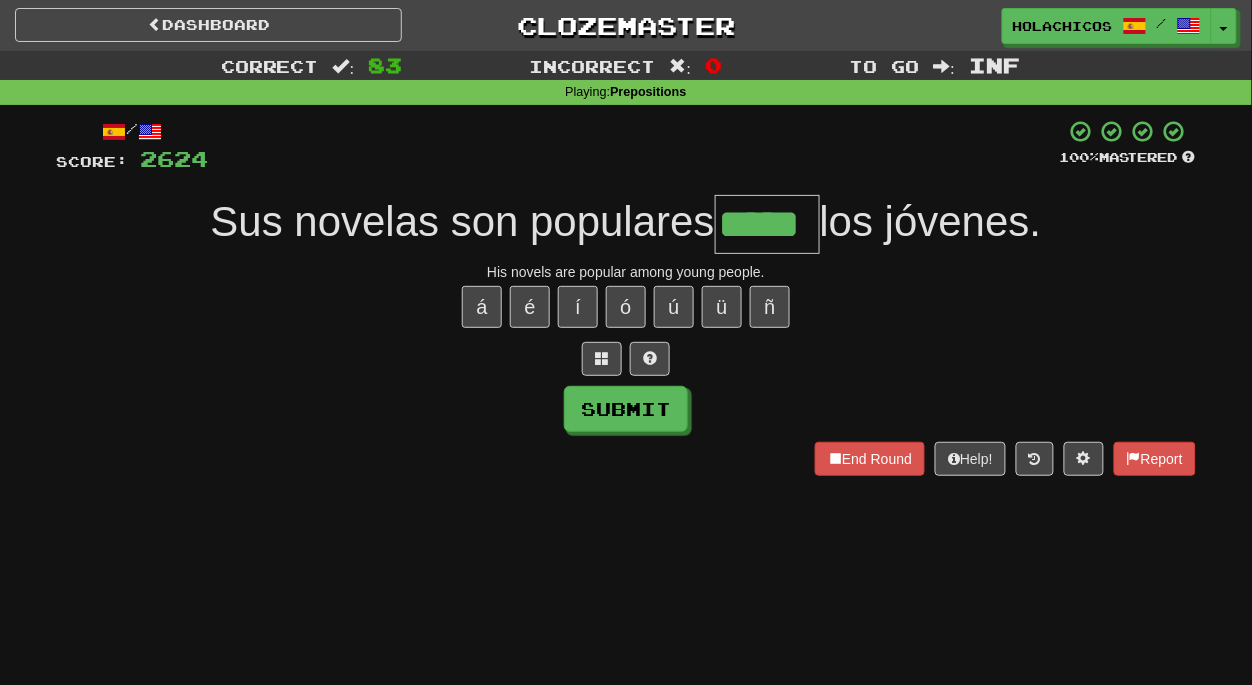 type on "*****" 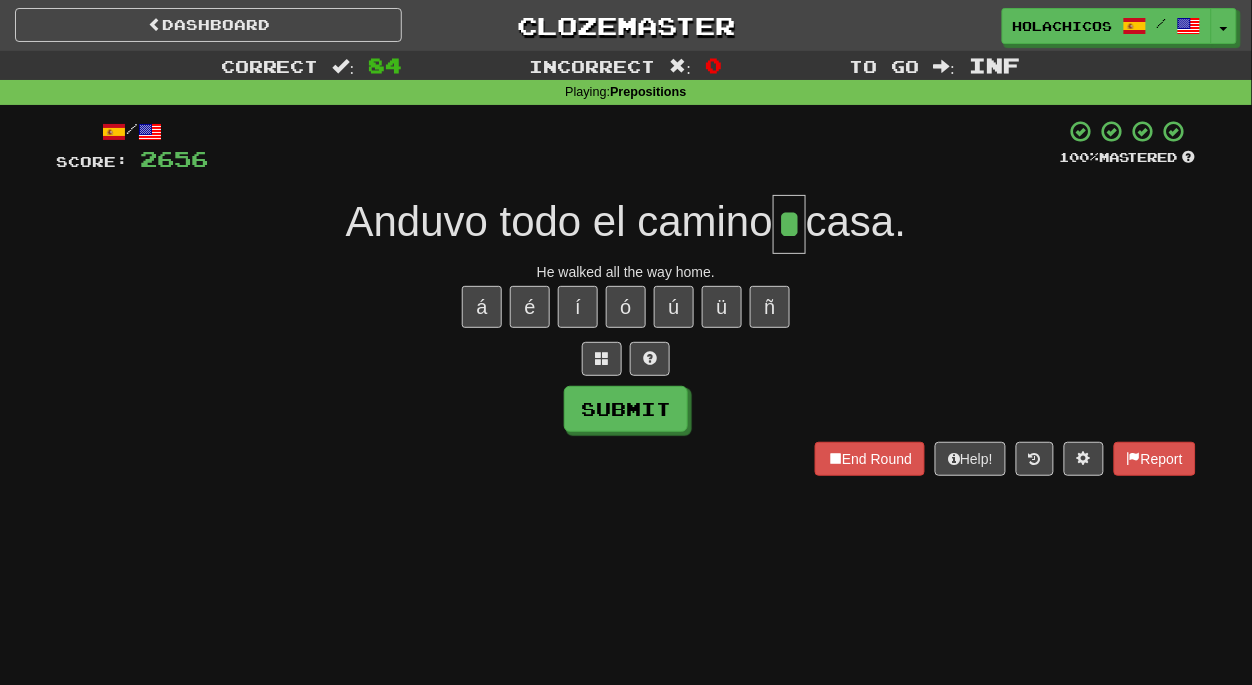 type on "*" 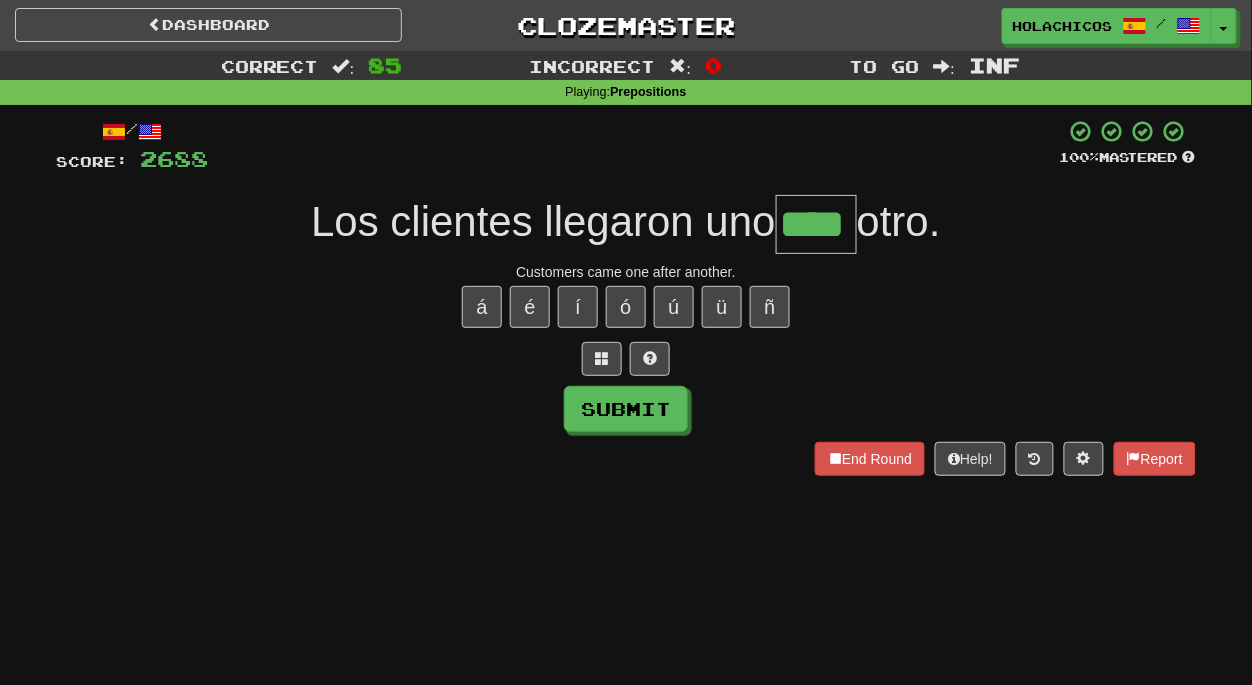 type on "****" 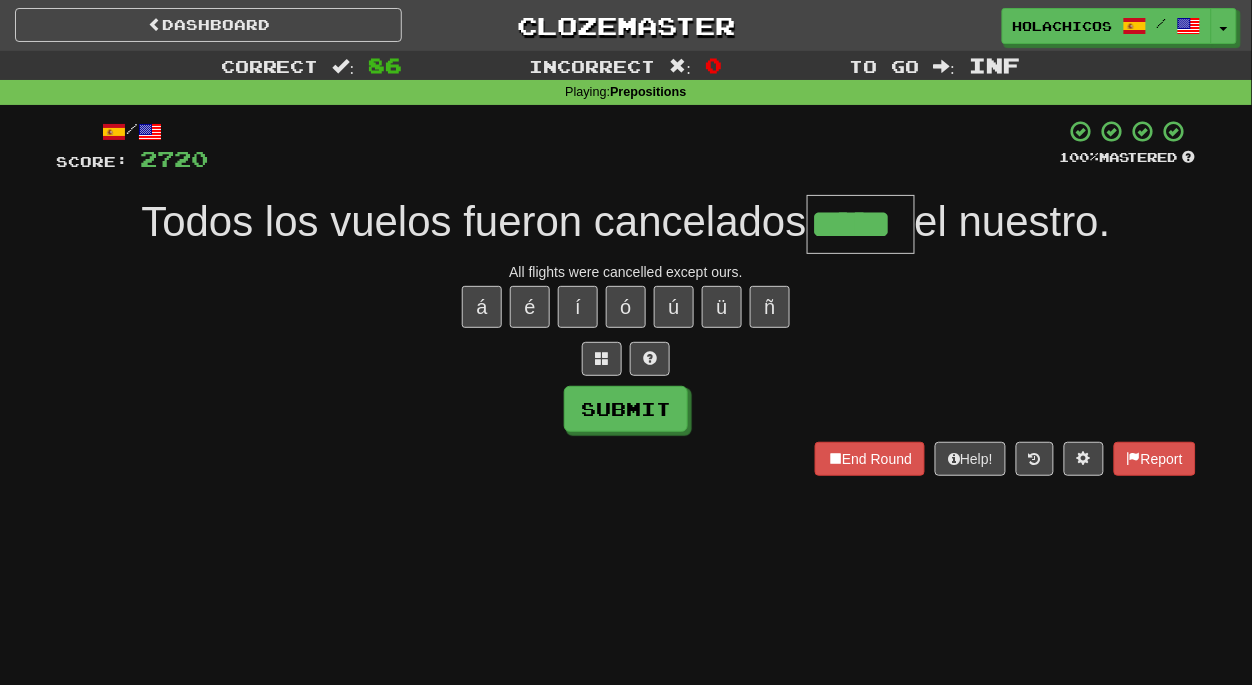 type on "*****" 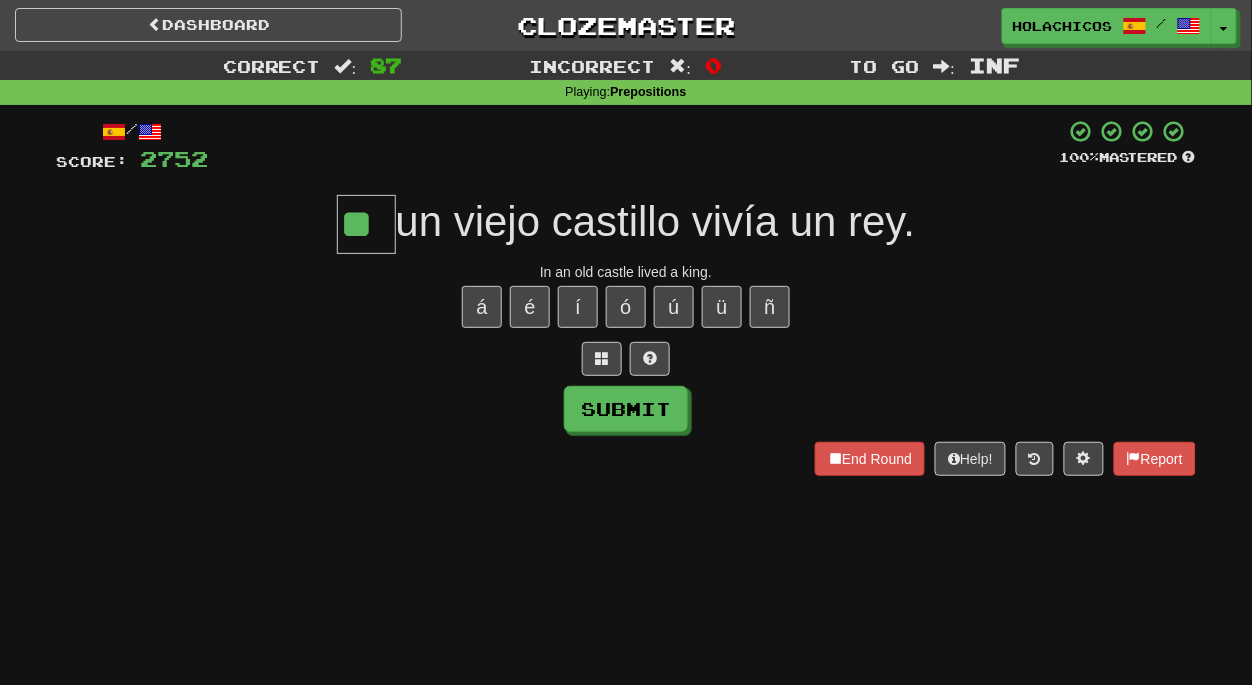 type on "**" 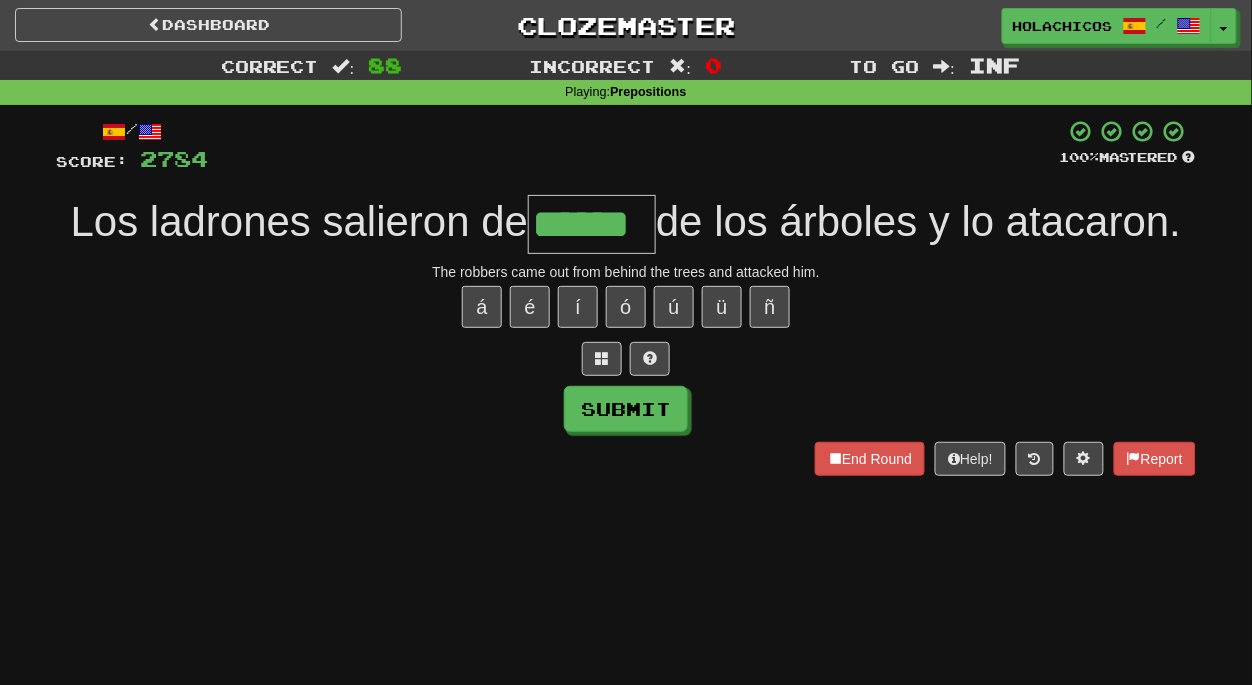 type on "******" 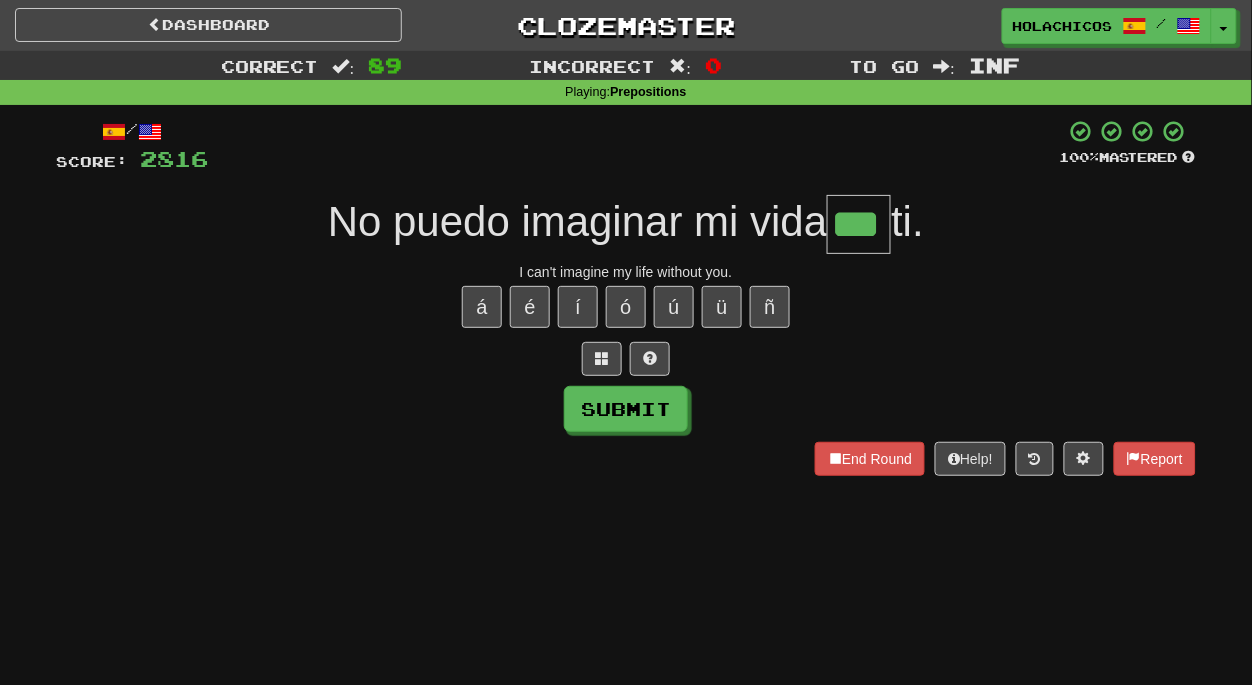 type on "***" 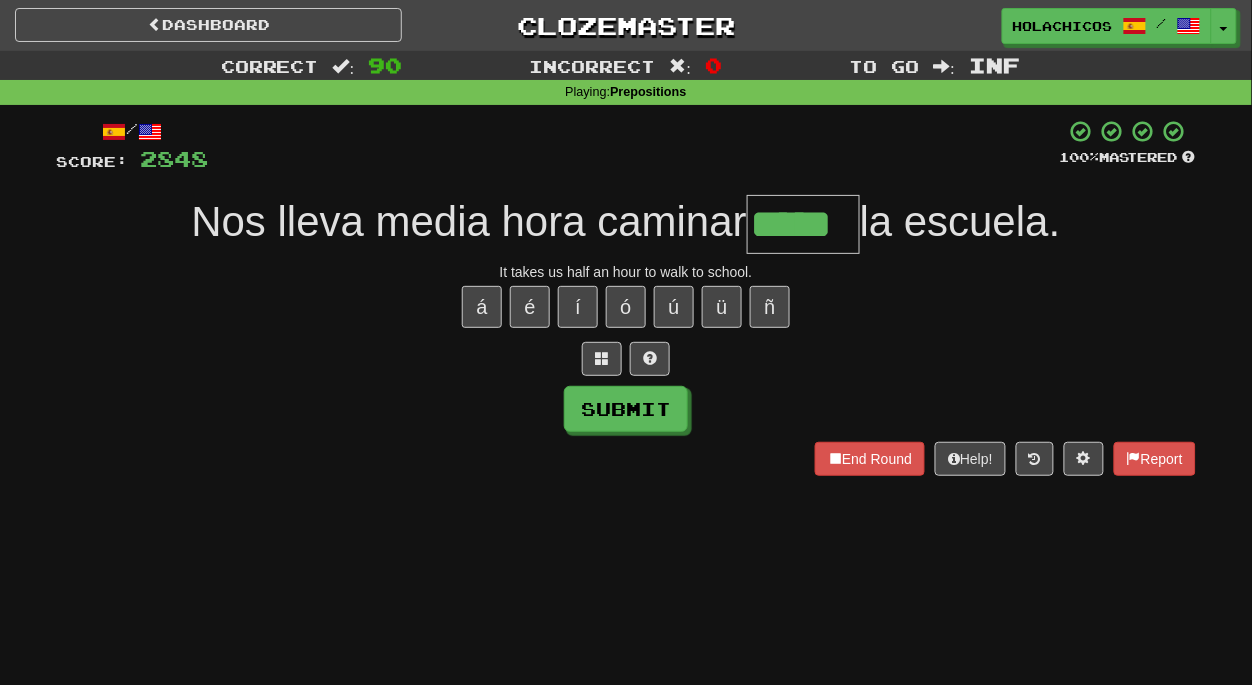 type on "*****" 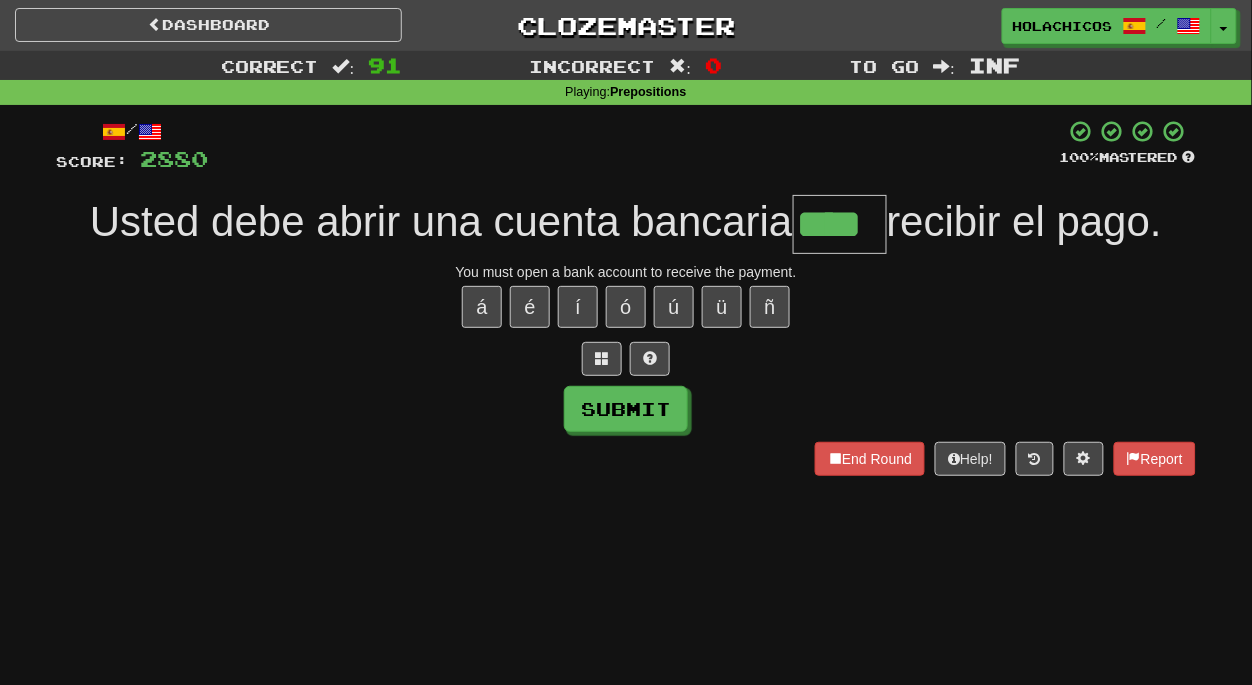 type on "****" 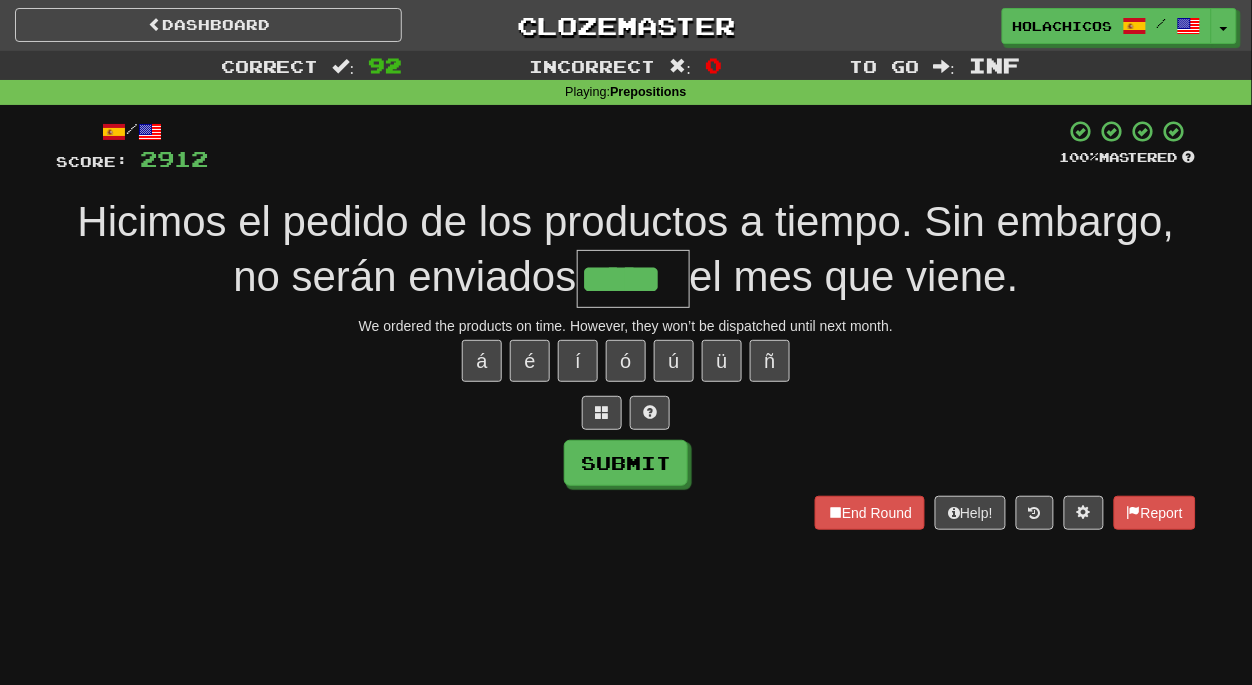type on "*****" 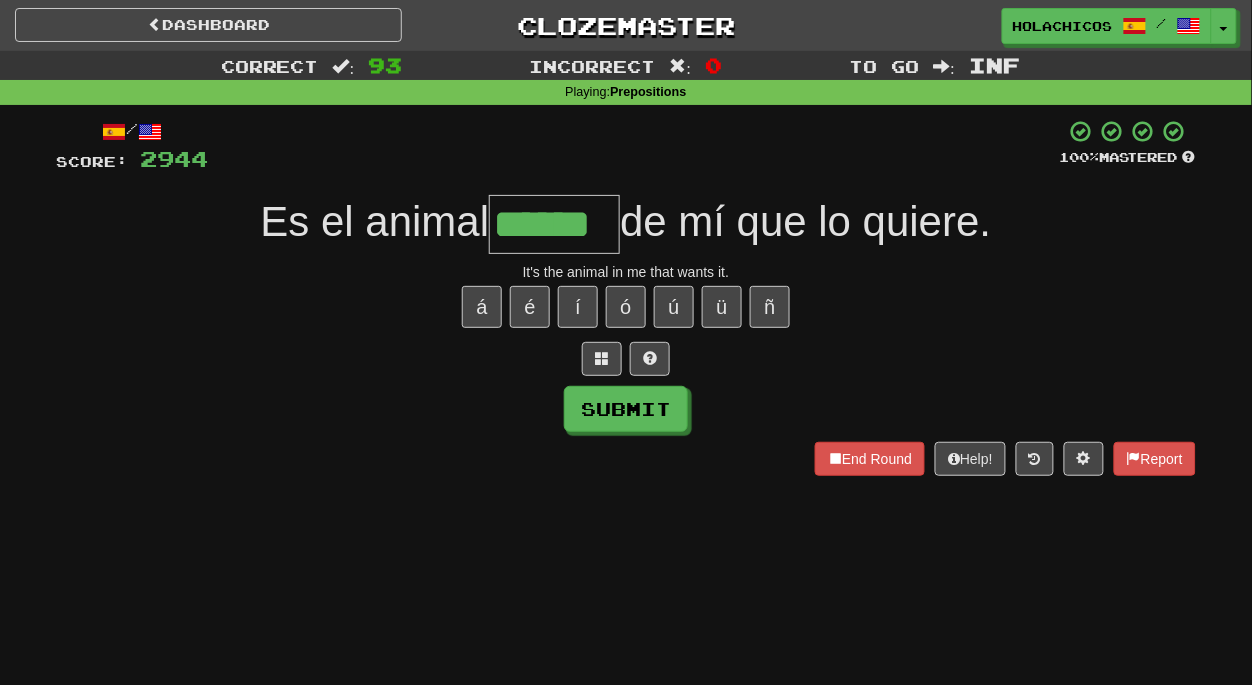 type on "******" 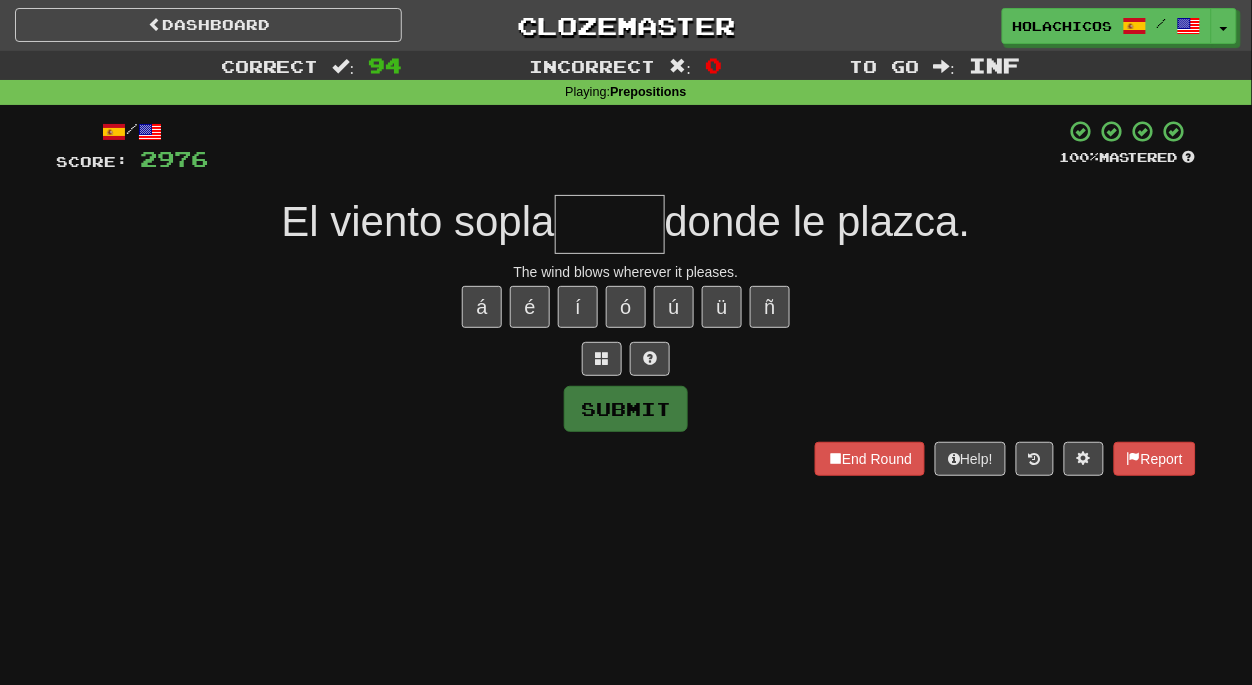 type on "*" 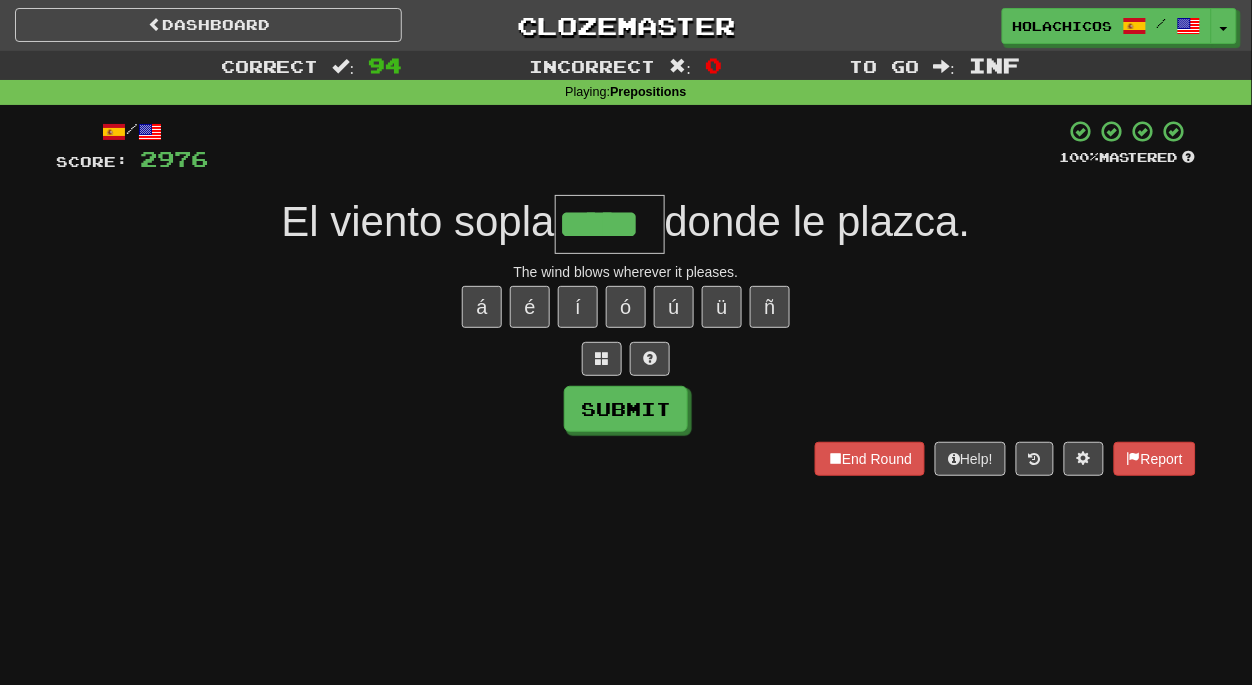 type on "*****" 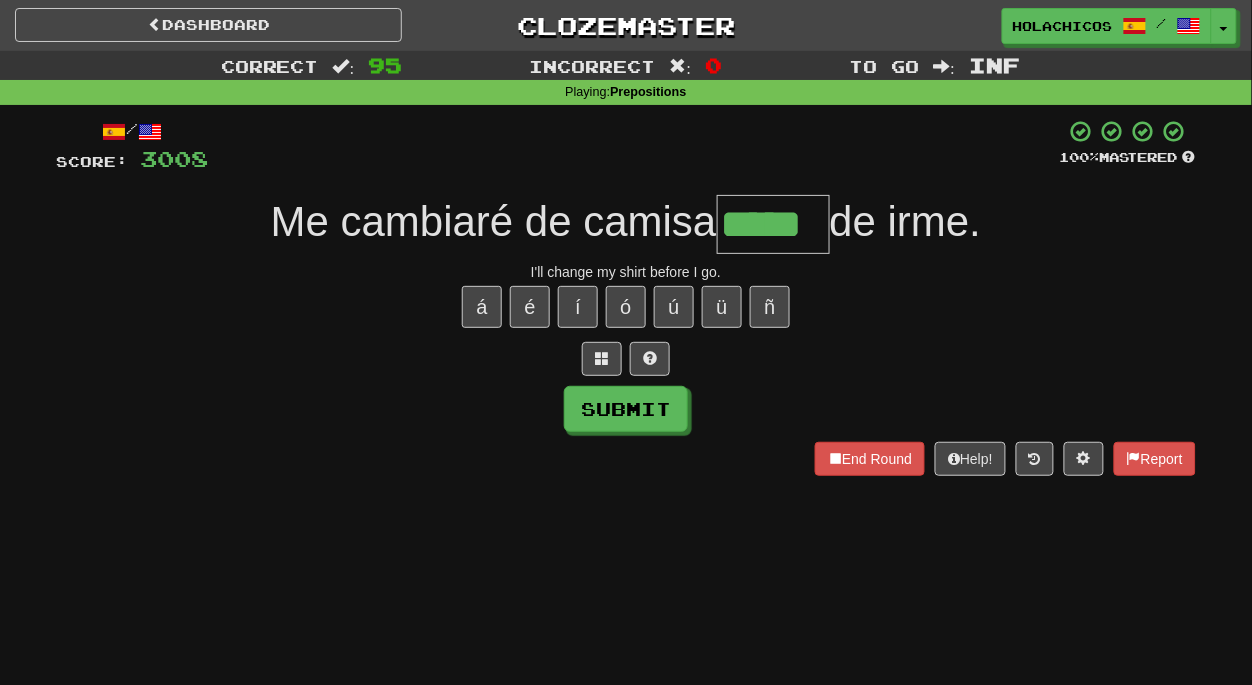 type on "*****" 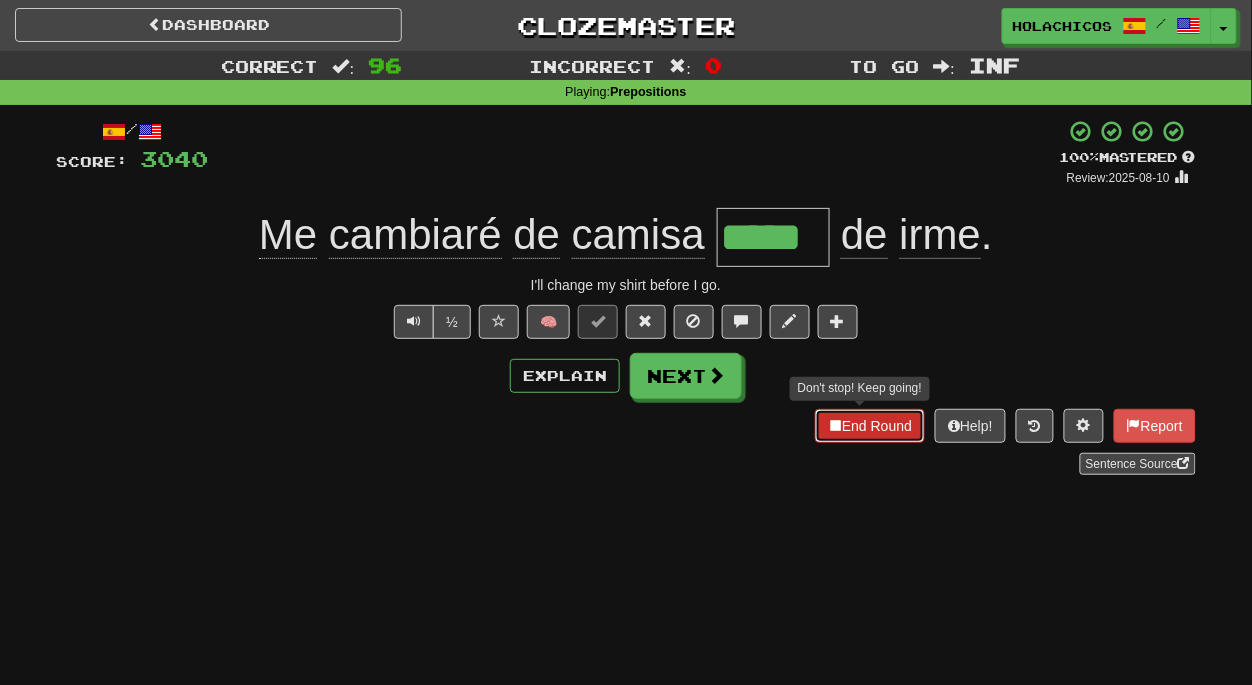 click on "End Round" at bounding box center (870, 426) 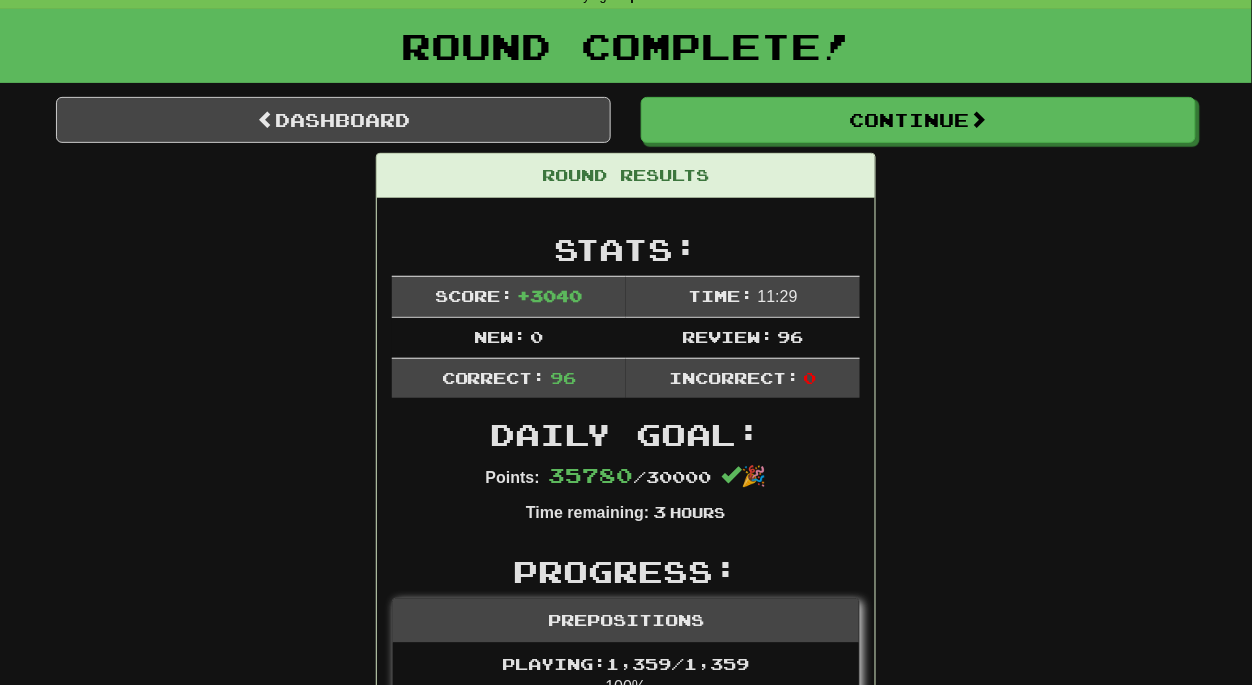 scroll, scrollTop: 96, scrollLeft: 0, axis: vertical 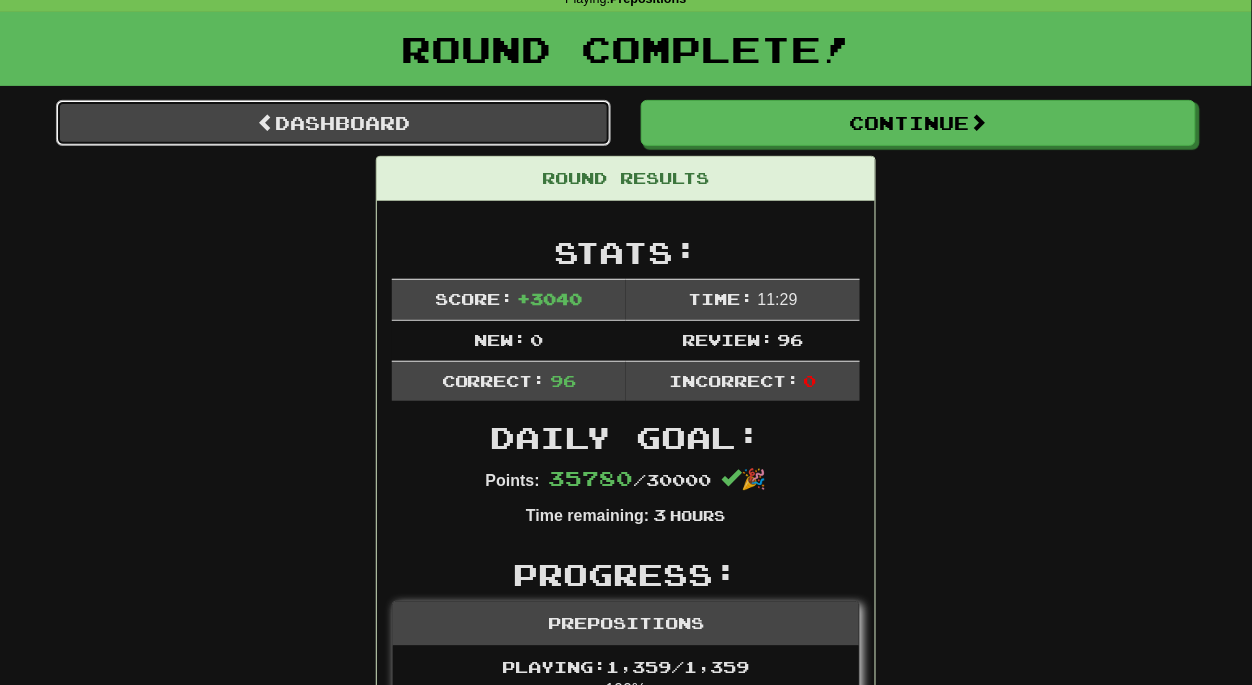 click on "Dashboard" at bounding box center (333, 123) 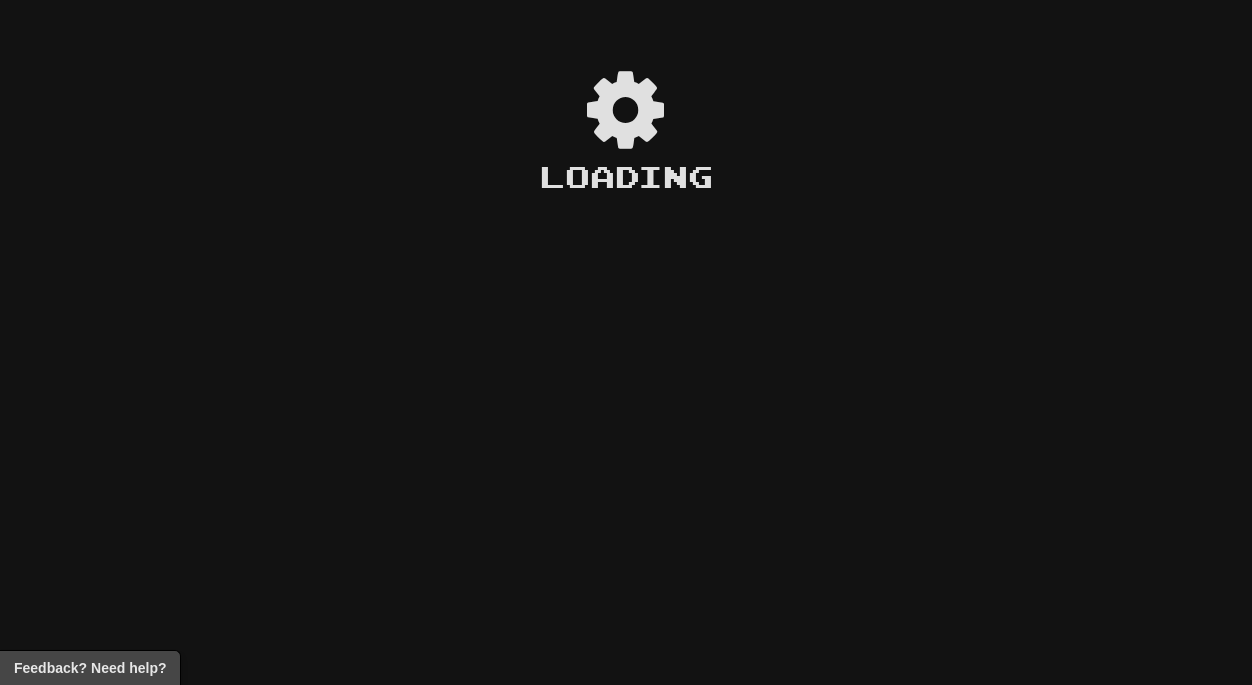 scroll, scrollTop: 0, scrollLeft: 0, axis: both 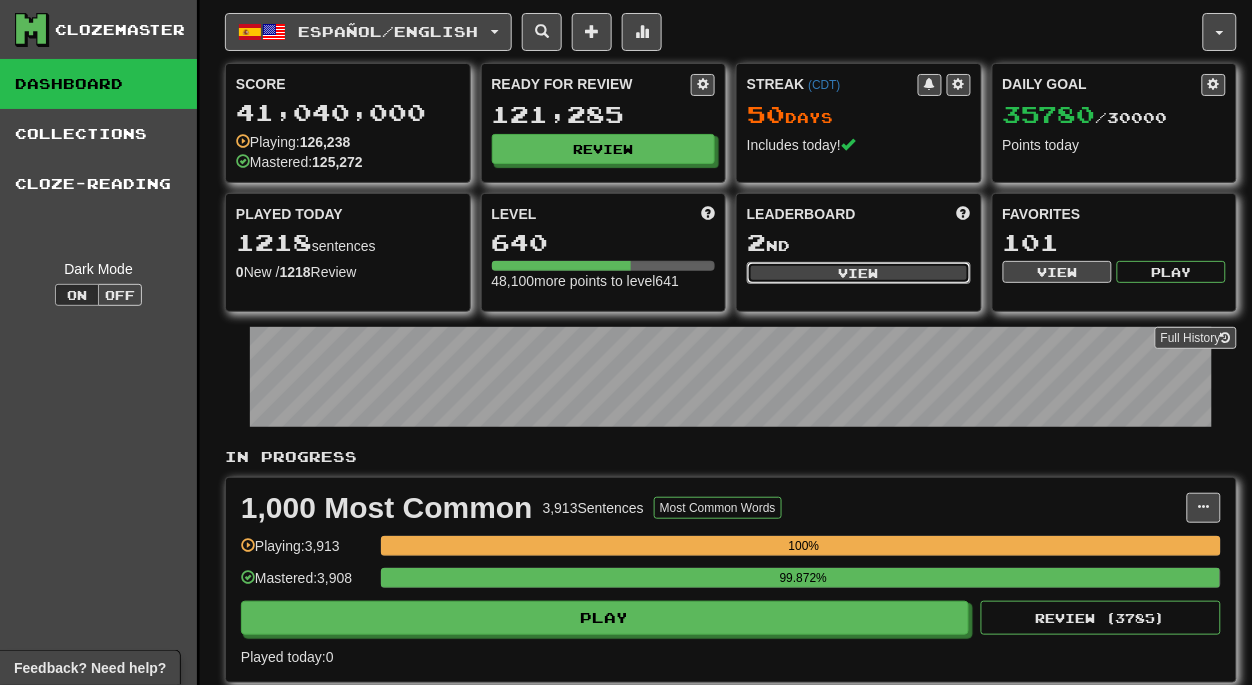 click on "View" at bounding box center [859, 273] 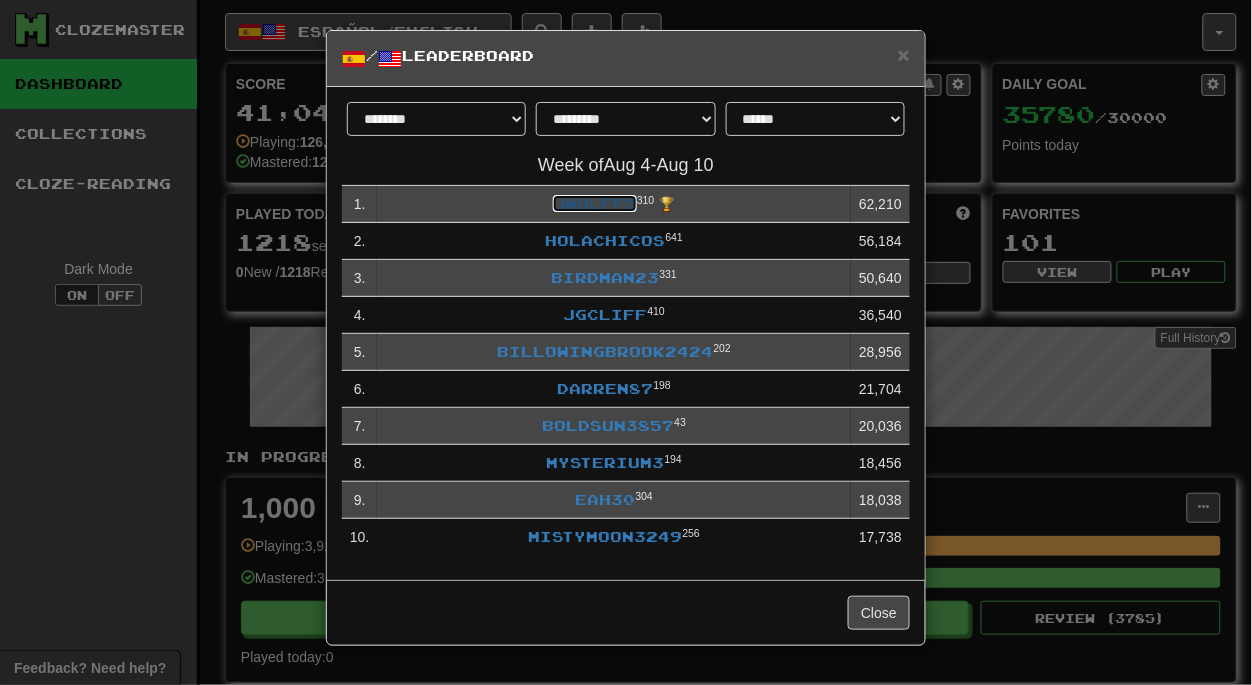 click on "jwulff5" at bounding box center (595, 203) 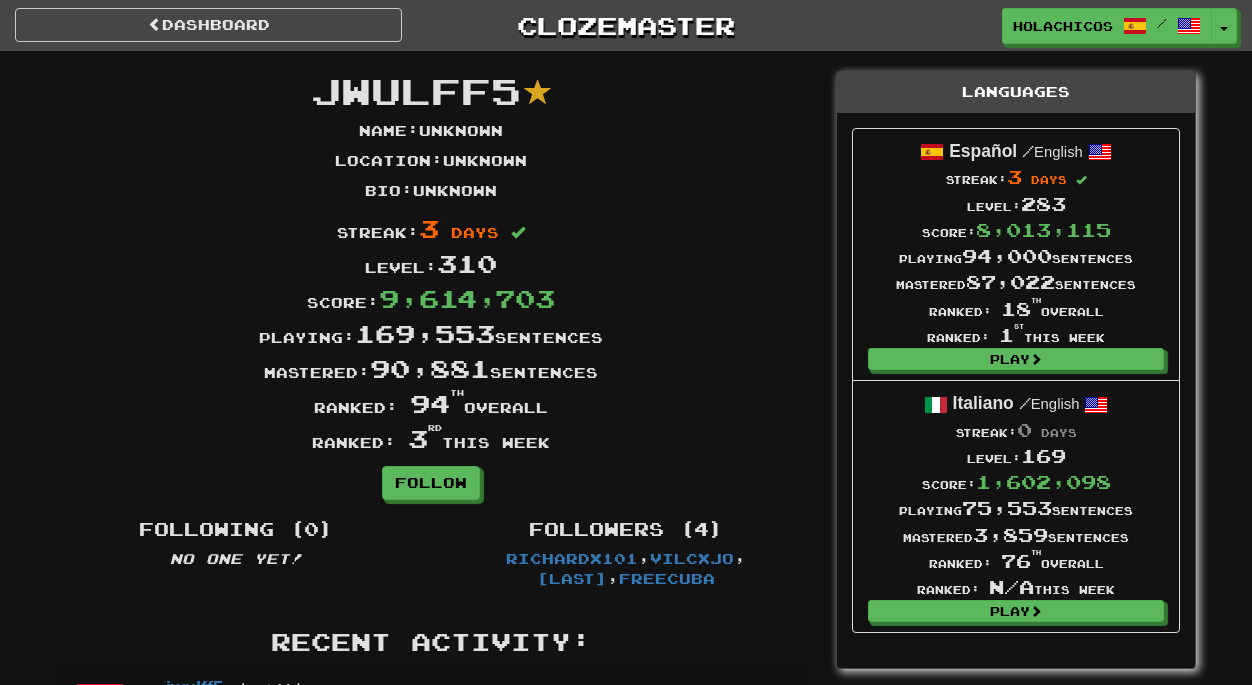 scroll, scrollTop: 0, scrollLeft: 0, axis: both 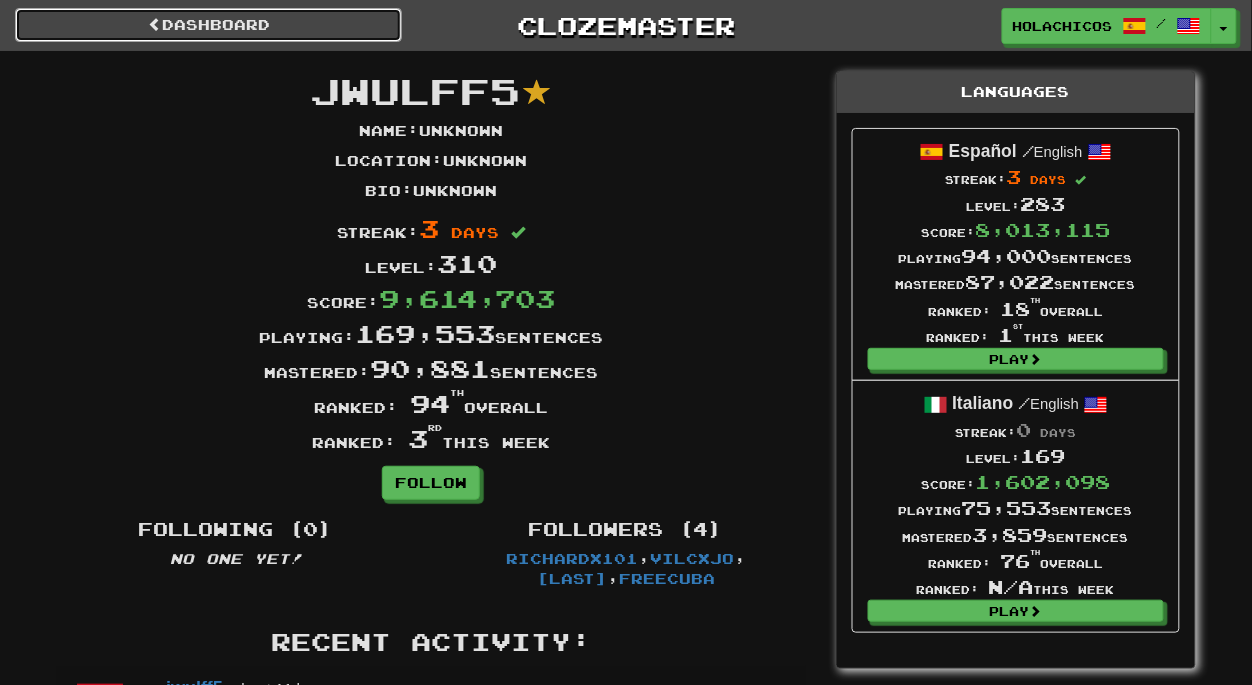 click on "Dashboard" at bounding box center (208, 25) 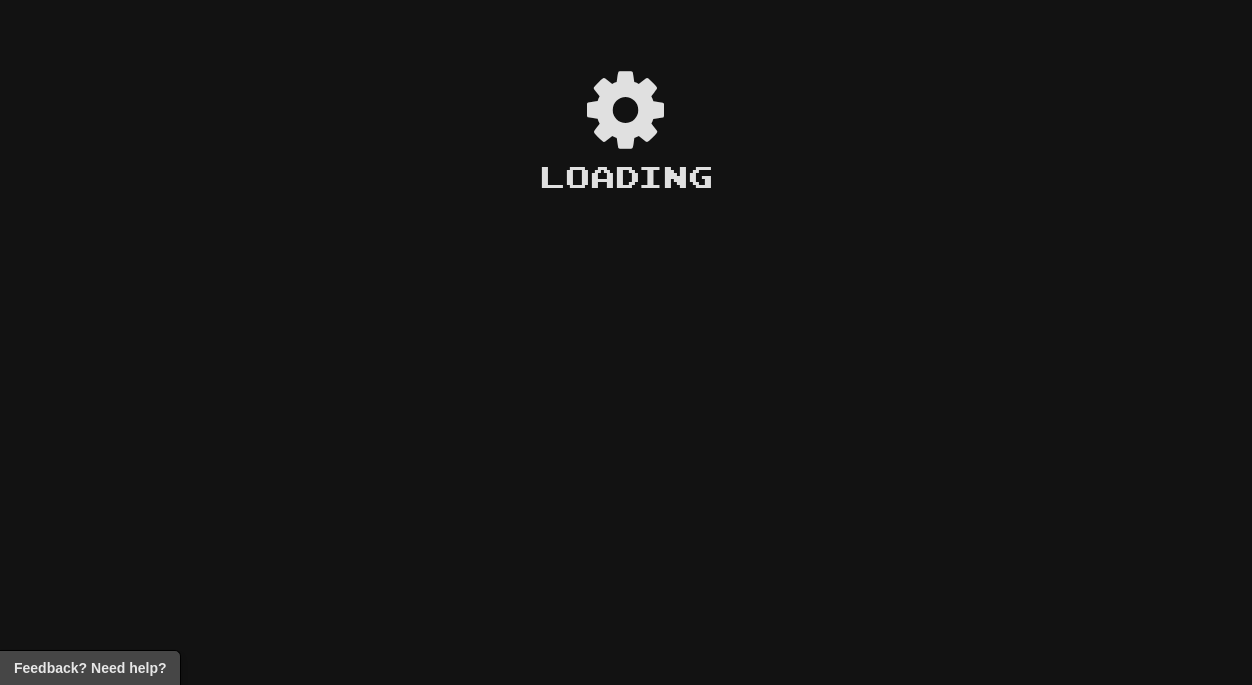 scroll, scrollTop: 0, scrollLeft: 0, axis: both 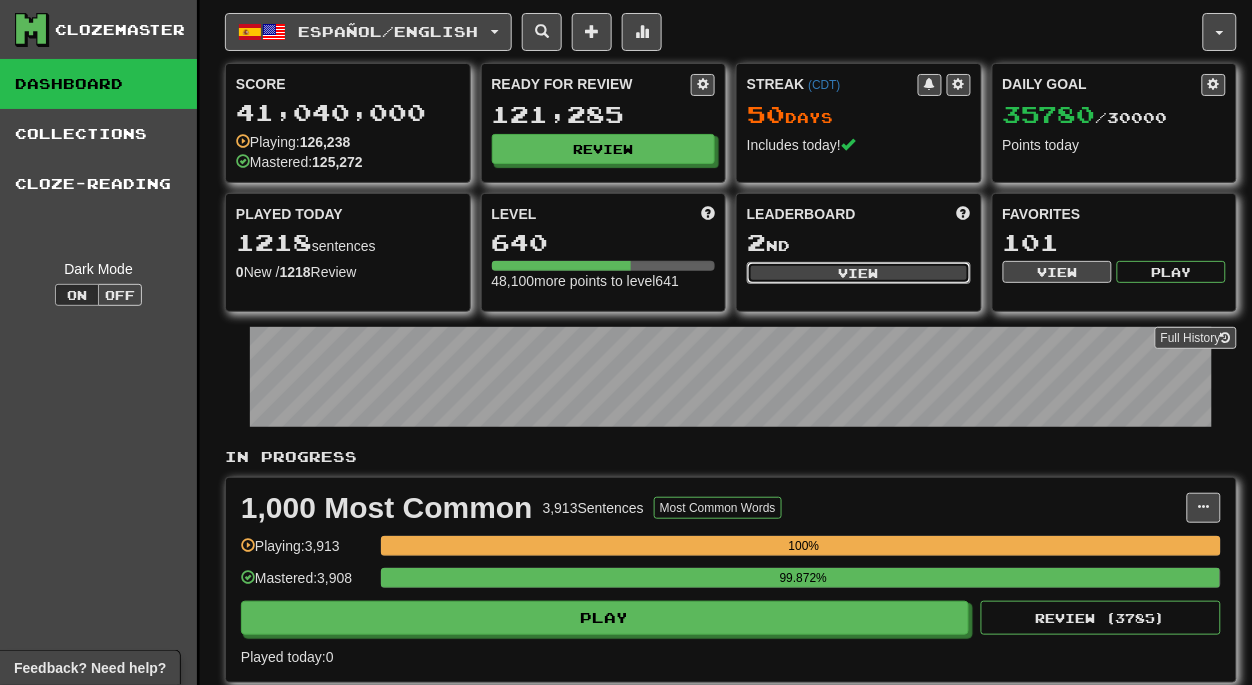 click on "View" at bounding box center [859, 273] 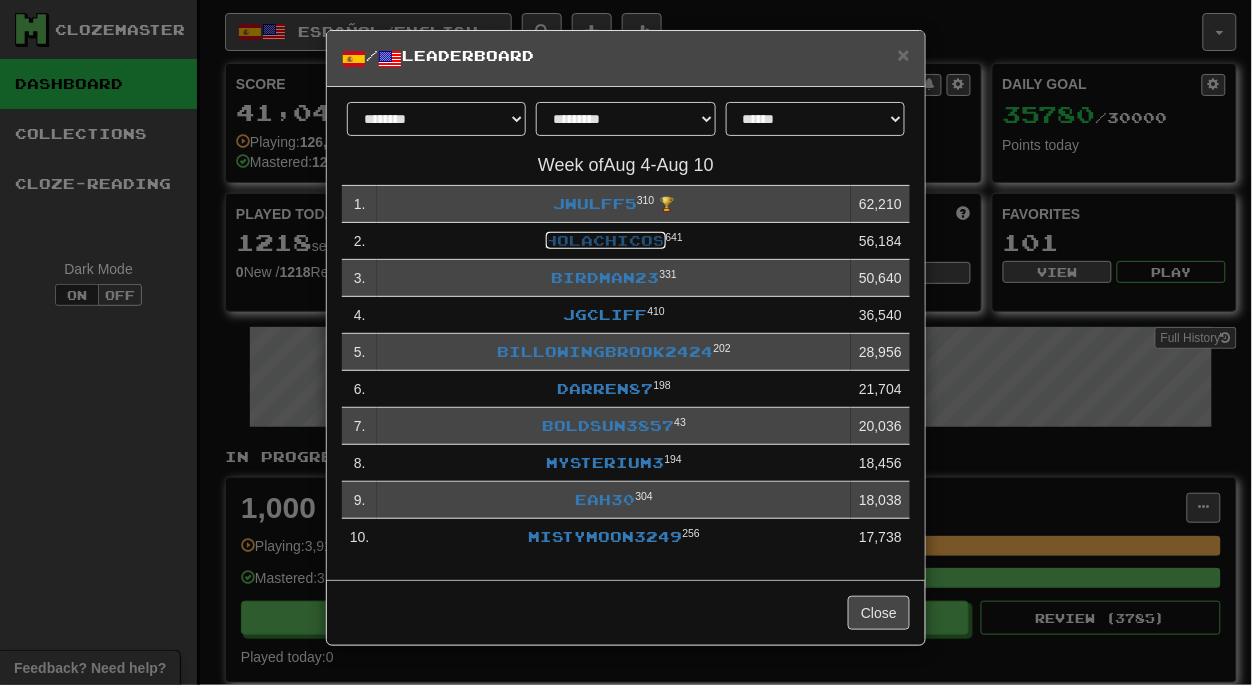 click on "Holachicos" at bounding box center [606, 240] 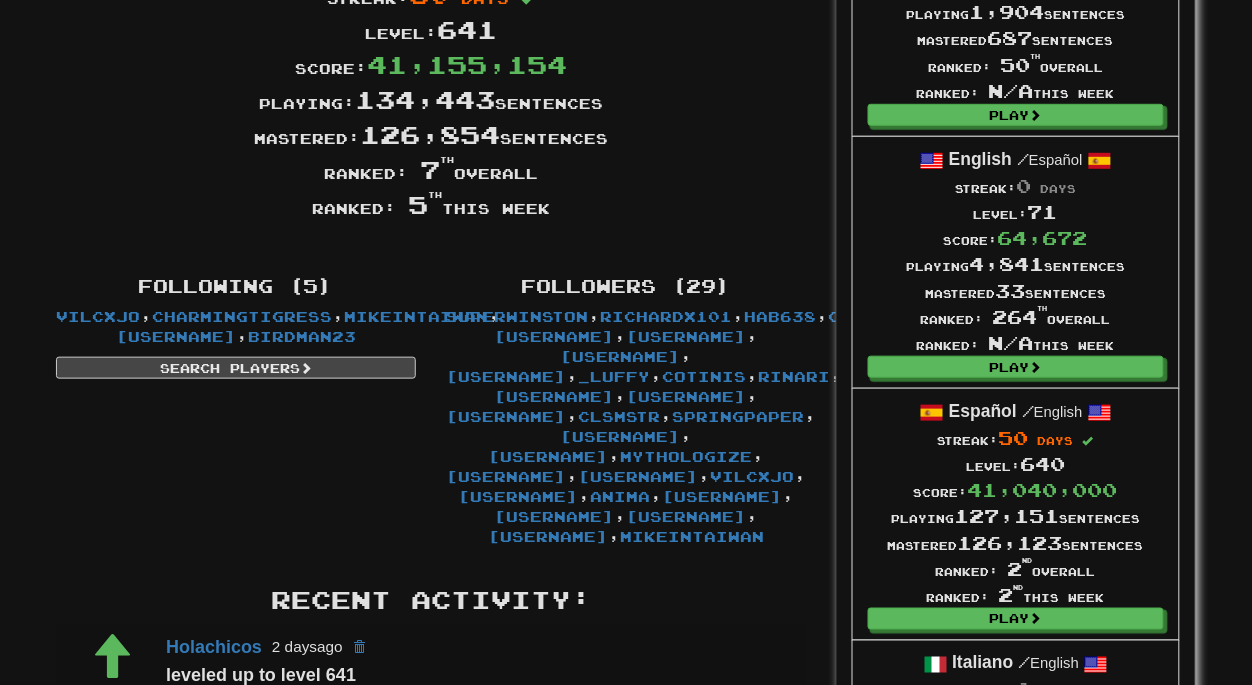 scroll, scrollTop: 0, scrollLeft: 0, axis: both 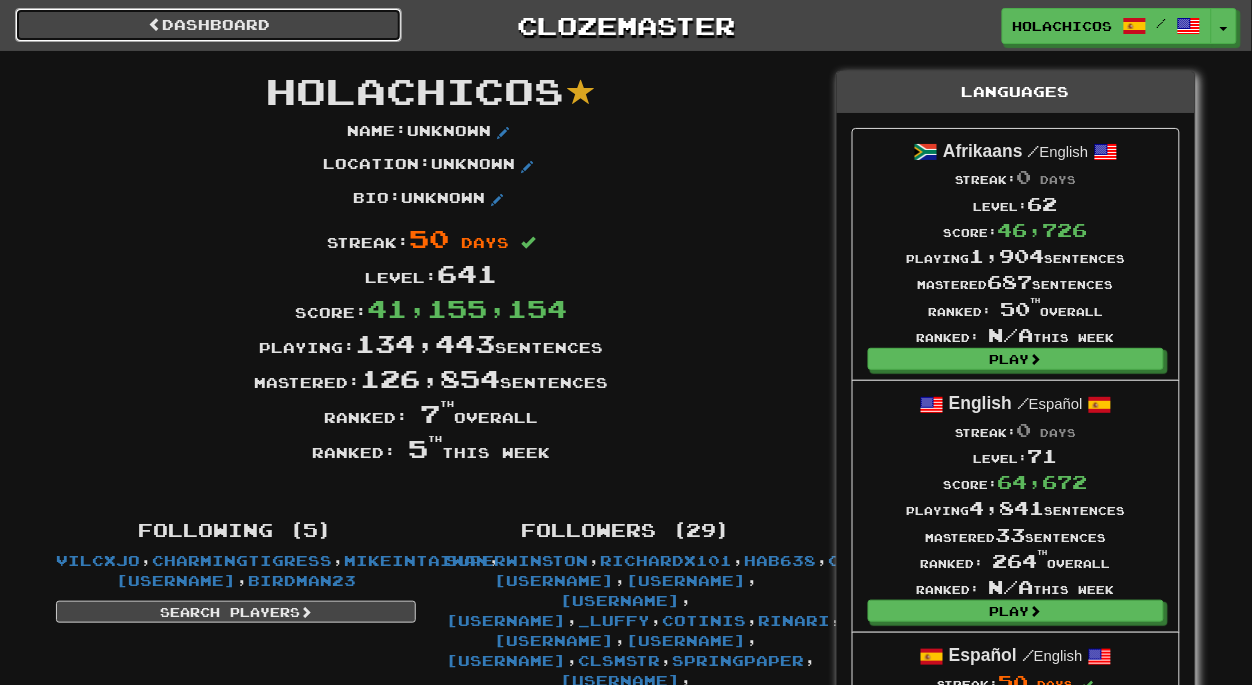 click on "Dashboard" at bounding box center [208, 25] 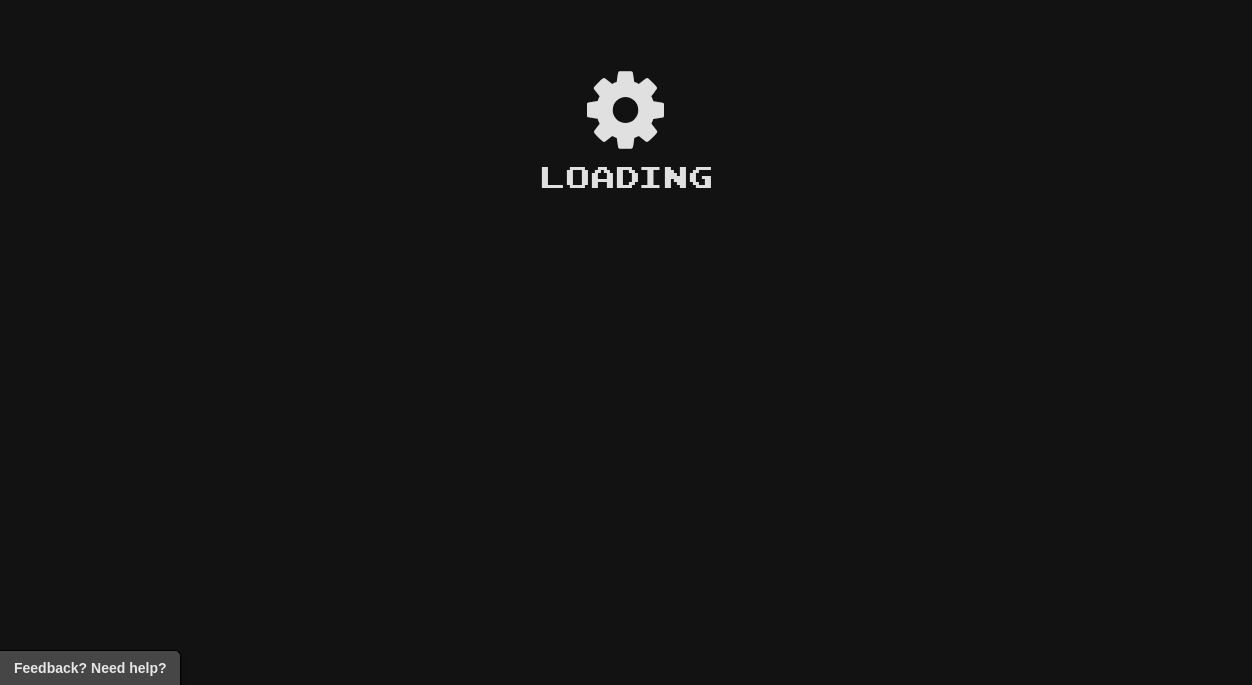 scroll, scrollTop: 0, scrollLeft: 0, axis: both 